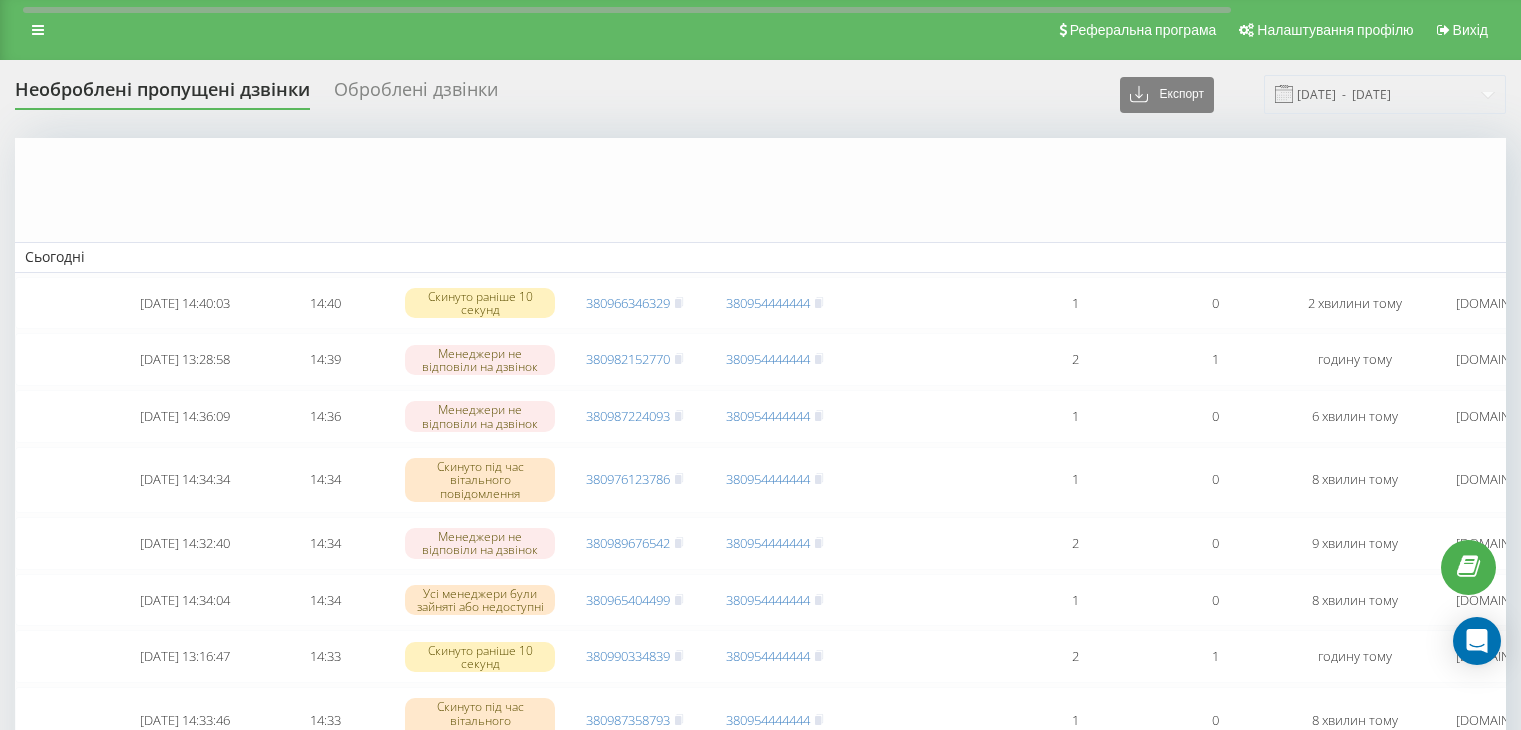 scroll, scrollTop: 956, scrollLeft: 0, axis: vertical 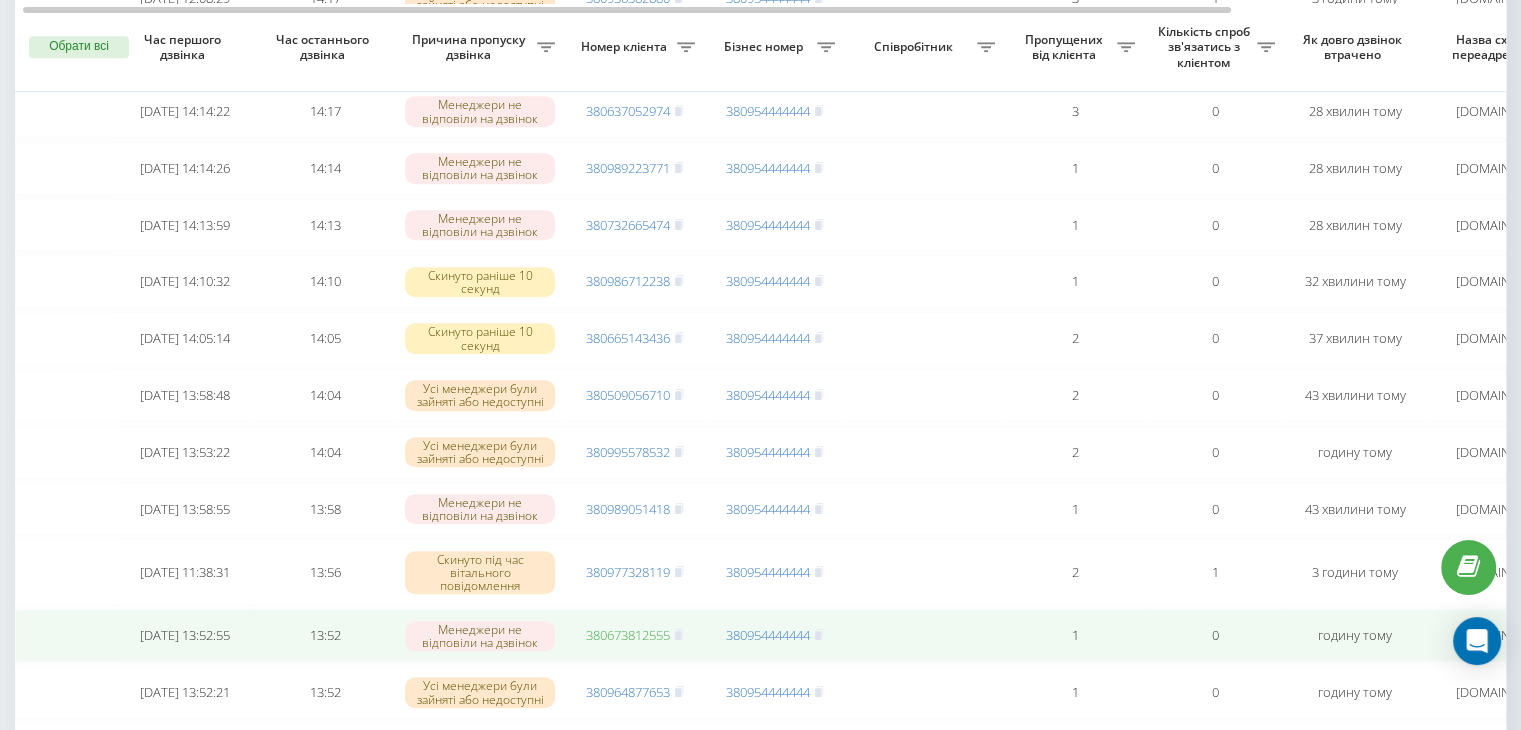 click on "380673812555" at bounding box center [628, 635] 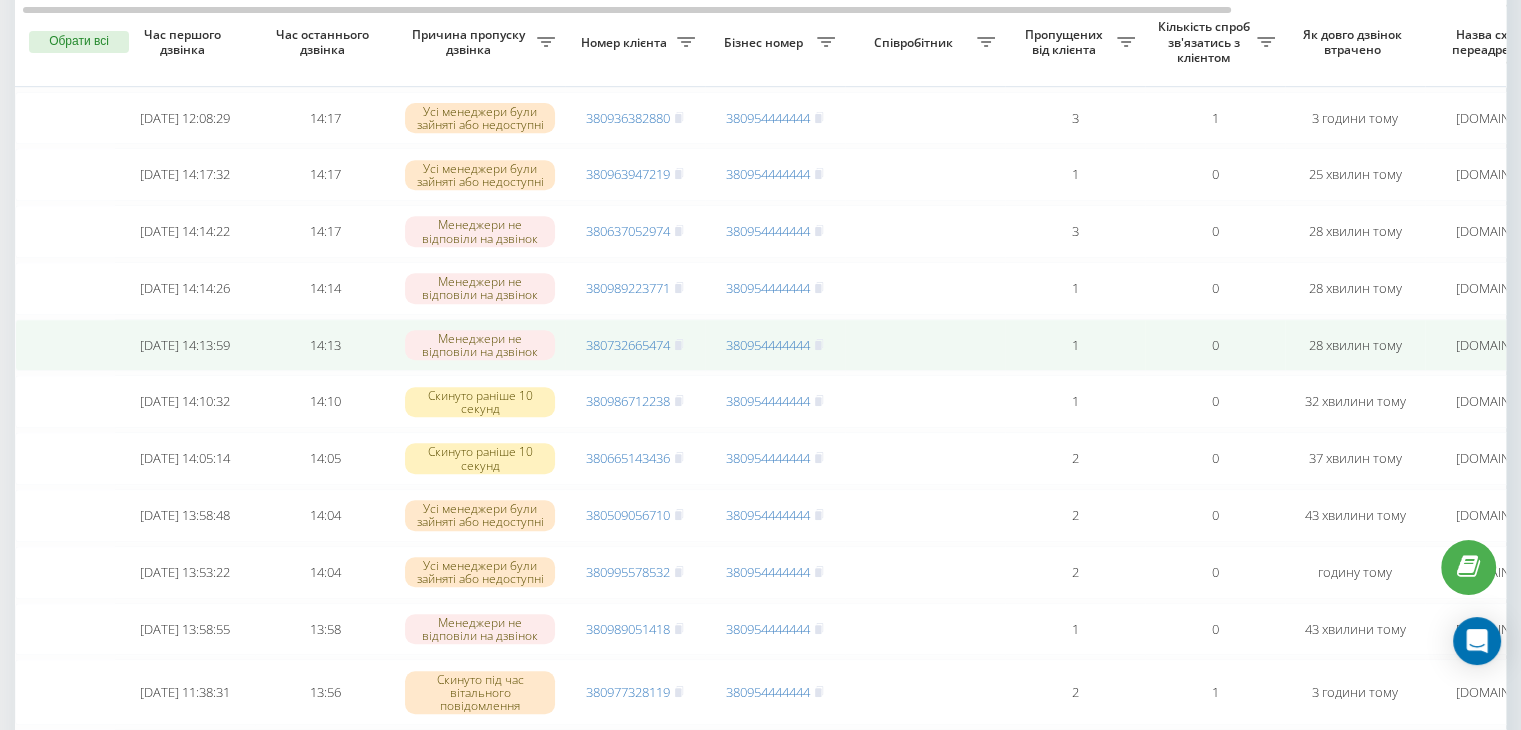 scroll, scrollTop: 831, scrollLeft: 0, axis: vertical 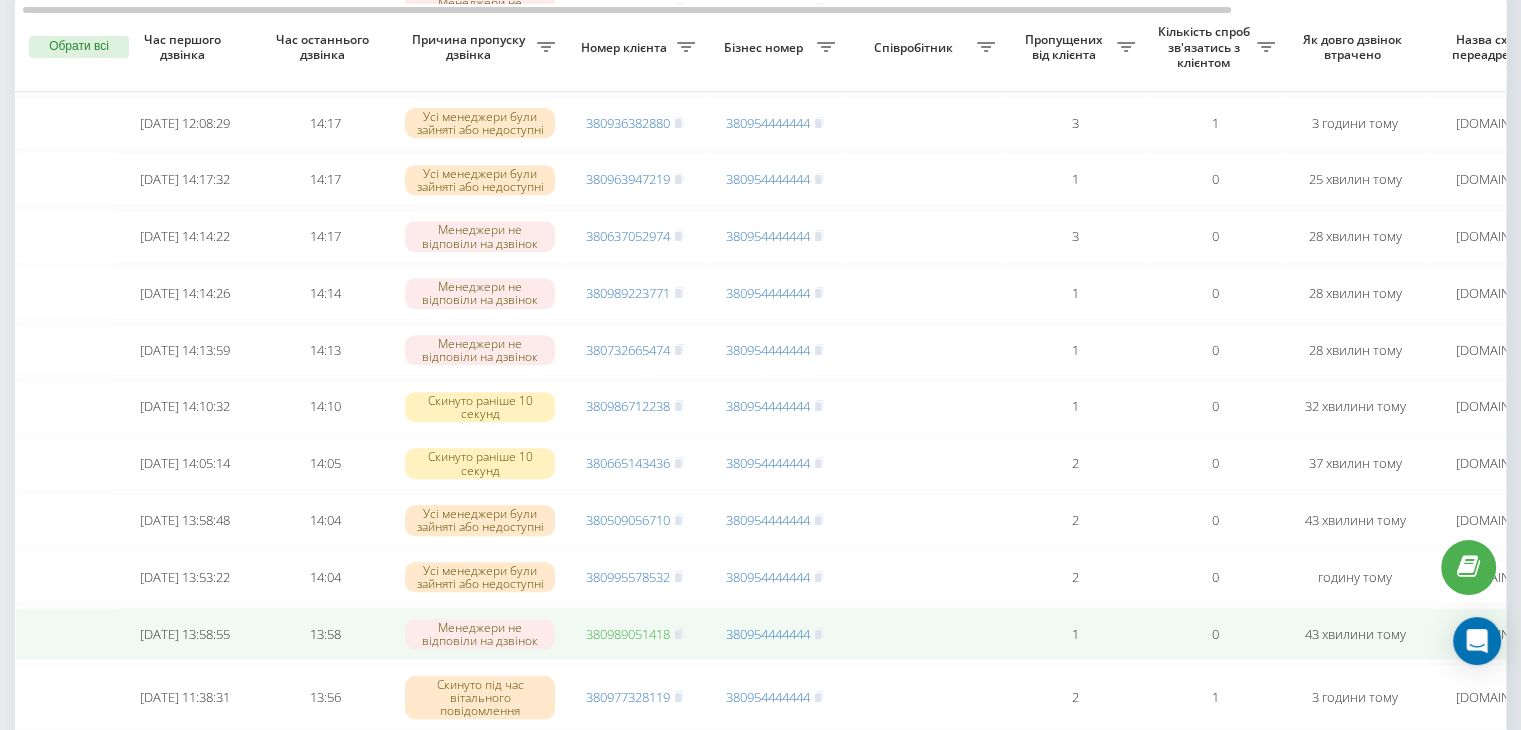 click on "380989051418" at bounding box center (628, 634) 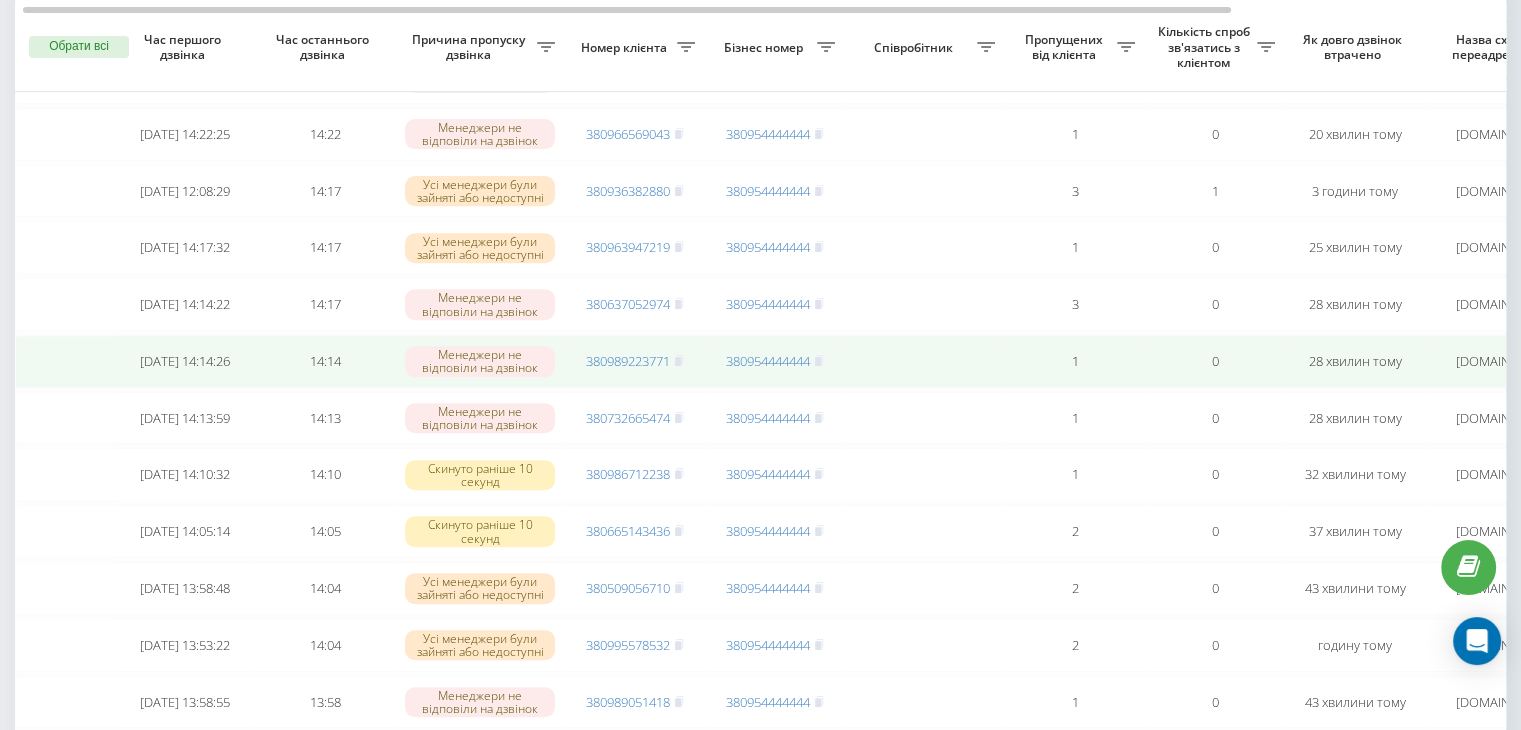 scroll, scrollTop: 764, scrollLeft: 0, axis: vertical 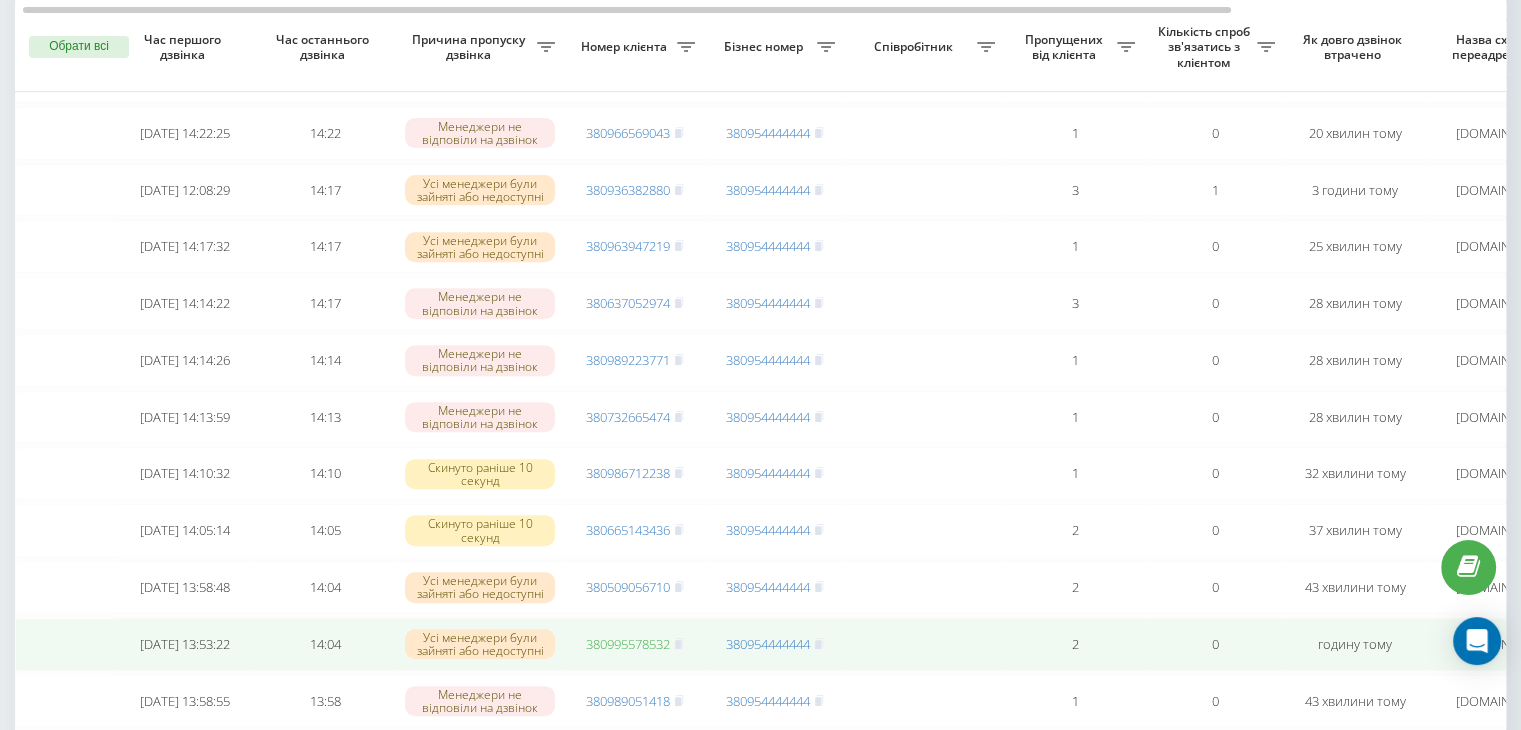 click on "380995578532" at bounding box center [628, 644] 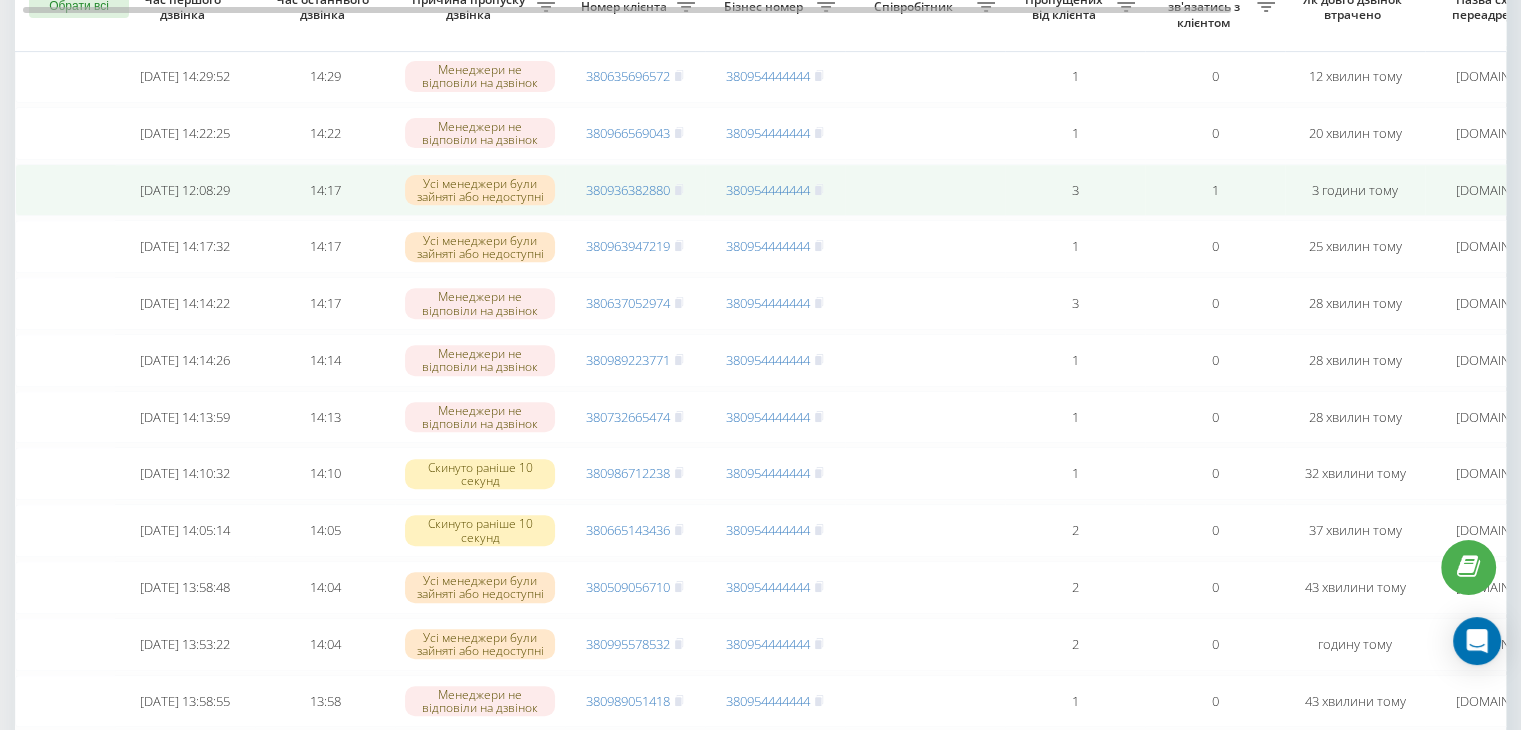 scroll, scrollTop: 0, scrollLeft: 0, axis: both 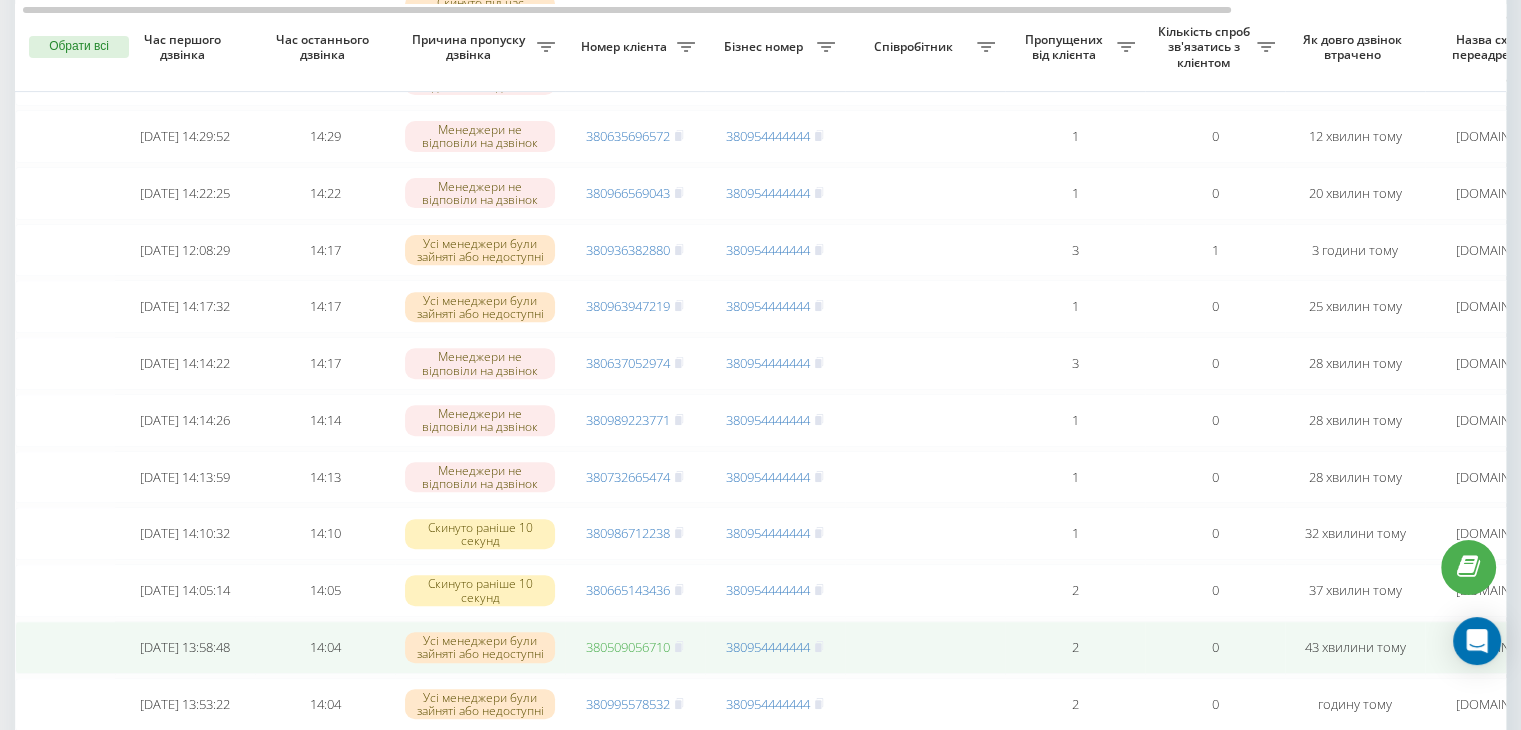 click on "380509056710" at bounding box center [628, 647] 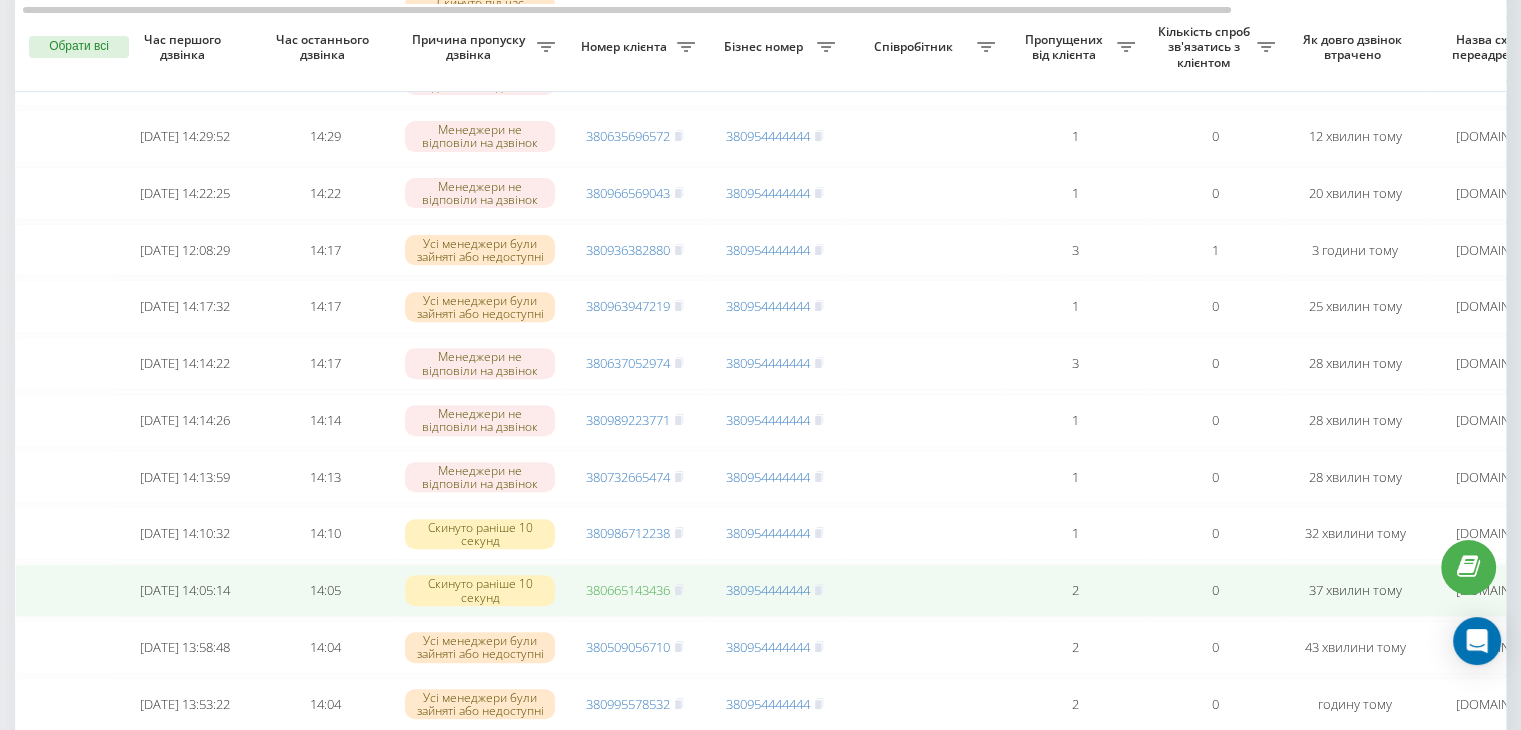 click on "380665143436" at bounding box center (628, 590) 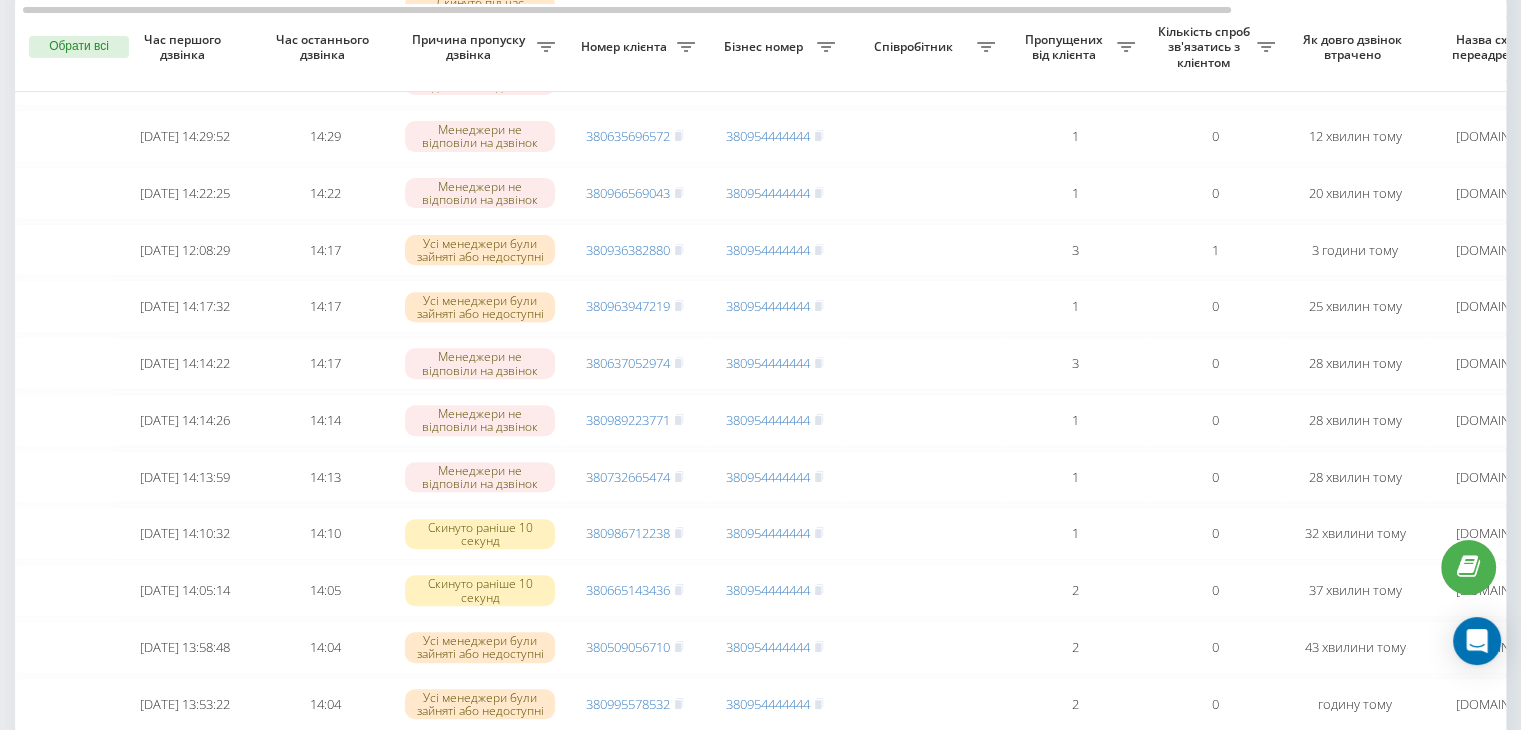 click on "Бізнес номер" at bounding box center (766, 47) 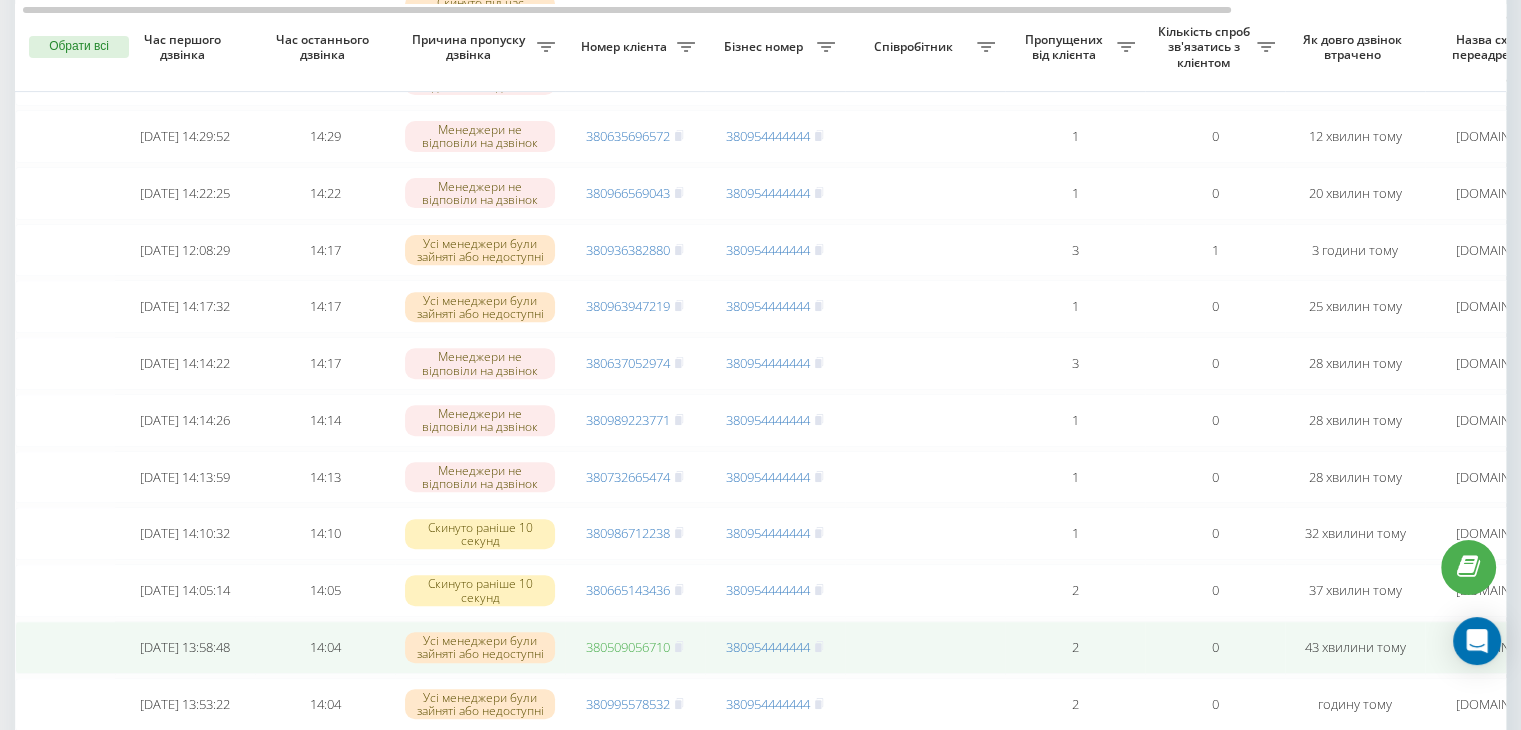 click on "380509056710" at bounding box center (628, 647) 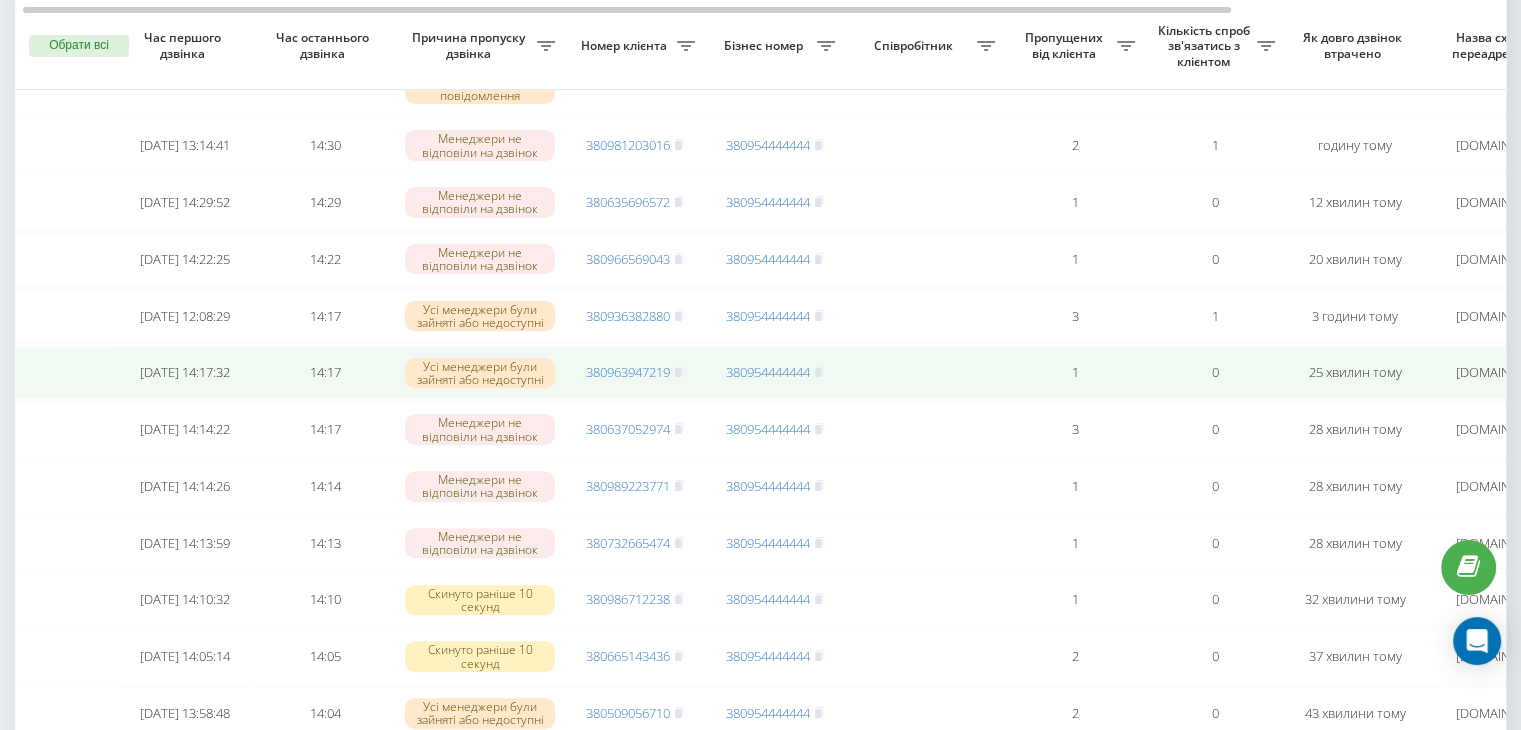 scroll, scrollTop: 636, scrollLeft: 0, axis: vertical 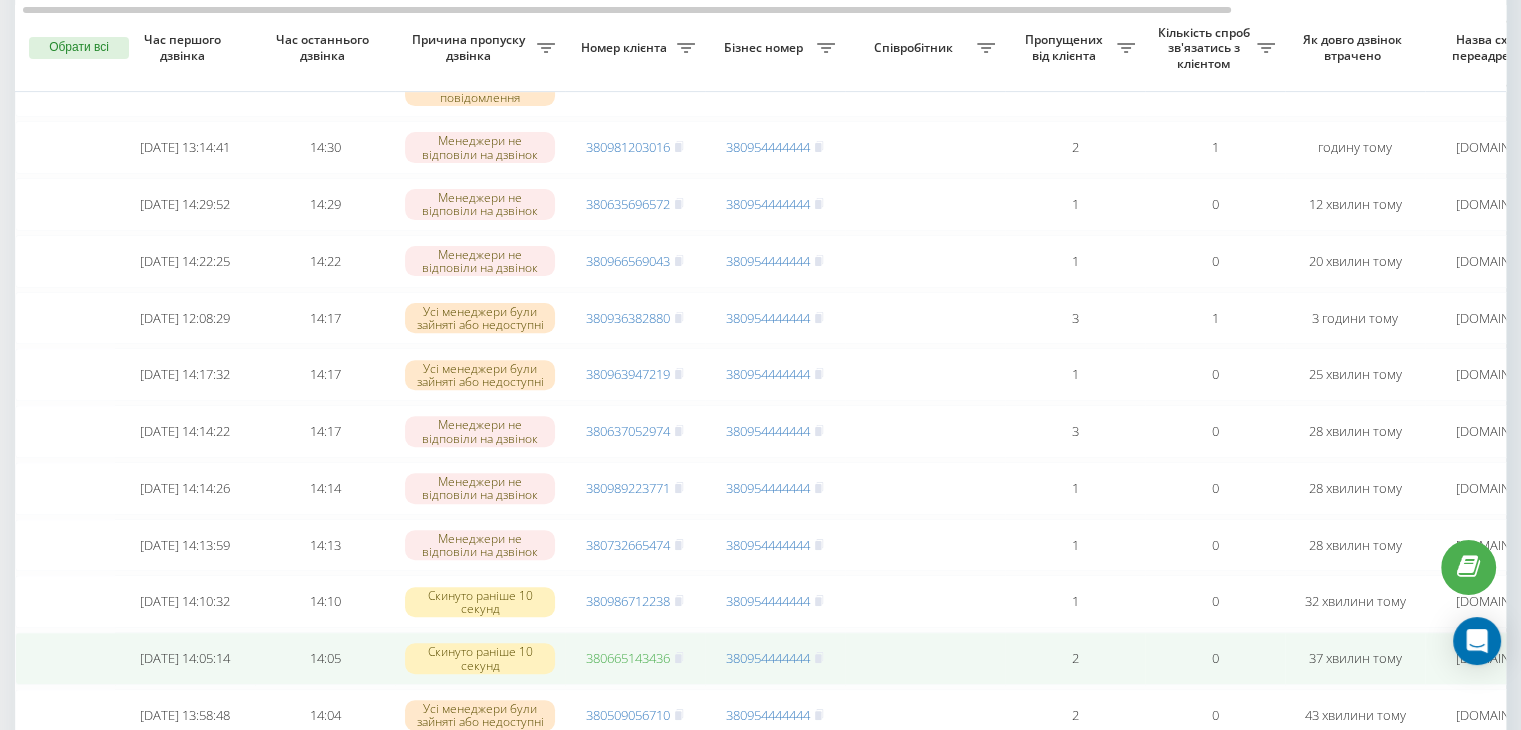 click on "380665143436" at bounding box center (628, 658) 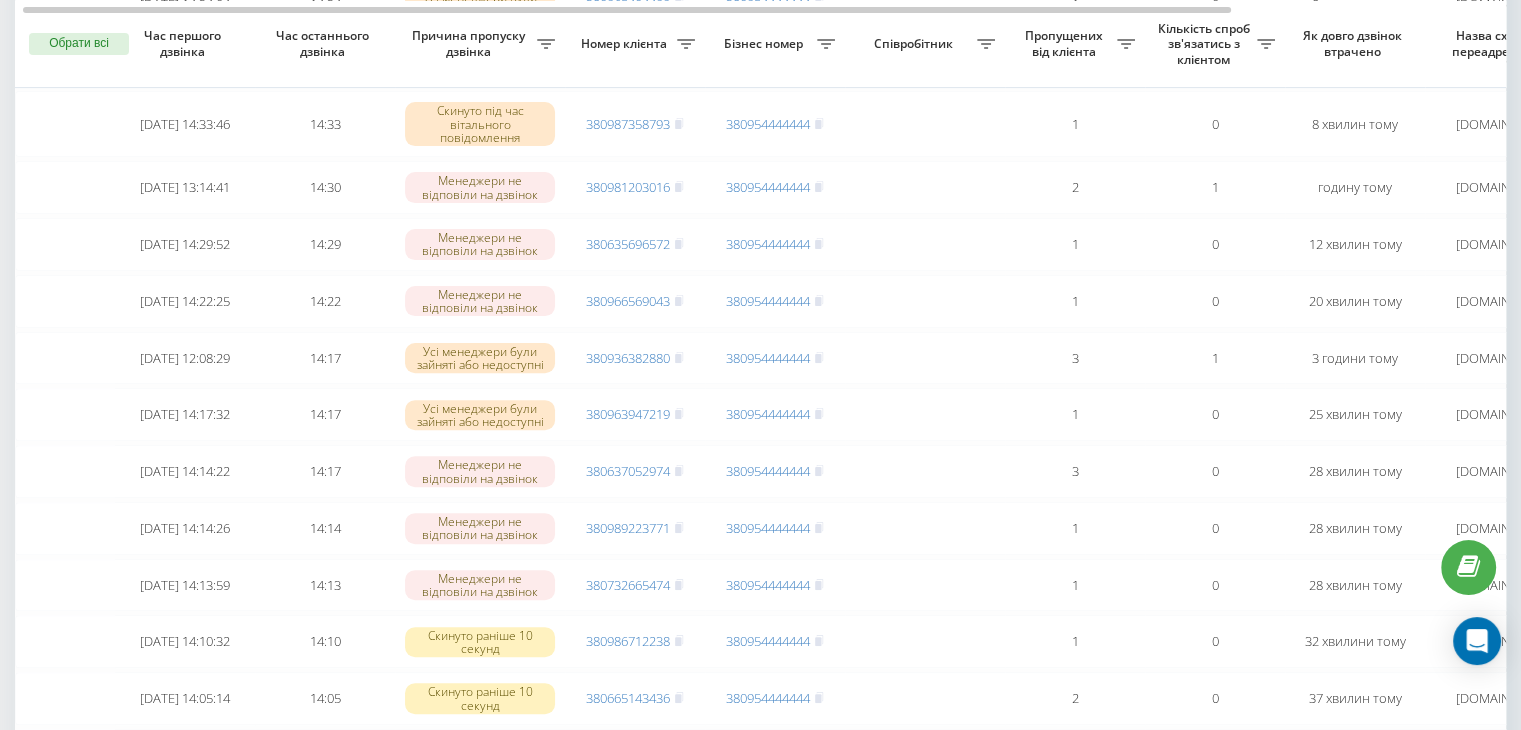 scroll, scrollTop: 584, scrollLeft: 0, axis: vertical 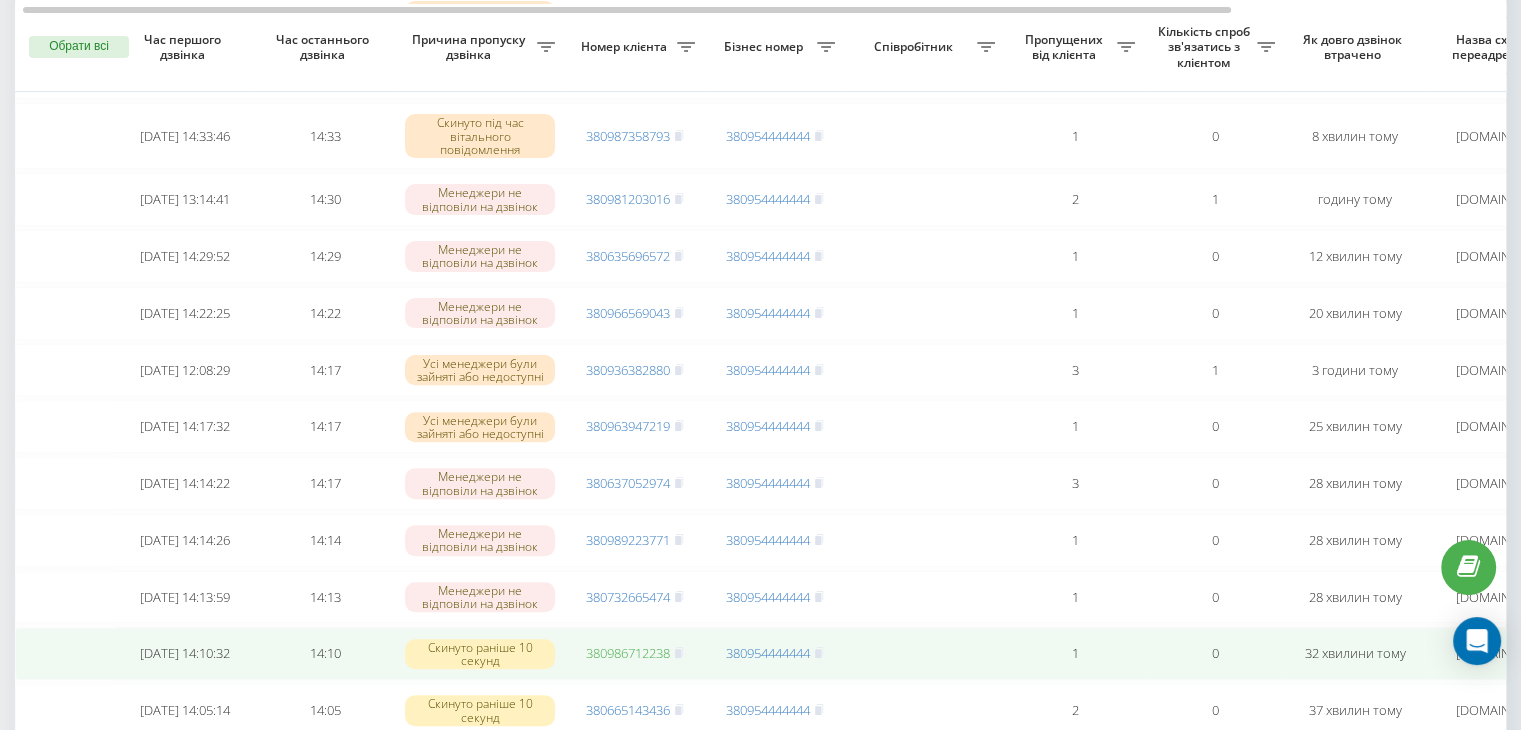 click on "380986712238" at bounding box center (628, 653) 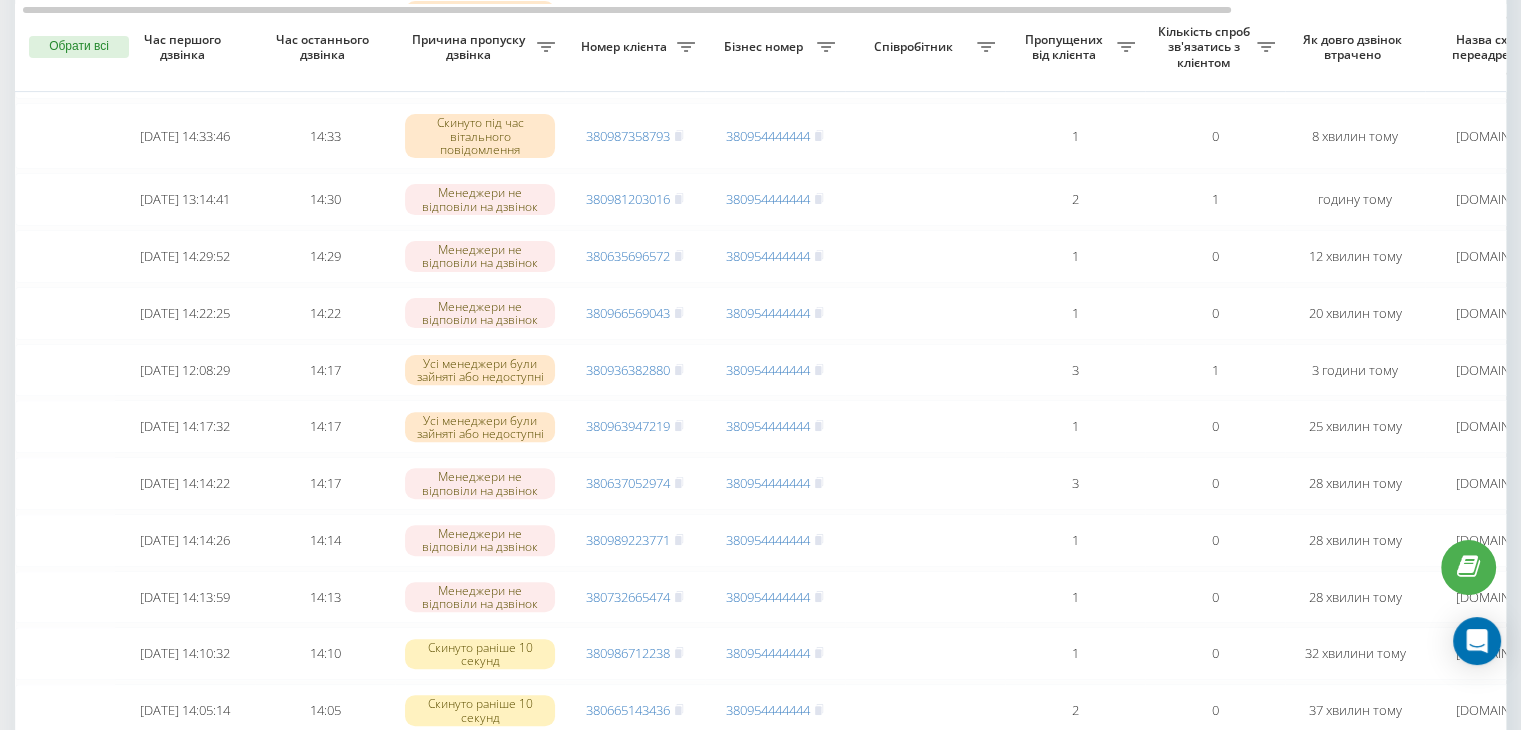 click on "Необроблені пропущені дзвінки Оброблені дзвінки Експорт .csv .xlsx 20.07.2025  -  20.07.2025 Обрати всі Час першого дзвінка Час останнього дзвінка Причина пропуску дзвінка Номер клієнта Бізнес номер Співробітник Пропущених від клієнта Кількість спроб зв'язатись з клієнтом Як довго дзвінок втрачено Назва схеми переадресації Коментар до дзвінка Сьогодні 2025-07-20 14:40:03 14:40 Скинуто раніше 10 секунд 380966346329 380954444444 1 0 2 хвилини тому ukrpas.com.ua Обробити Не вдалося зв'язатися Зв'язався з клієнтом за допомогою іншого каналу Клієнт передзвонив сам з іншого номера Інший варіант 14:39 2 1 1" at bounding box center [760, 2652] 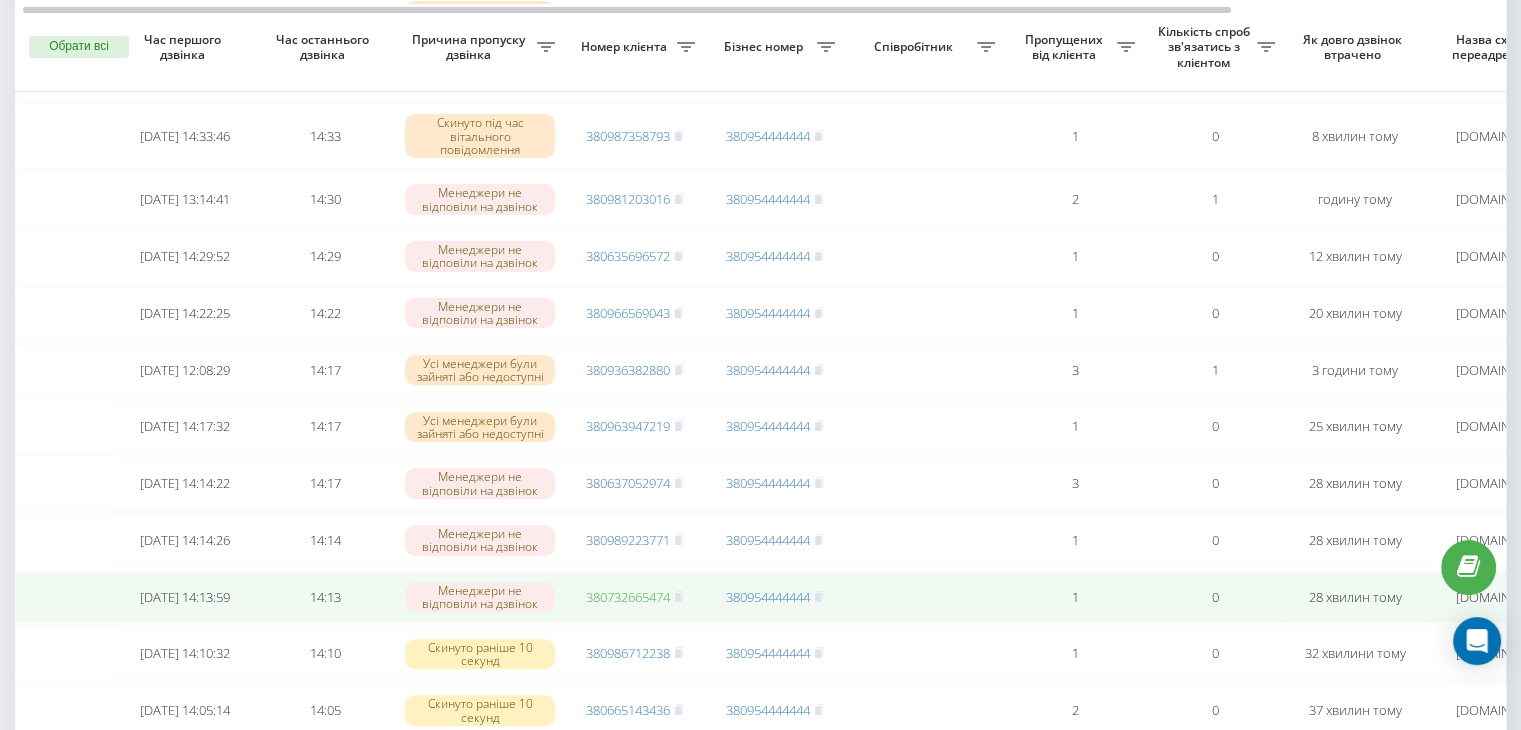 click on "380732665474" at bounding box center [628, 597] 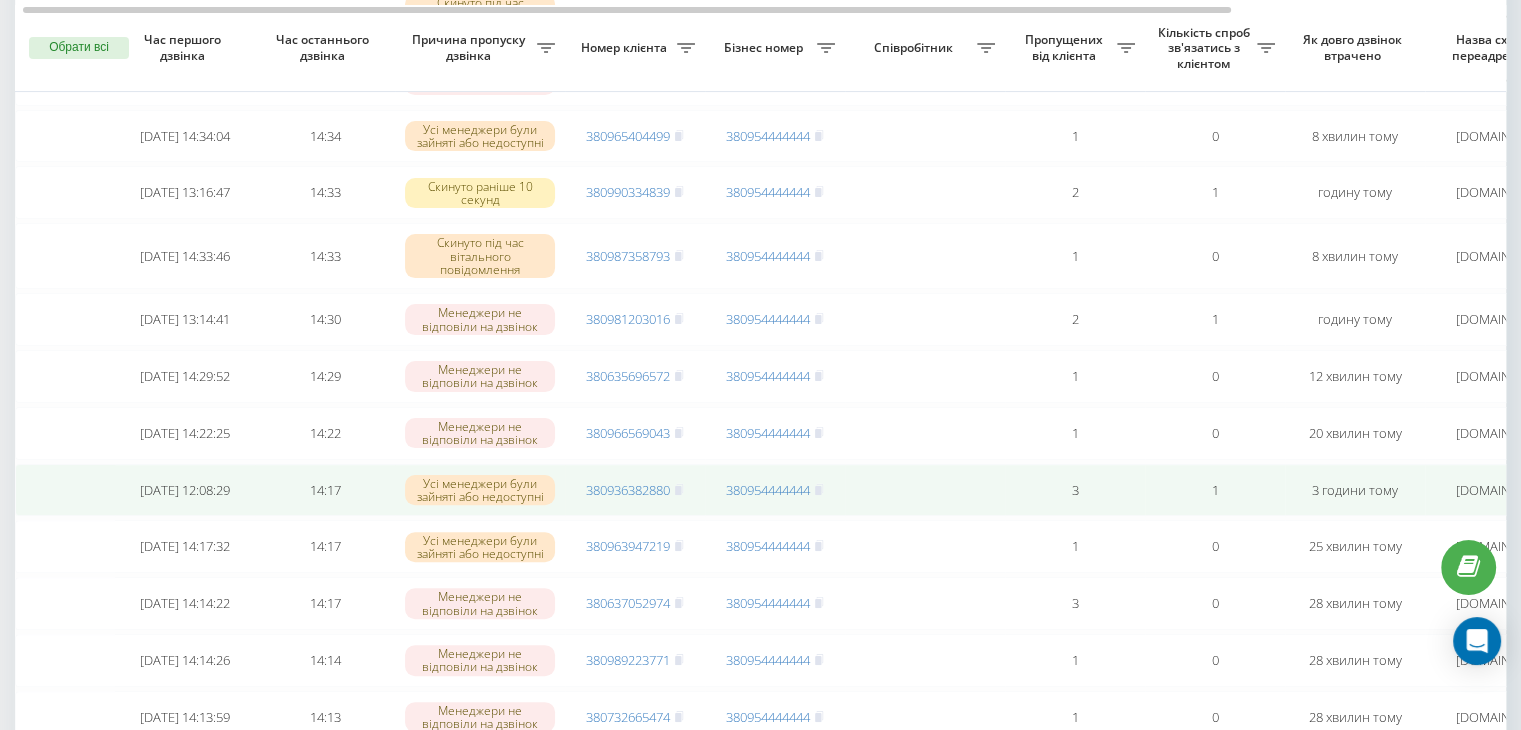 scroll, scrollTop: 466, scrollLeft: 0, axis: vertical 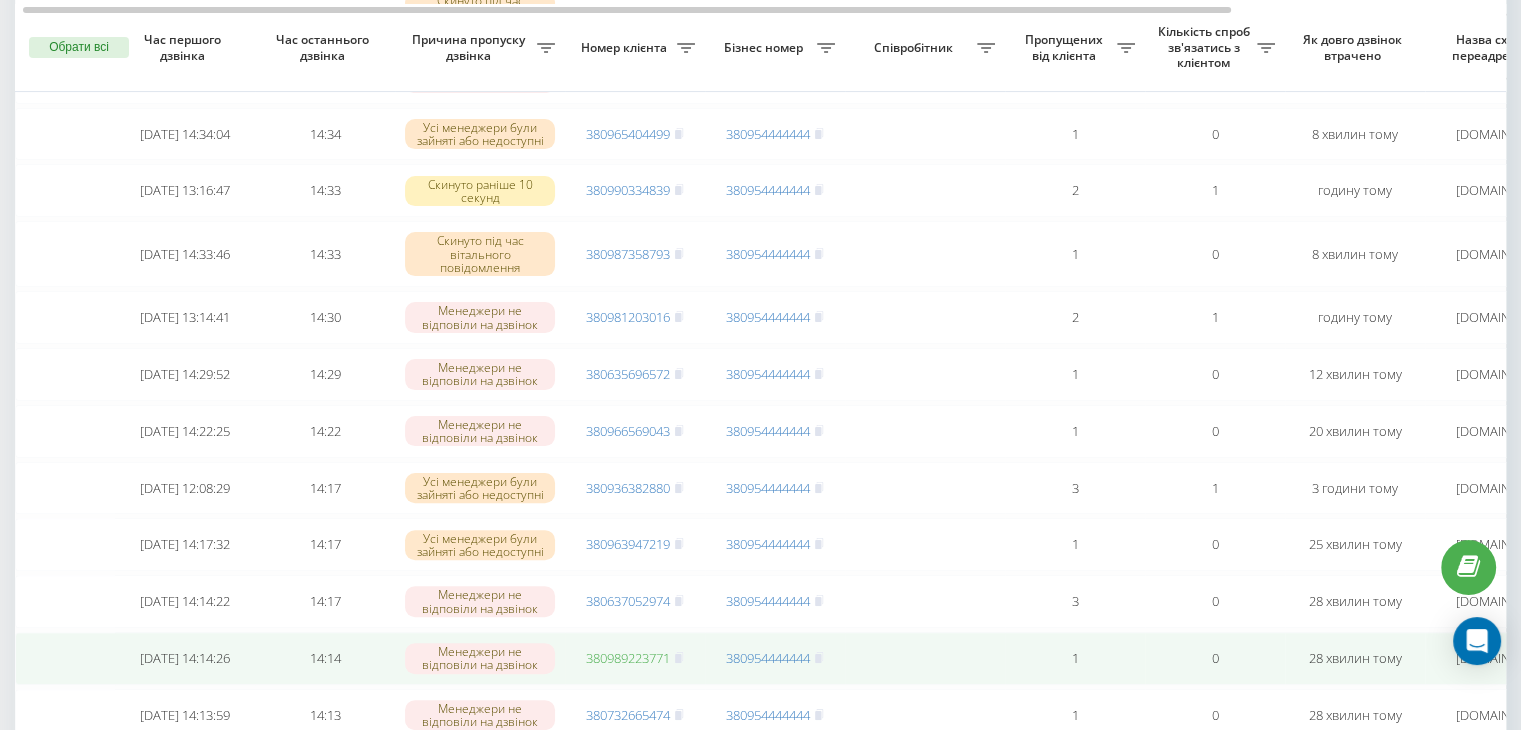 click on "380989223771" at bounding box center [628, 658] 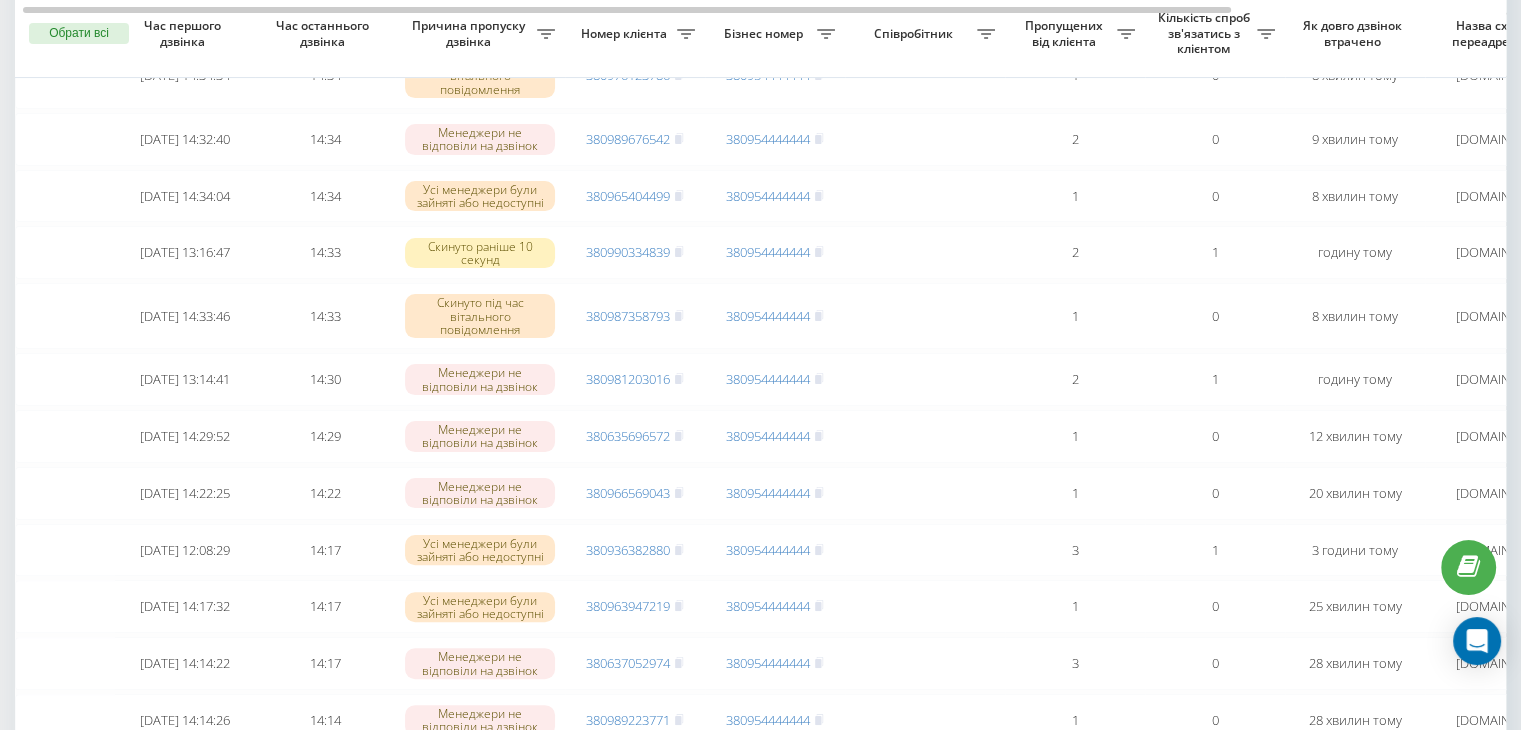 scroll, scrollTop: 390, scrollLeft: 0, axis: vertical 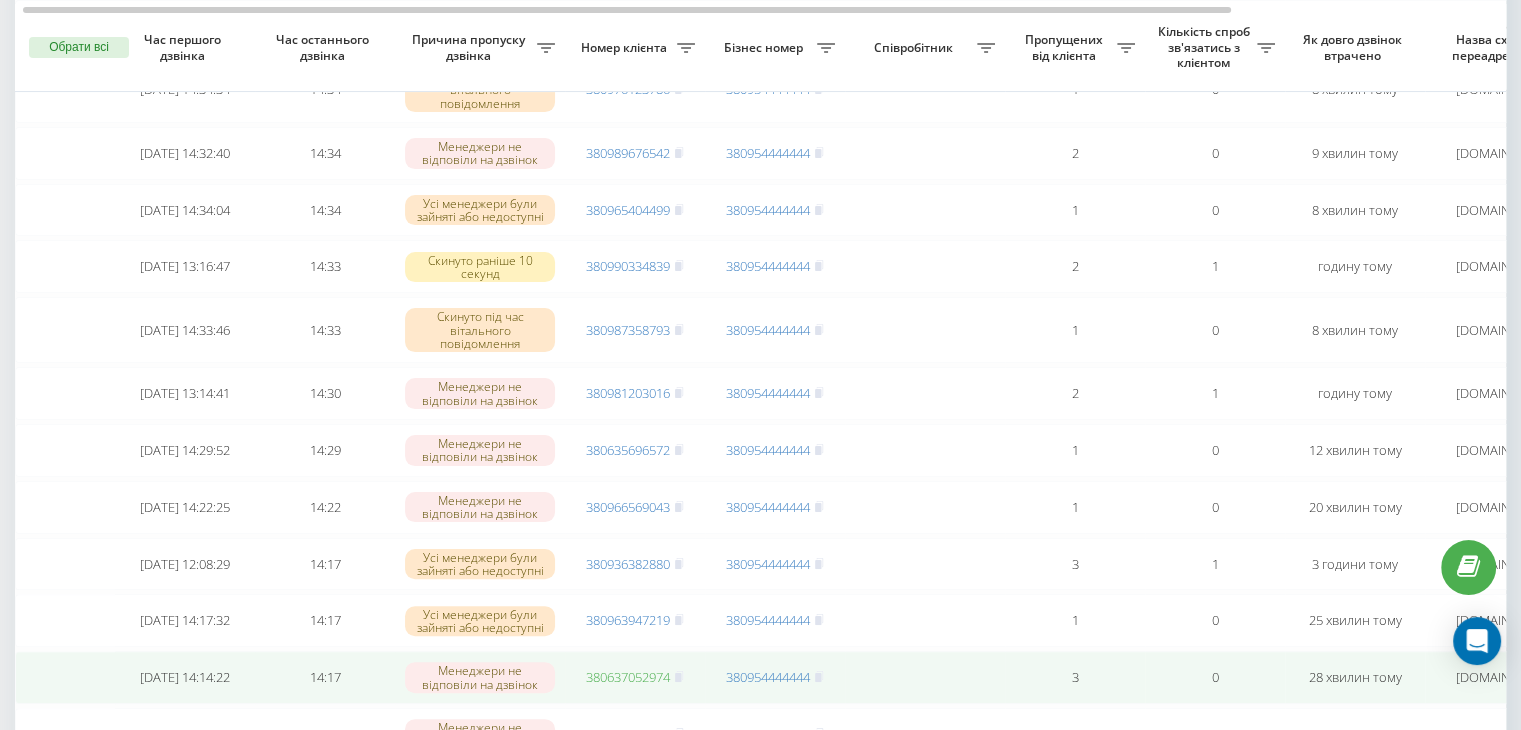 click on "380637052974" at bounding box center [628, 677] 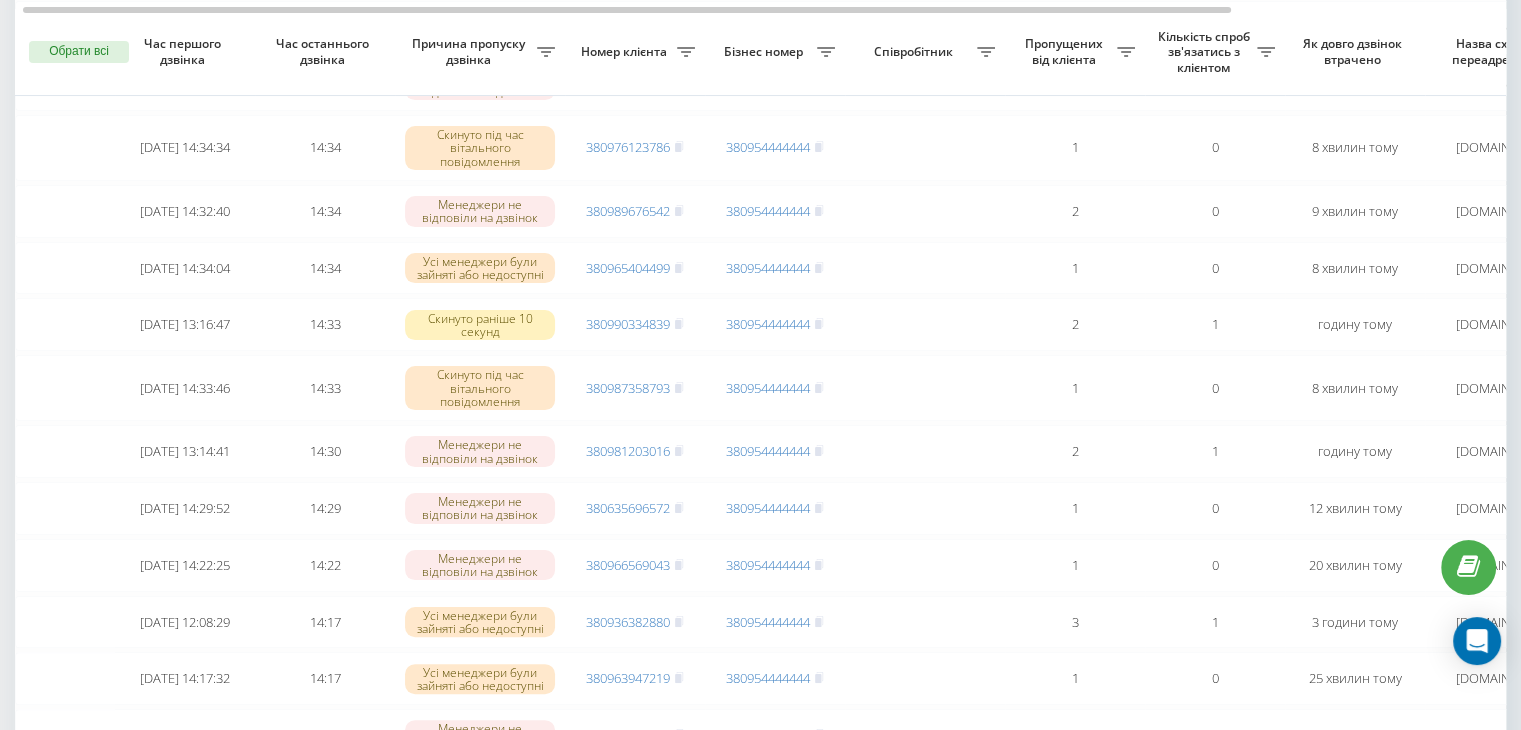 scroll, scrollTop: 322, scrollLeft: 0, axis: vertical 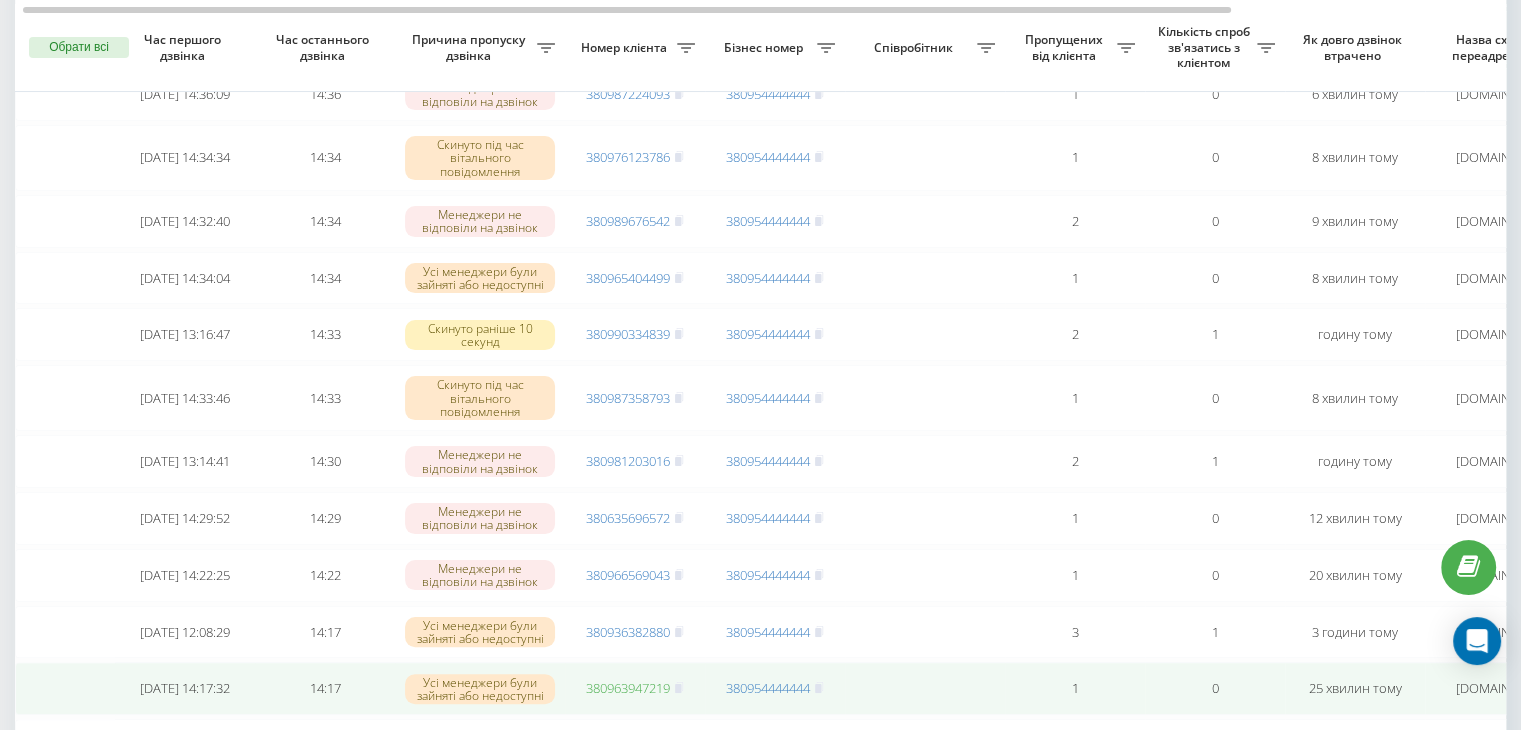 click on "380963947219" at bounding box center [628, 688] 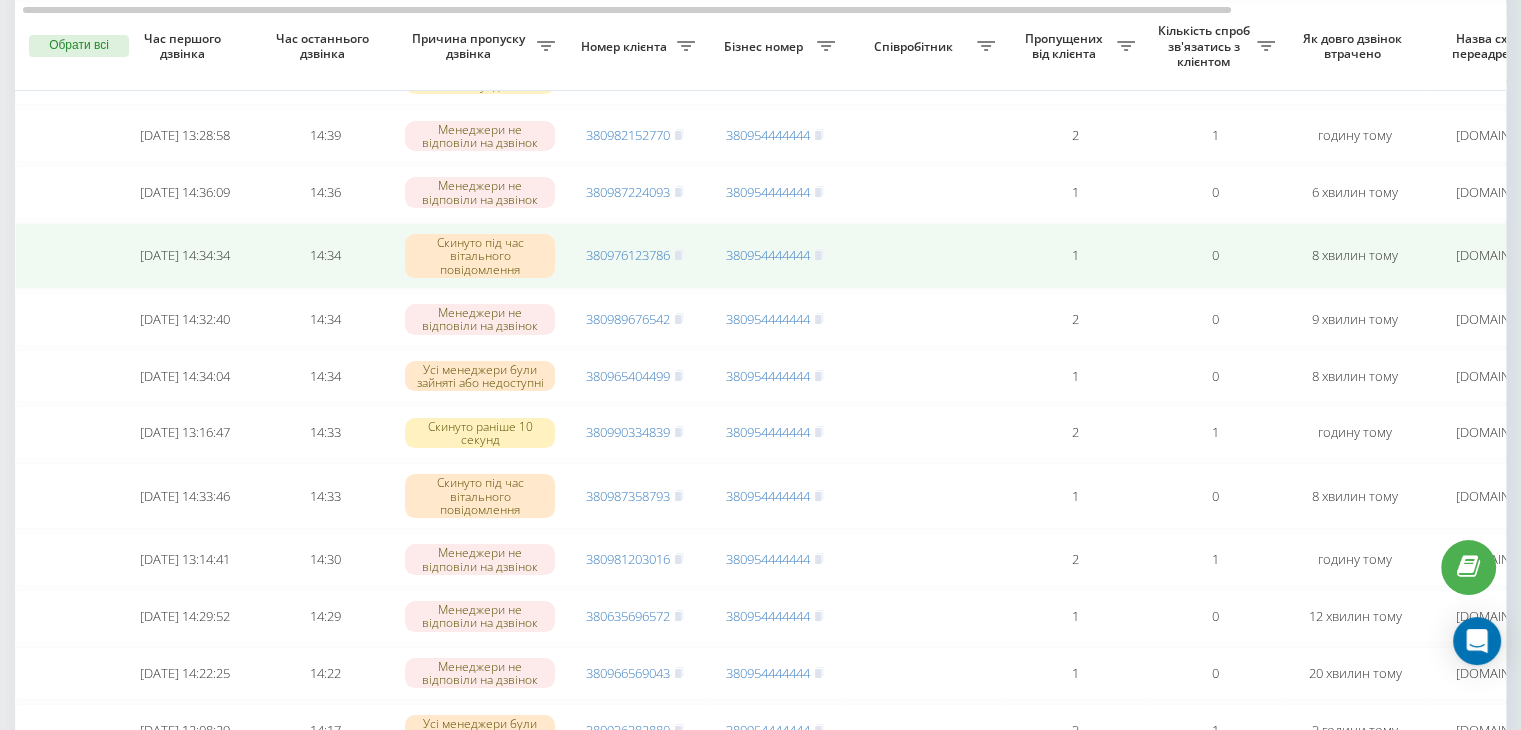 scroll, scrollTop: 219, scrollLeft: 0, axis: vertical 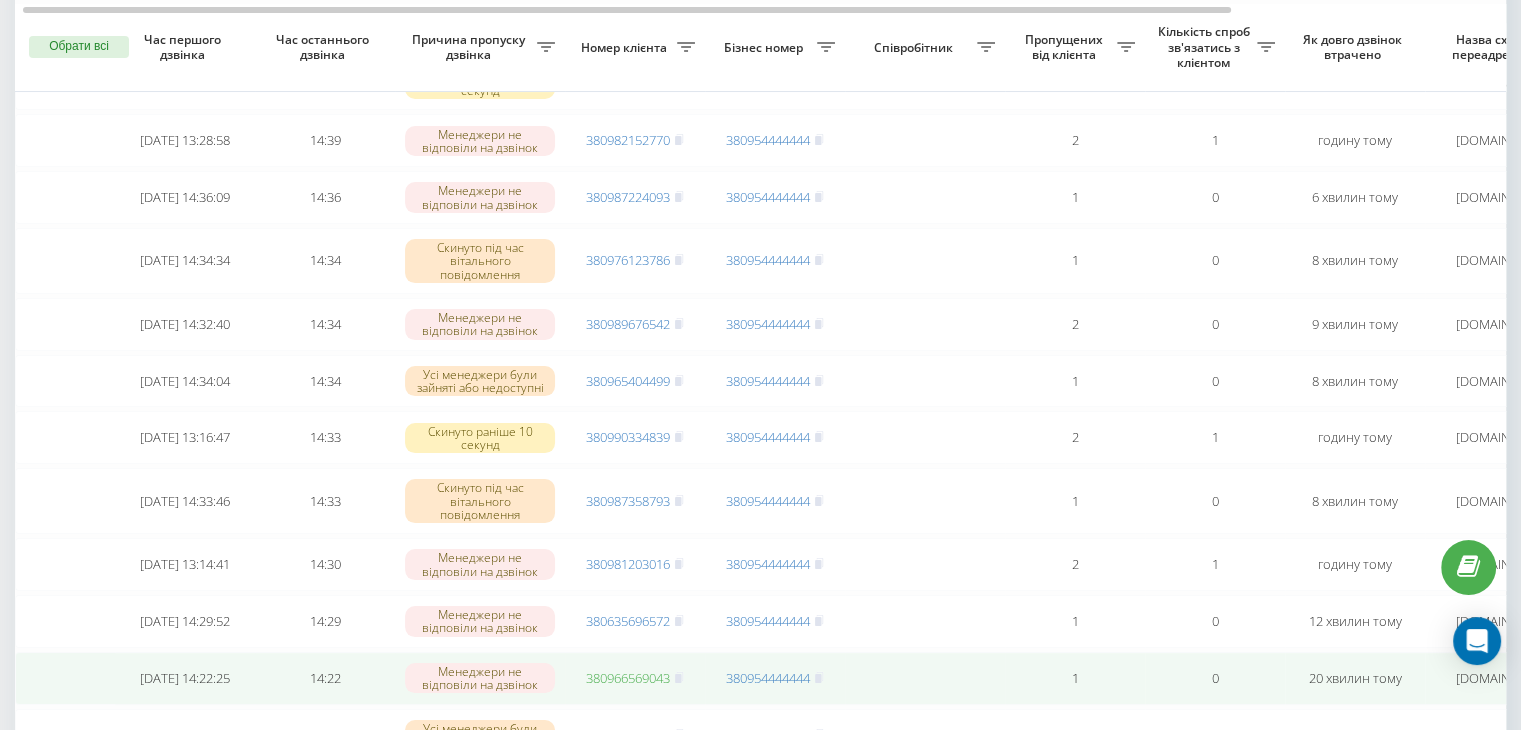 click on "380966569043" at bounding box center [628, 678] 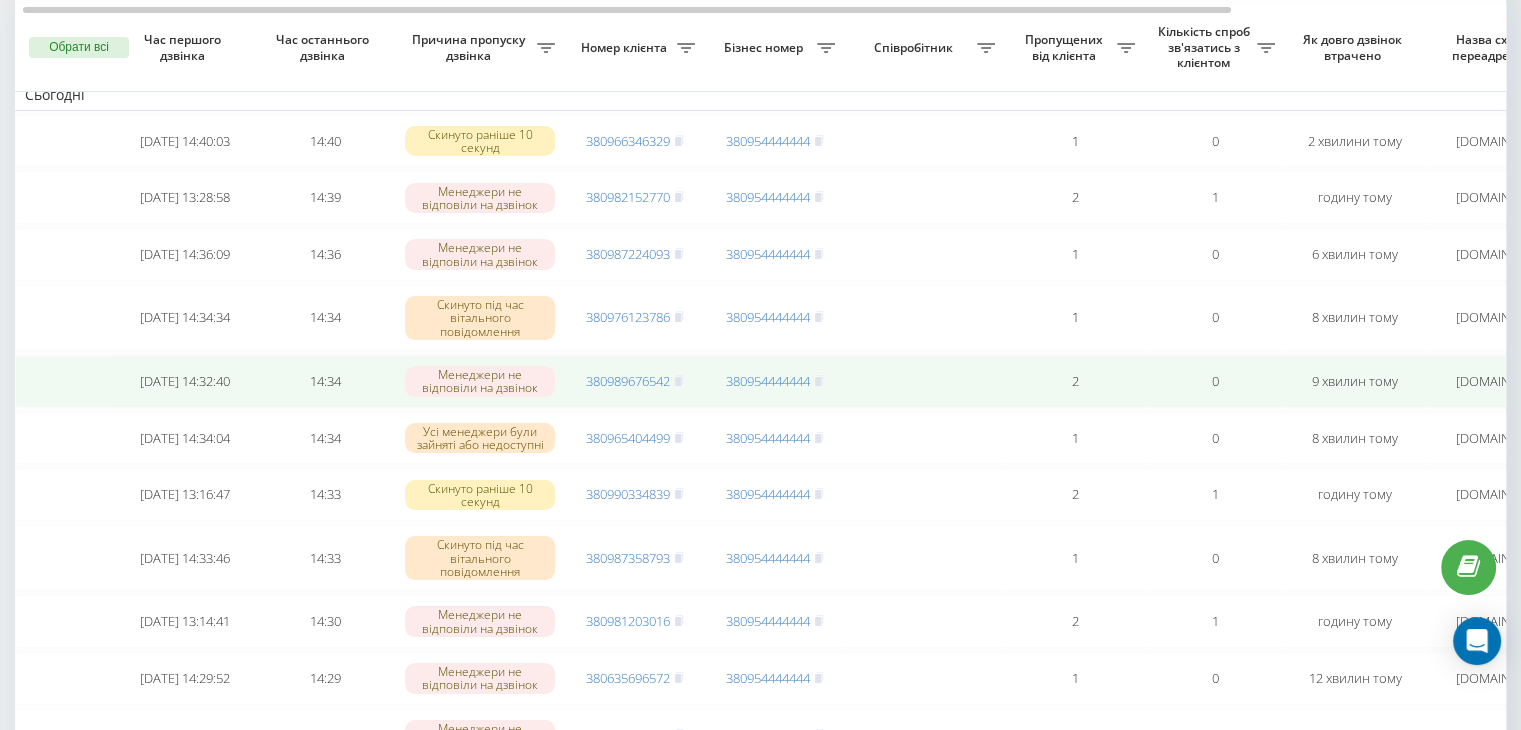 scroll, scrollTop: 163, scrollLeft: 0, axis: vertical 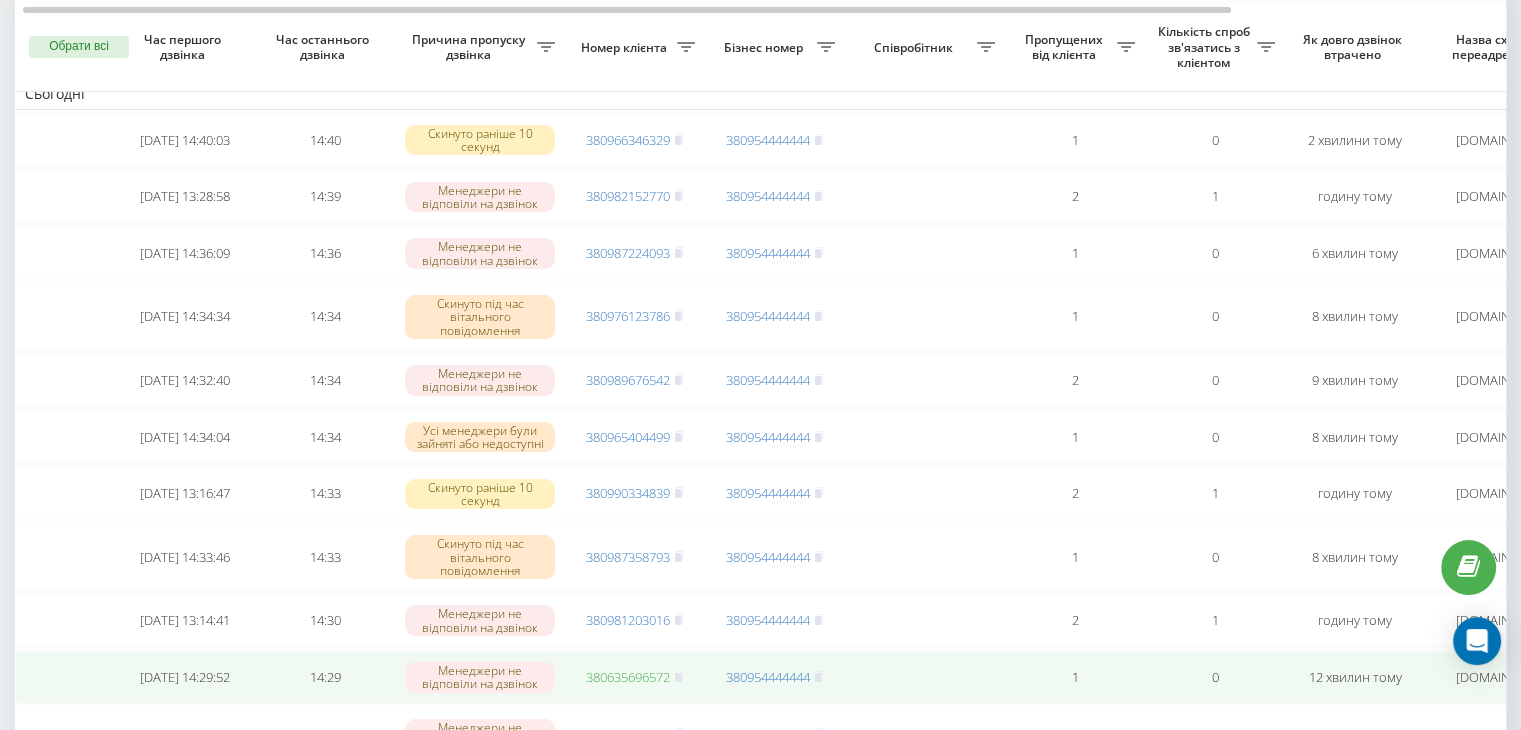 click on "380635696572" at bounding box center (628, 677) 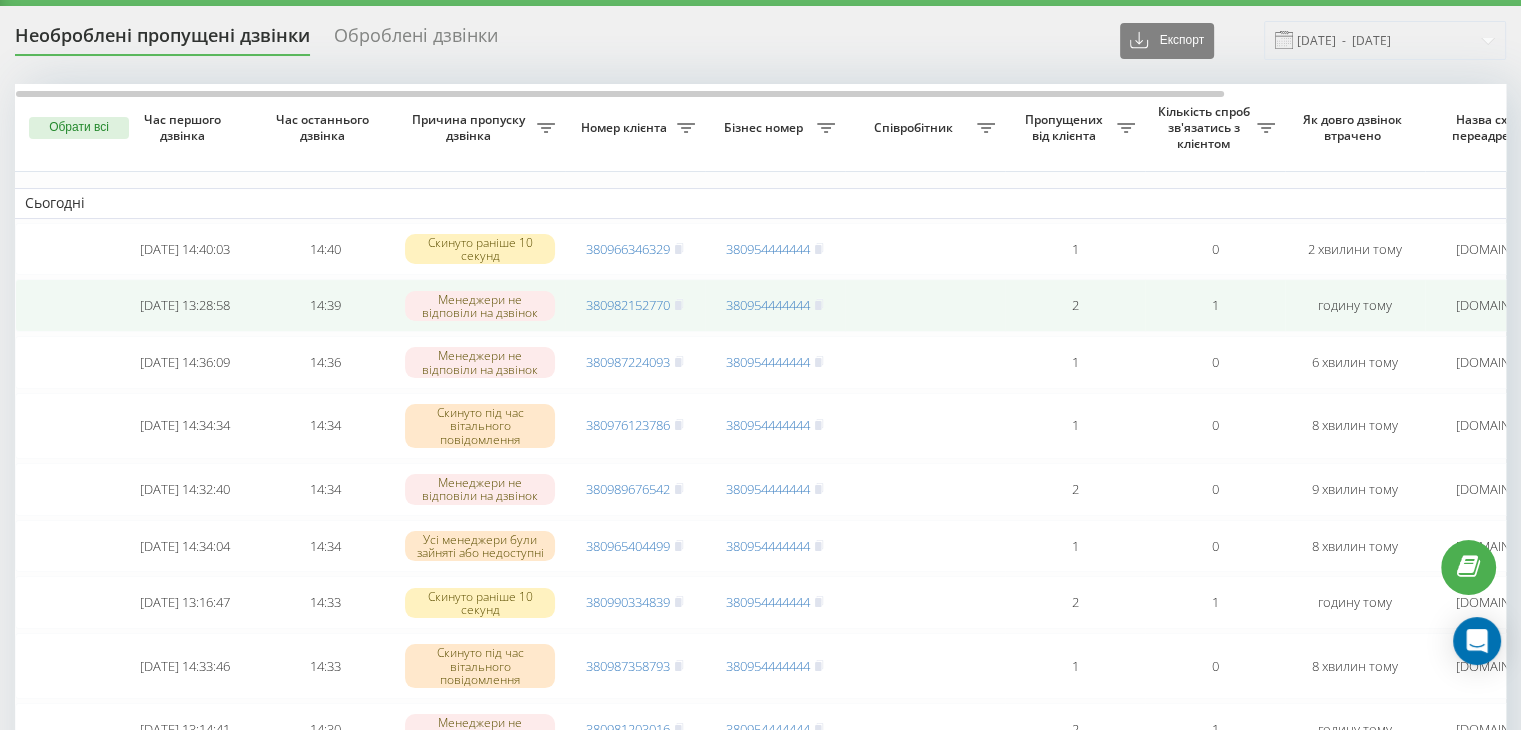 scroll, scrollTop: 52, scrollLeft: 0, axis: vertical 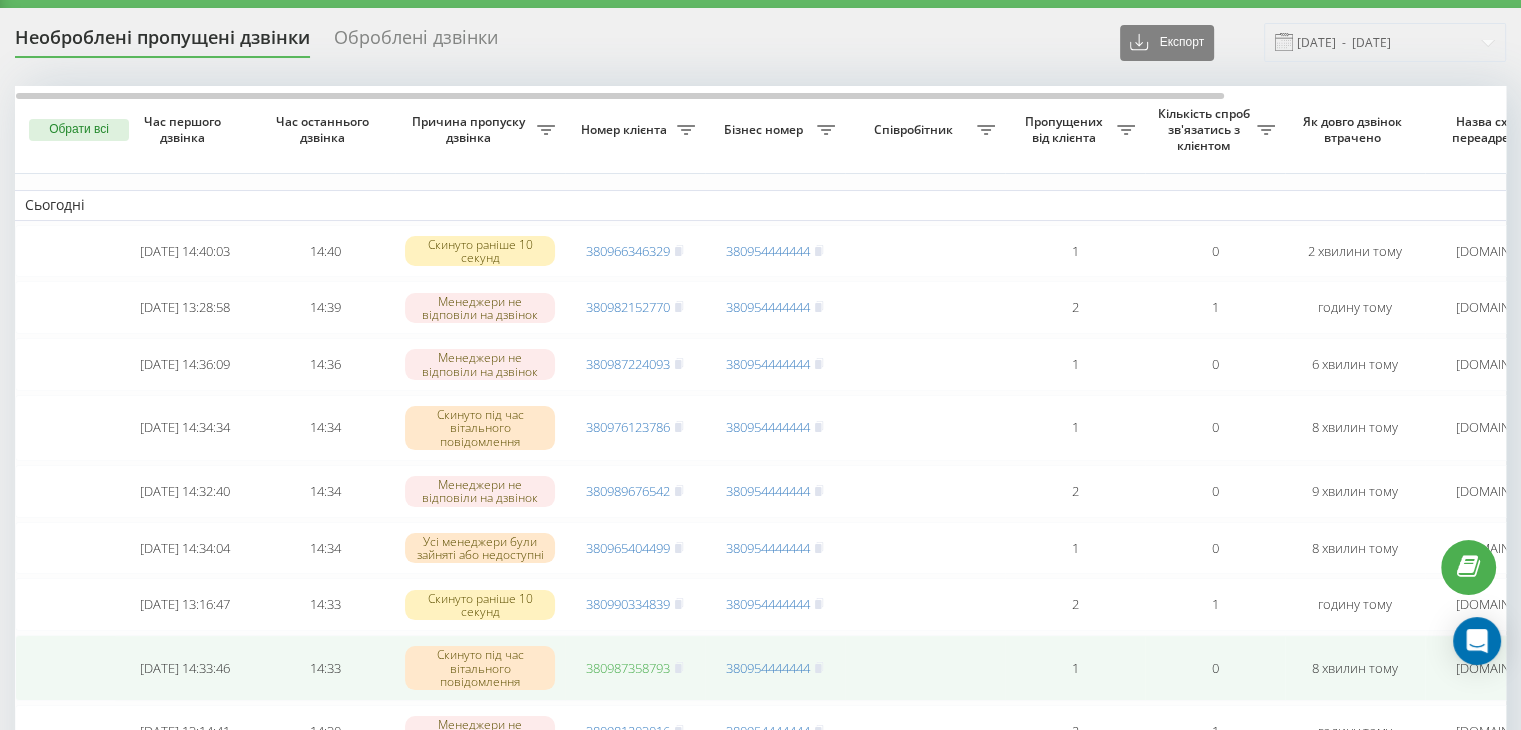 click on "380987358793" at bounding box center [628, 668] 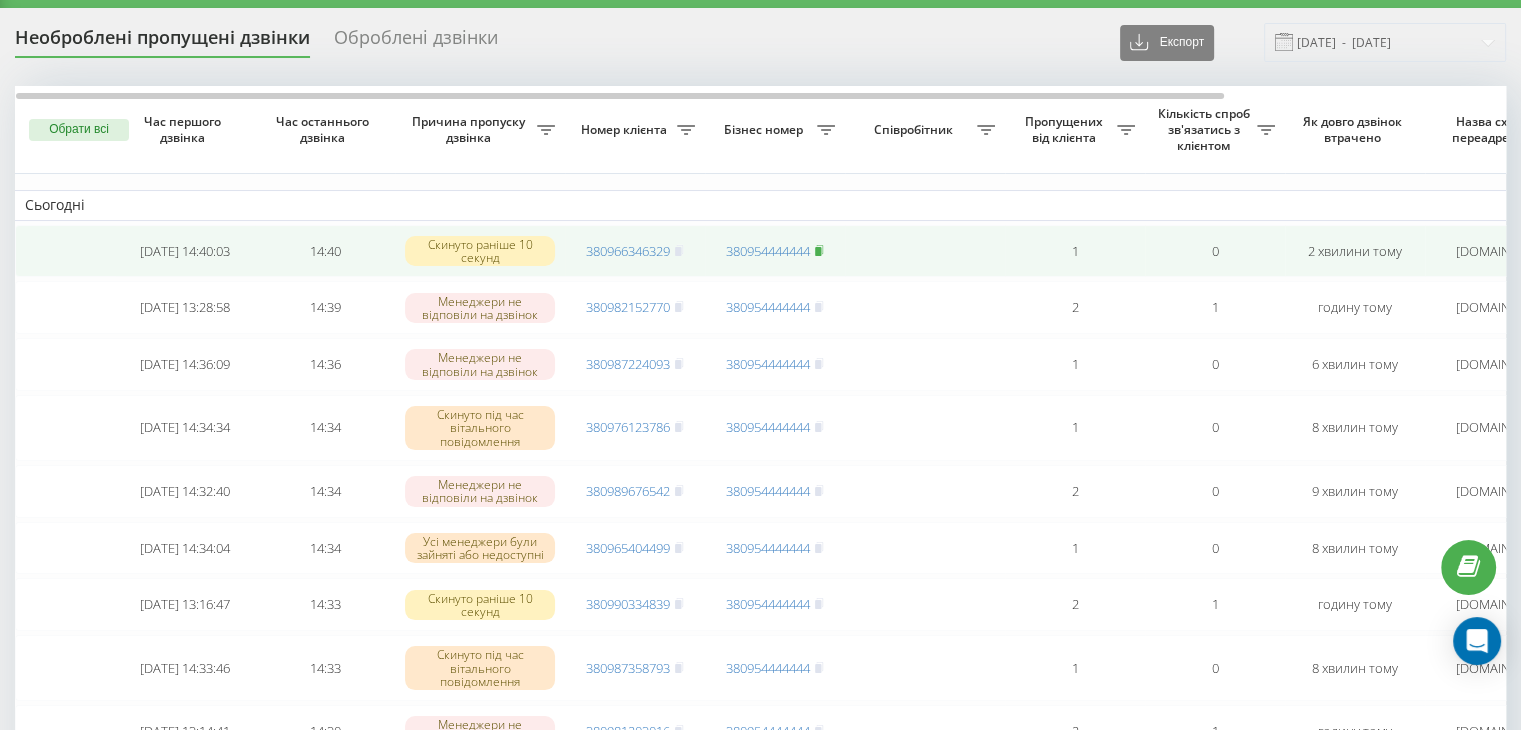 scroll, scrollTop: 40, scrollLeft: 0, axis: vertical 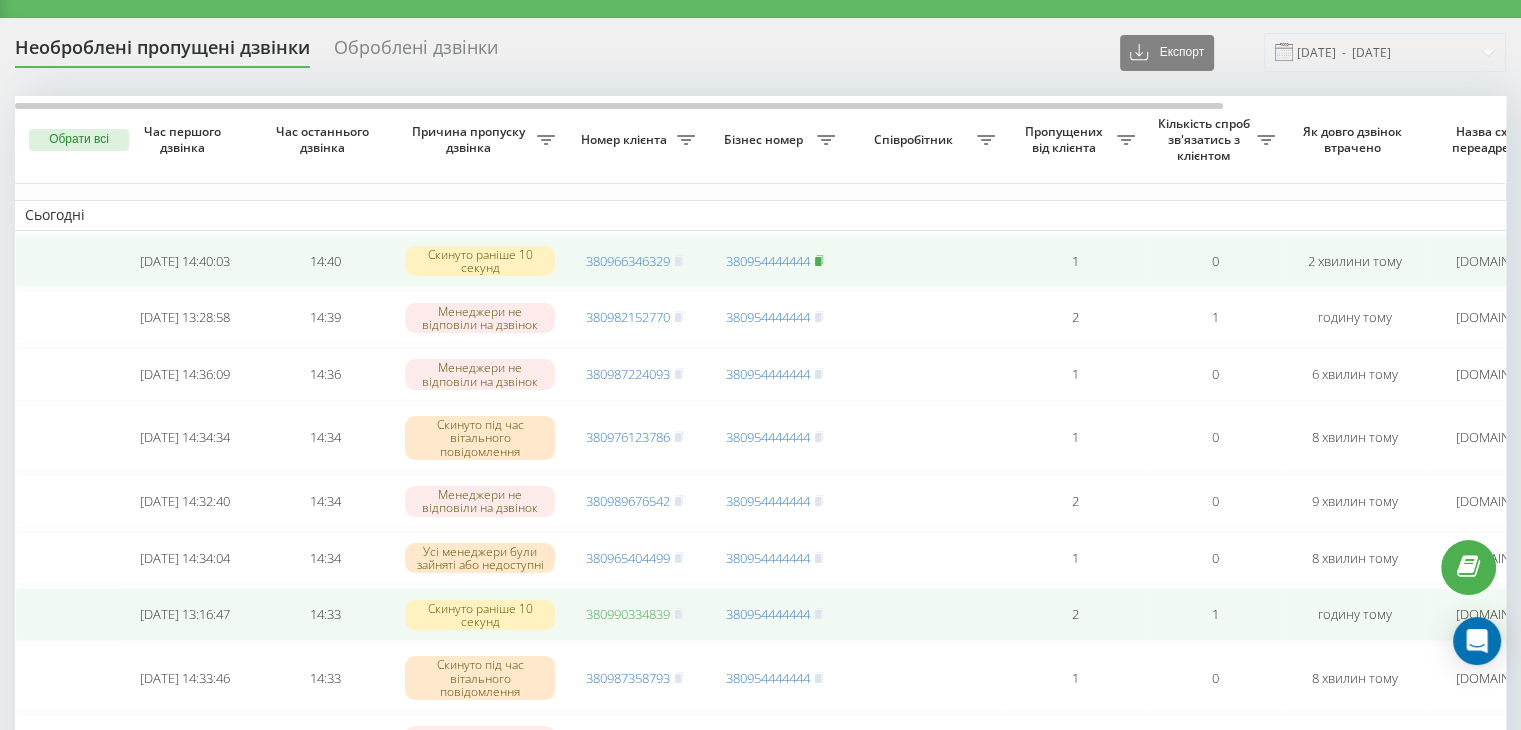 click on "380990334839" at bounding box center [628, 614] 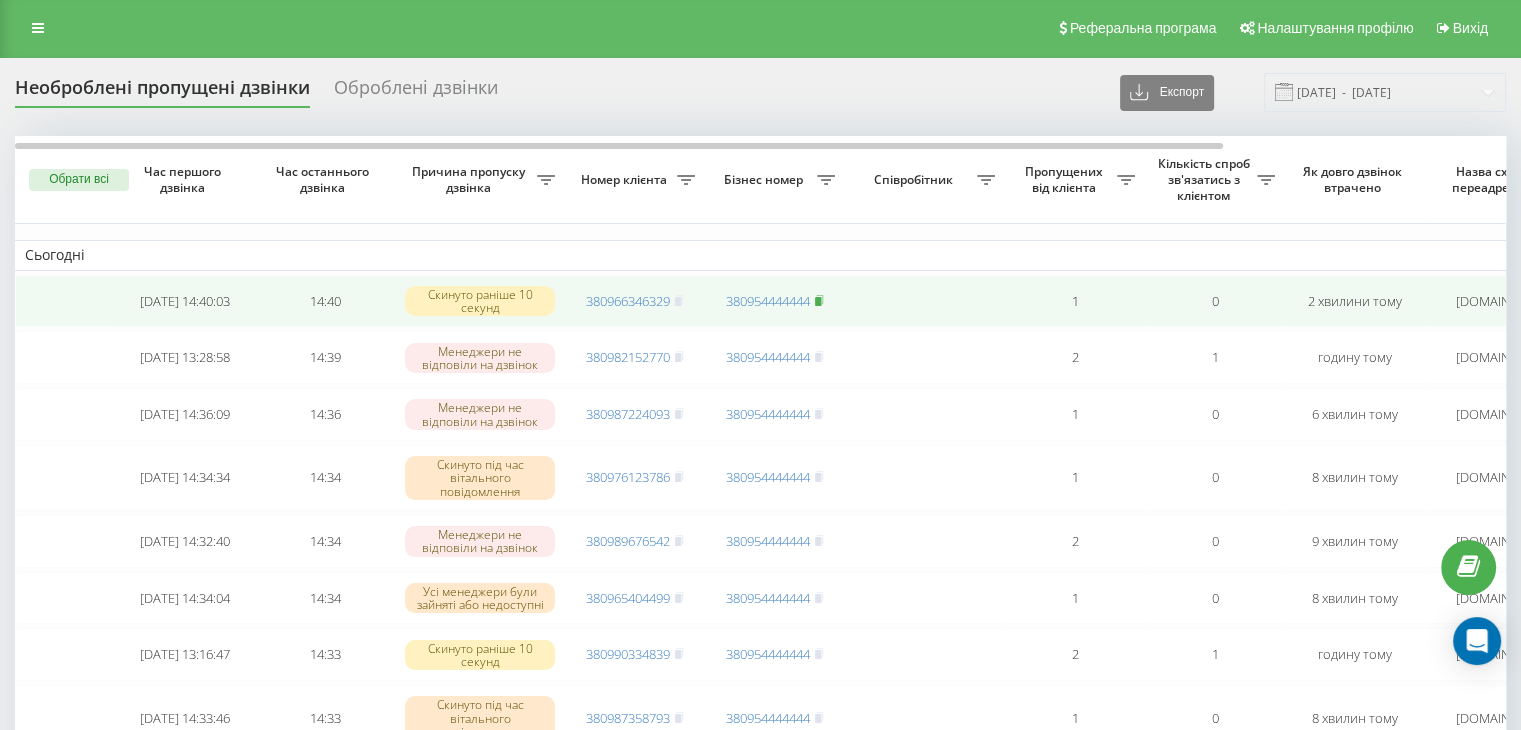 scroll, scrollTop: 0, scrollLeft: 0, axis: both 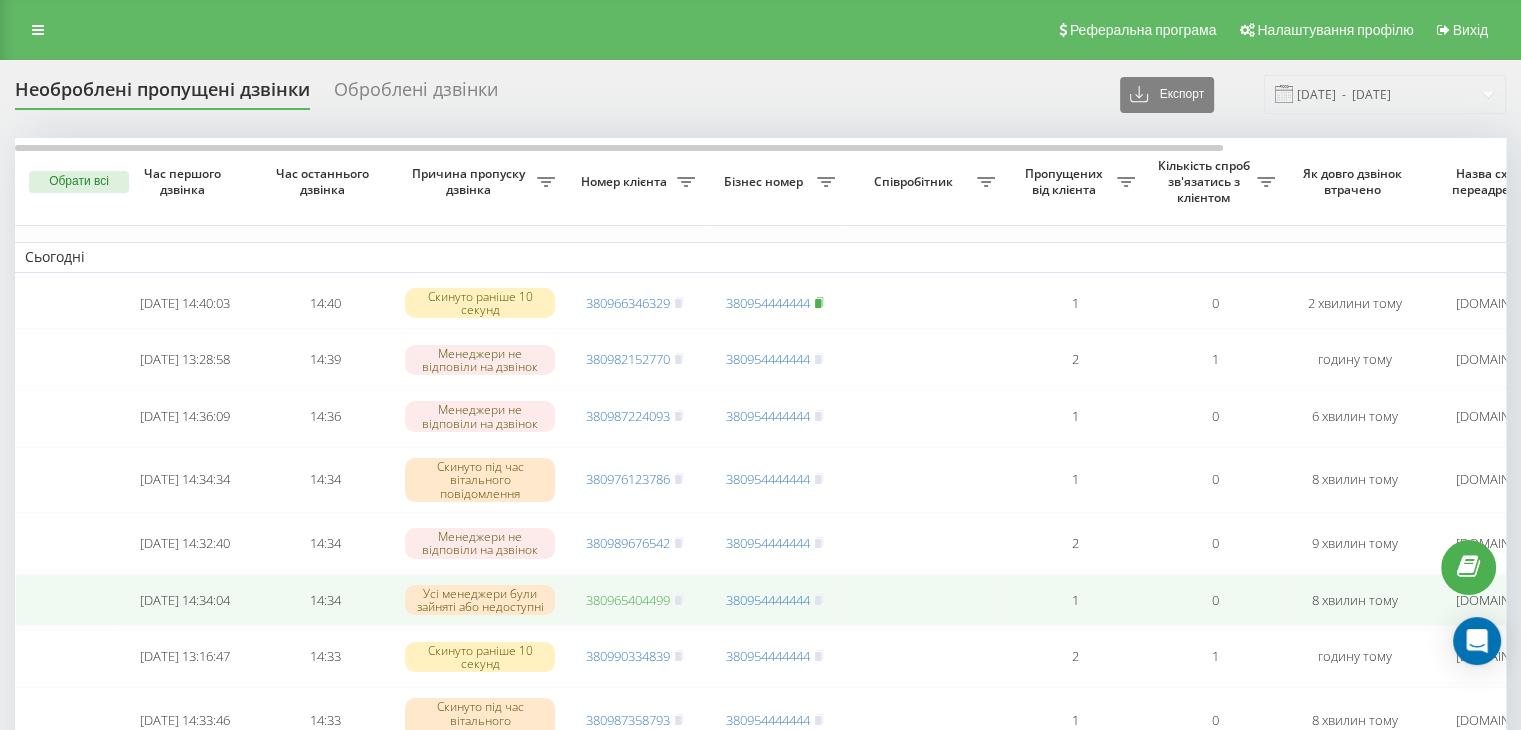 click on "380965404499" at bounding box center (628, 600) 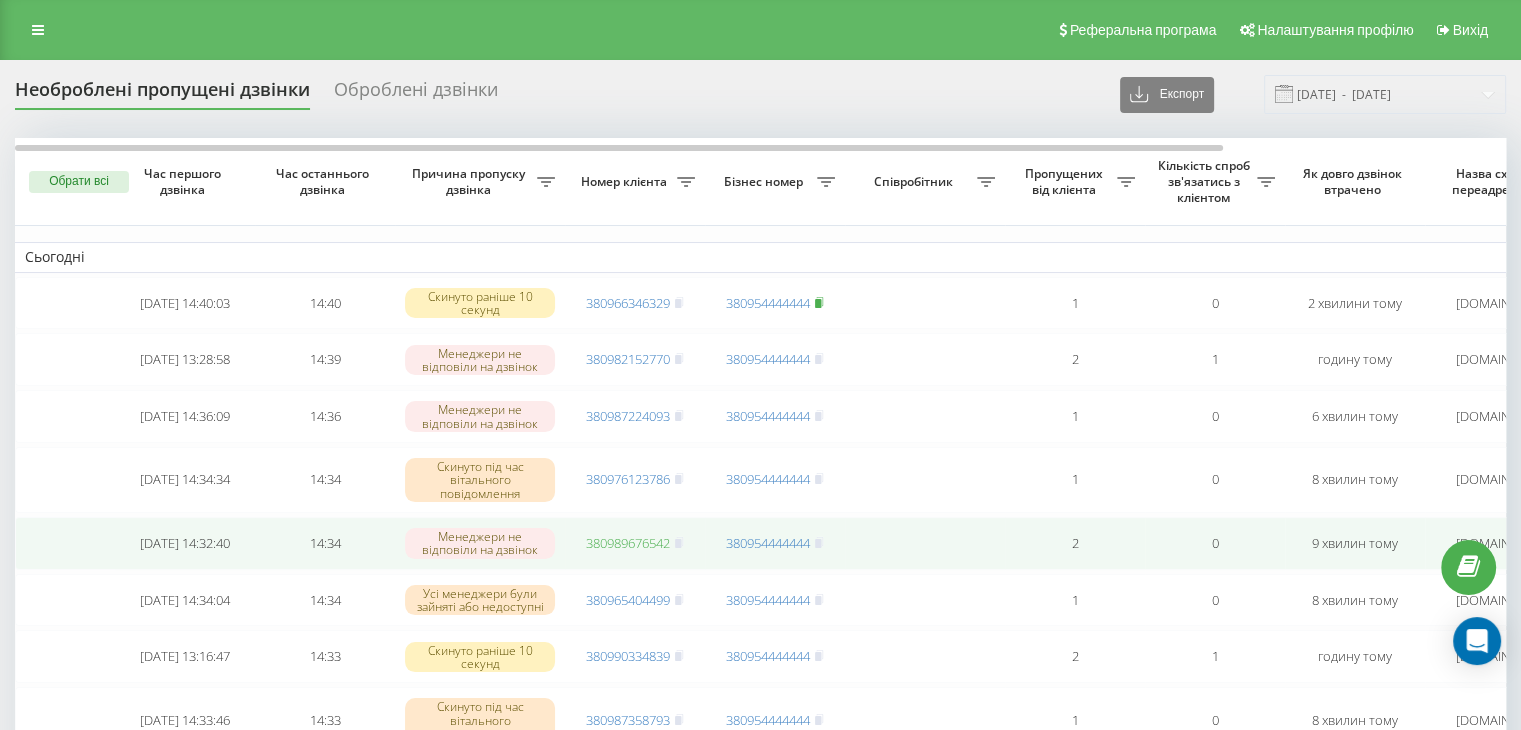 click on "380989676542" at bounding box center [628, 543] 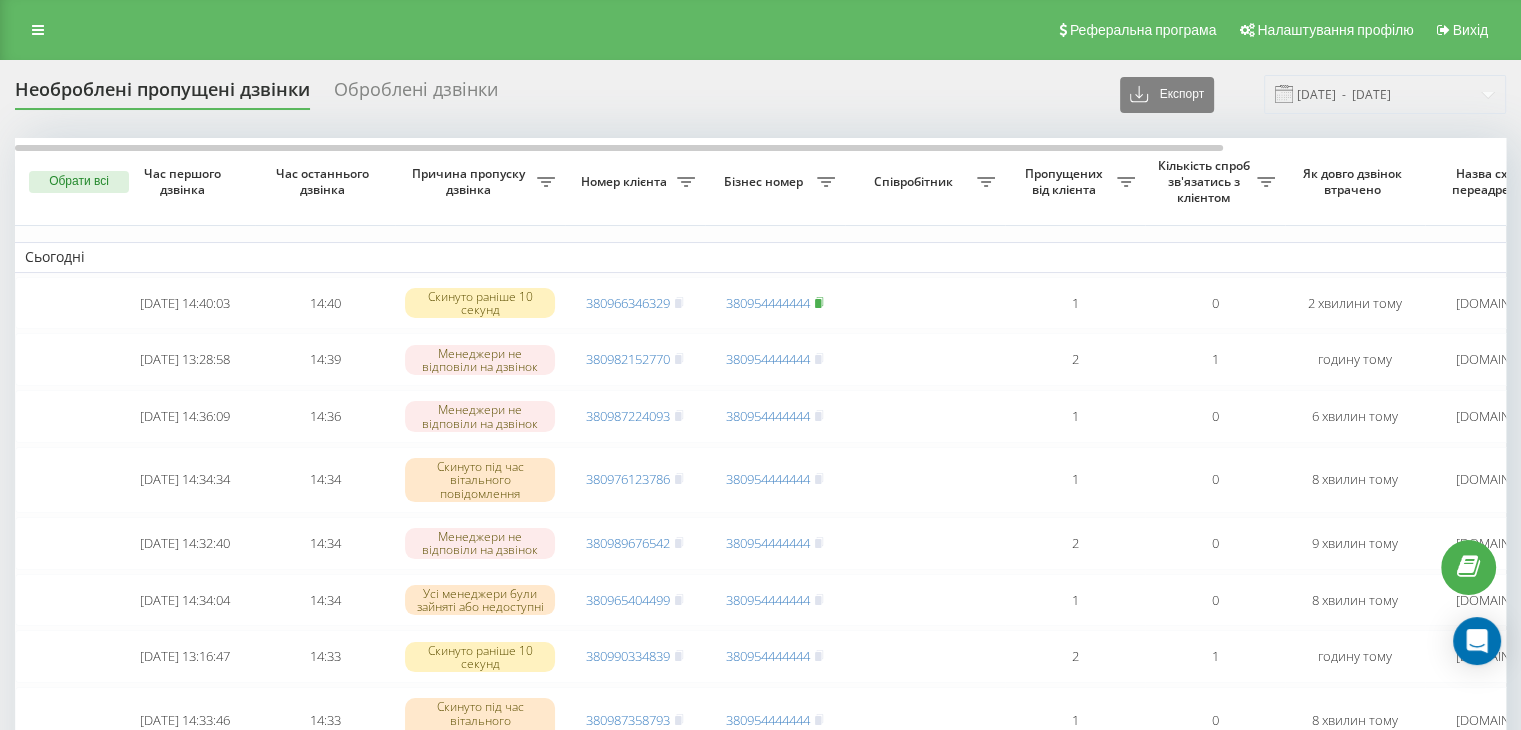 click on "Необроблені пропущені дзвінки Оброблені дзвінки Експорт .csv .xlsx 20.07.2025  -  20.07.2025 Обрати всі Час першого дзвінка Час останнього дзвінка Причина пропуску дзвінка Номер клієнта Бізнес номер Співробітник Пропущених від клієнта Кількість спроб зв'язатись з клієнтом Як довго дзвінок втрачено Назва схеми переадресації Коментар до дзвінка Сьогодні 2025-07-20 14:40:03 14:40 Скинуто раніше 10 секунд 380966346329 380954444444 1 0 2 хвилини тому ukrpas.com.ua Обробити Не вдалося зв'язатися Зв'язався з клієнтом за допомогою іншого каналу Клієнт передзвонив сам з іншого номера Інший варіант 14:39 2 1 1" at bounding box center [760, 3236] 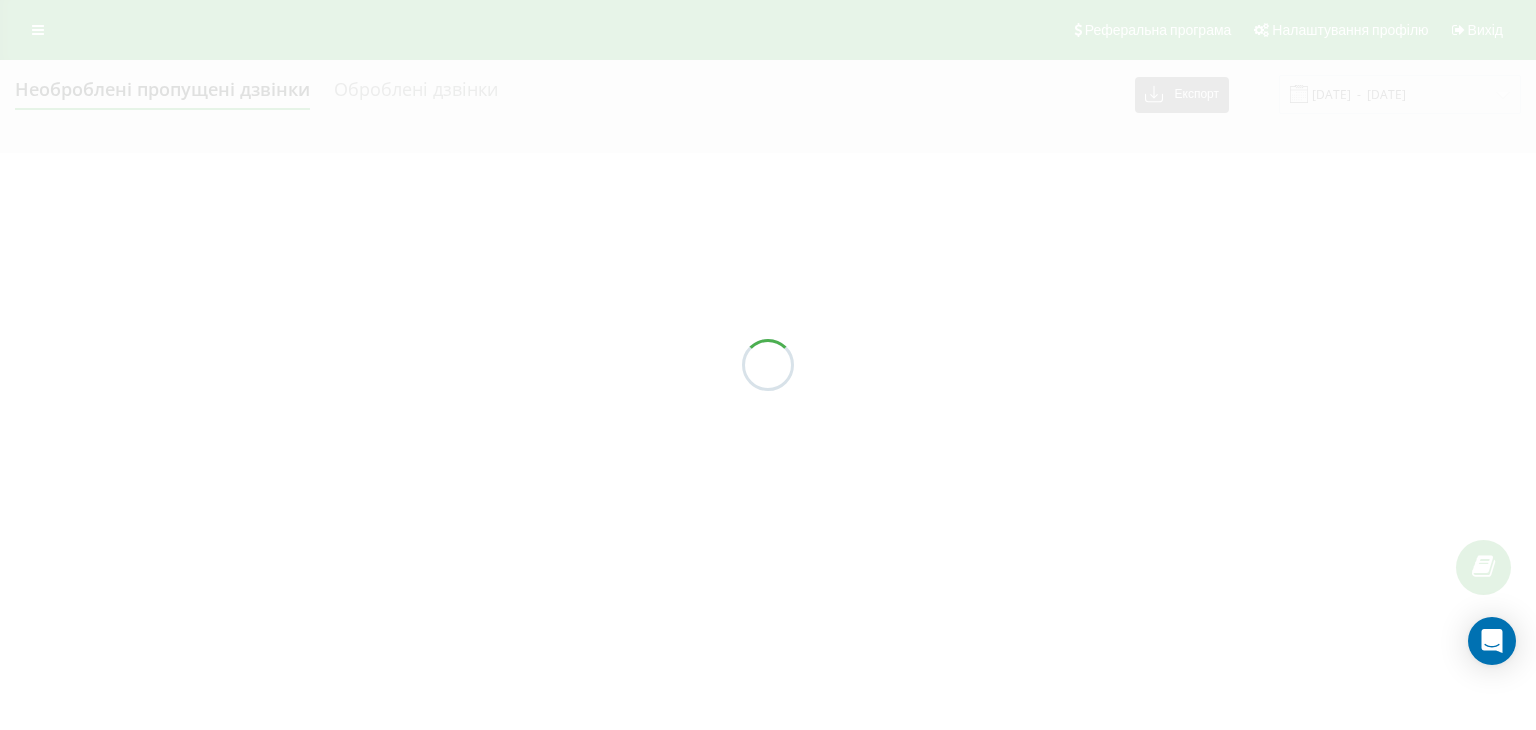 scroll, scrollTop: 0, scrollLeft: 0, axis: both 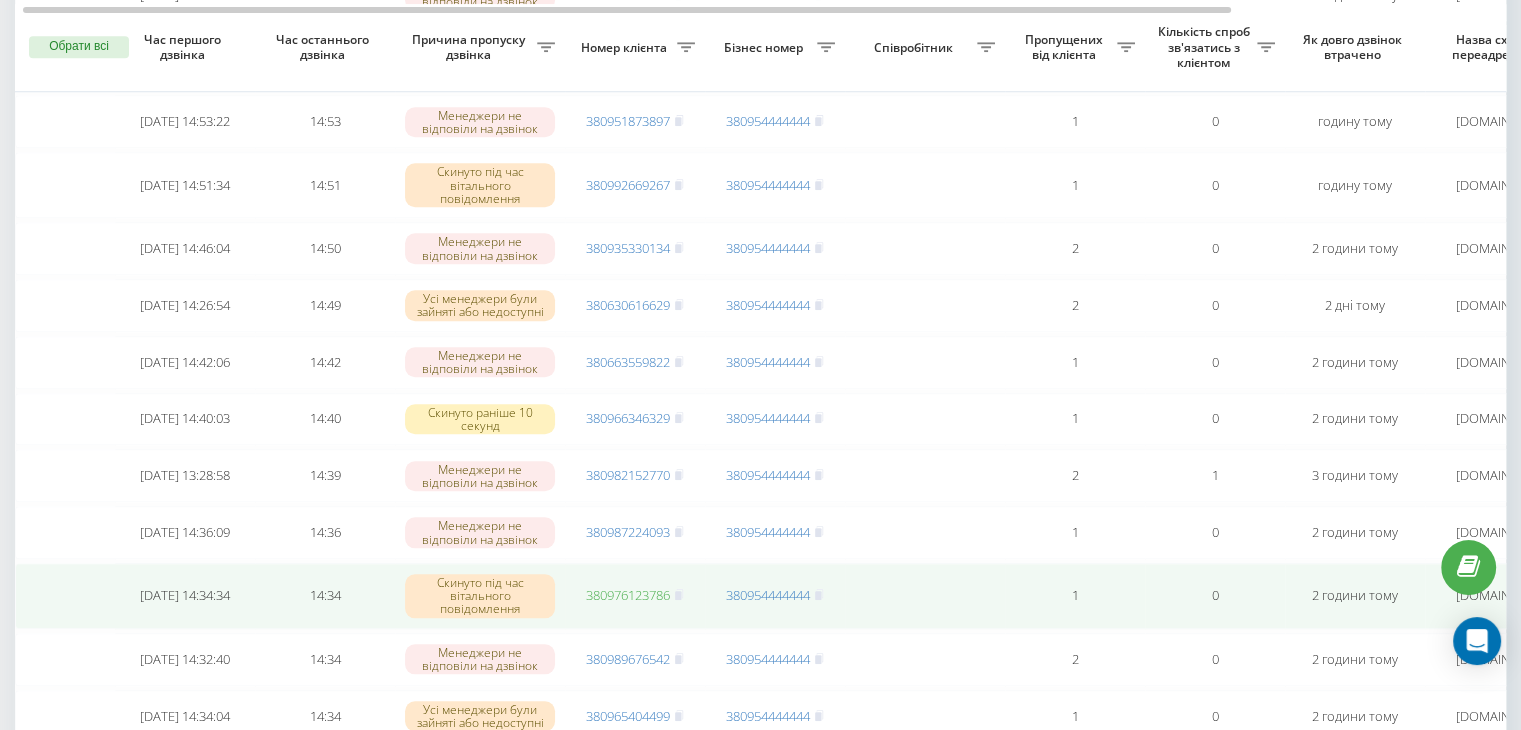 click on "380976123786" at bounding box center (628, 595) 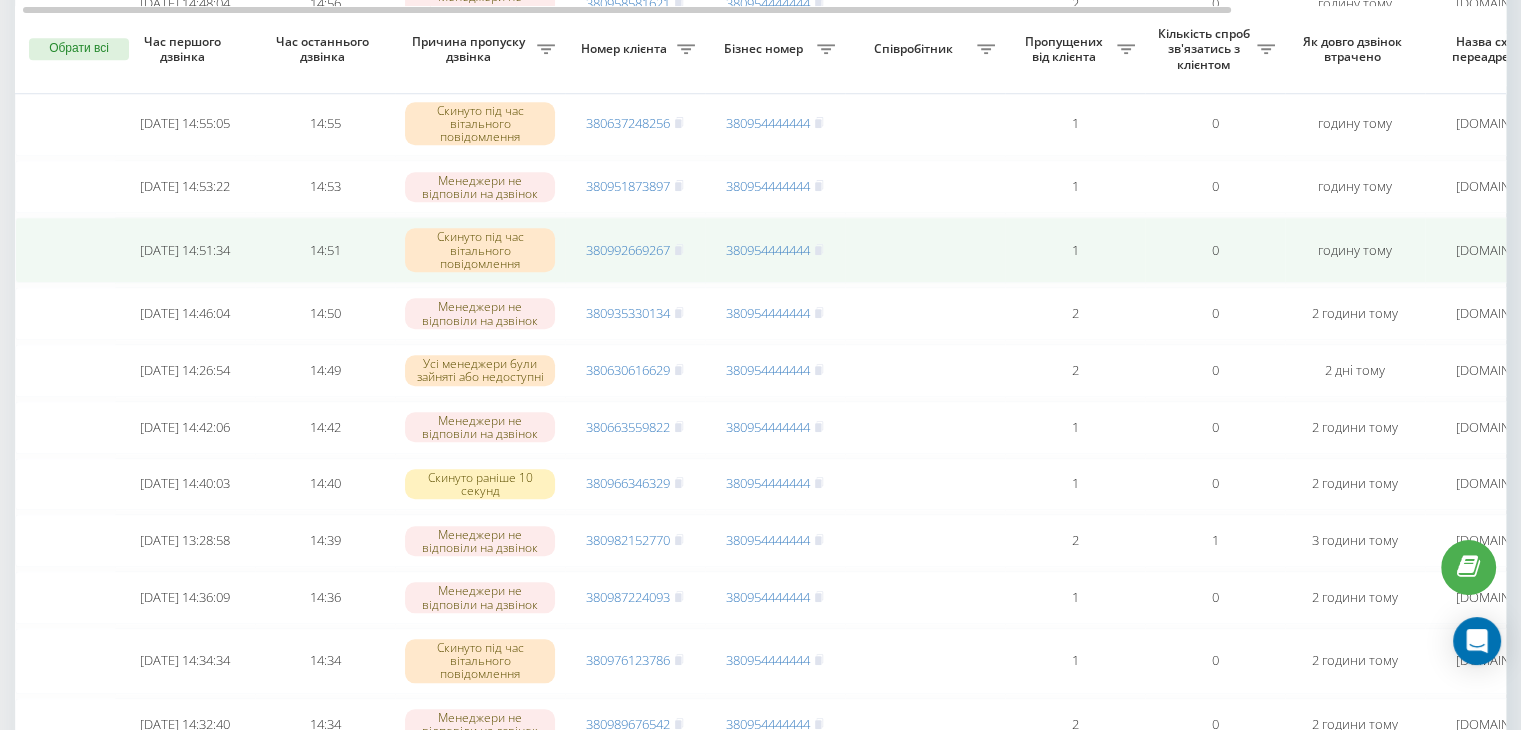 scroll, scrollTop: 1703, scrollLeft: 0, axis: vertical 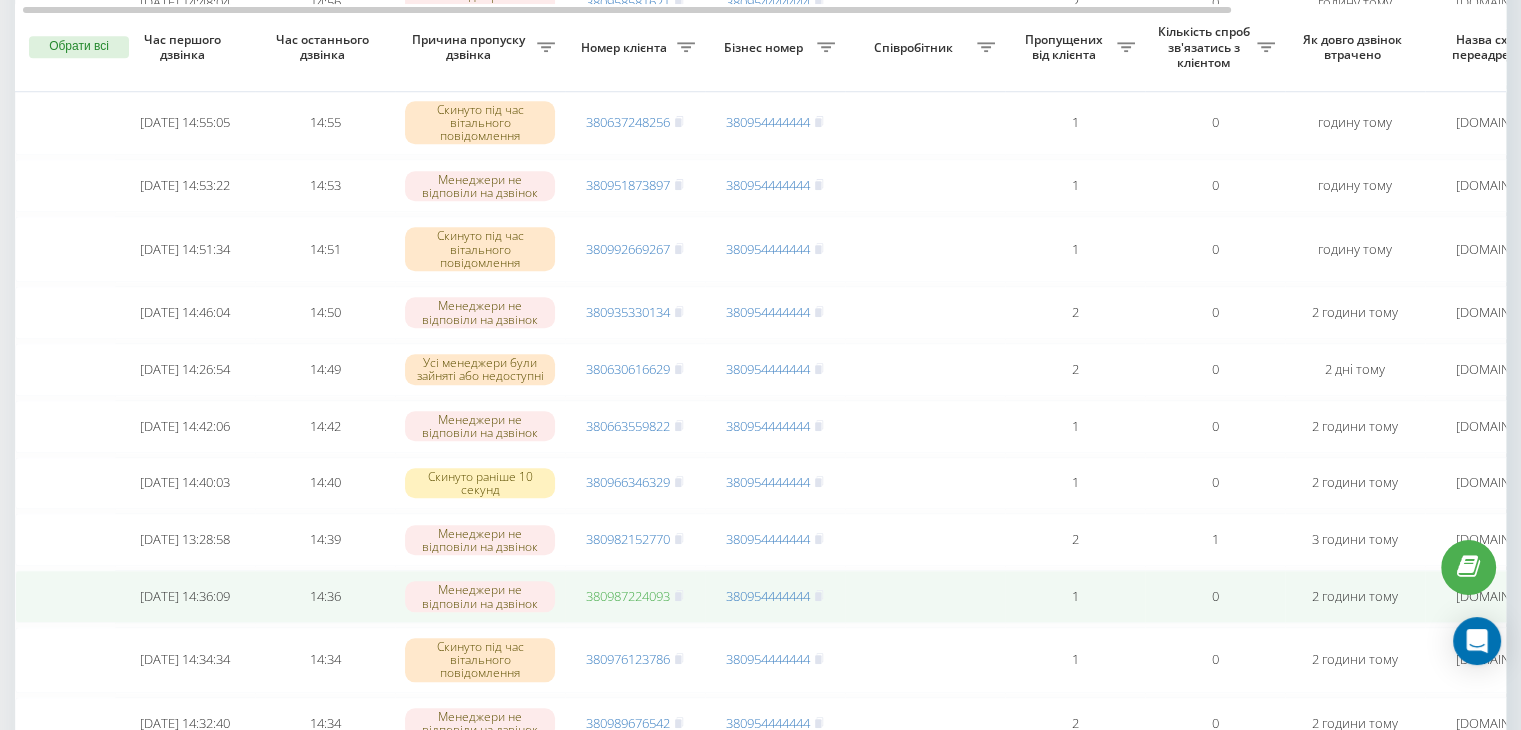 click on "380987224093" at bounding box center [628, 596] 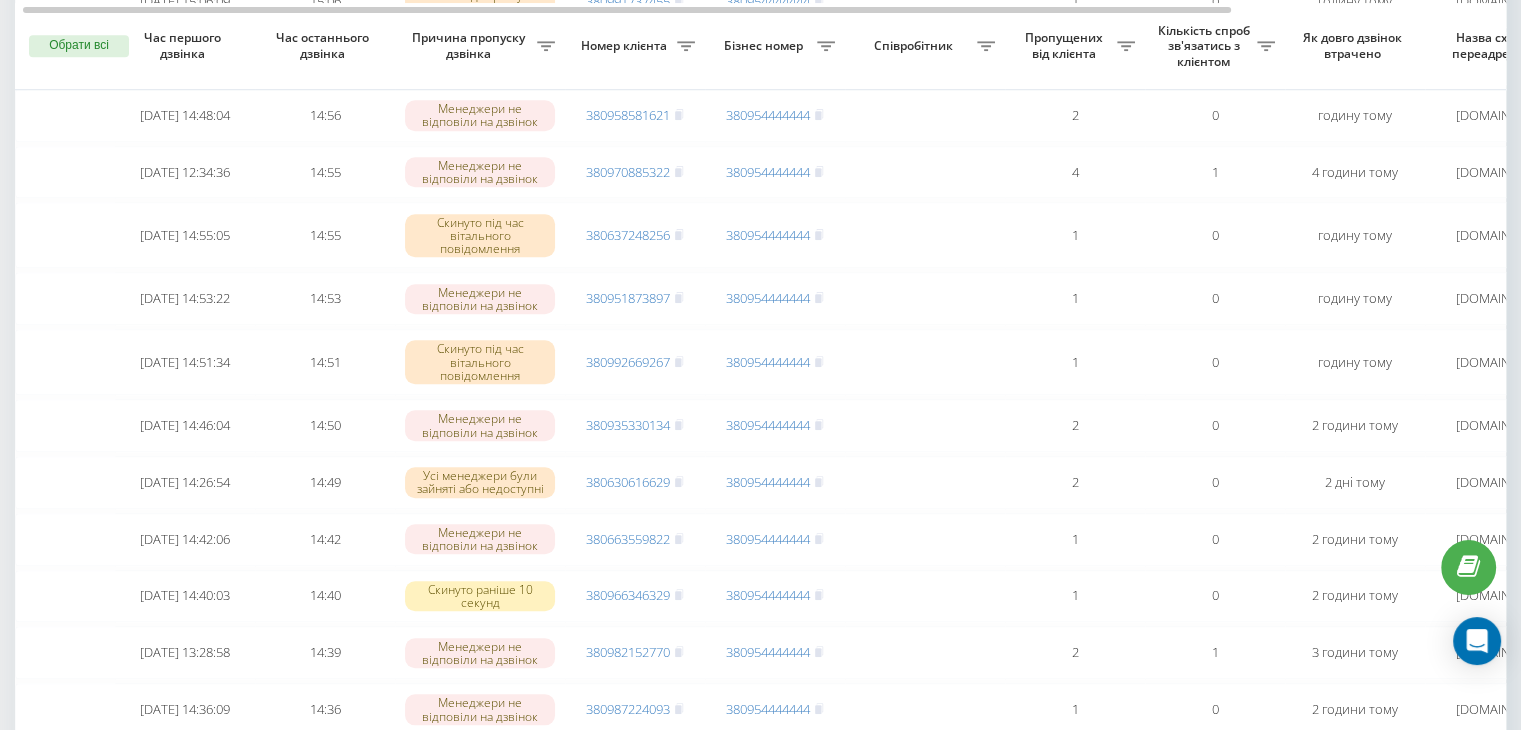 scroll, scrollTop: 1588, scrollLeft: 0, axis: vertical 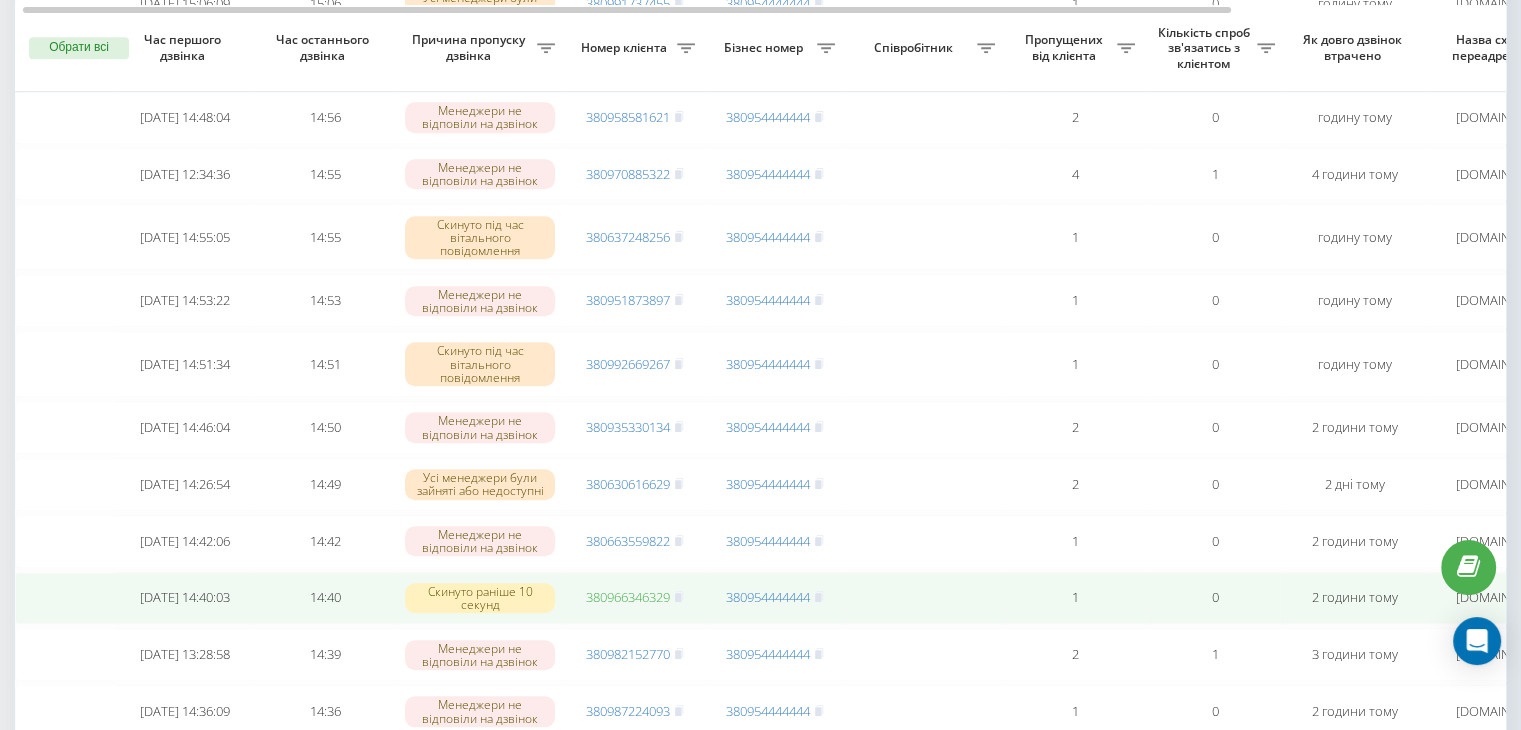 click on "380966346329" at bounding box center [628, 597] 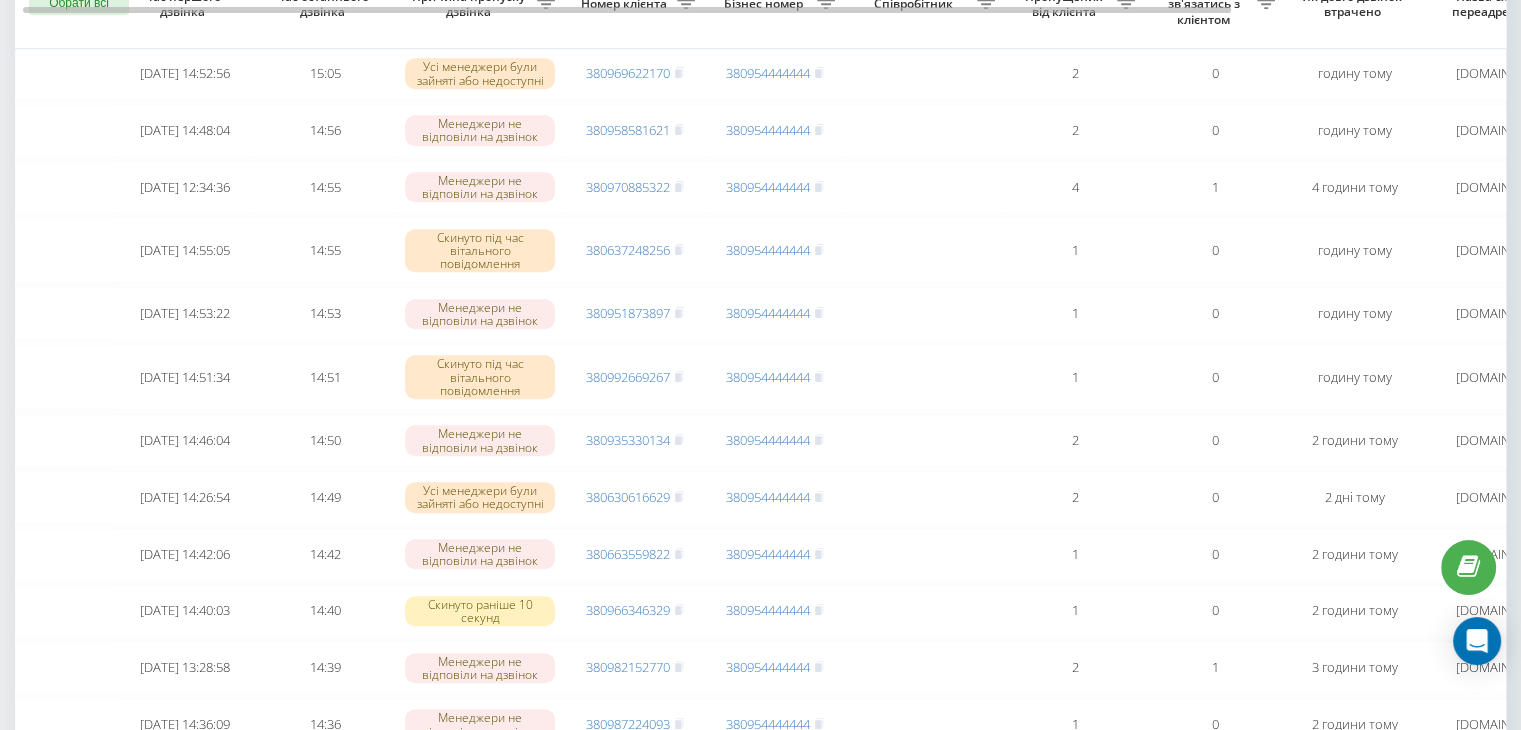 scroll, scrollTop: 1523, scrollLeft: 0, axis: vertical 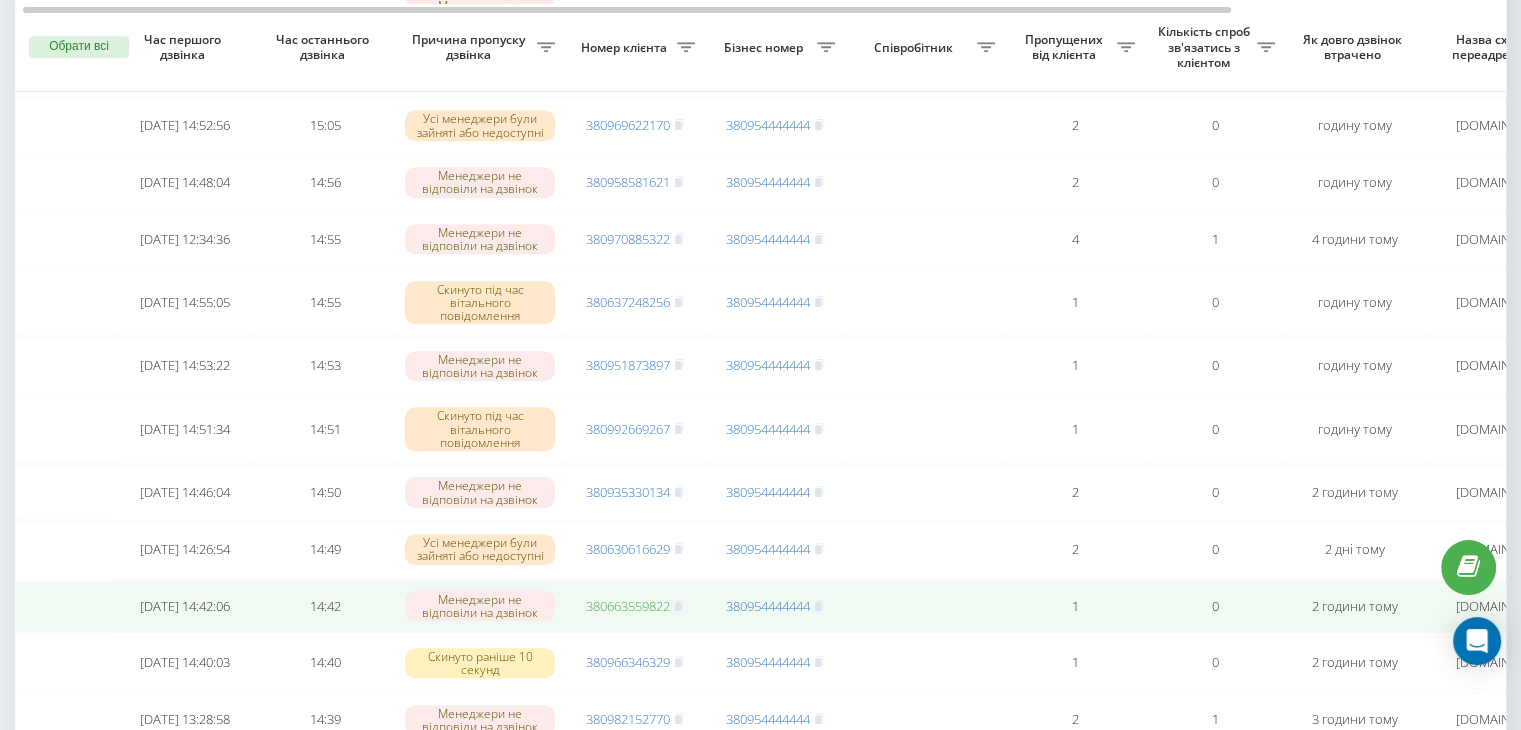 click on "380663559822" at bounding box center [628, 606] 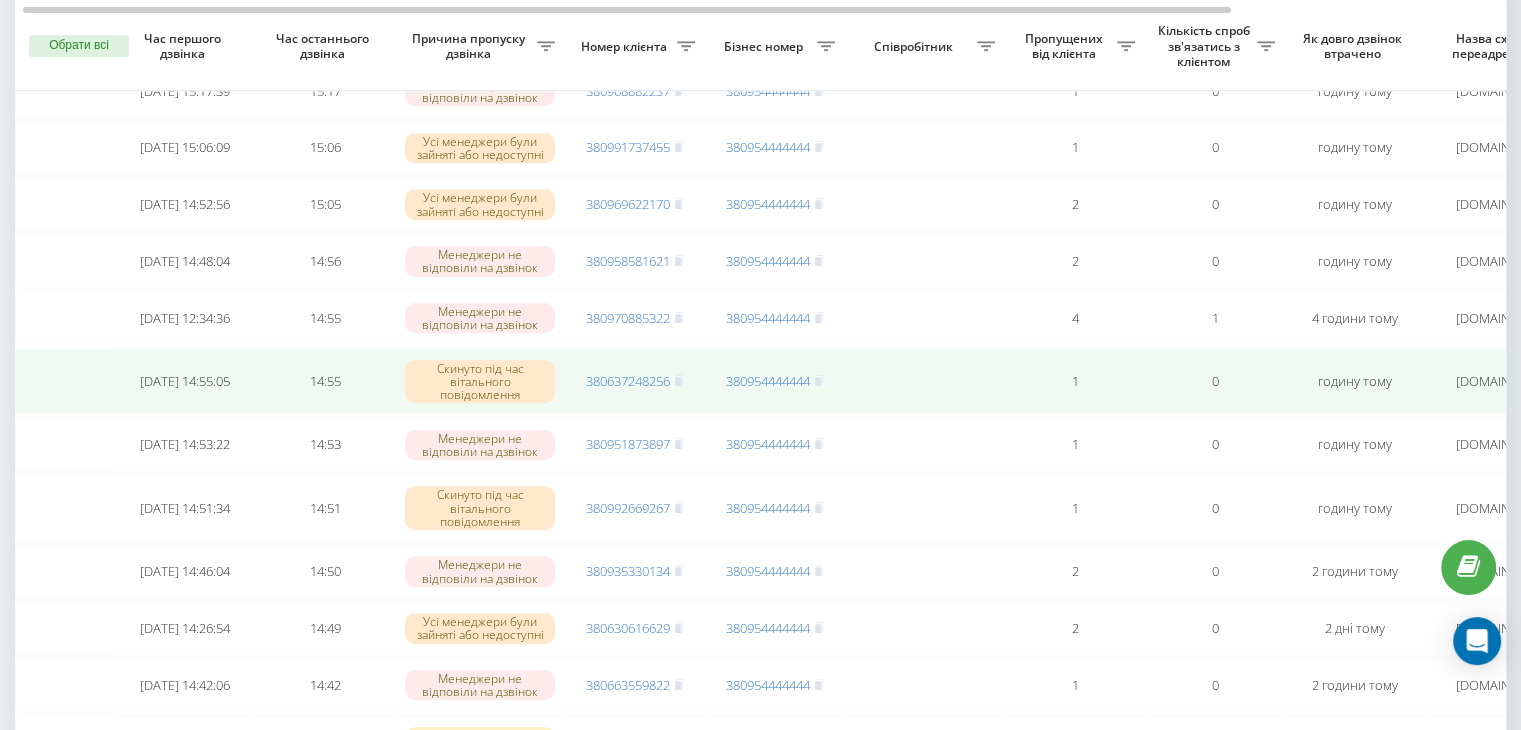 scroll, scrollTop: 1443, scrollLeft: 0, axis: vertical 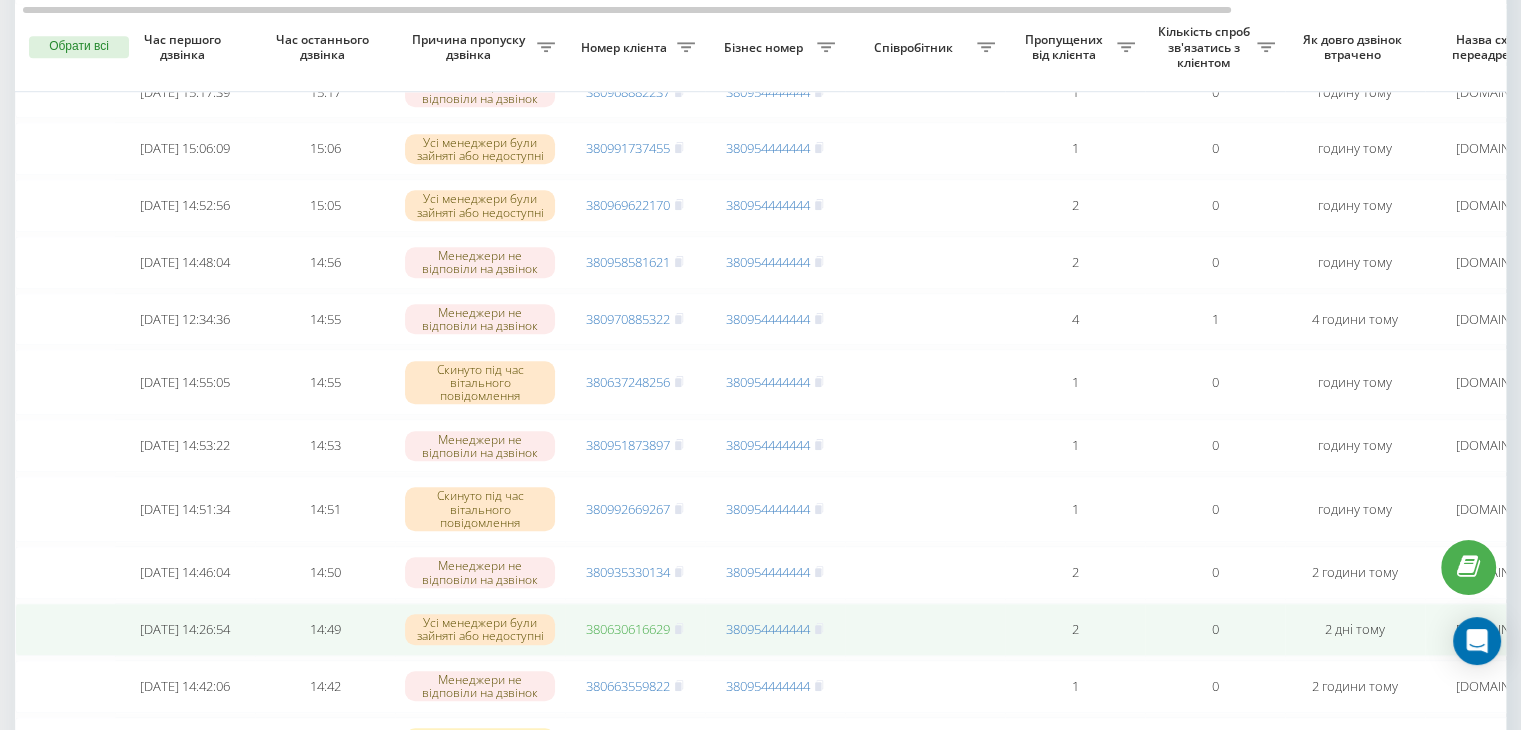 click on "380630616629" at bounding box center (628, 629) 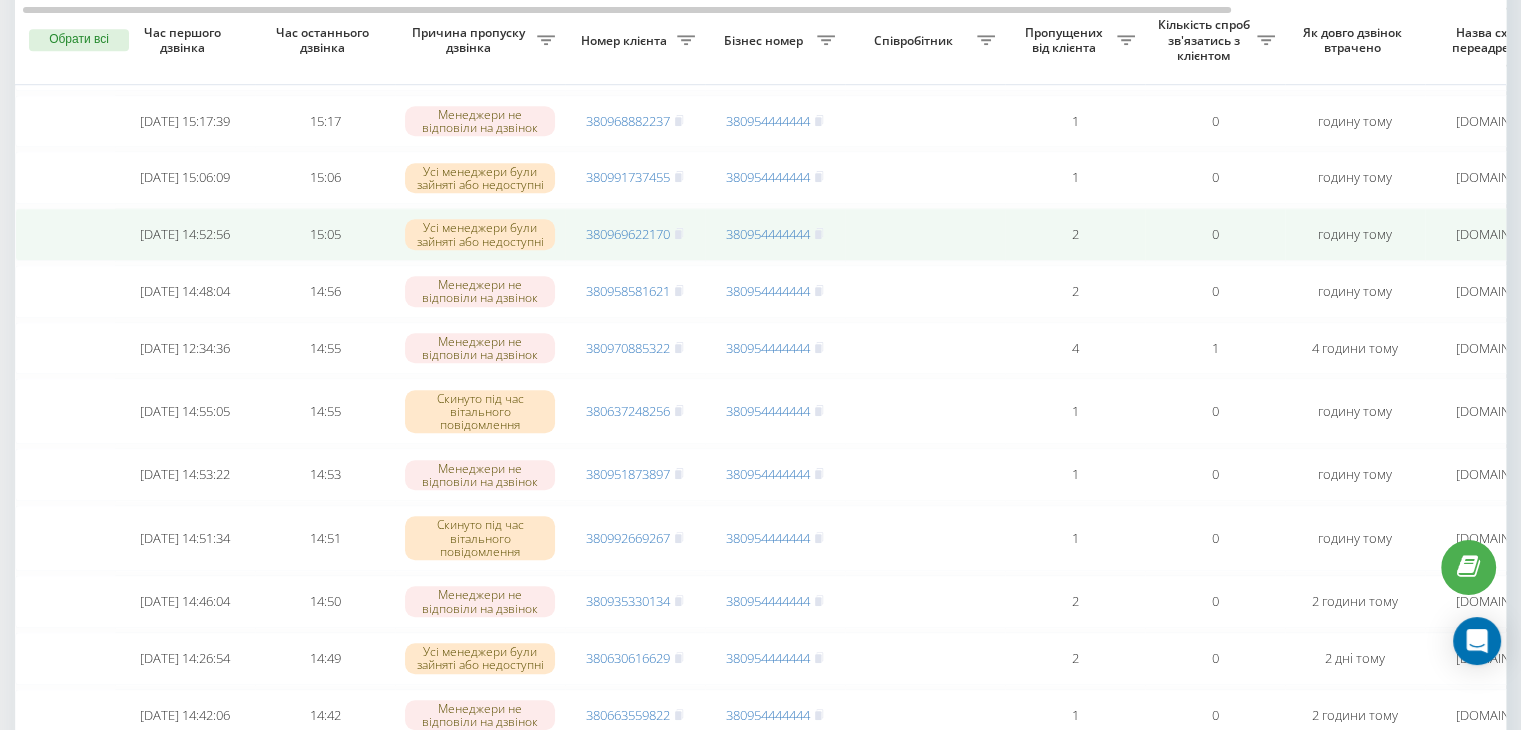 scroll, scrollTop: 1403, scrollLeft: 0, axis: vertical 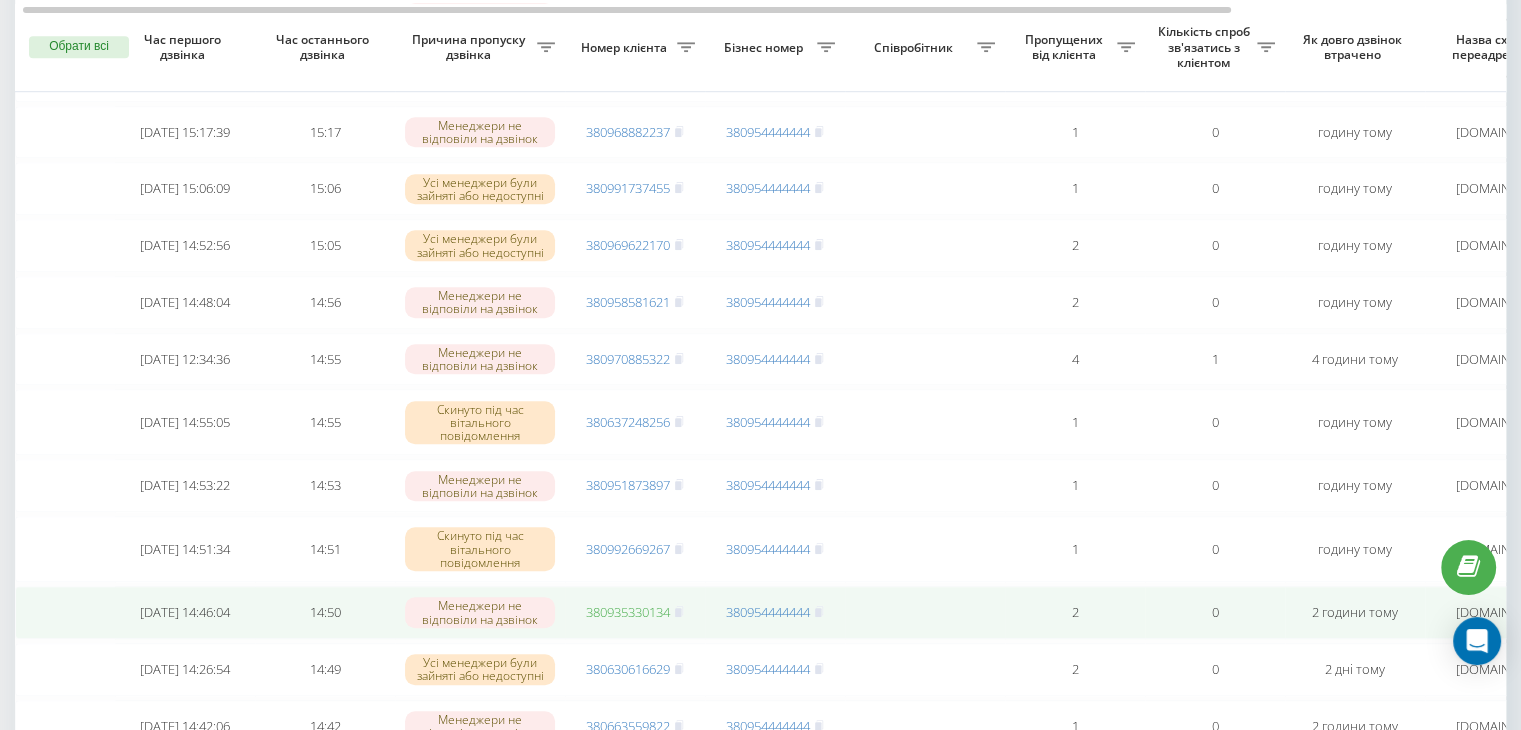 click on "380935330134" at bounding box center [628, 612] 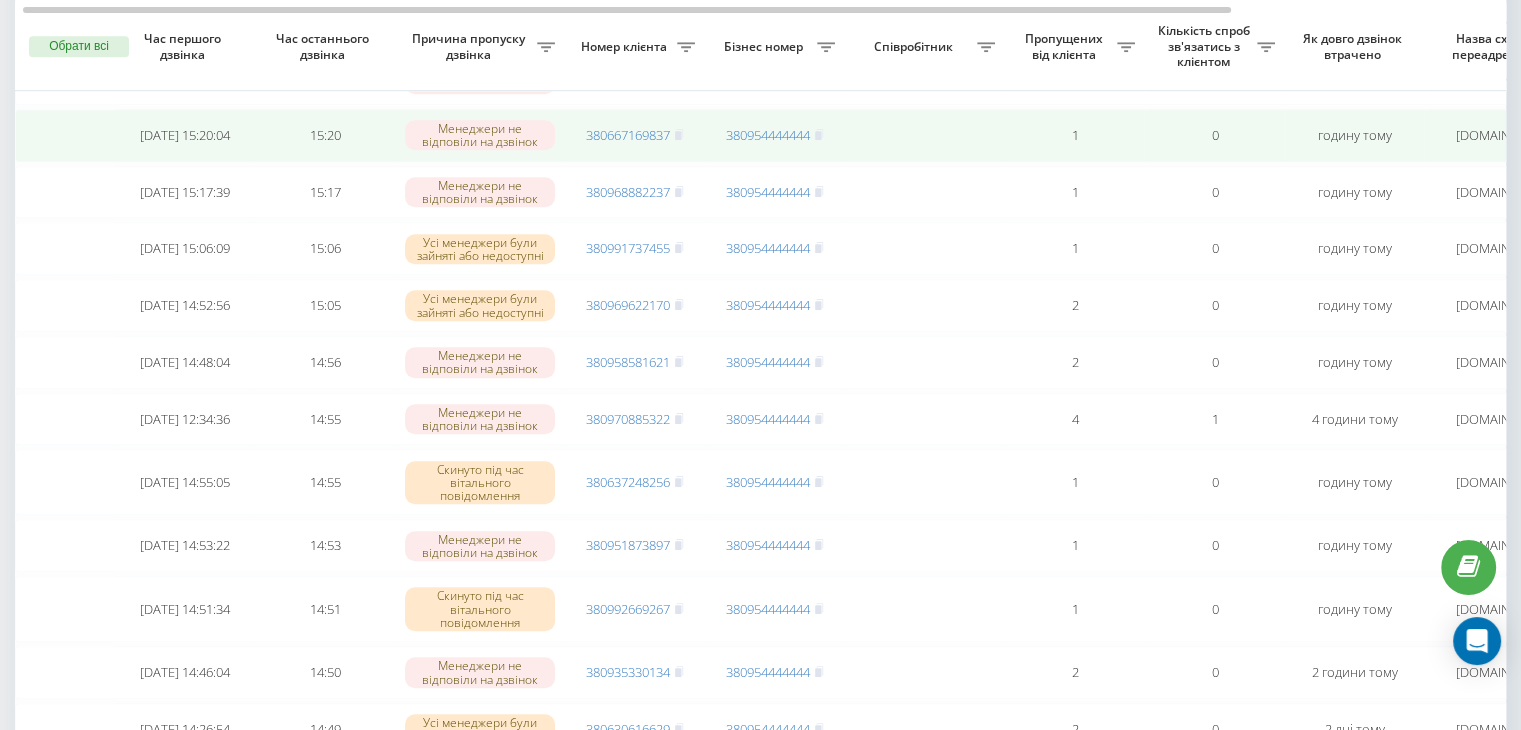 scroll, scrollTop: 1331, scrollLeft: 0, axis: vertical 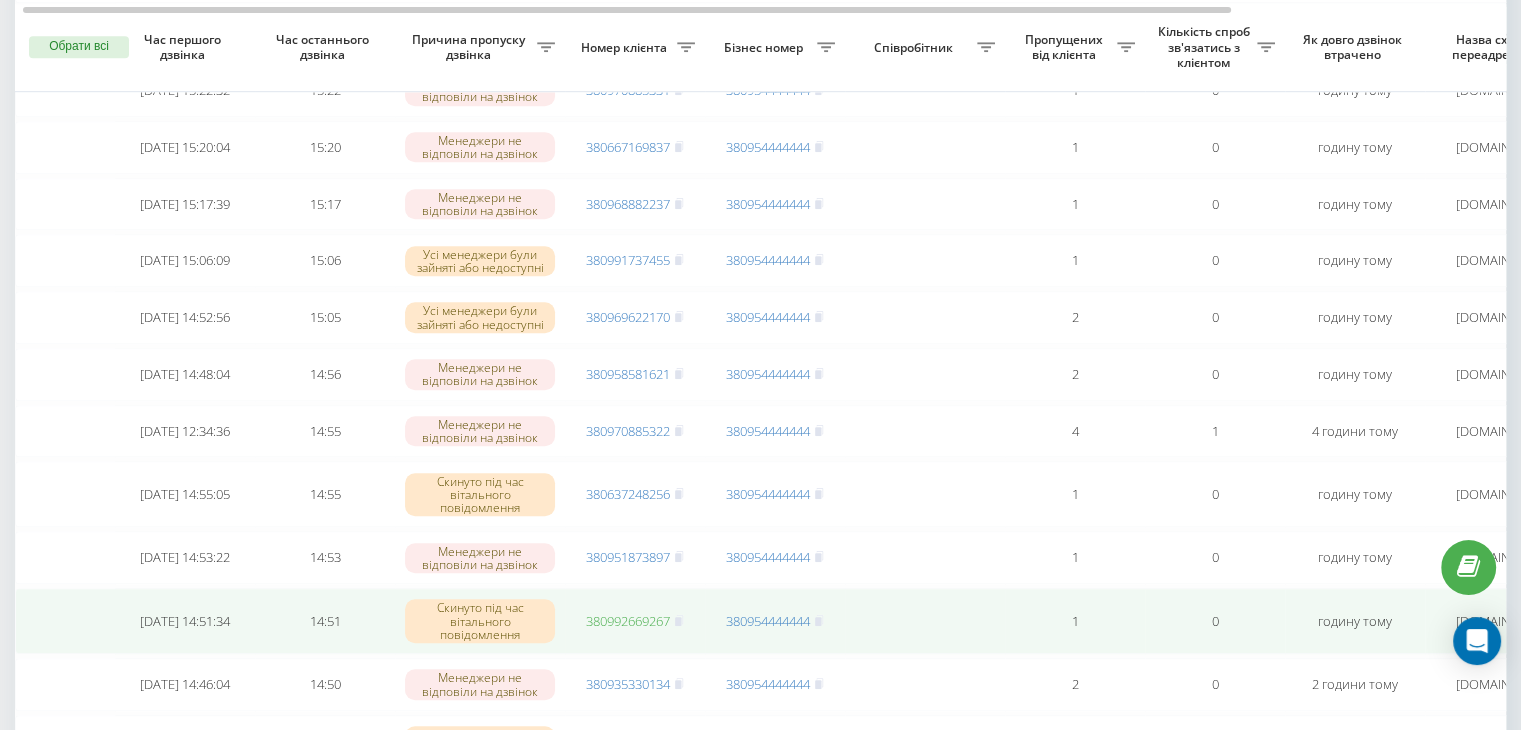 click on "380992669267" at bounding box center [628, 621] 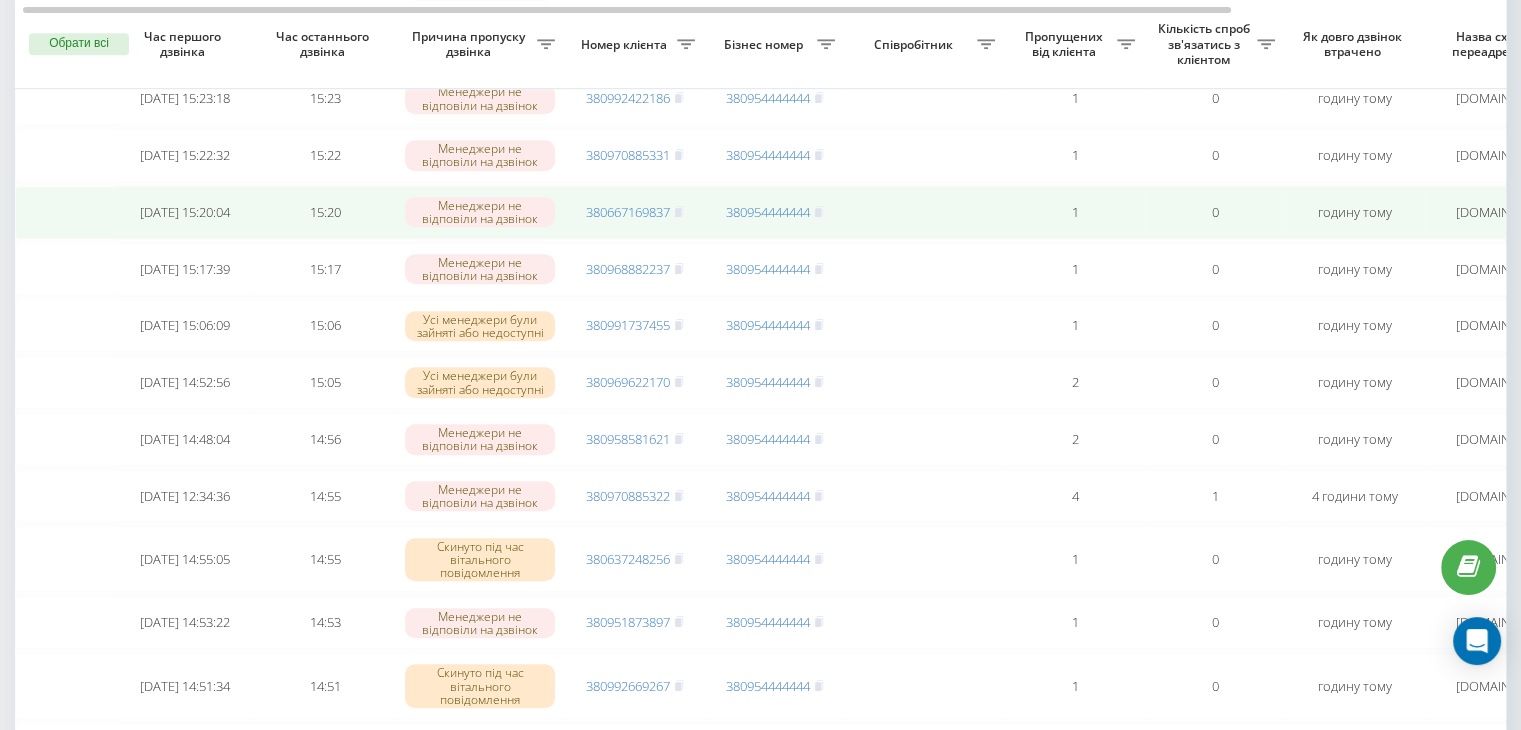 scroll, scrollTop: 1262, scrollLeft: 0, axis: vertical 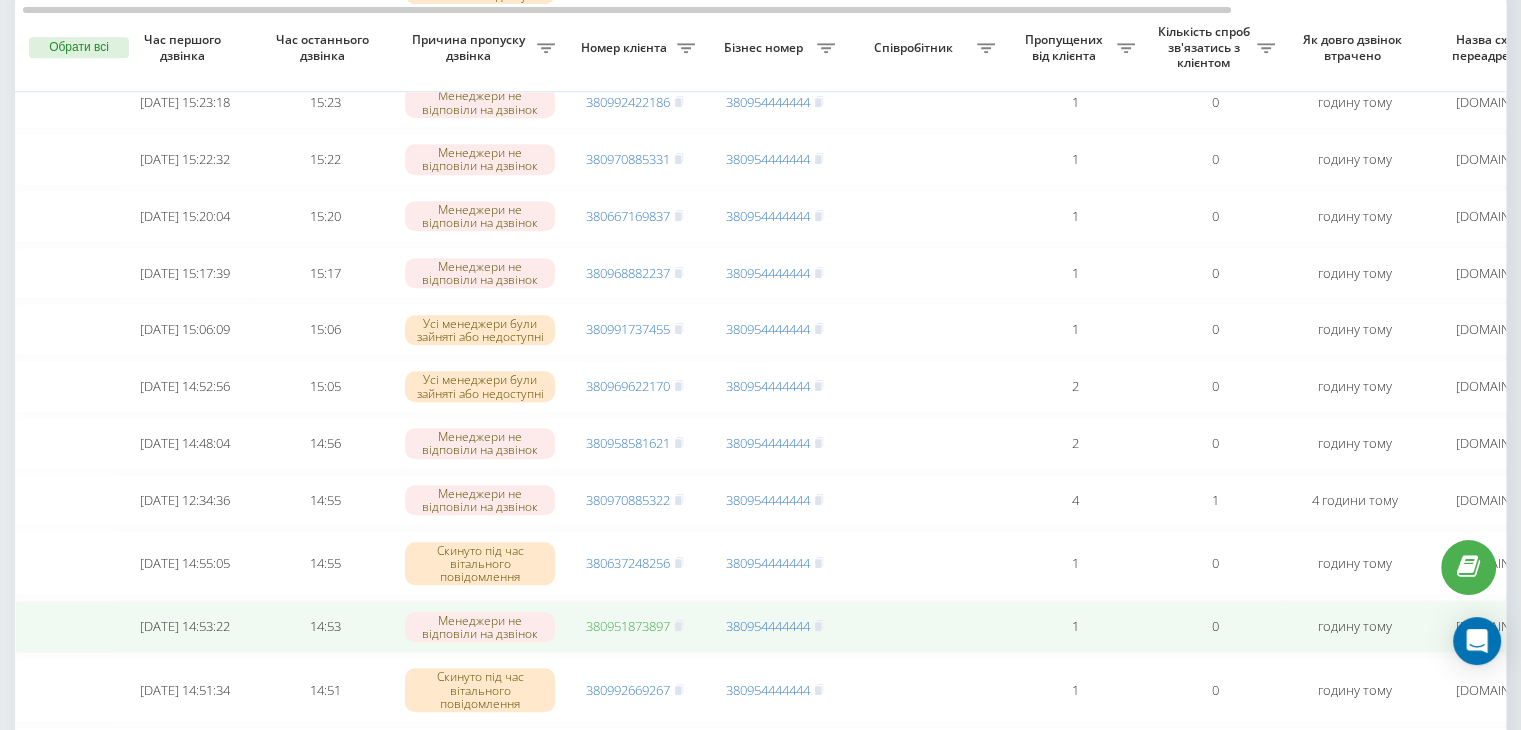 click on "380951873897" at bounding box center (628, 626) 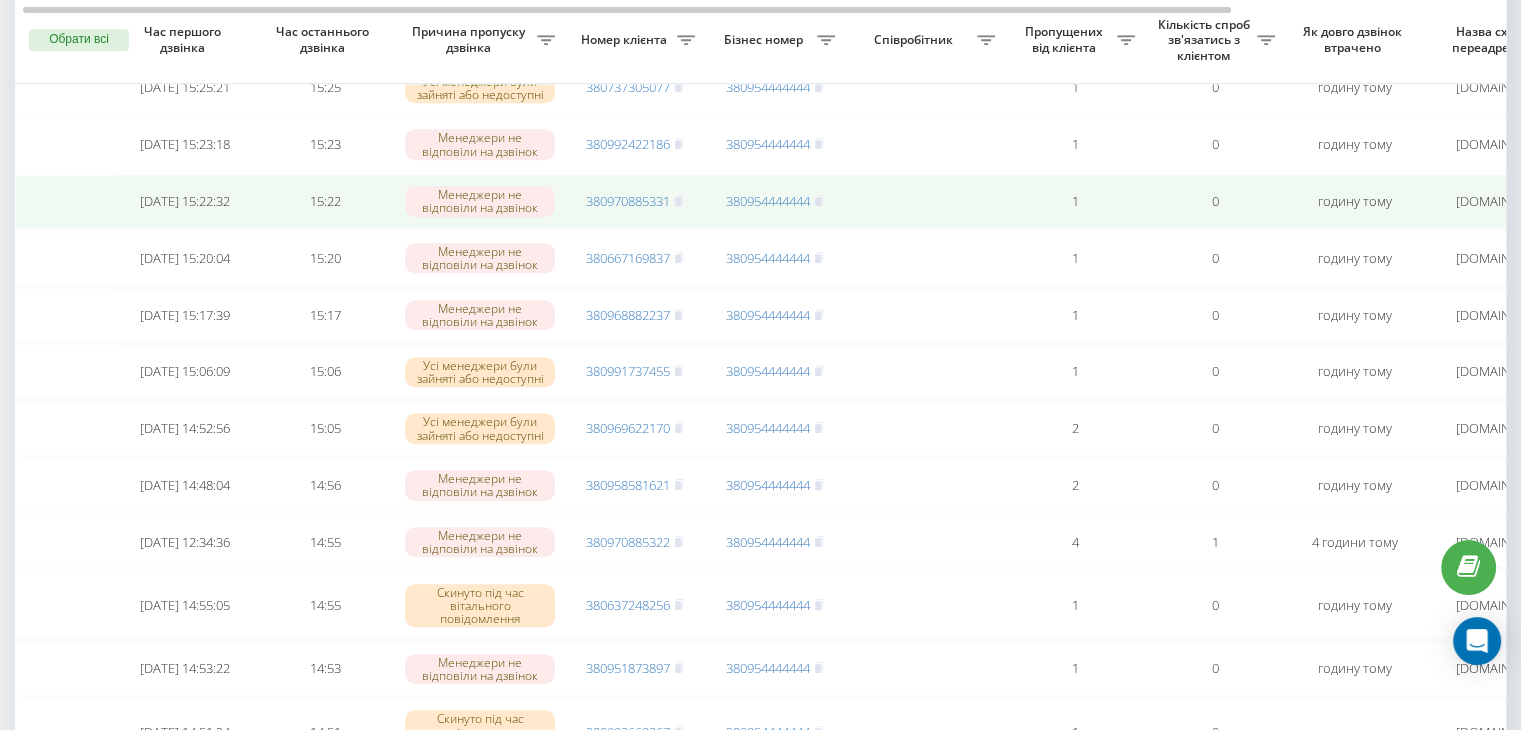 scroll, scrollTop: 1212, scrollLeft: 0, axis: vertical 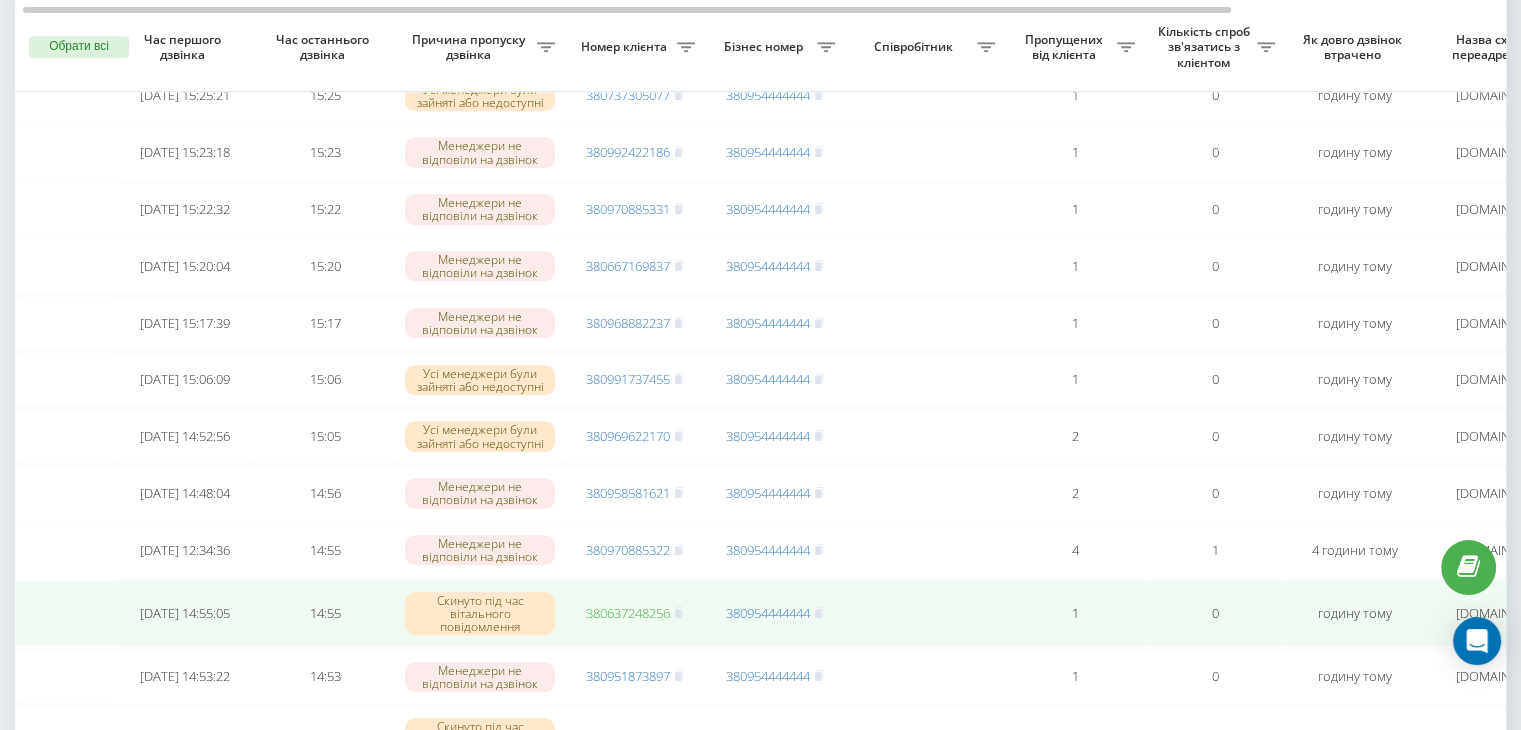 click on "380637248256" at bounding box center (628, 613) 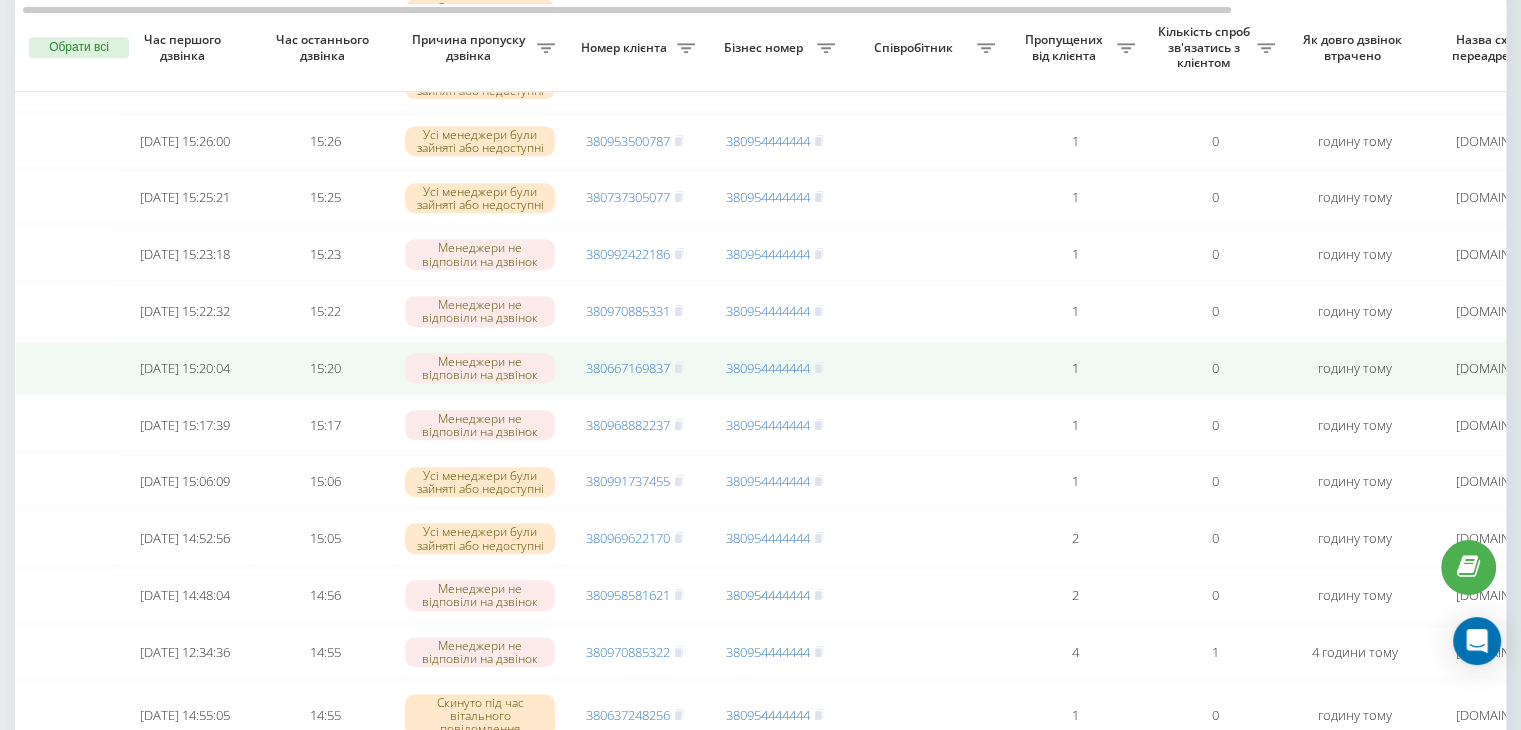 scroll, scrollTop: 1111, scrollLeft: 0, axis: vertical 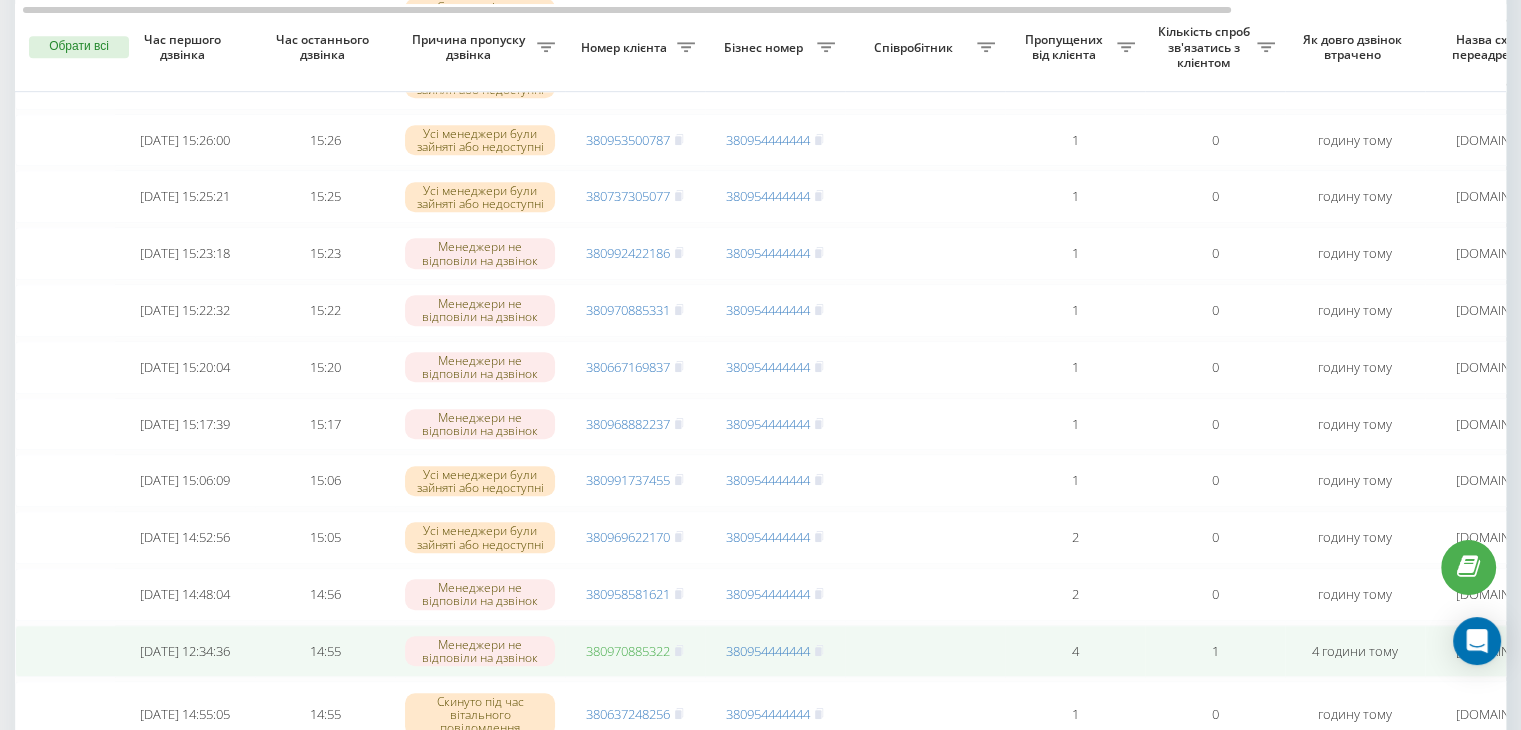 click on "380970885322" at bounding box center (628, 651) 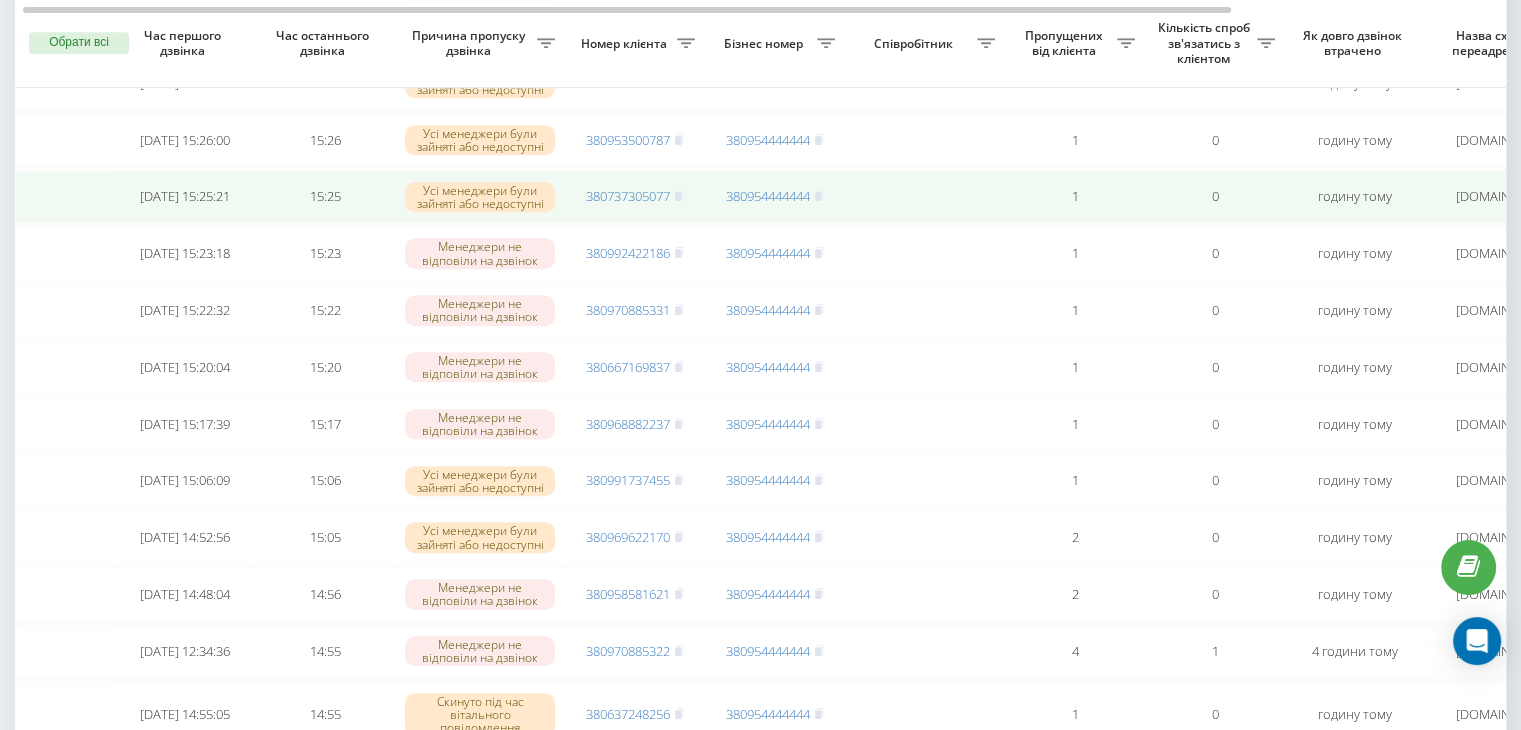 scroll, scrollTop: 1106, scrollLeft: 0, axis: vertical 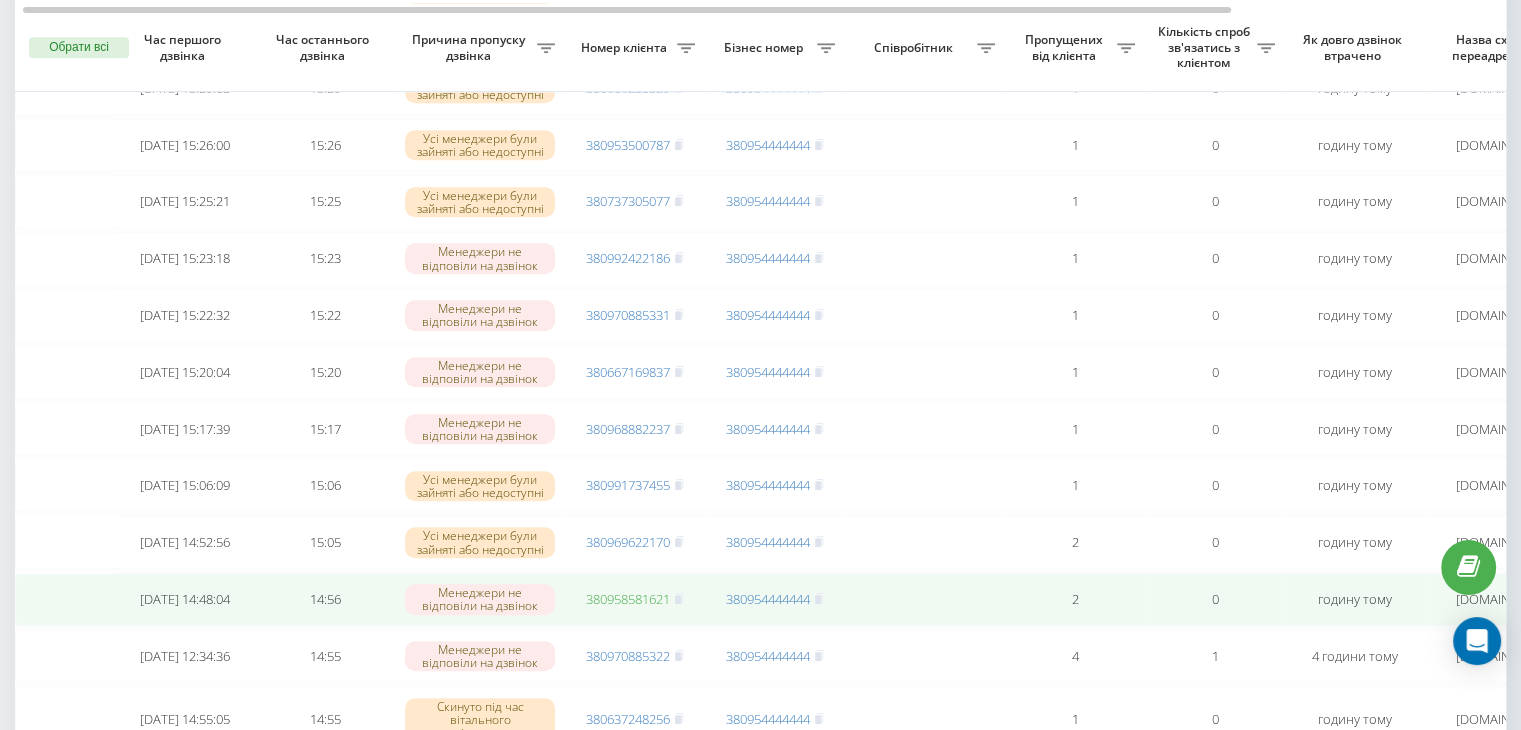 click on "380958581621" at bounding box center [628, 599] 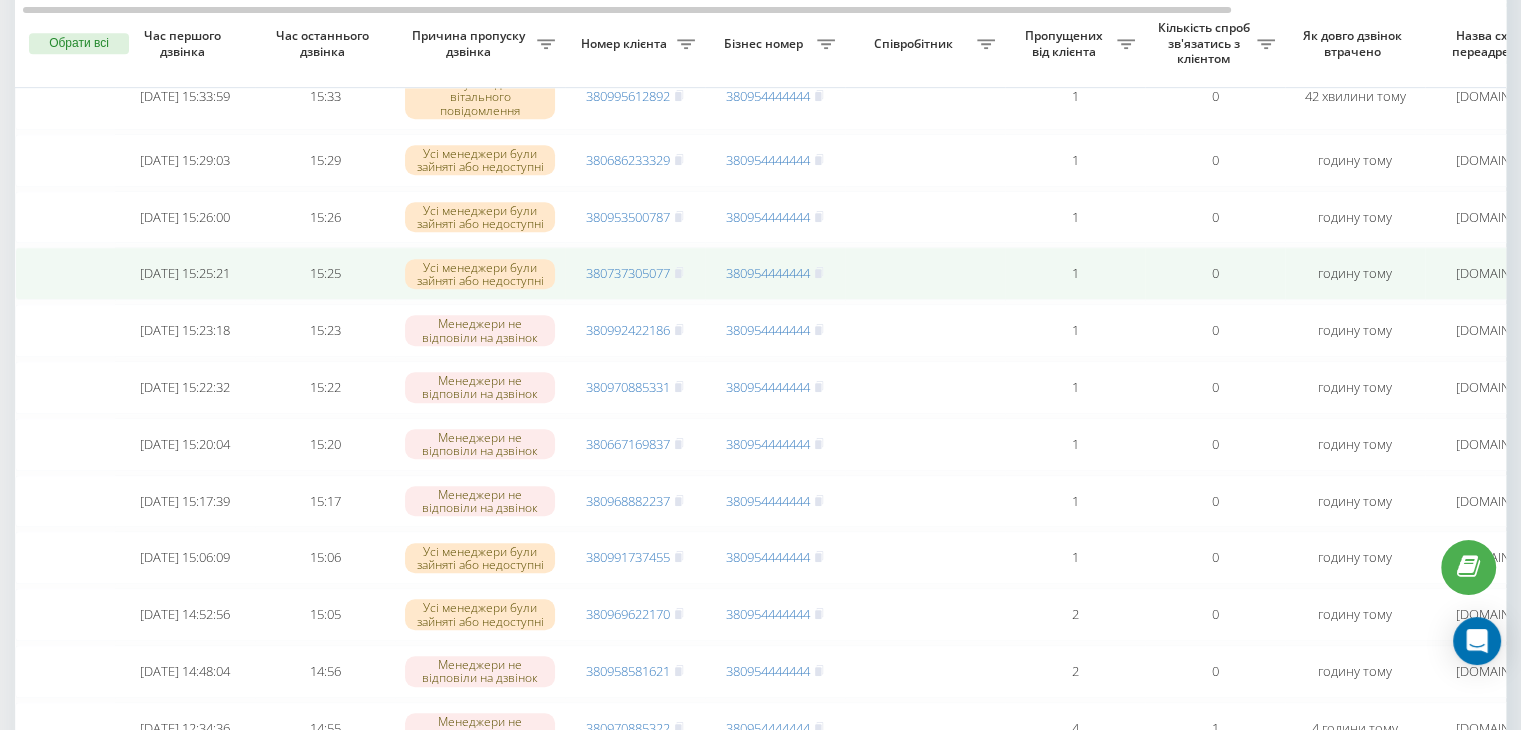 scroll, scrollTop: 1030, scrollLeft: 0, axis: vertical 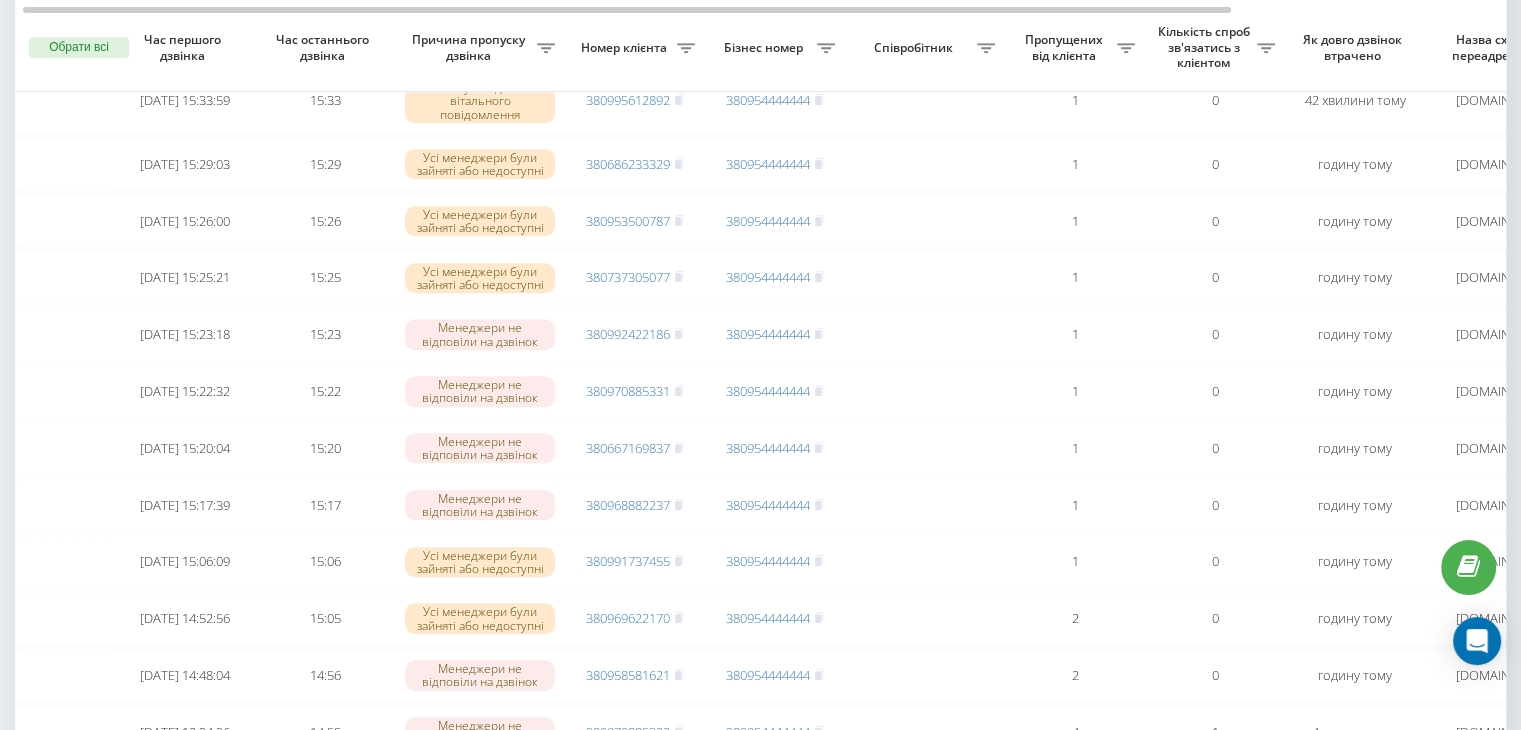 click on "Бізнес номер" at bounding box center [775, 48] 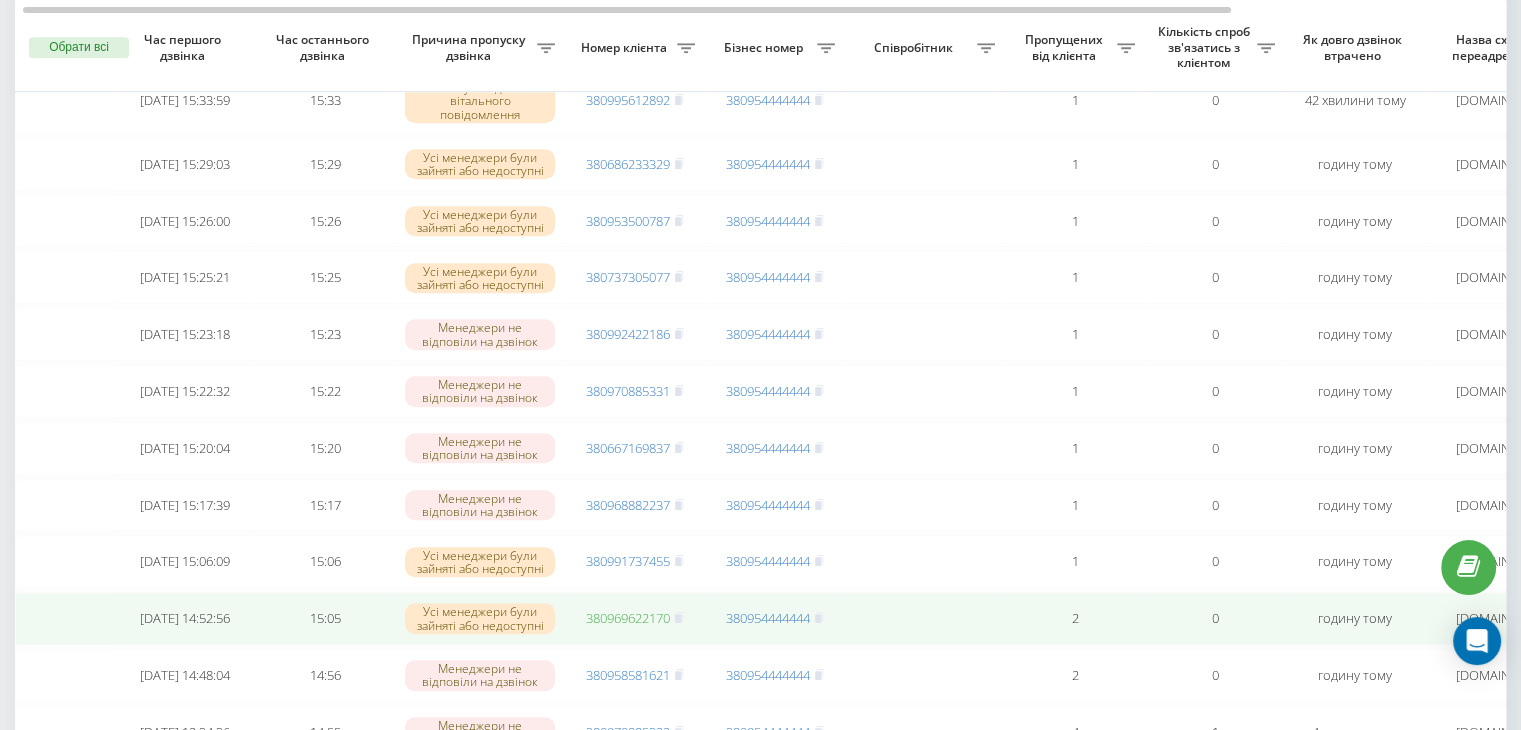 click on "380969622170" at bounding box center (628, 618) 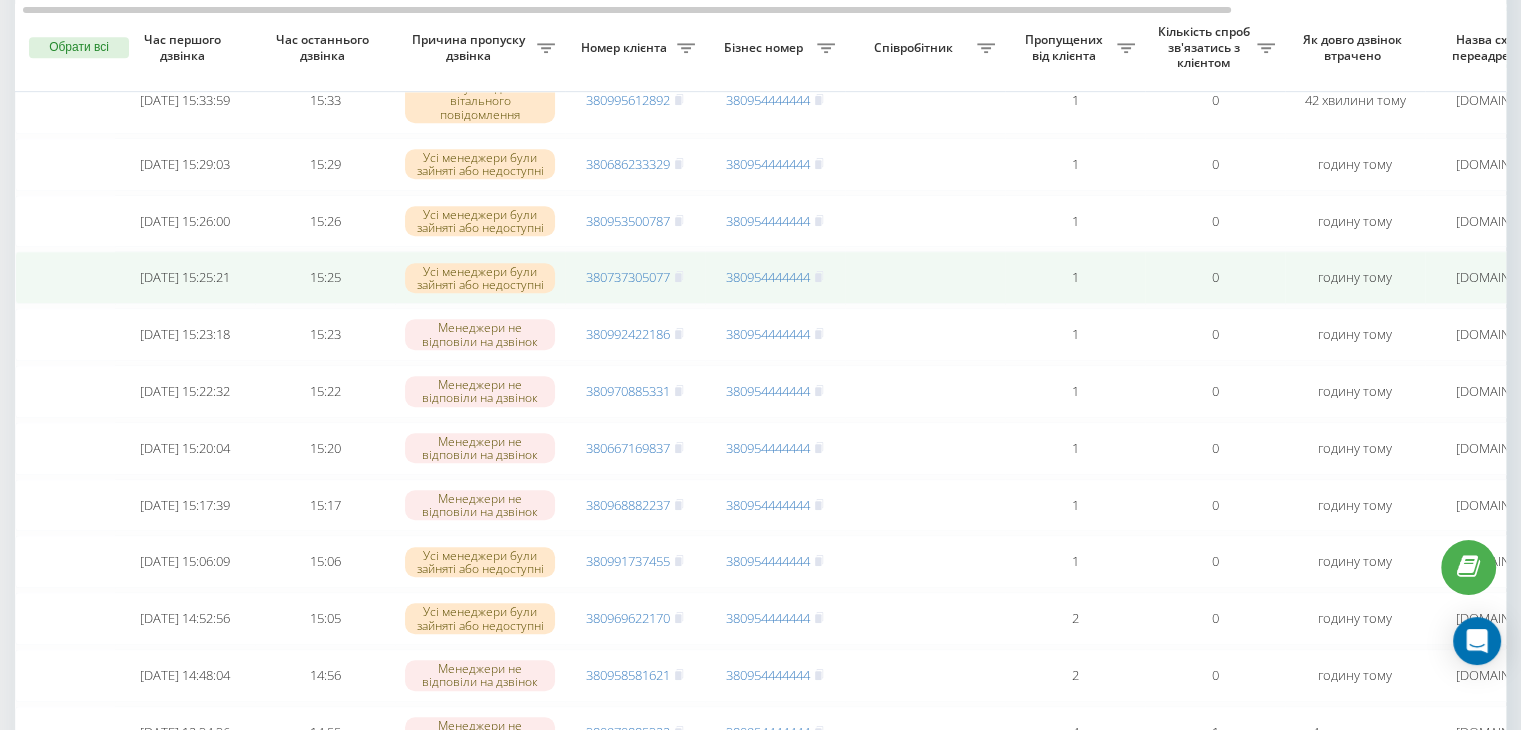 scroll, scrollTop: 976, scrollLeft: 0, axis: vertical 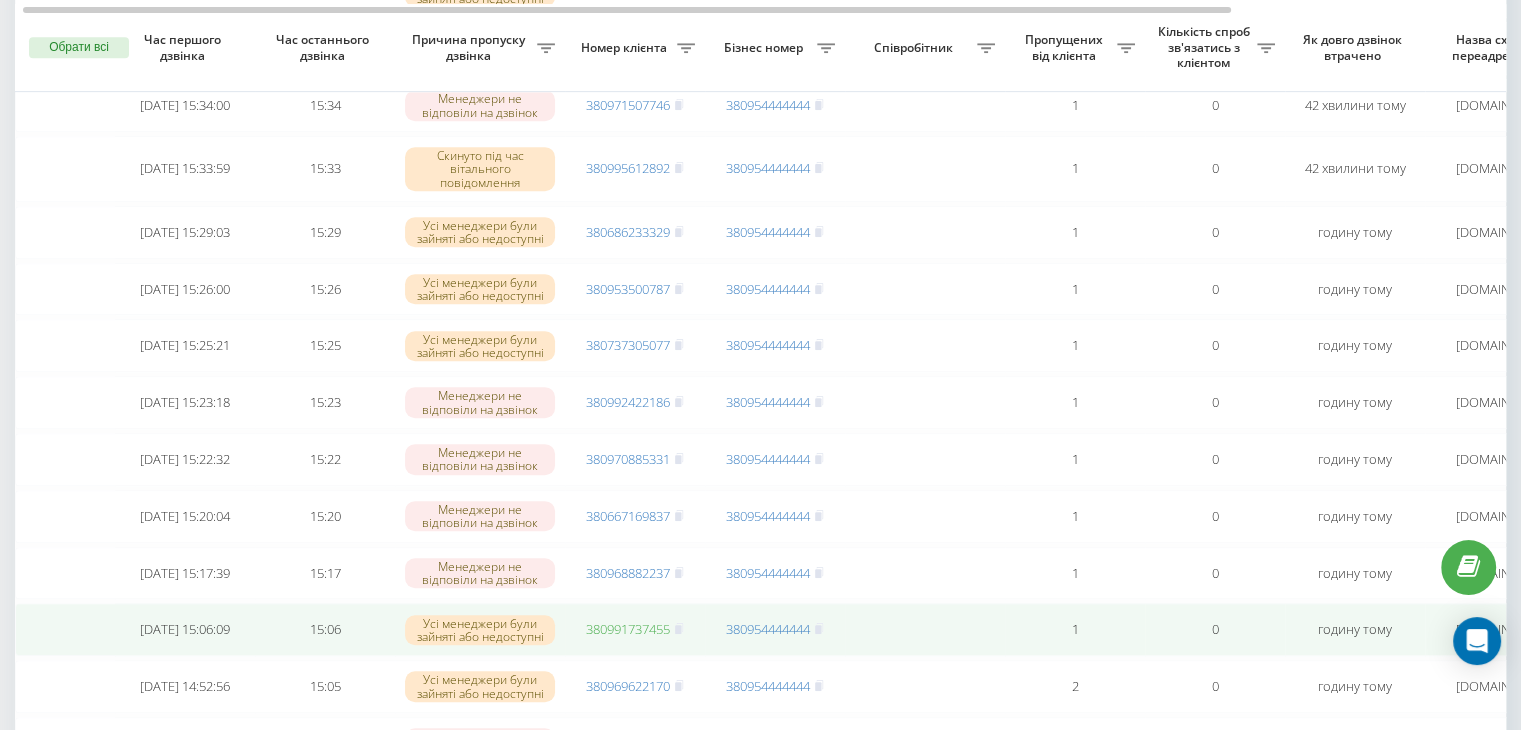 click on "380991737455" at bounding box center (628, 629) 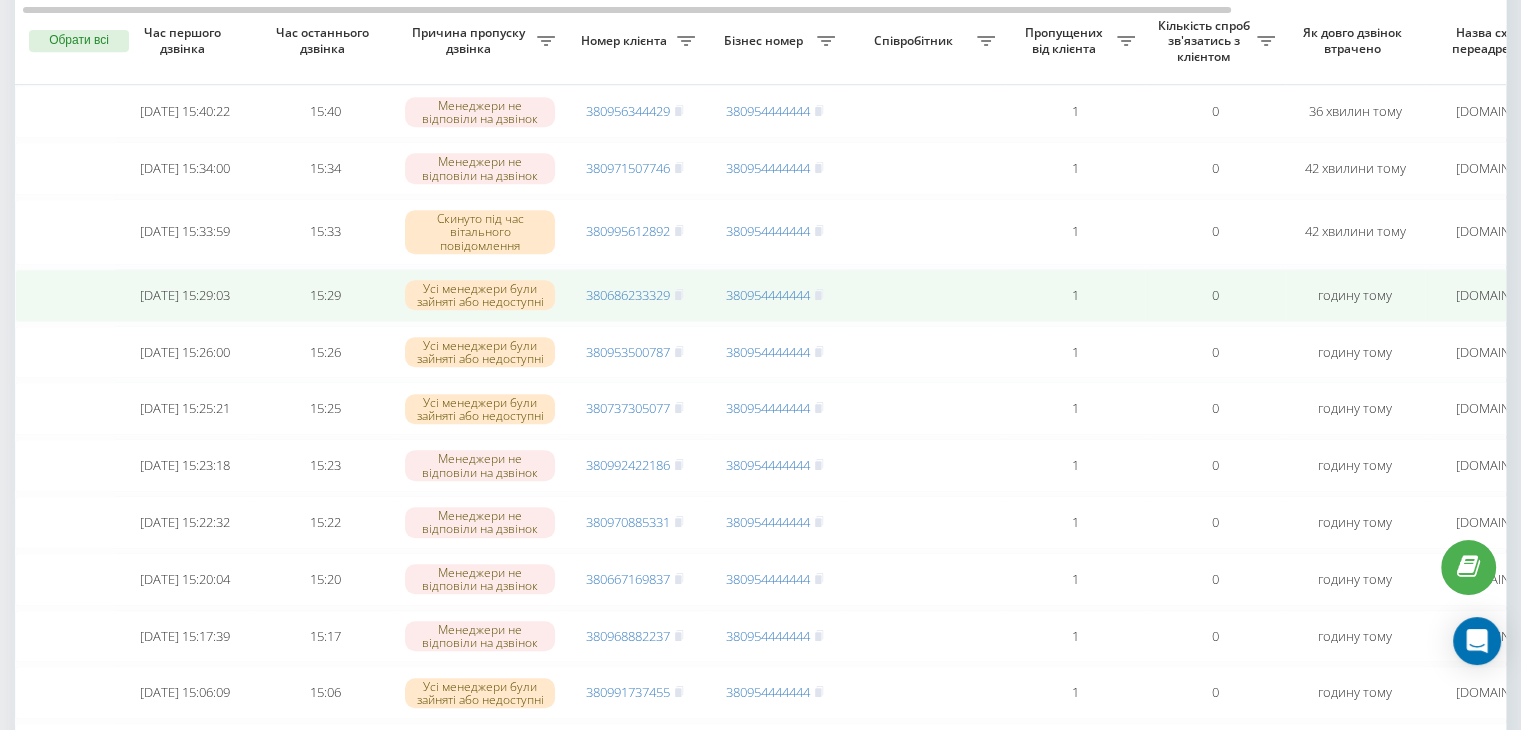 scroll, scrollTop: 892, scrollLeft: 0, axis: vertical 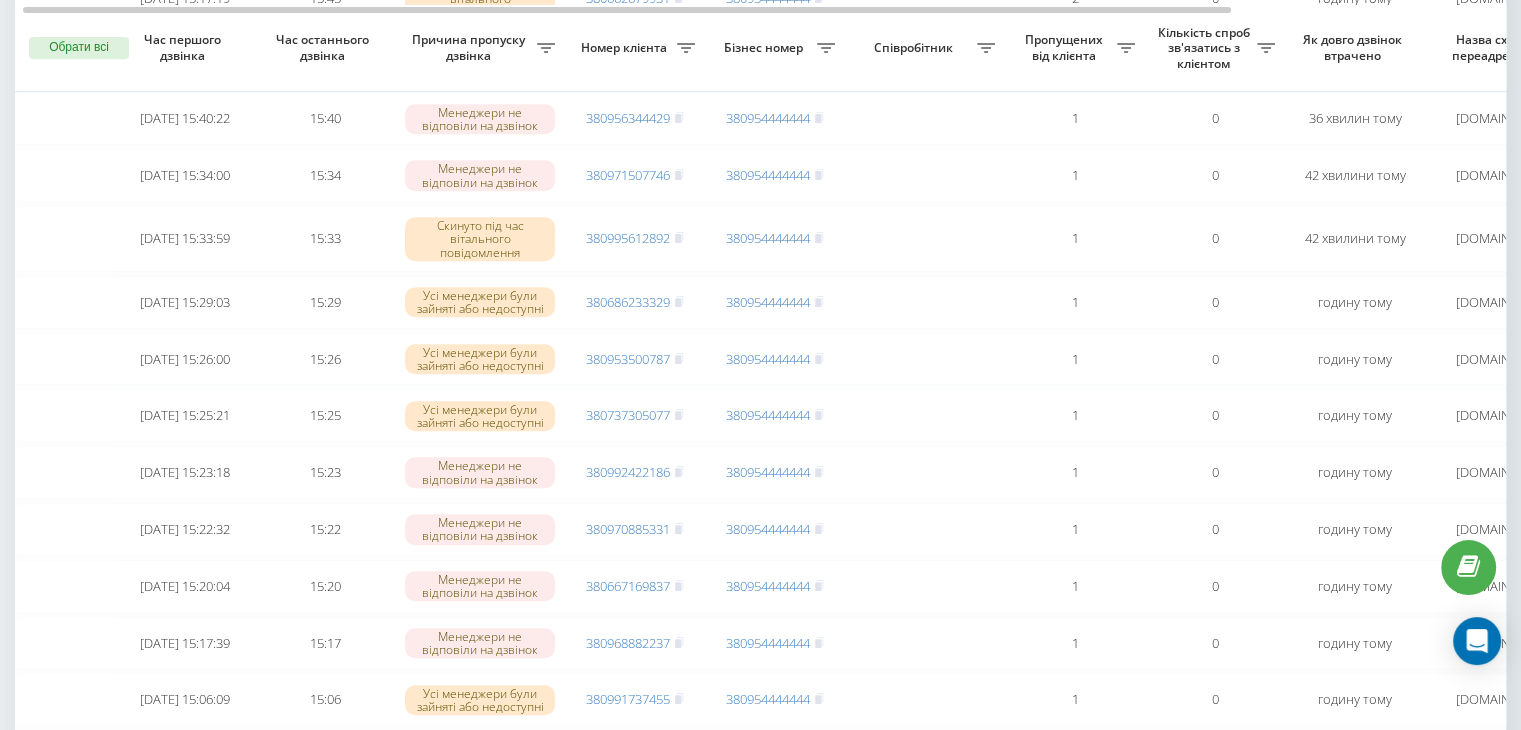 click on "Бізнес номер" at bounding box center (766, 48) 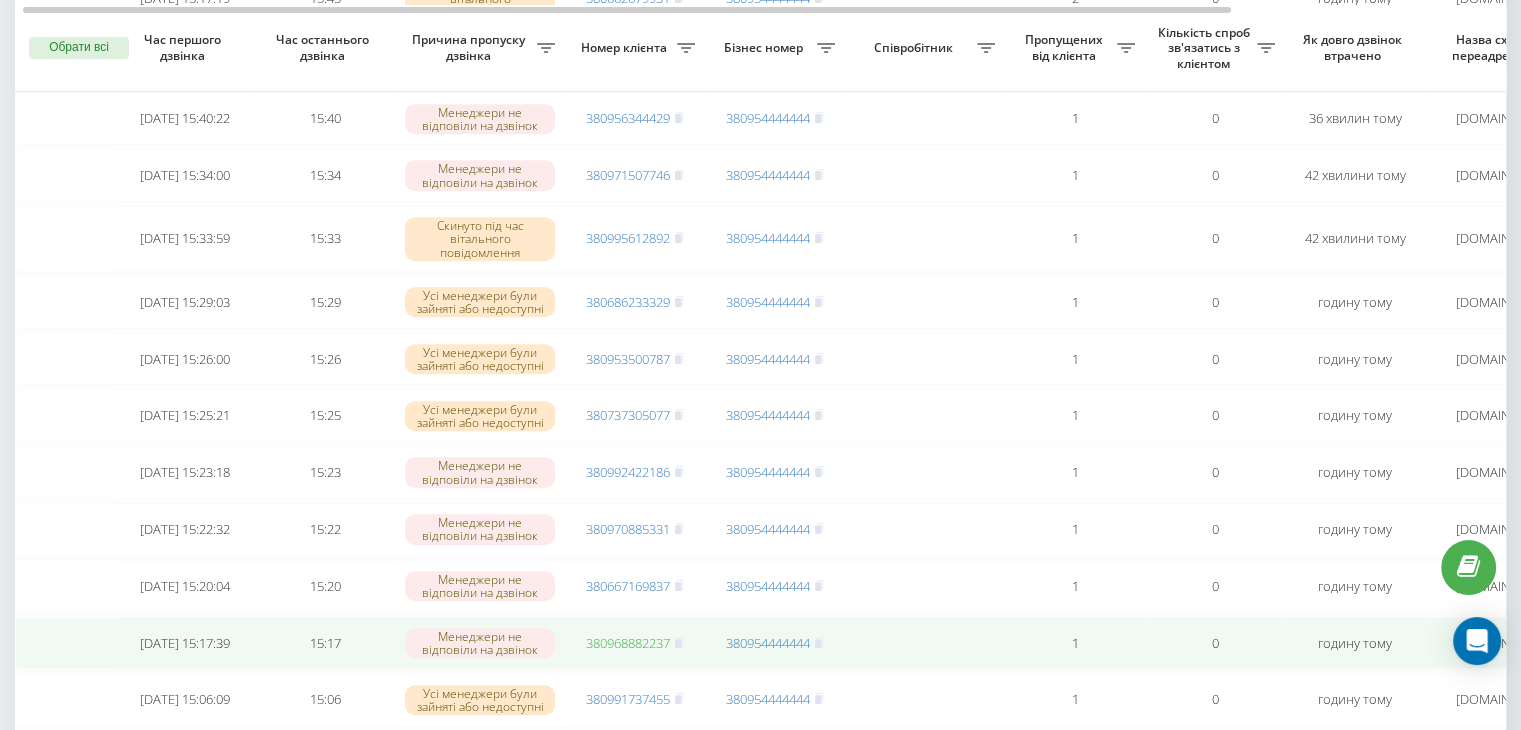 click on "380968882237" at bounding box center (628, 643) 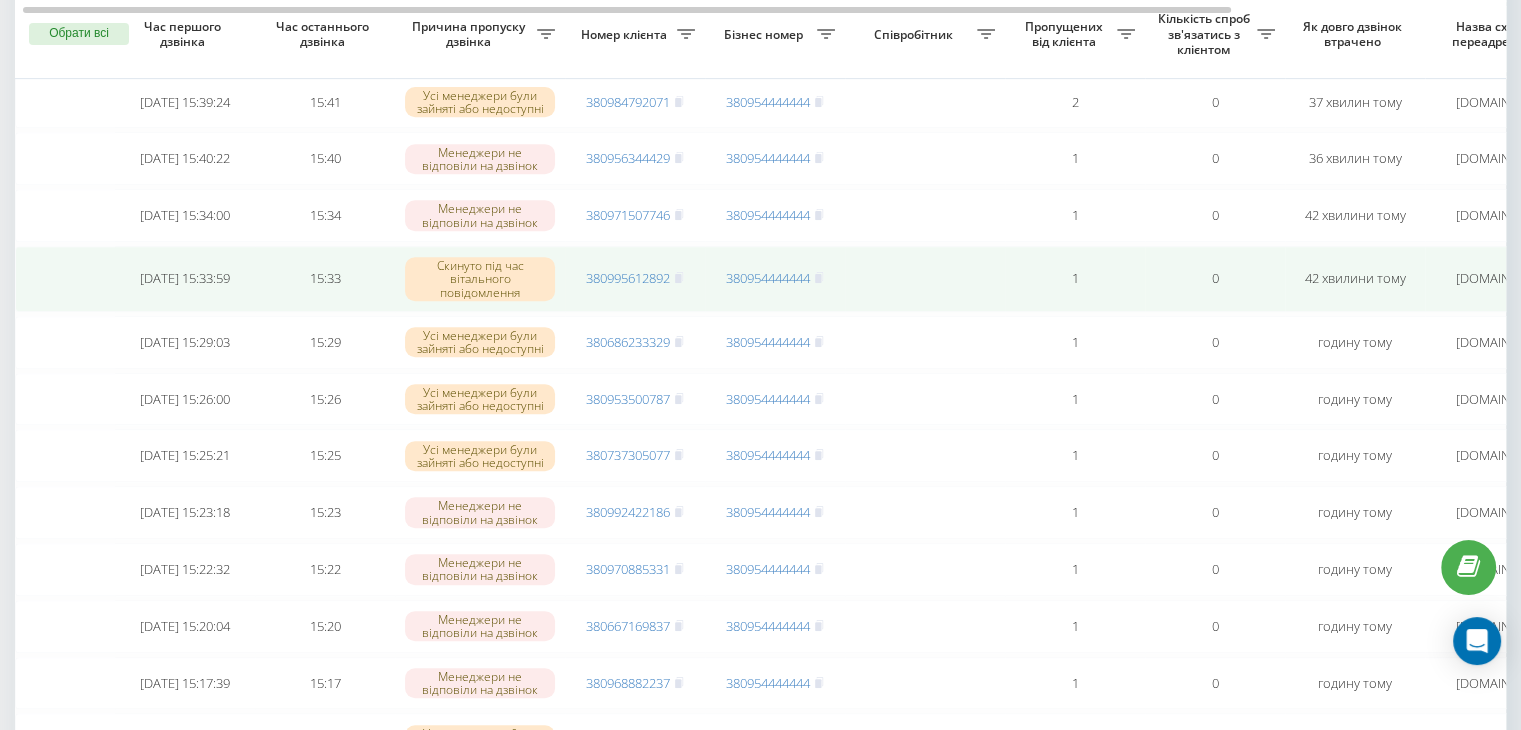 scroll, scrollTop: 827, scrollLeft: 0, axis: vertical 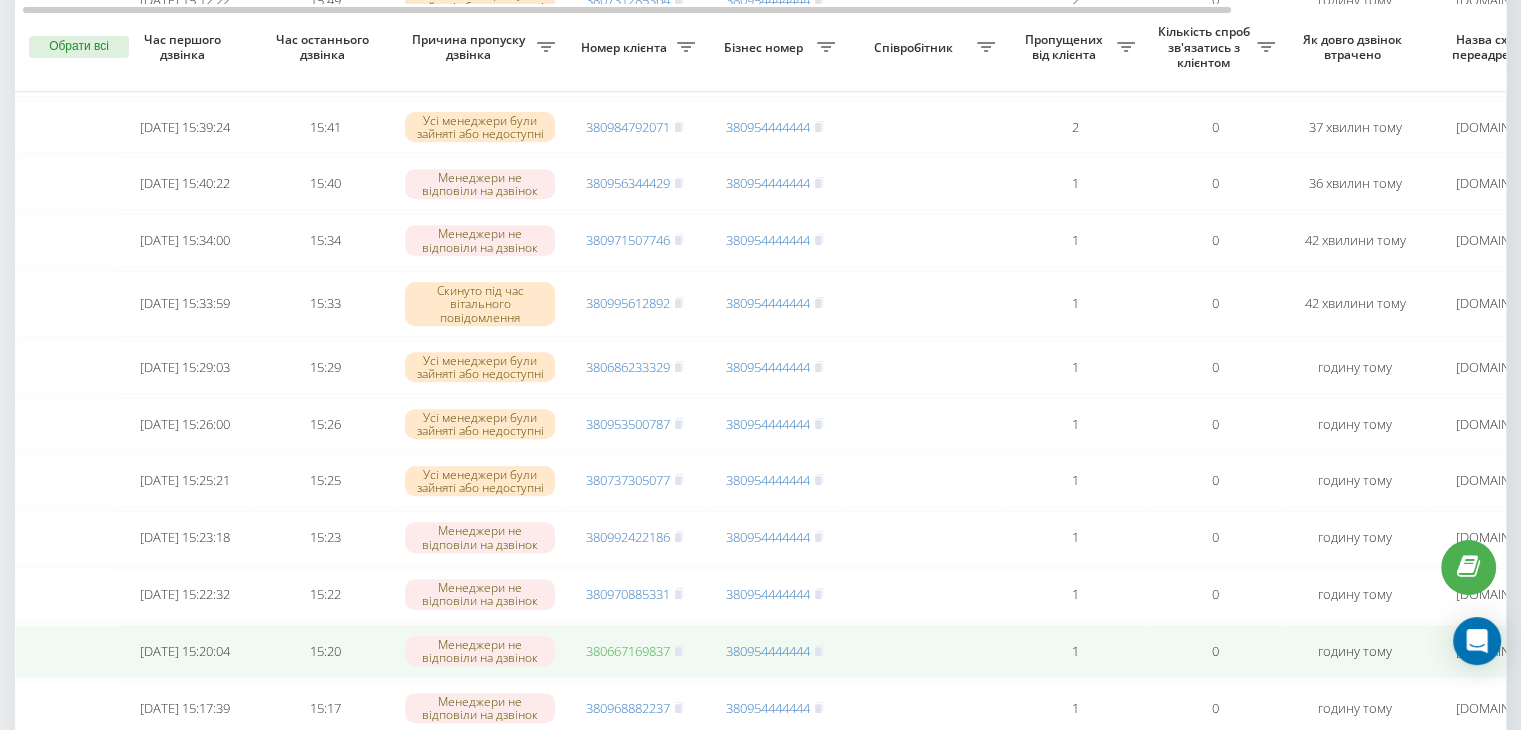 click on "380667169837" at bounding box center (628, 651) 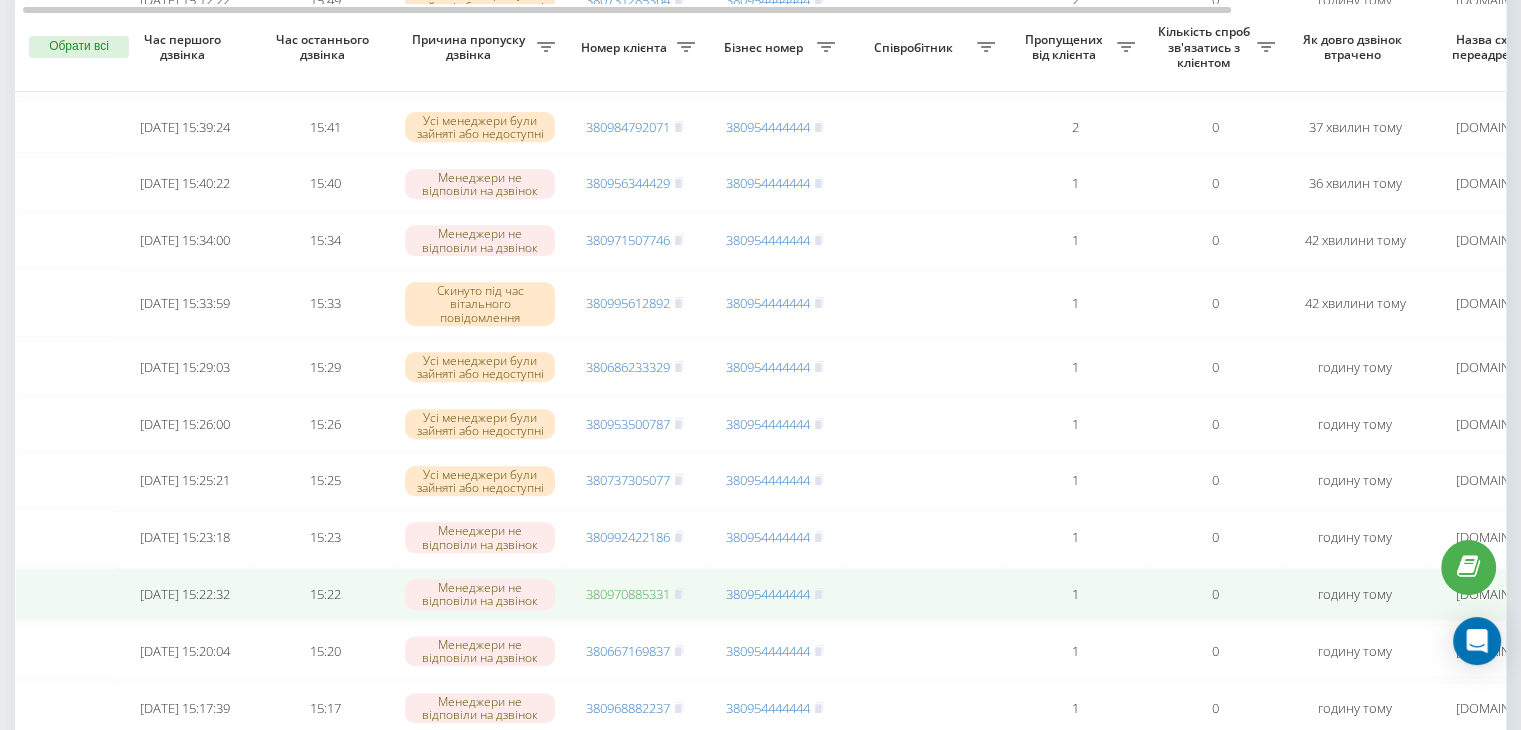 click on "380970885331" at bounding box center (628, 594) 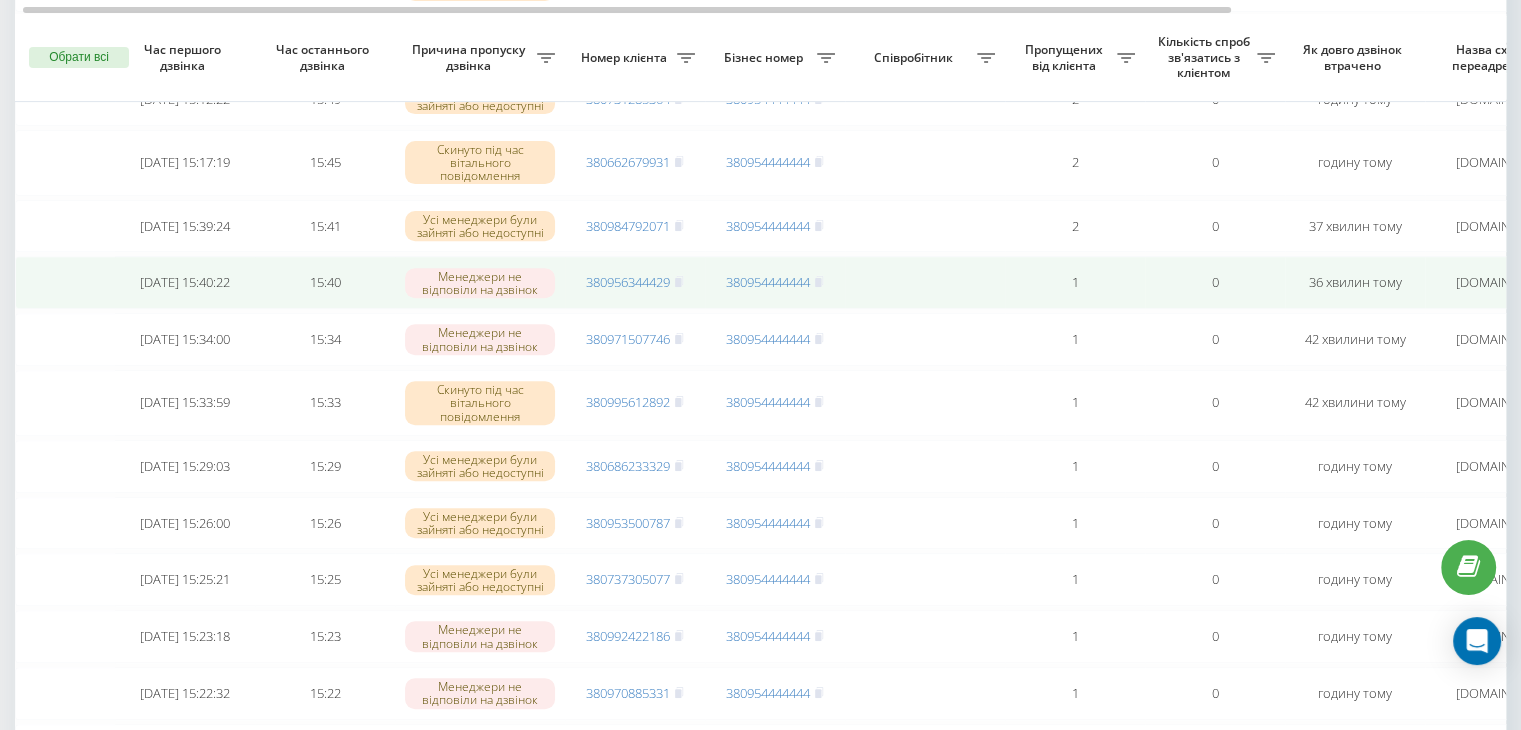scroll, scrollTop: 719, scrollLeft: 0, axis: vertical 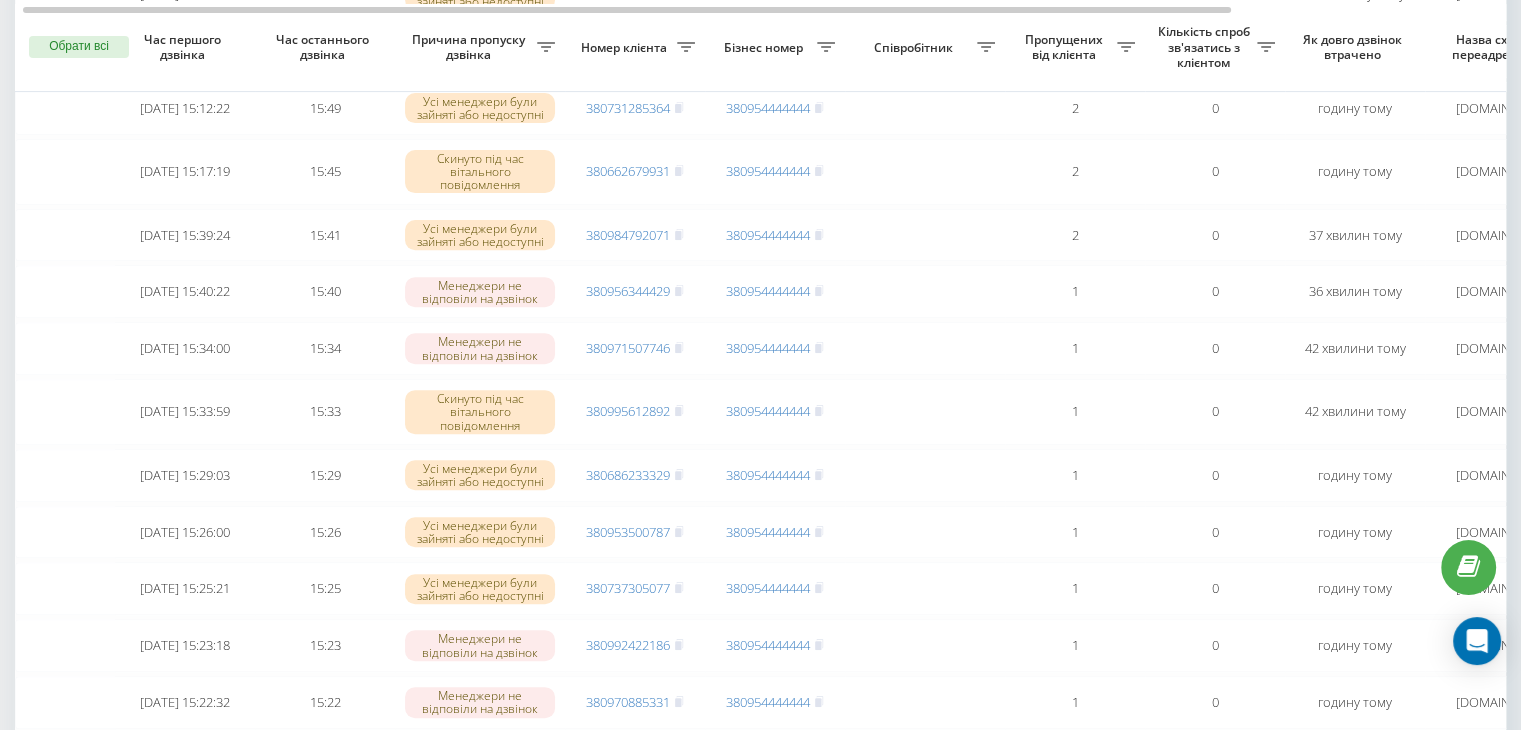 click on "Бізнес номер" at bounding box center (766, 48) 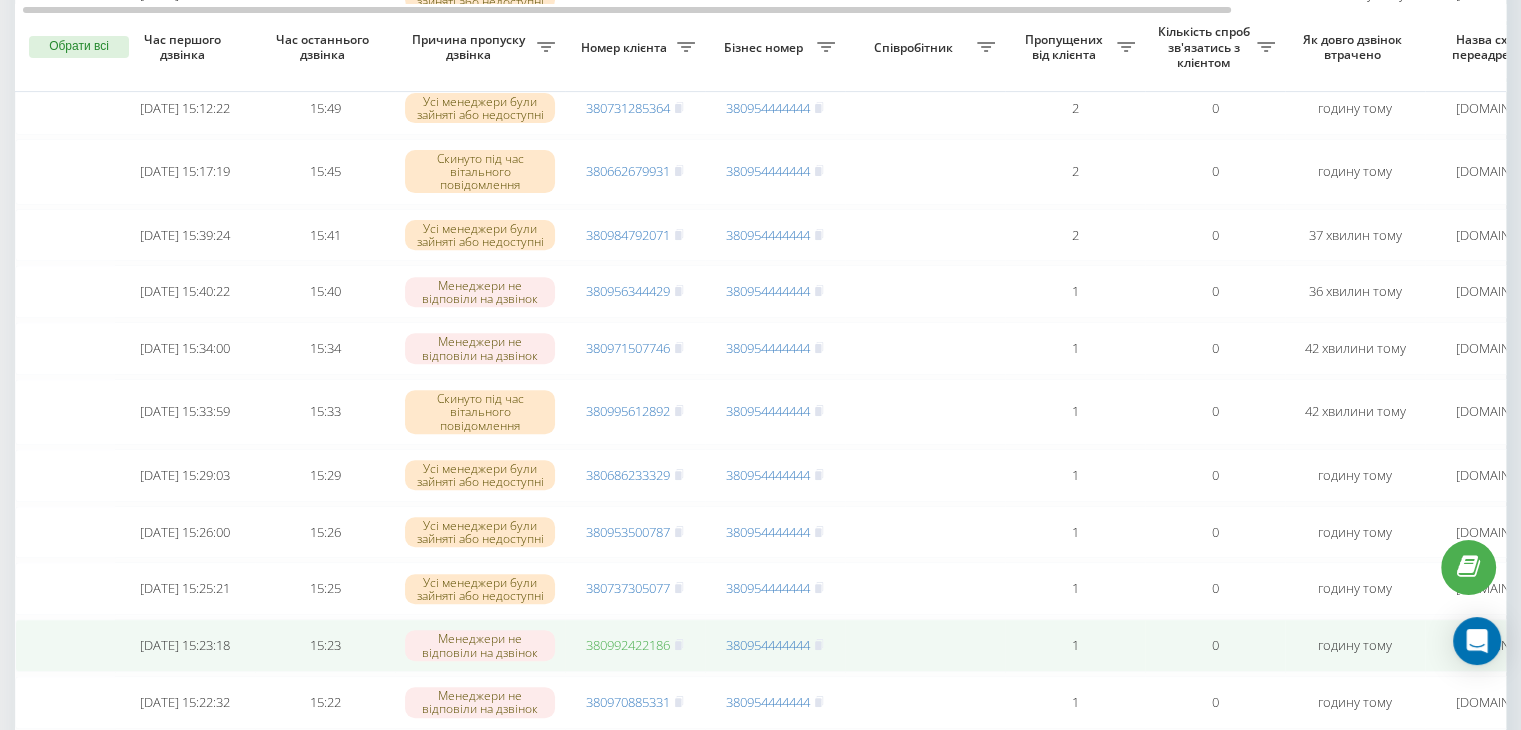 click on "380992422186" at bounding box center (628, 645) 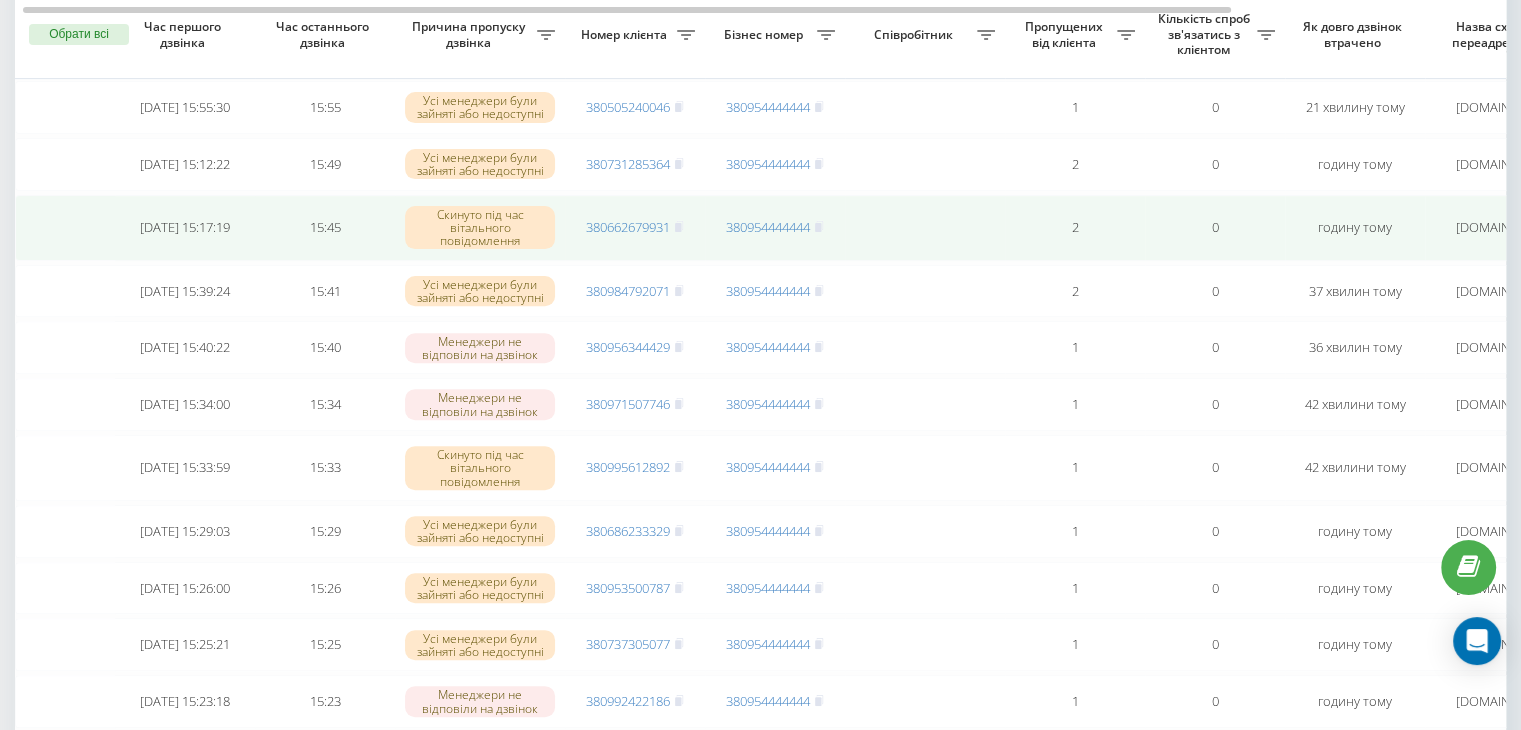 scroll, scrollTop: 647, scrollLeft: 0, axis: vertical 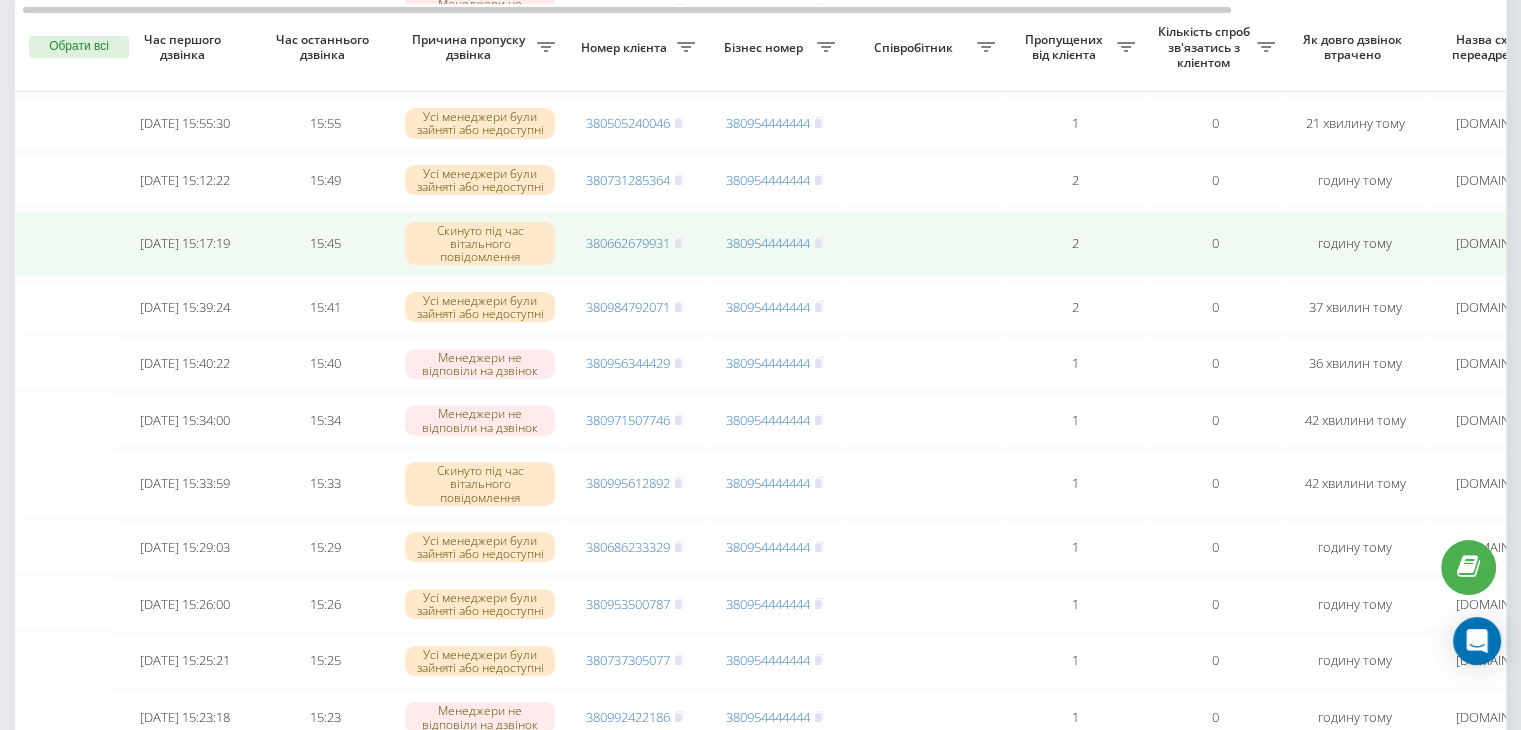 click on "2" at bounding box center [1075, 180] 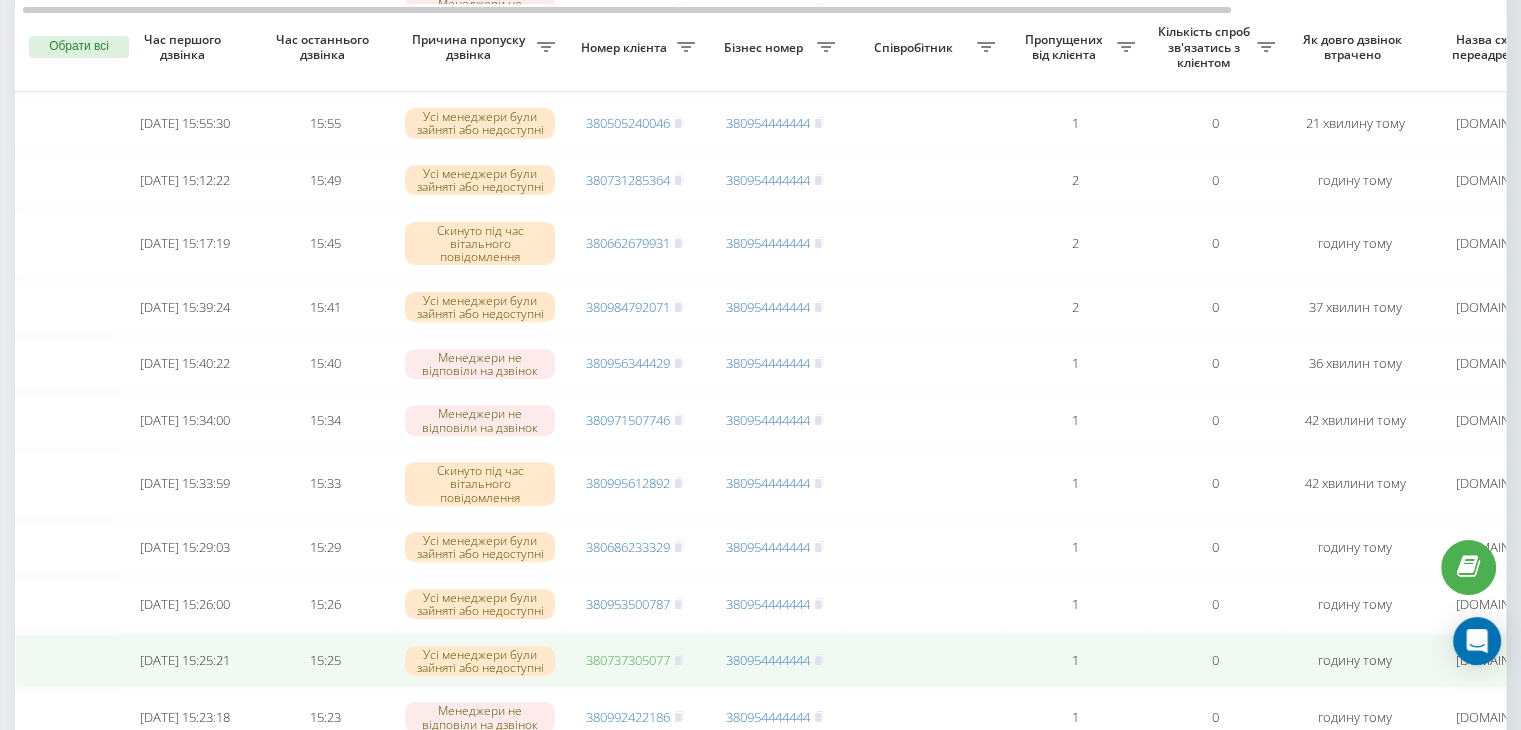 click on "380737305077" at bounding box center (628, 660) 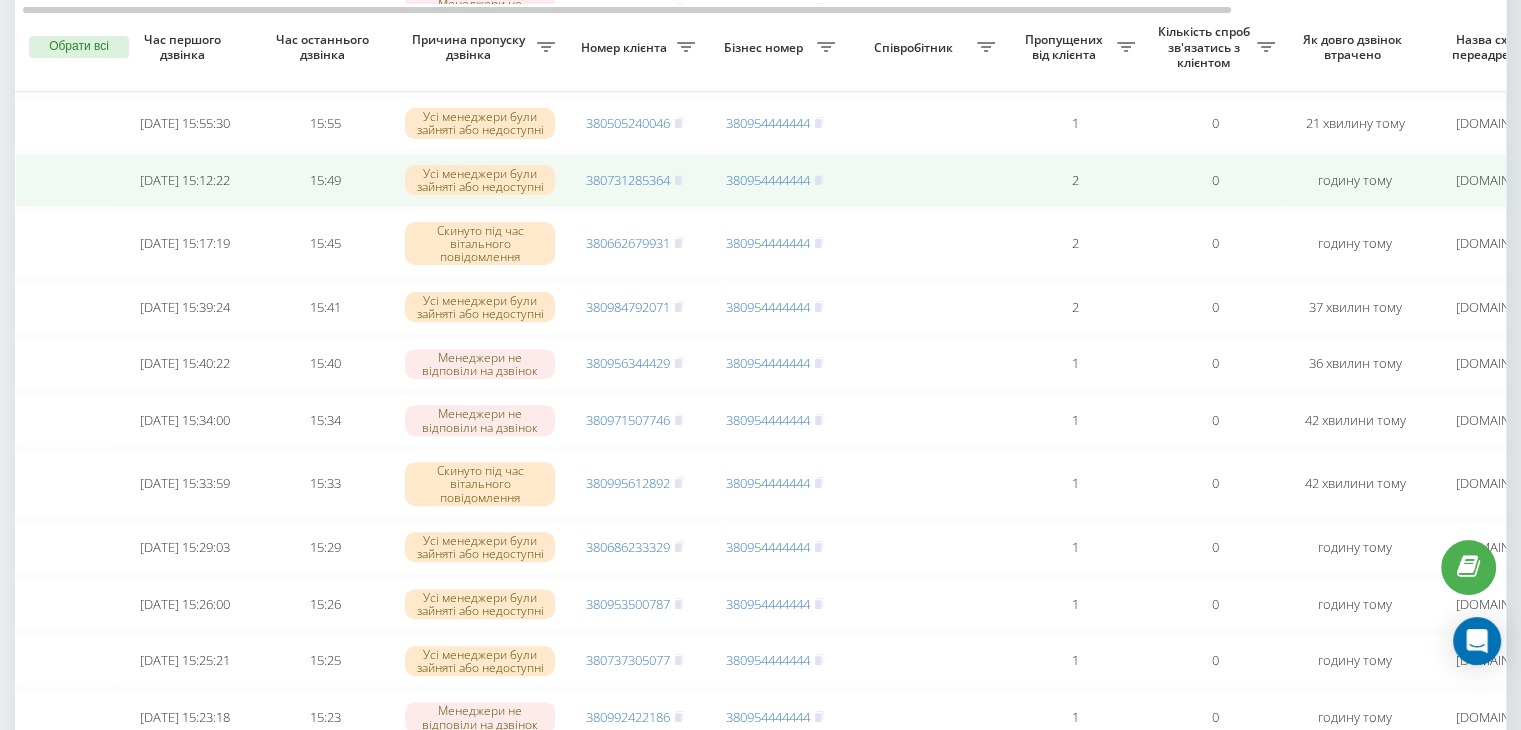 scroll, scrollTop: 607, scrollLeft: 0, axis: vertical 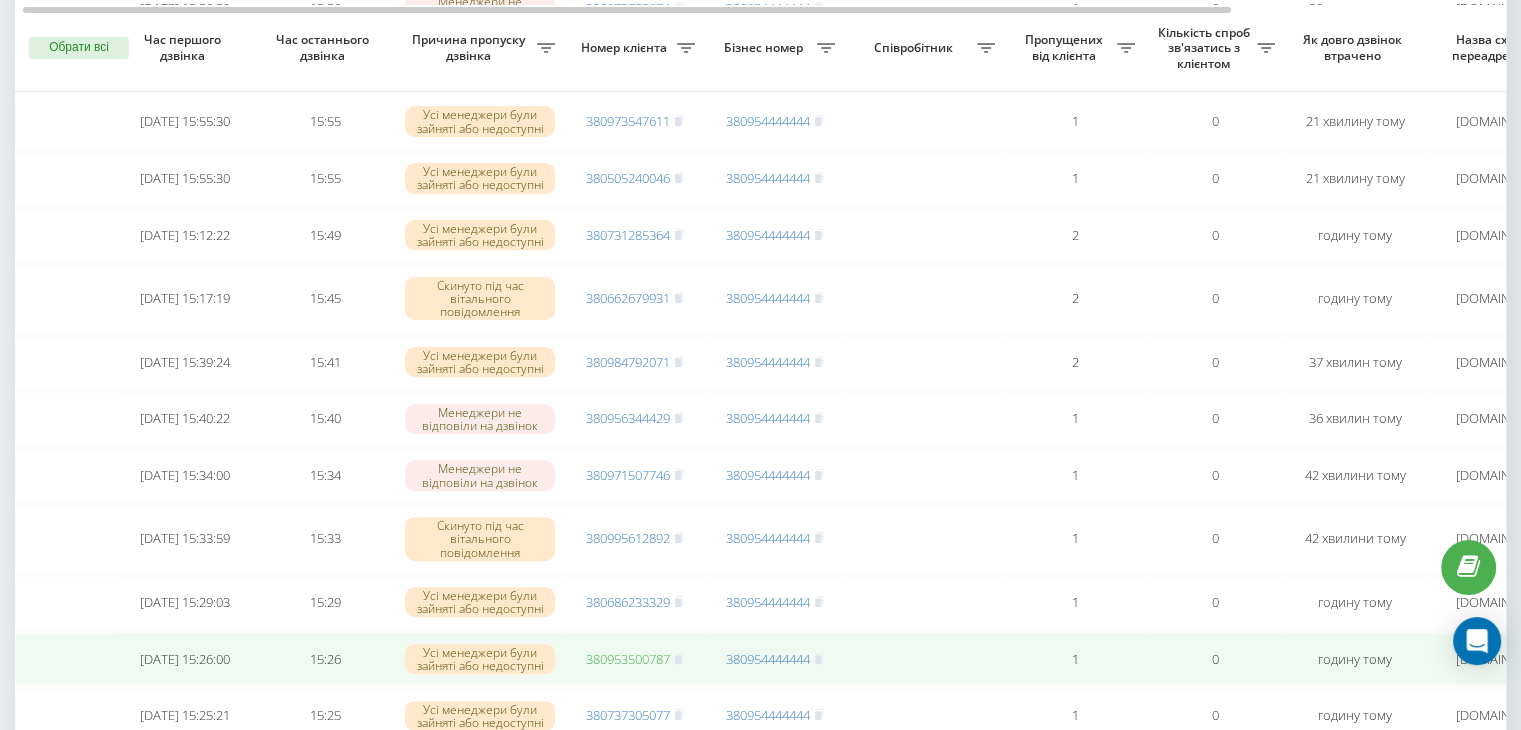 click on "380953500787" at bounding box center (628, 659) 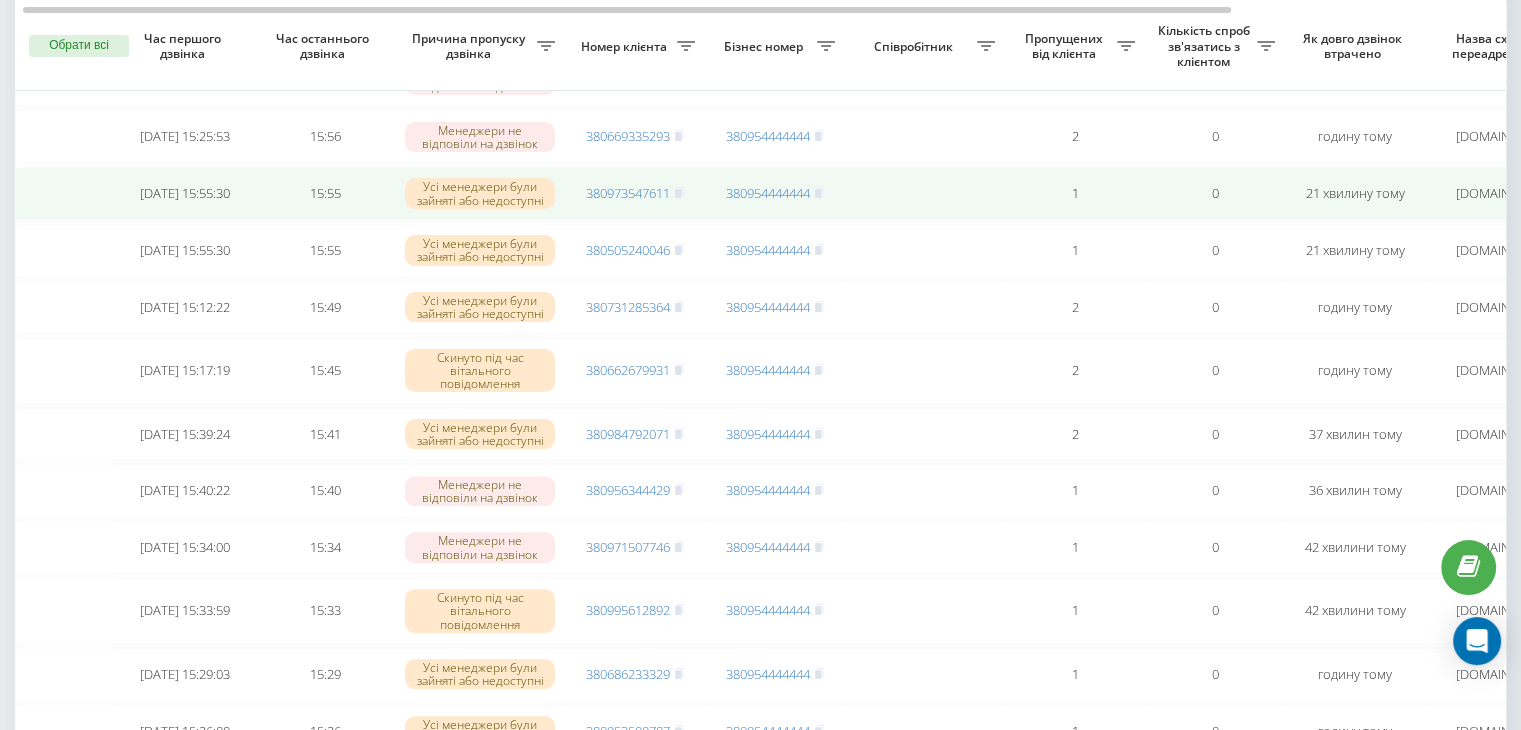 scroll, scrollTop: 516, scrollLeft: 0, axis: vertical 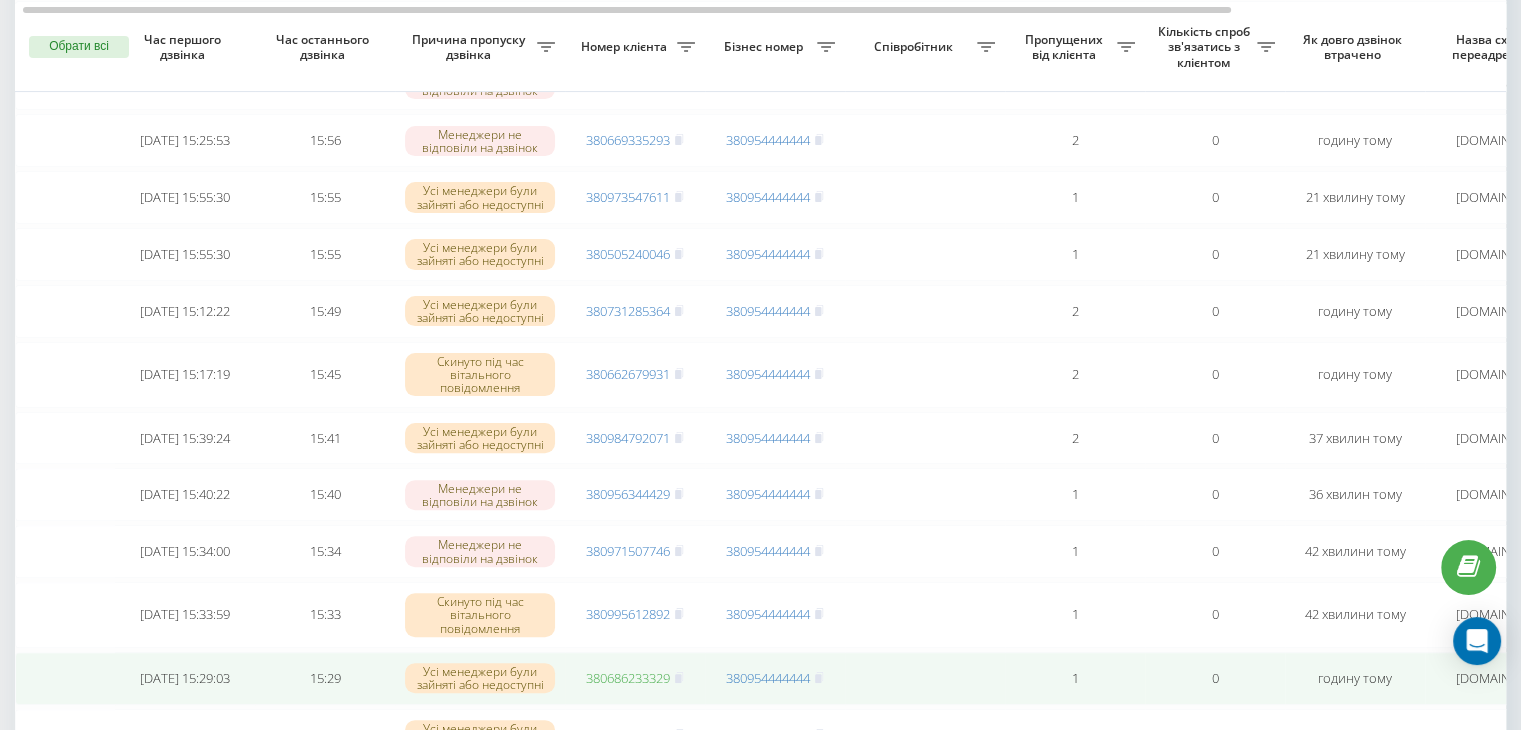 click on "380686233329" at bounding box center [628, 678] 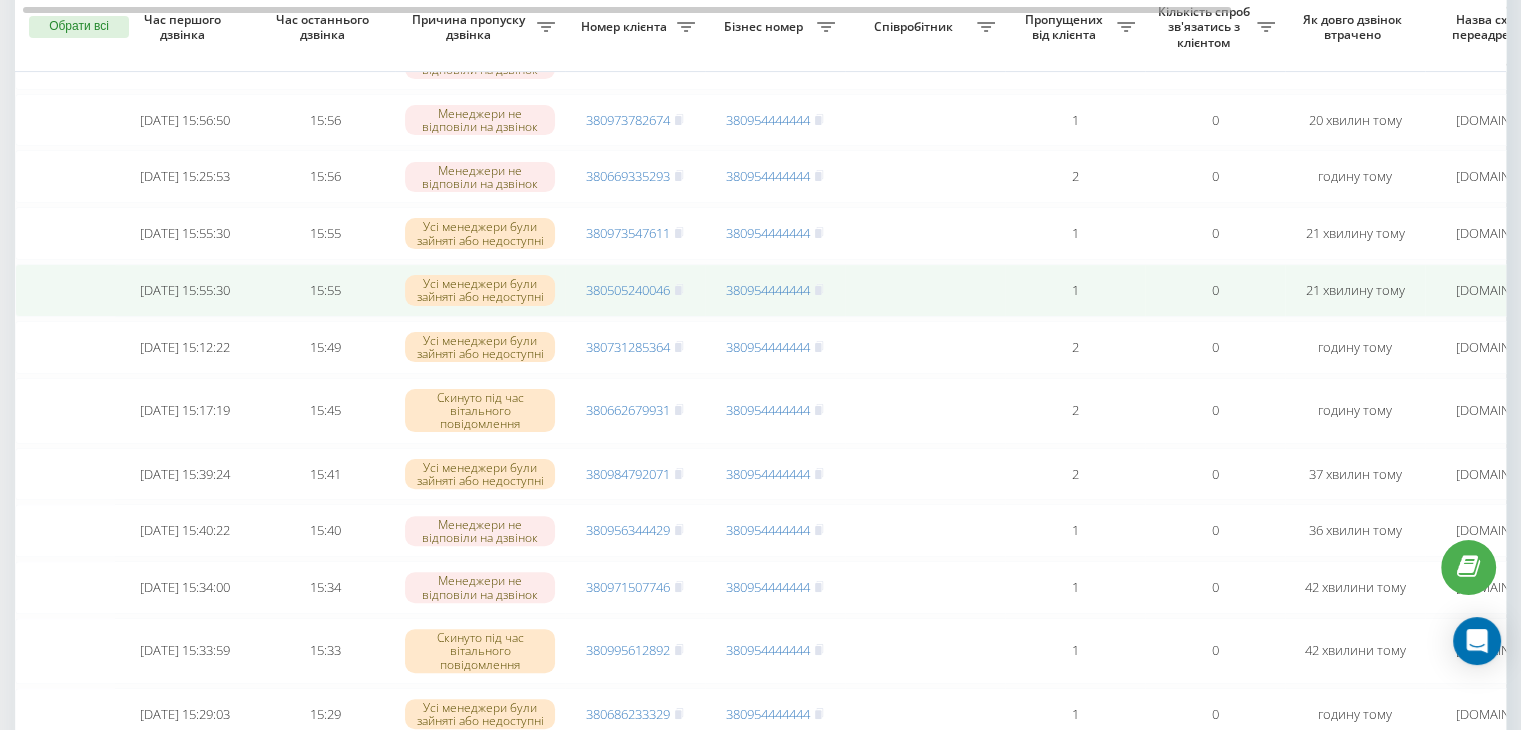 scroll, scrollTop: 460, scrollLeft: 0, axis: vertical 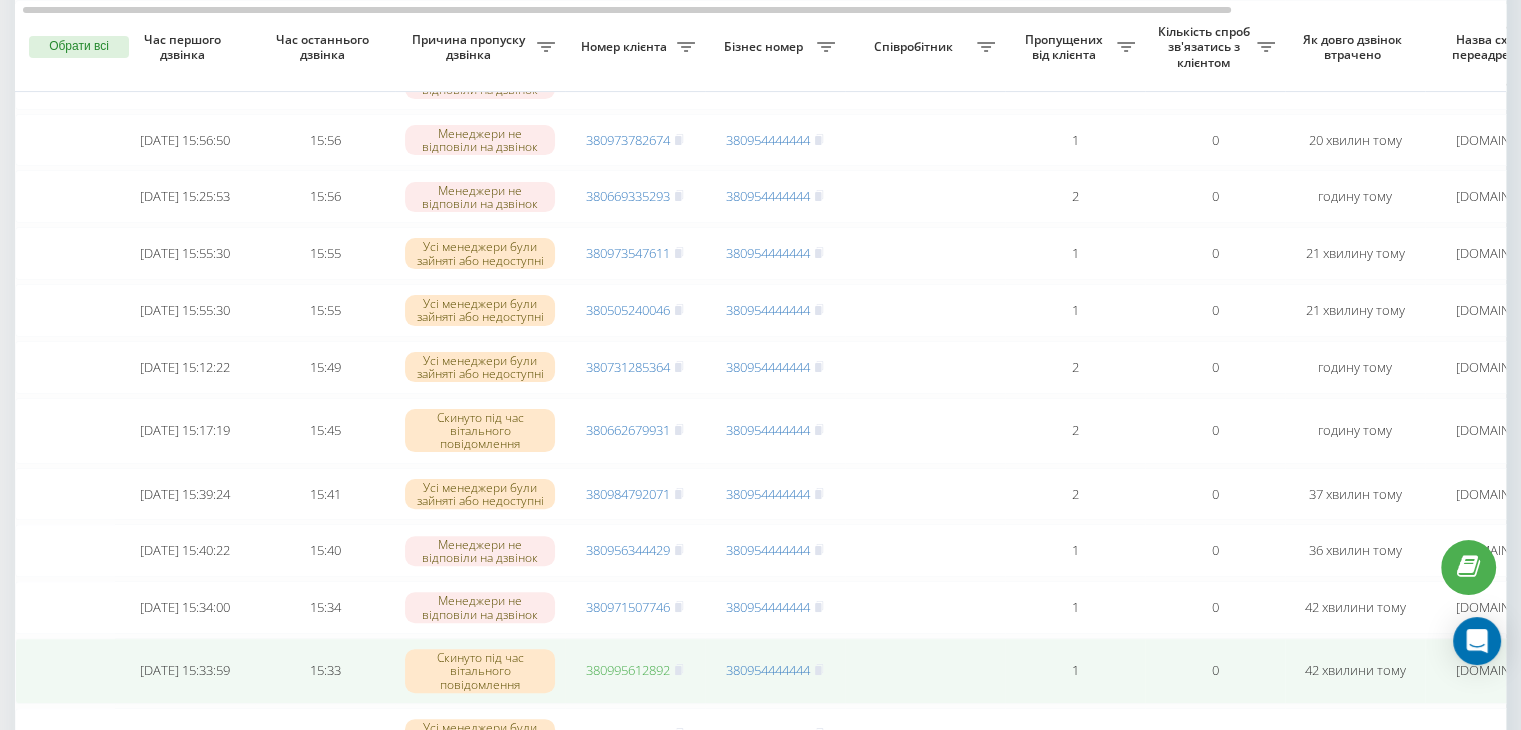click on "380995612892" at bounding box center [628, 670] 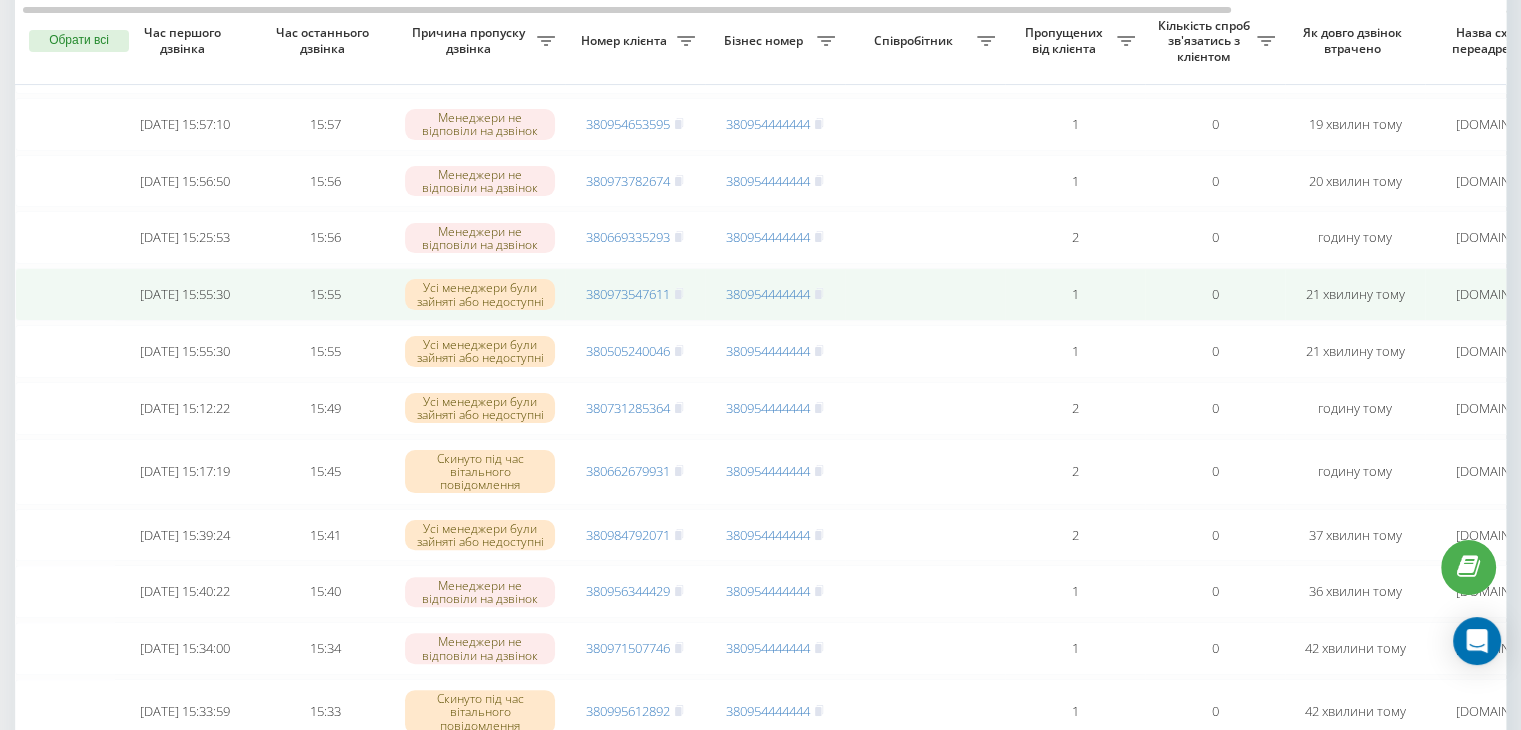 scroll, scrollTop: 410, scrollLeft: 0, axis: vertical 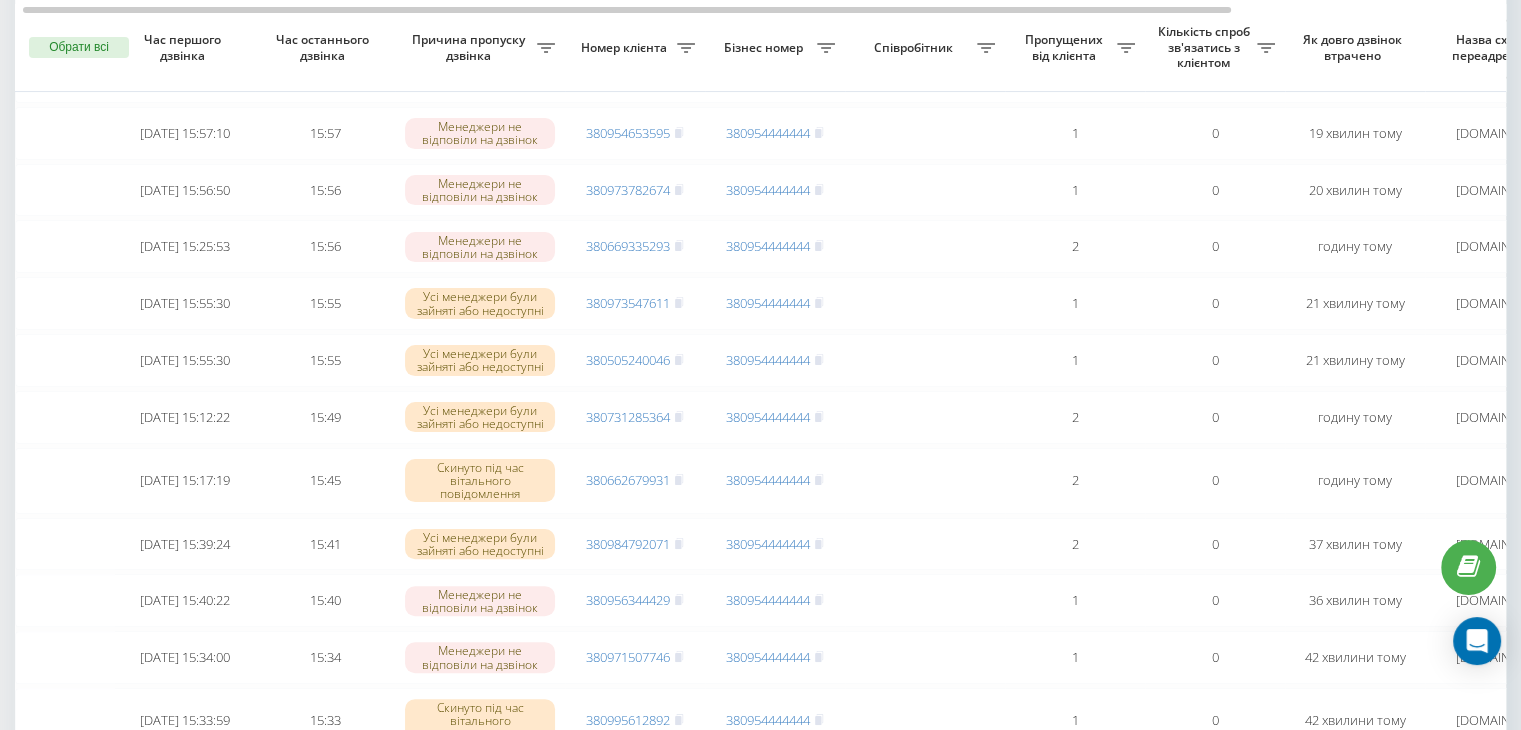 click on "Бізнес номер" at bounding box center [775, 48] 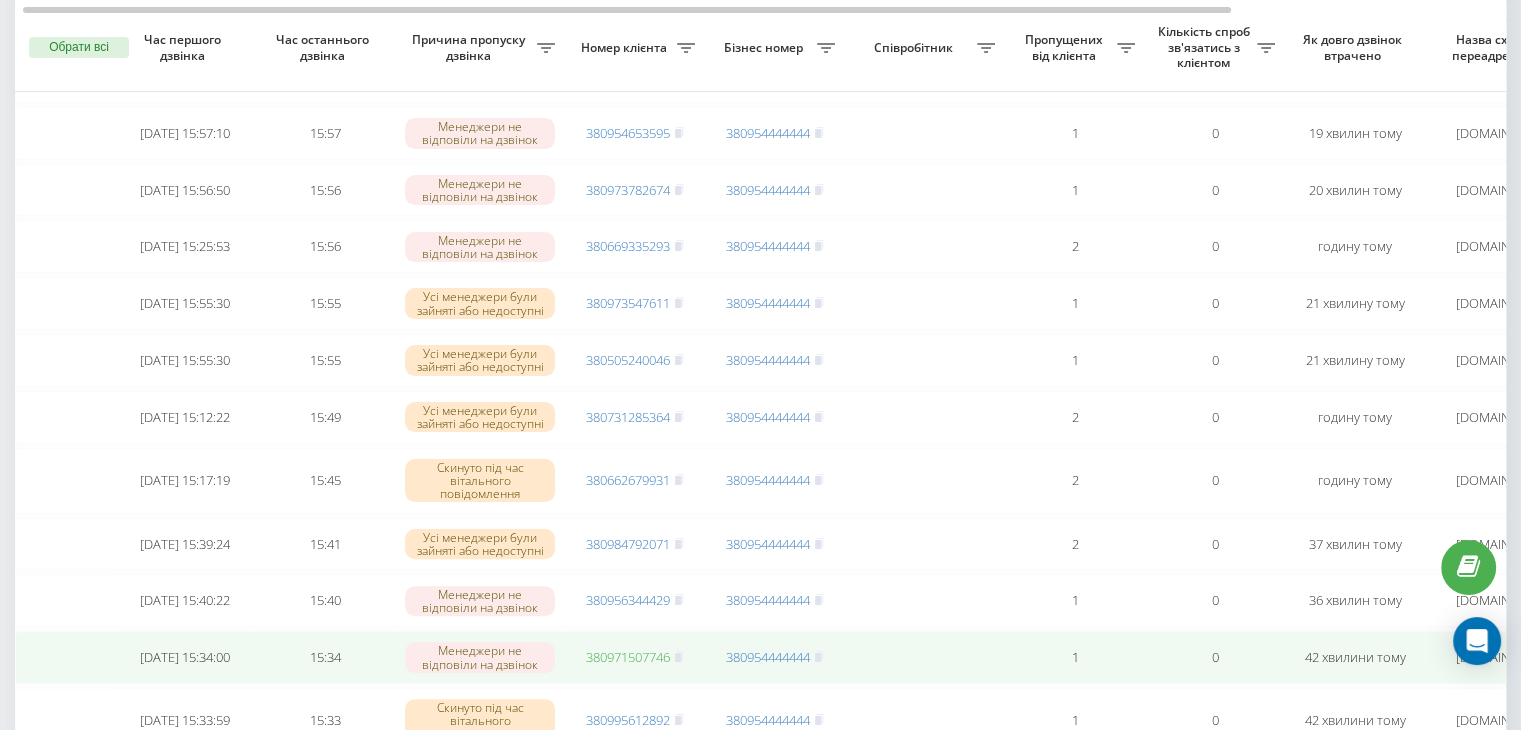 click on "380971507746" at bounding box center [628, 657] 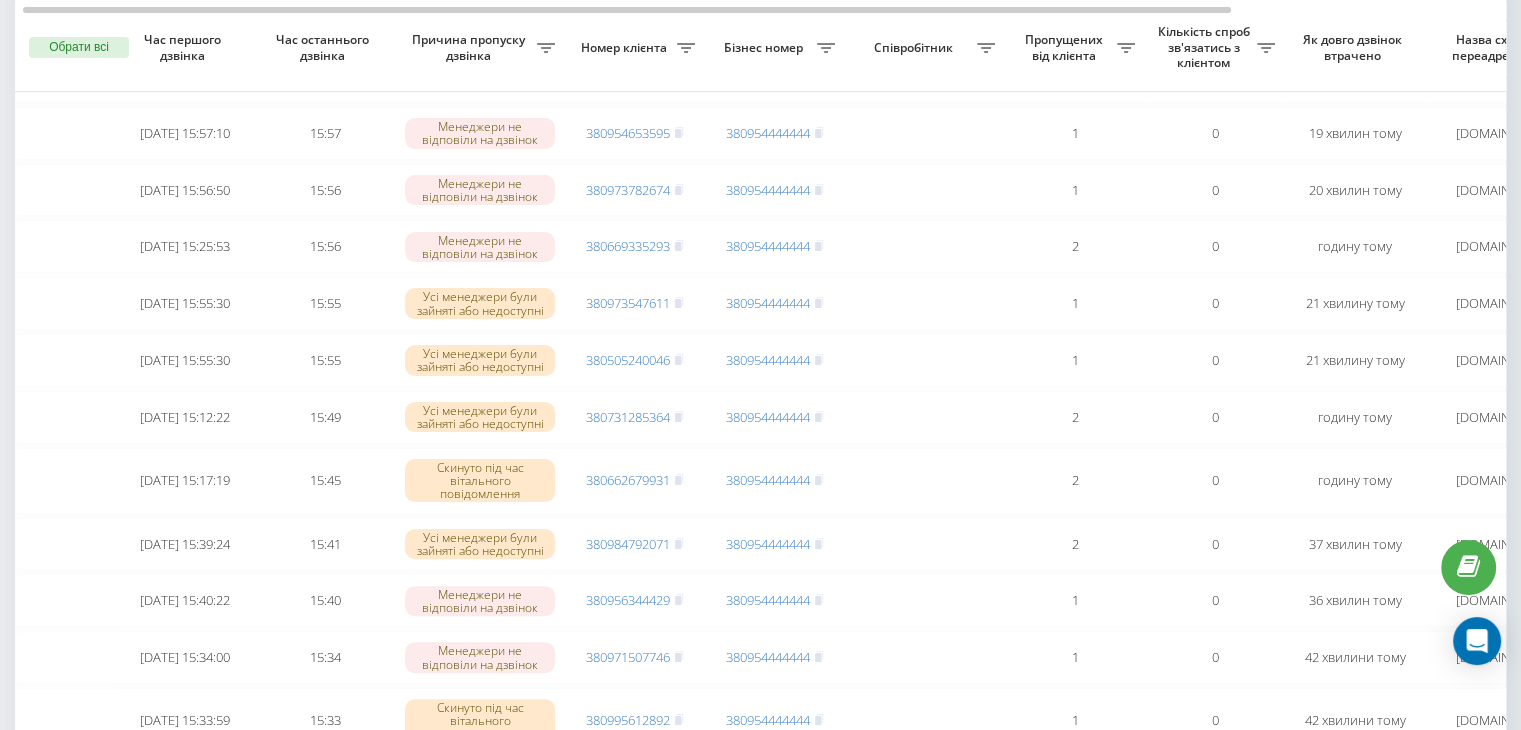 click on "Бізнес номер" at bounding box center [775, 48] 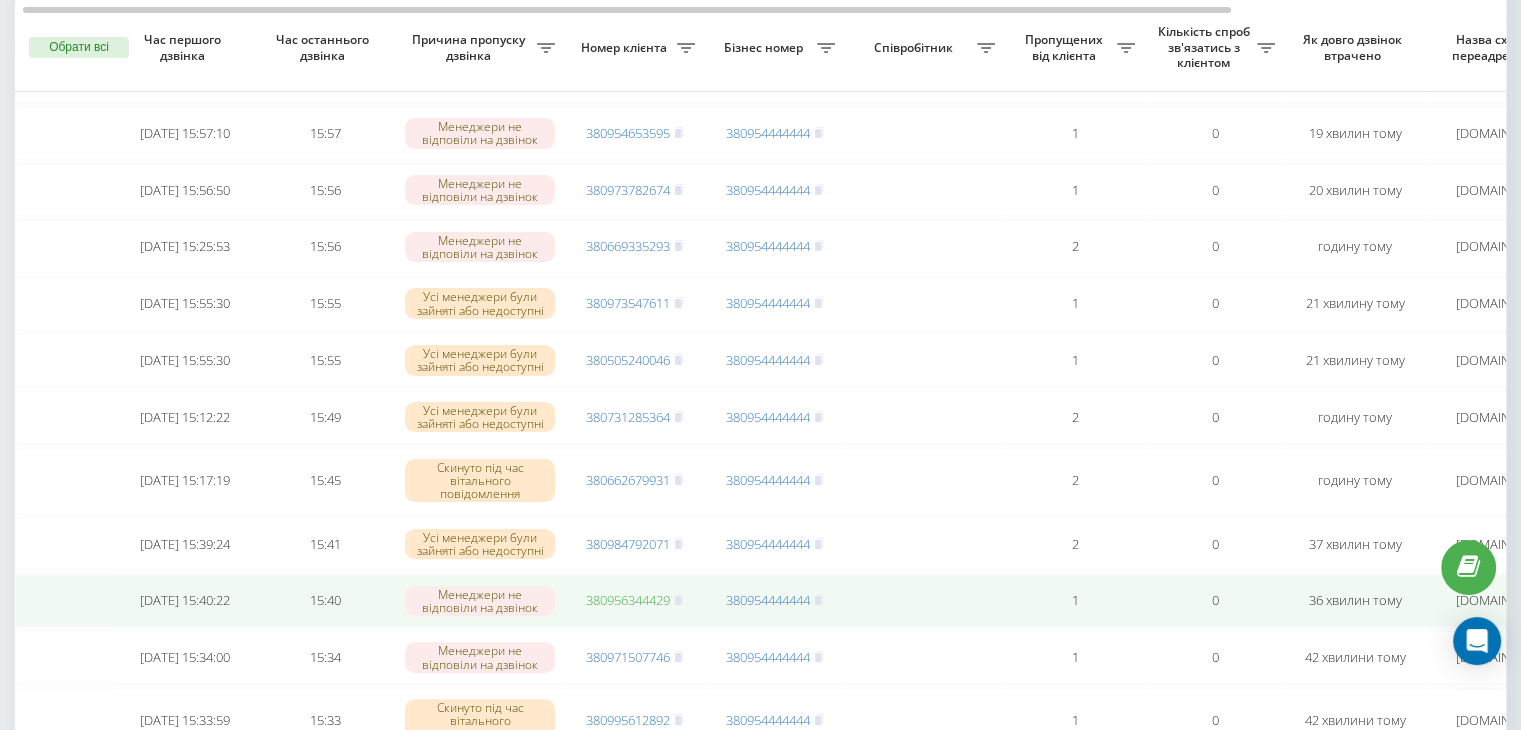 click on "380956344429" at bounding box center (628, 600) 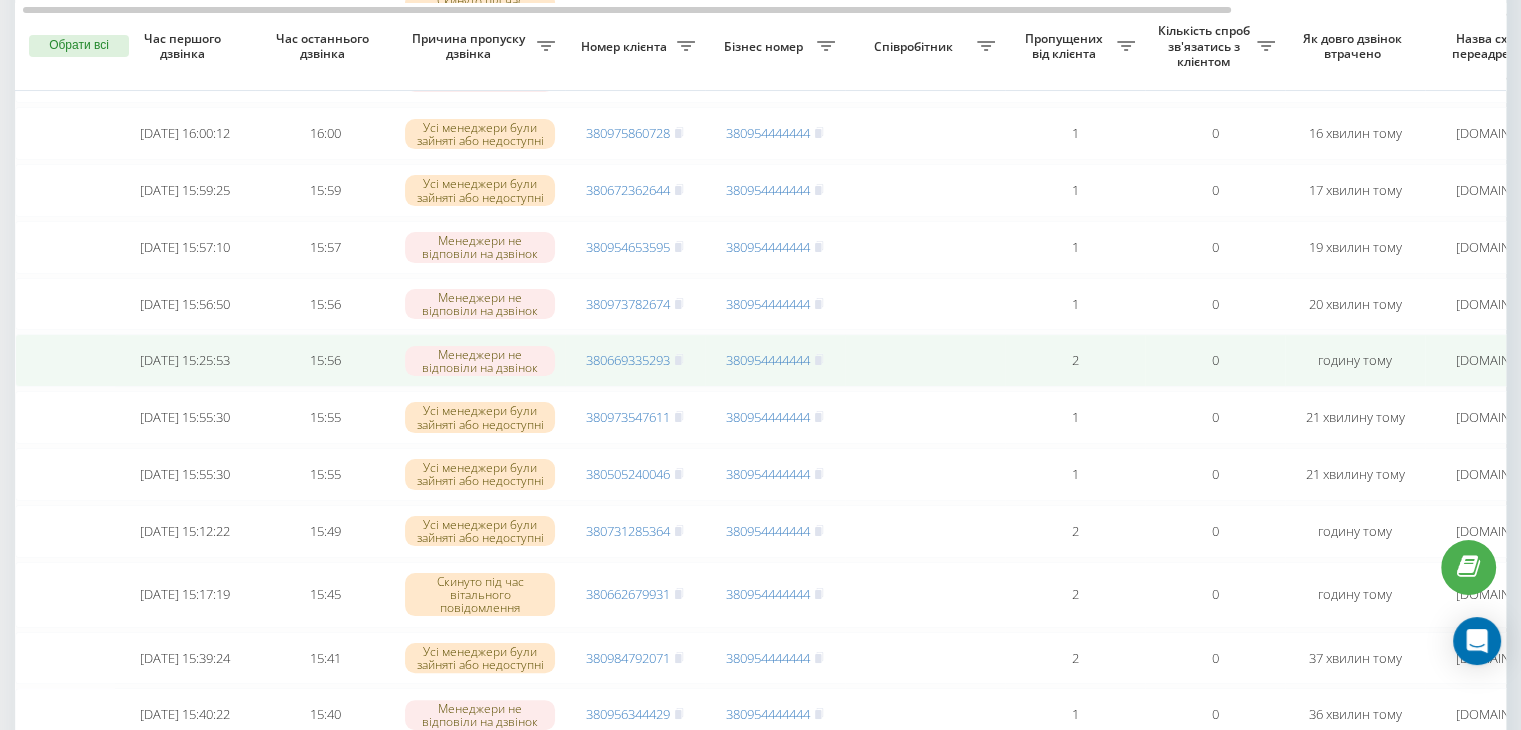 scroll, scrollTop: 284, scrollLeft: 0, axis: vertical 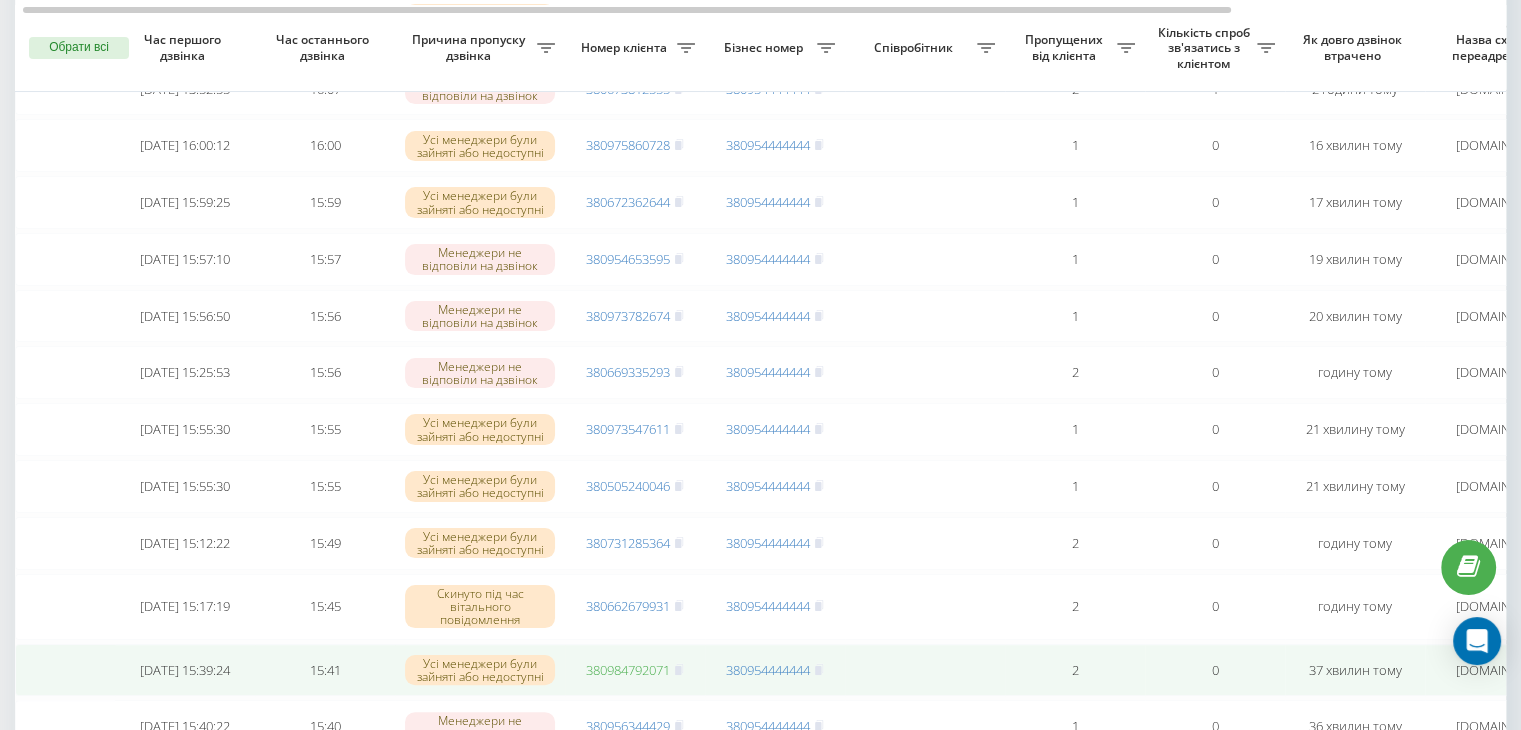 click on "380984792071" at bounding box center (628, 670) 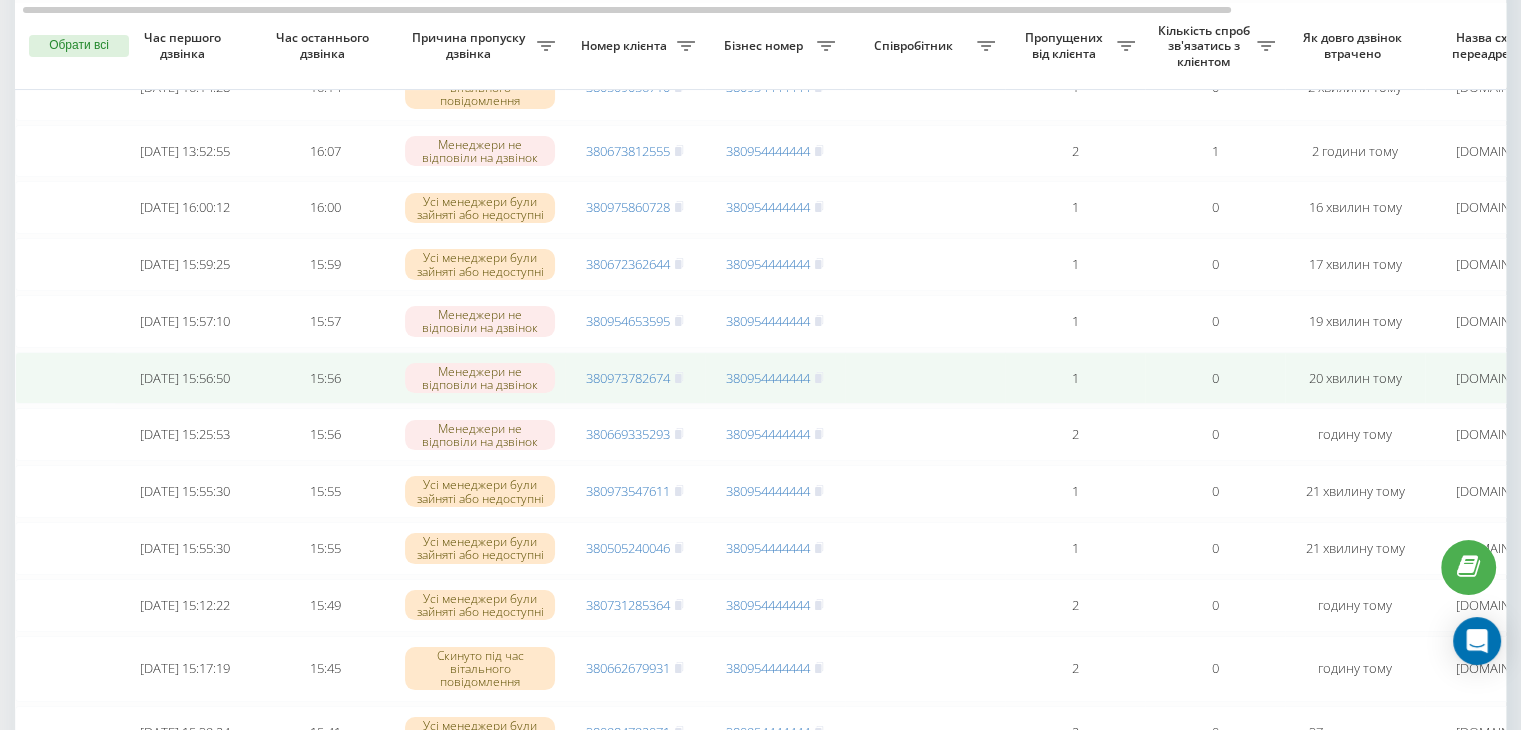 scroll, scrollTop: 220, scrollLeft: 0, axis: vertical 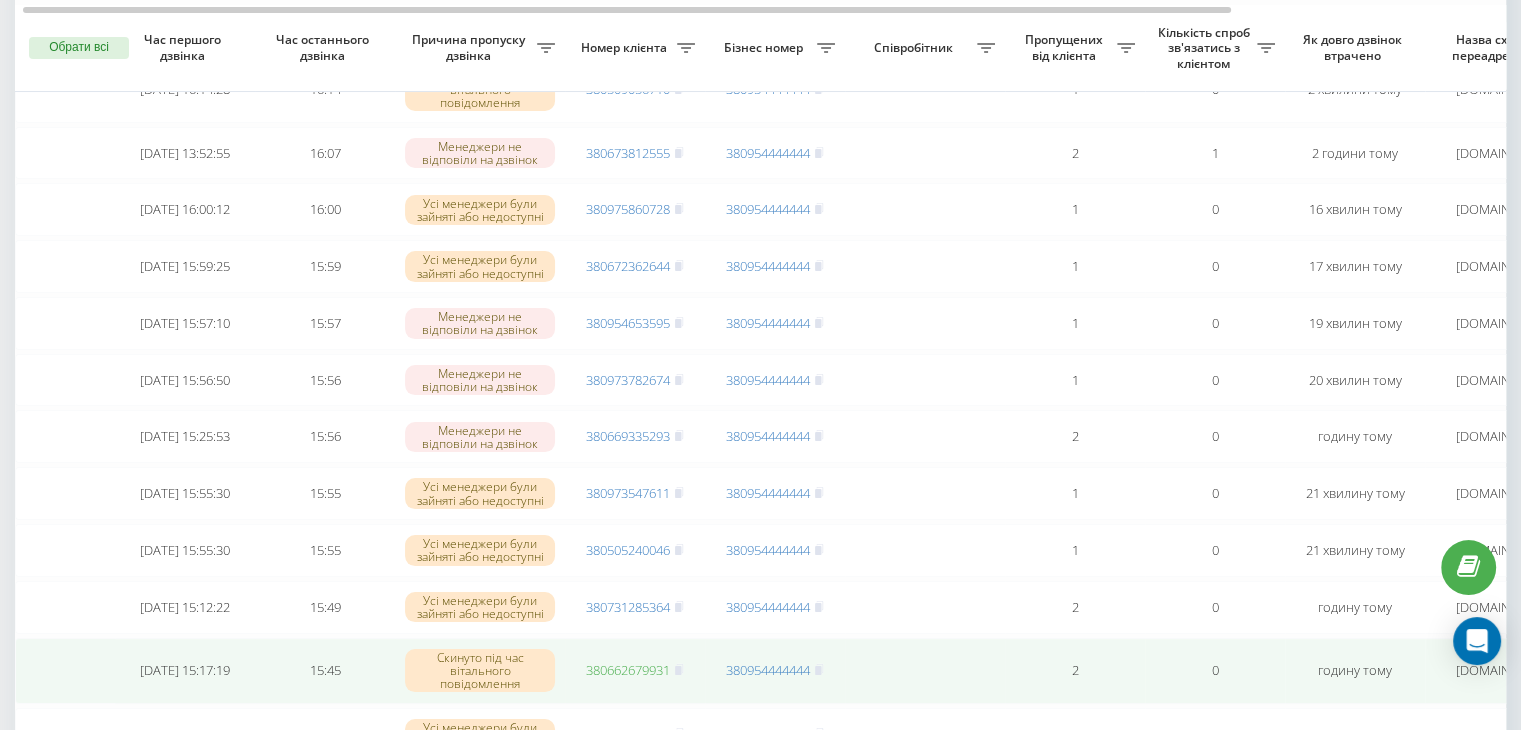 click on "380662679931" at bounding box center [628, 670] 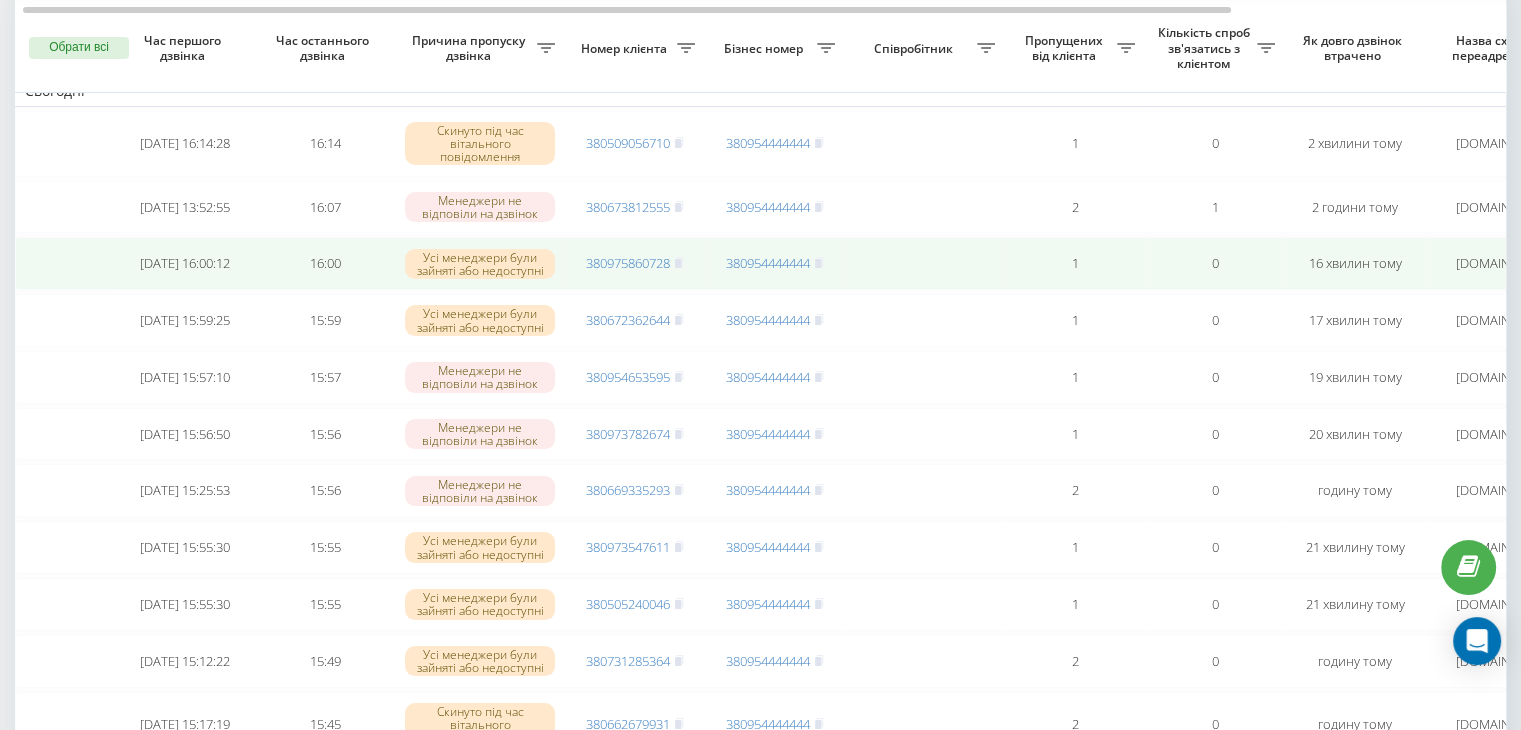 scroll, scrollTop: 160, scrollLeft: 0, axis: vertical 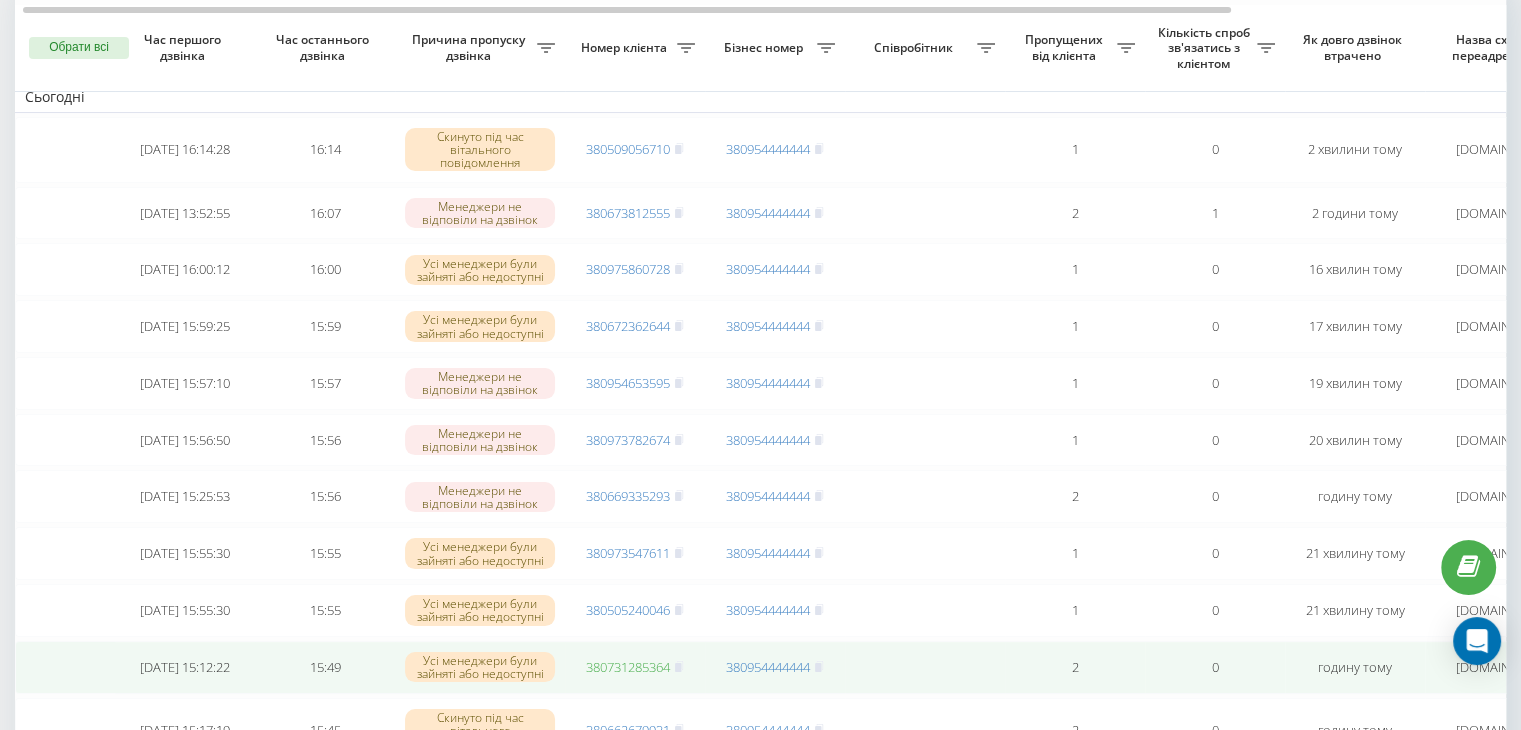 click on "380731285364" at bounding box center (628, 667) 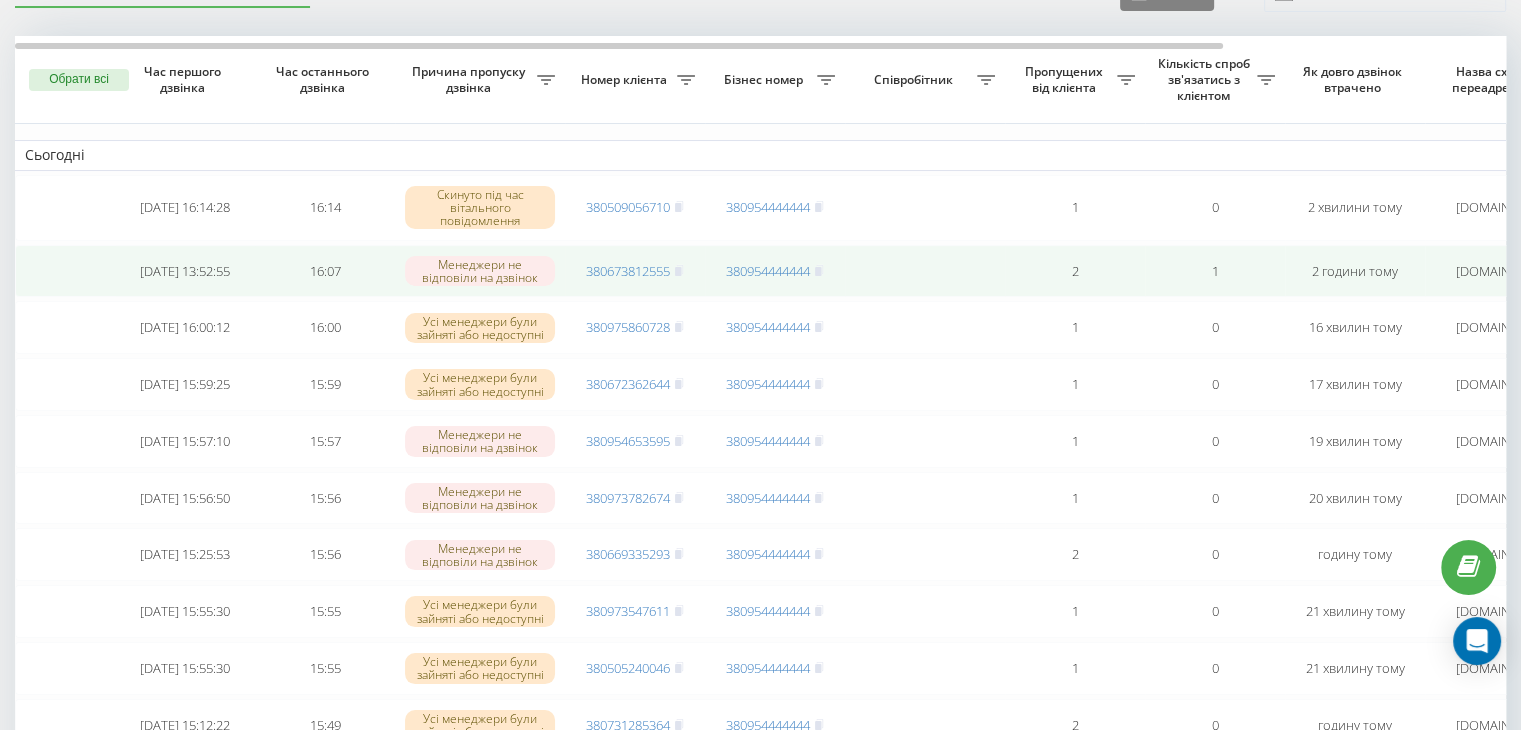 scroll, scrollTop: 99, scrollLeft: 0, axis: vertical 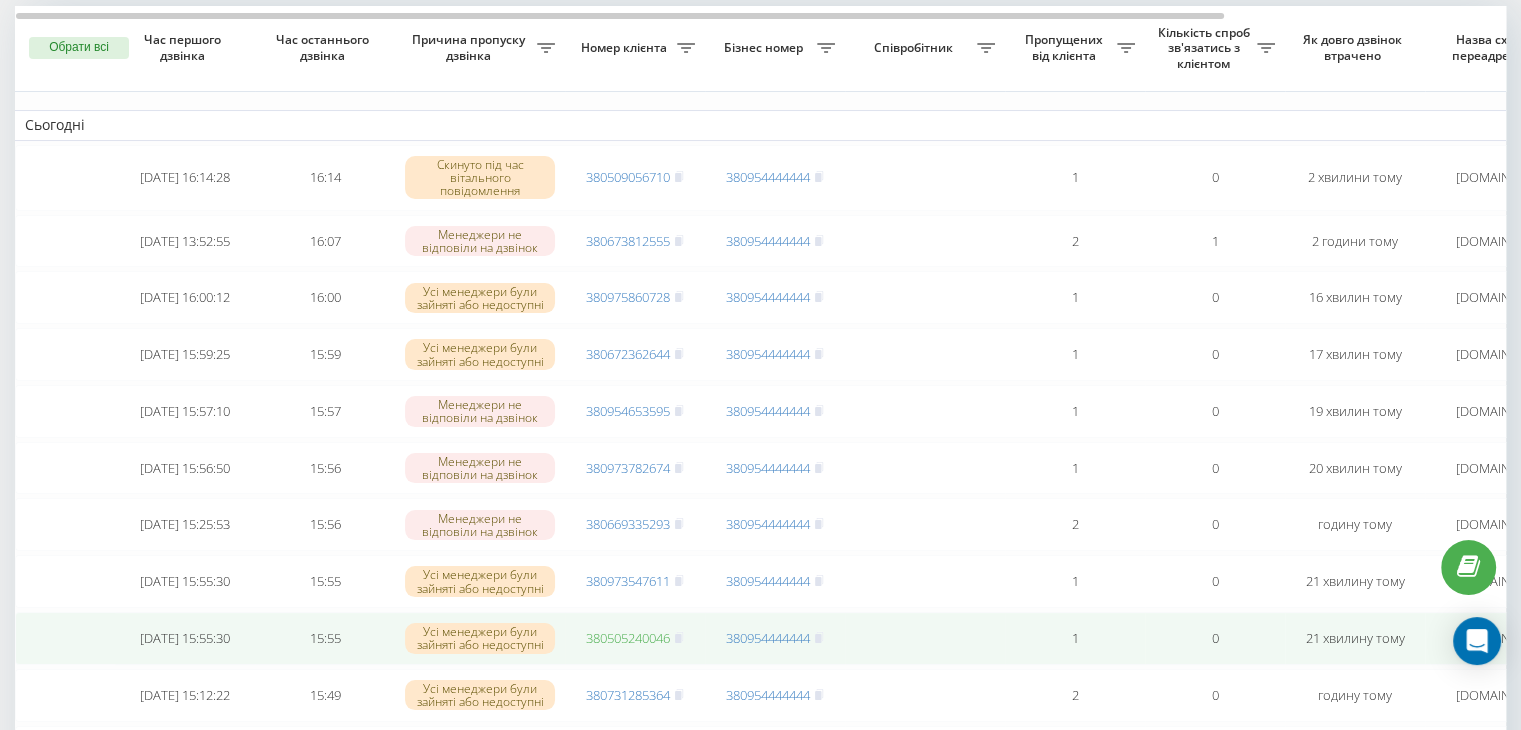 click on "380505240046" at bounding box center [628, 638] 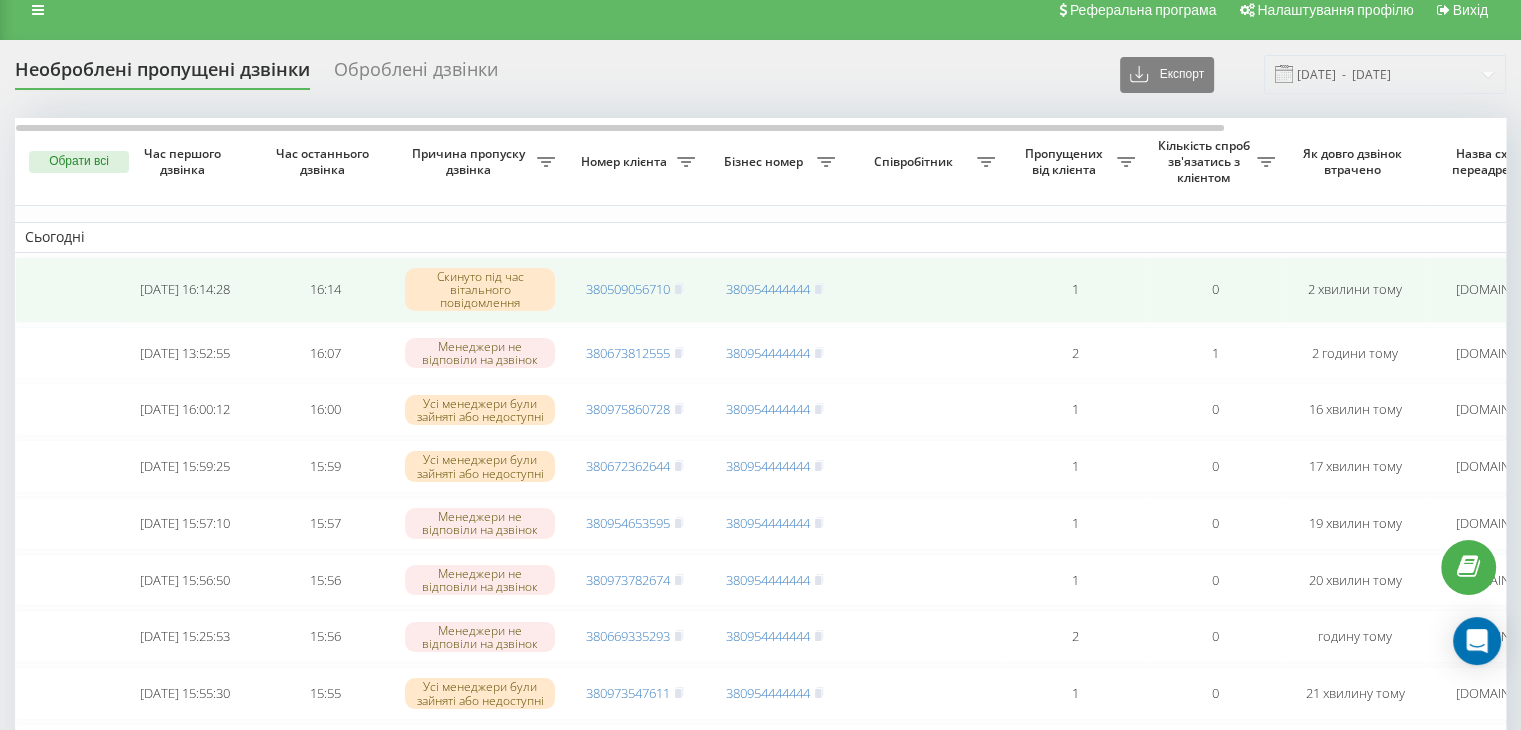 scroll, scrollTop: 18, scrollLeft: 0, axis: vertical 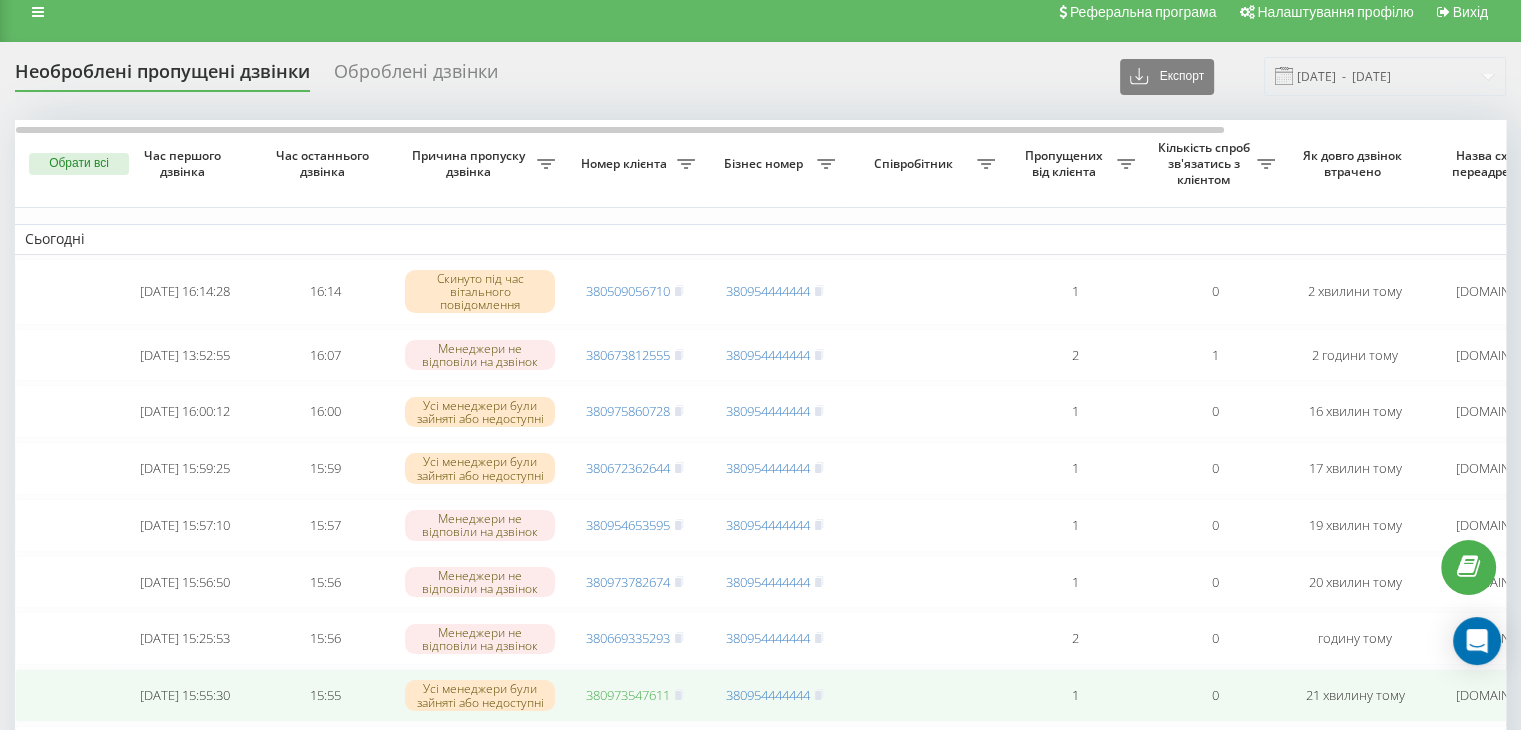 click on "380973547611" at bounding box center [628, 695] 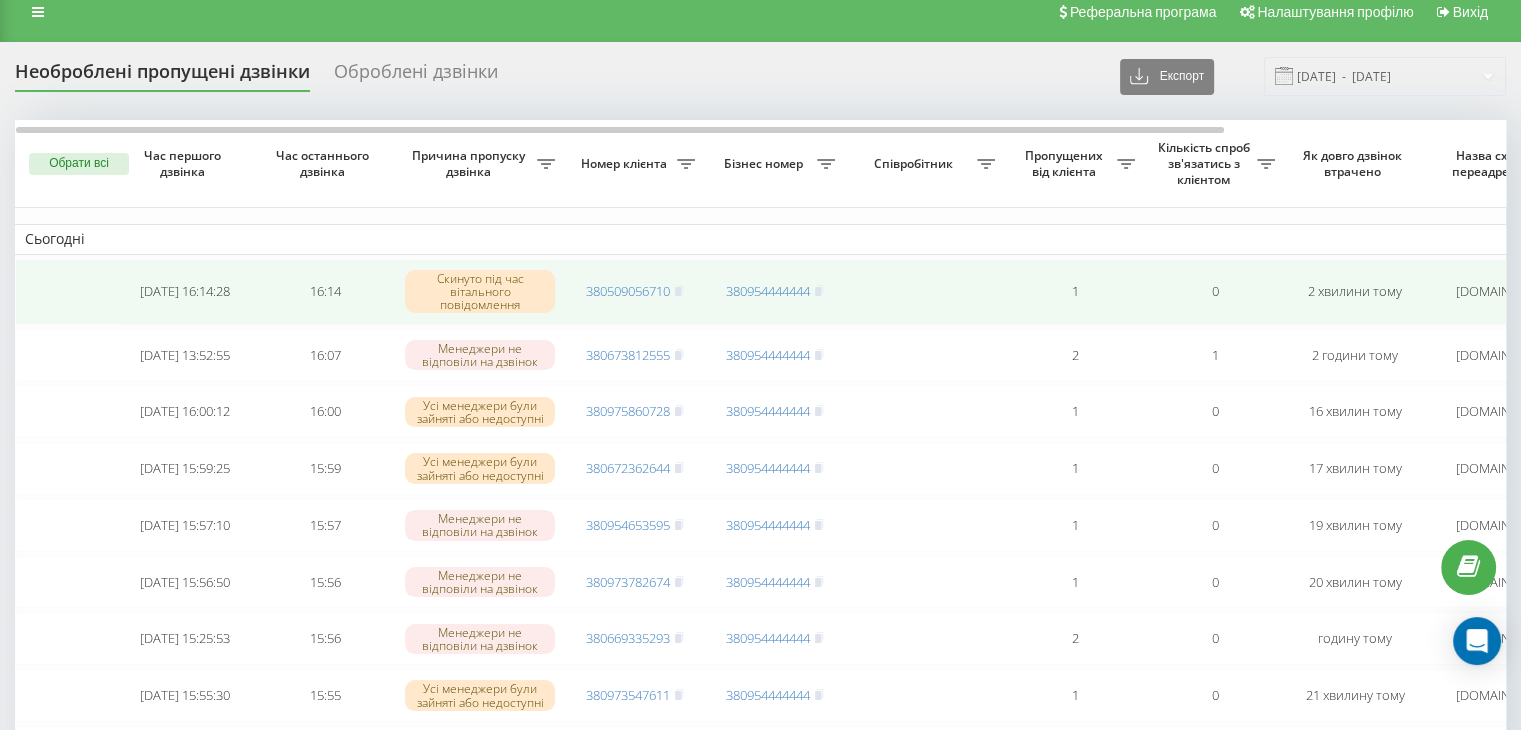 scroll, scrollTop: 0, scrollLeft: 0, axis: both 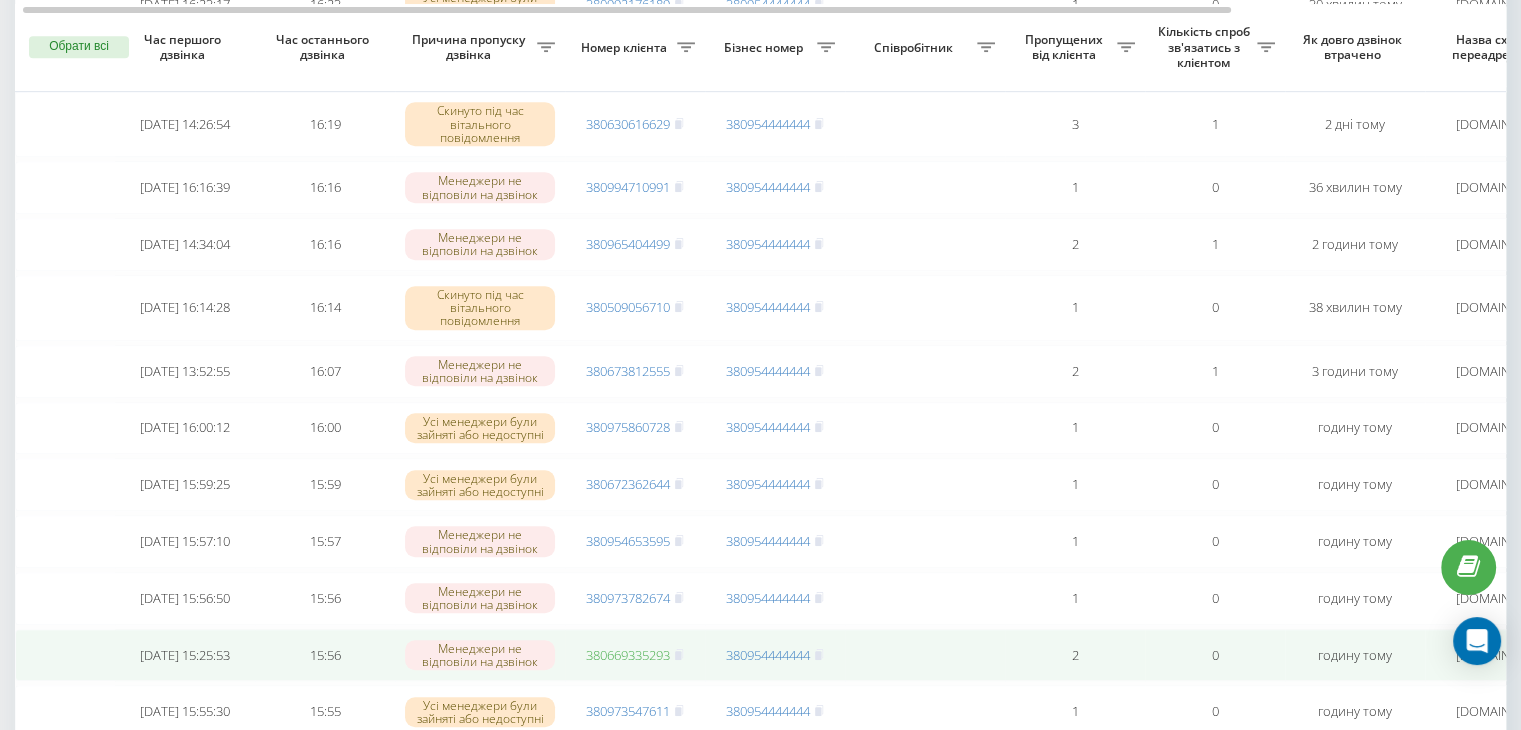 click on "380669335293" at bounding box center [628, 655] 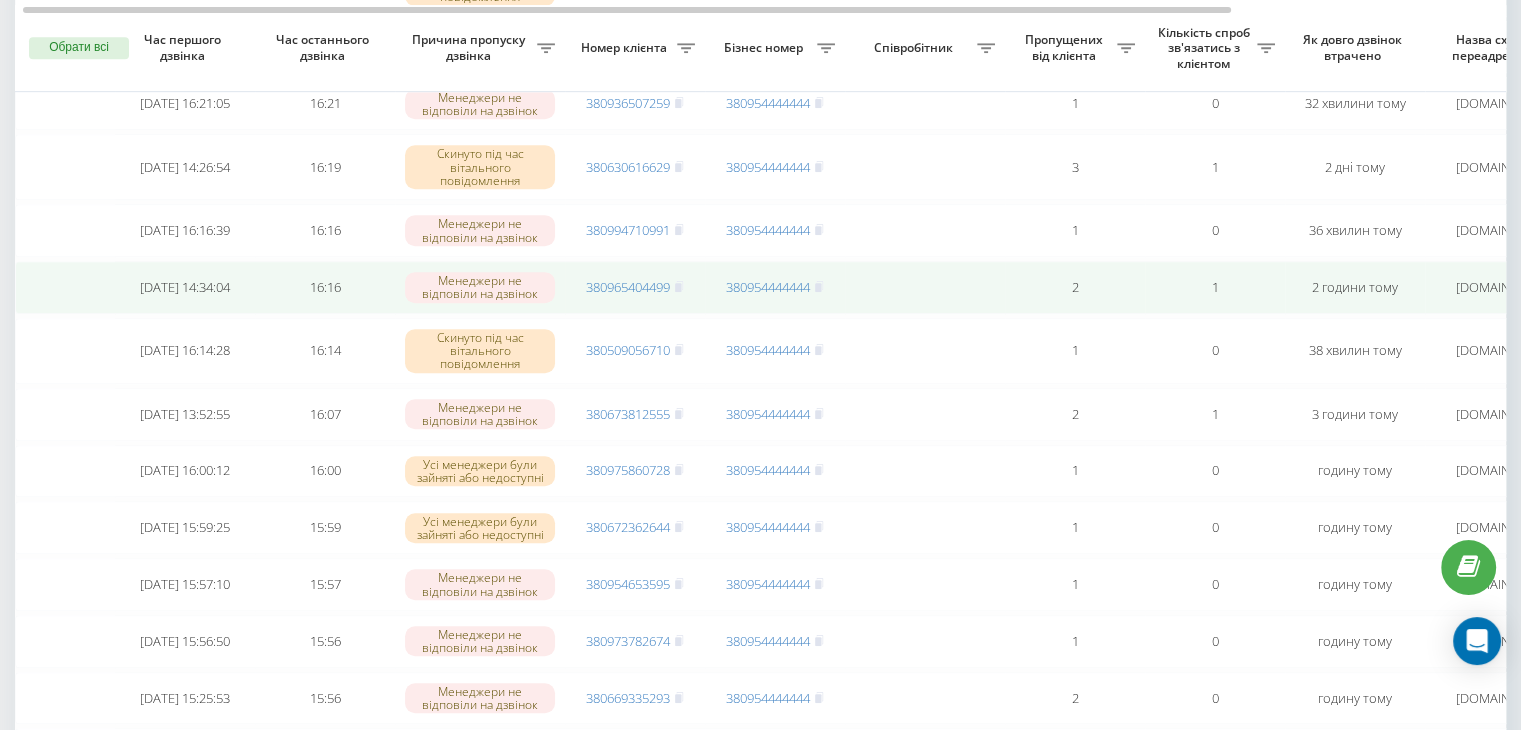 scroll, scrollTop: 1048, scrollLeft: 0, axis: vertical 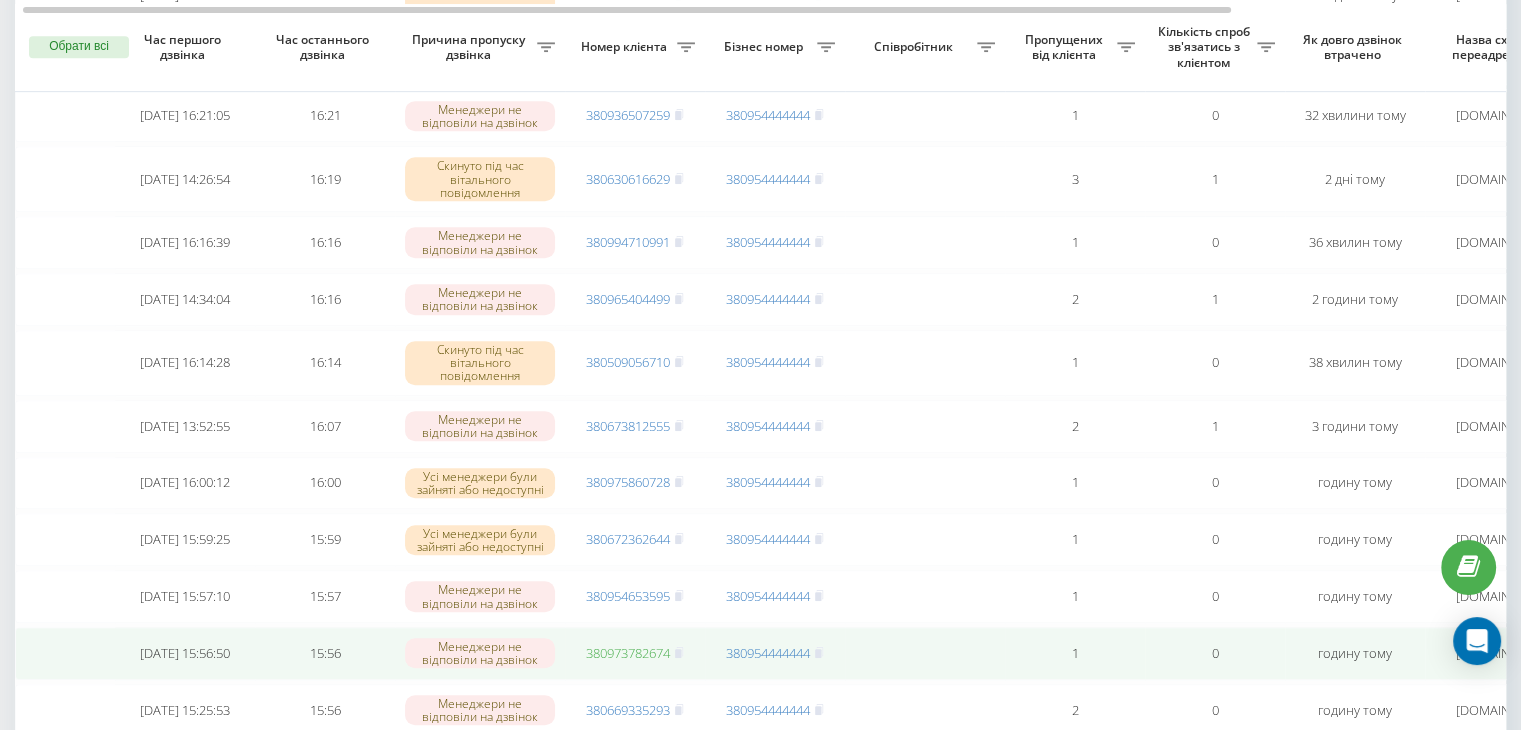 click on "380973782674" at bounding box center (628, 653) 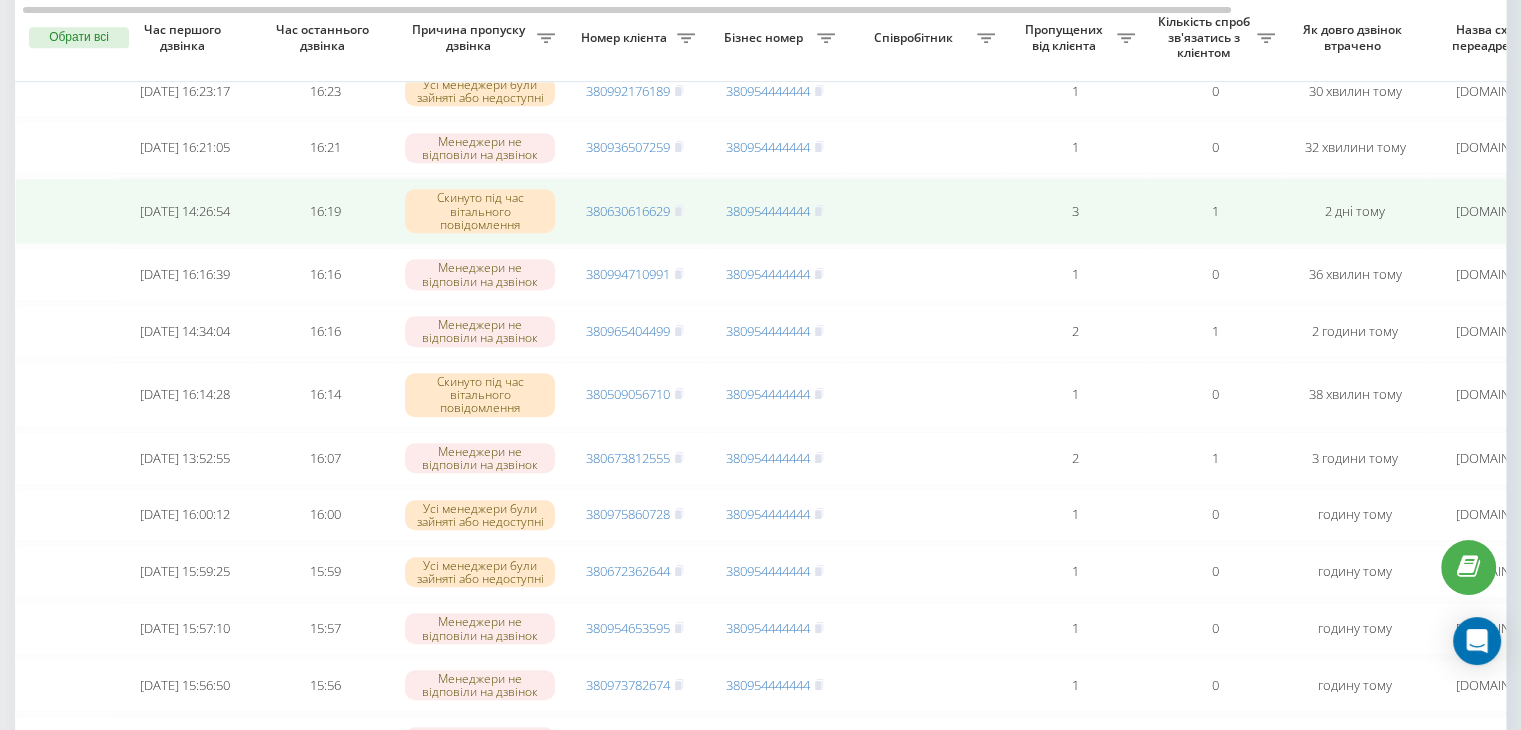 scroll, scrollTop: 1004, scrollLeft: 0, axis: vertical 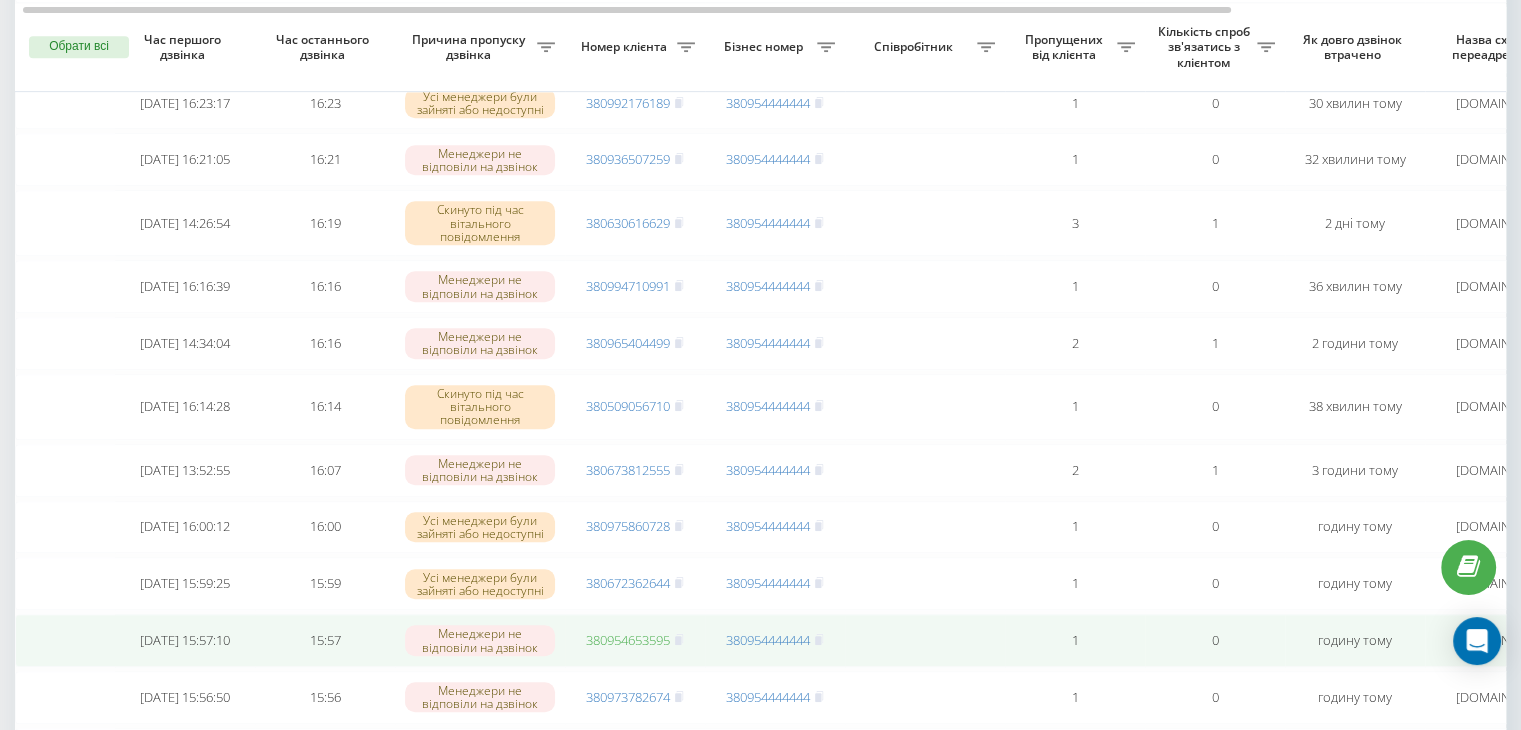 click on "380954653595" at bounding box center [628, 640] 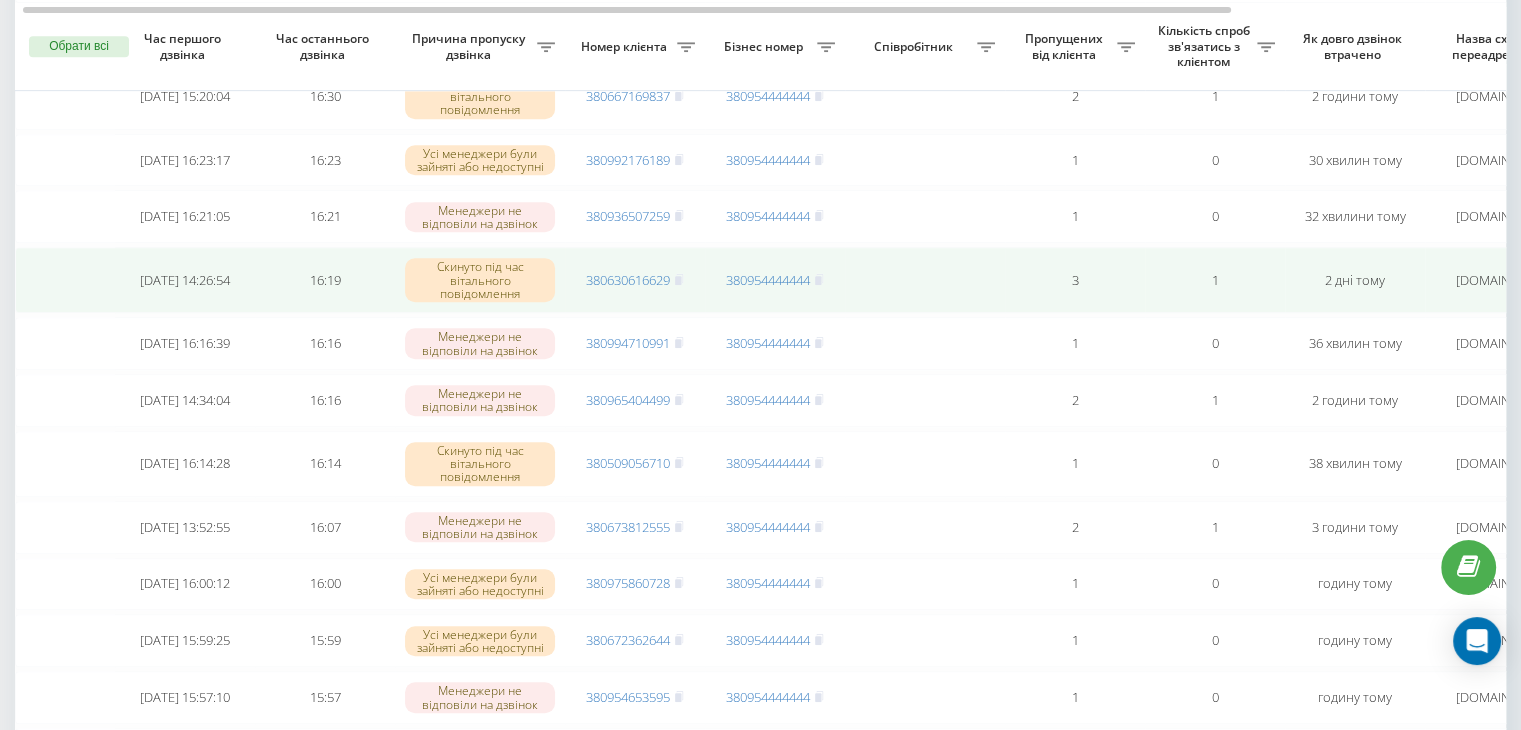 scroll, scrollTop: 948, scrollLeft: 0, axis: vertical 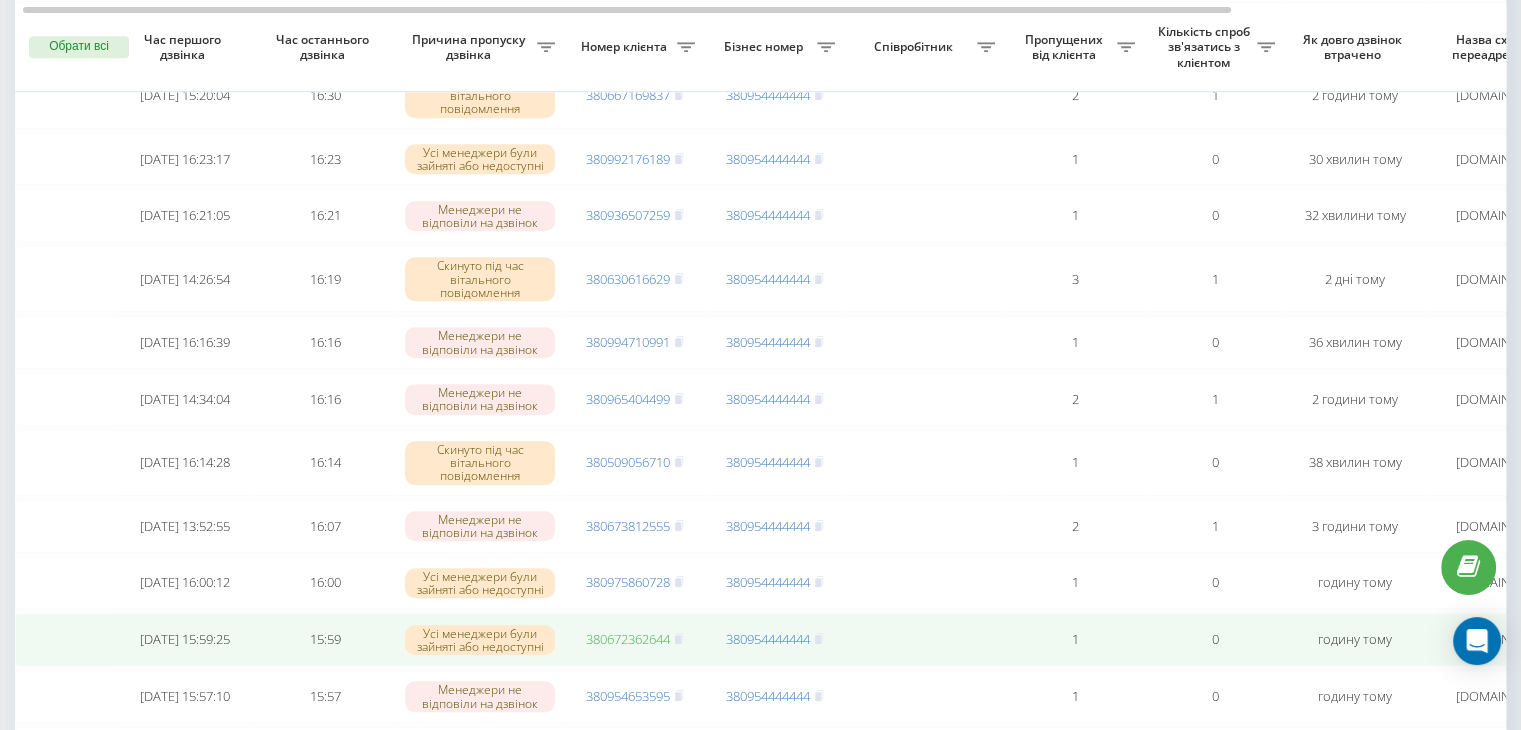 click on "380672362644" at bounding box center [628, 639] 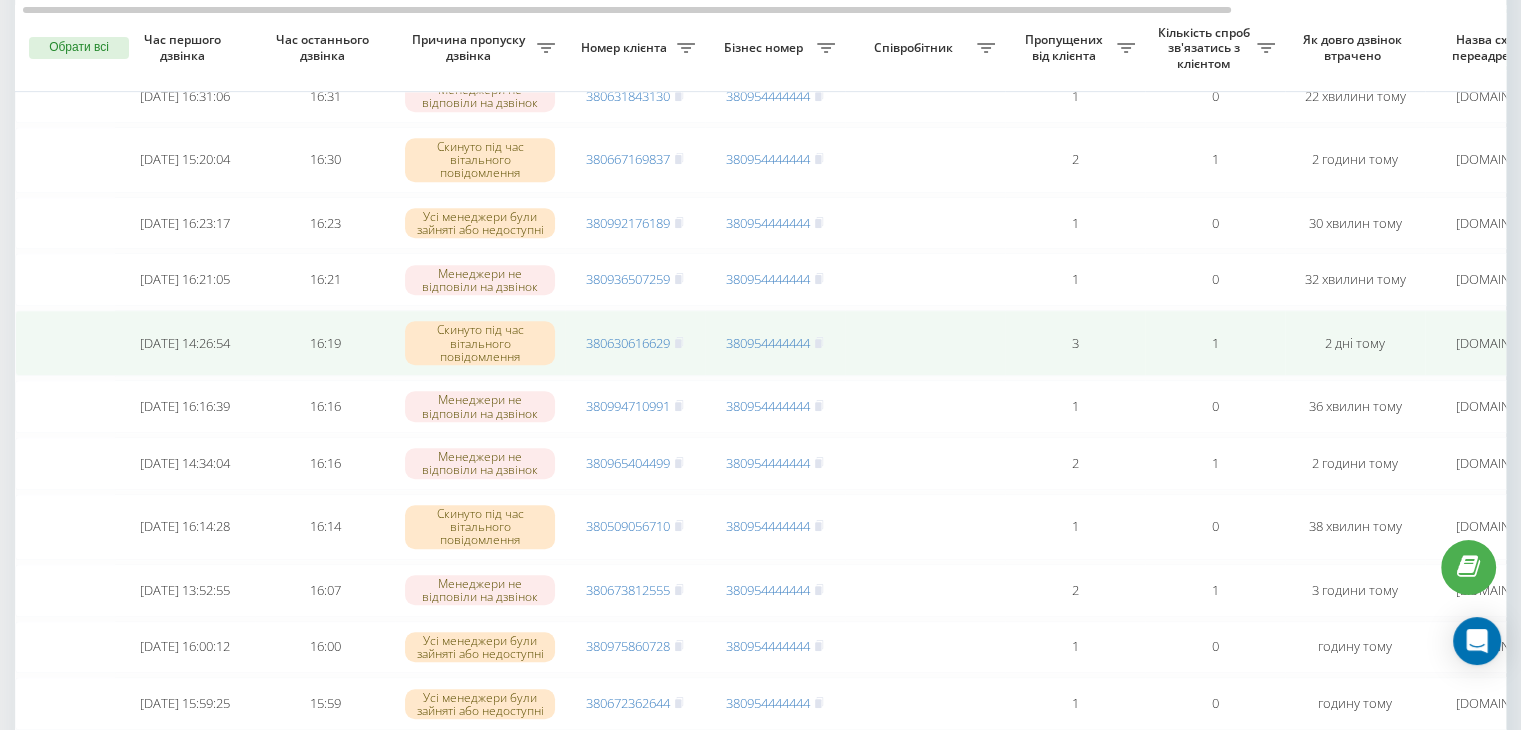 scroll, scrollTop: 884, scrollLeft: 0, axis: vertical 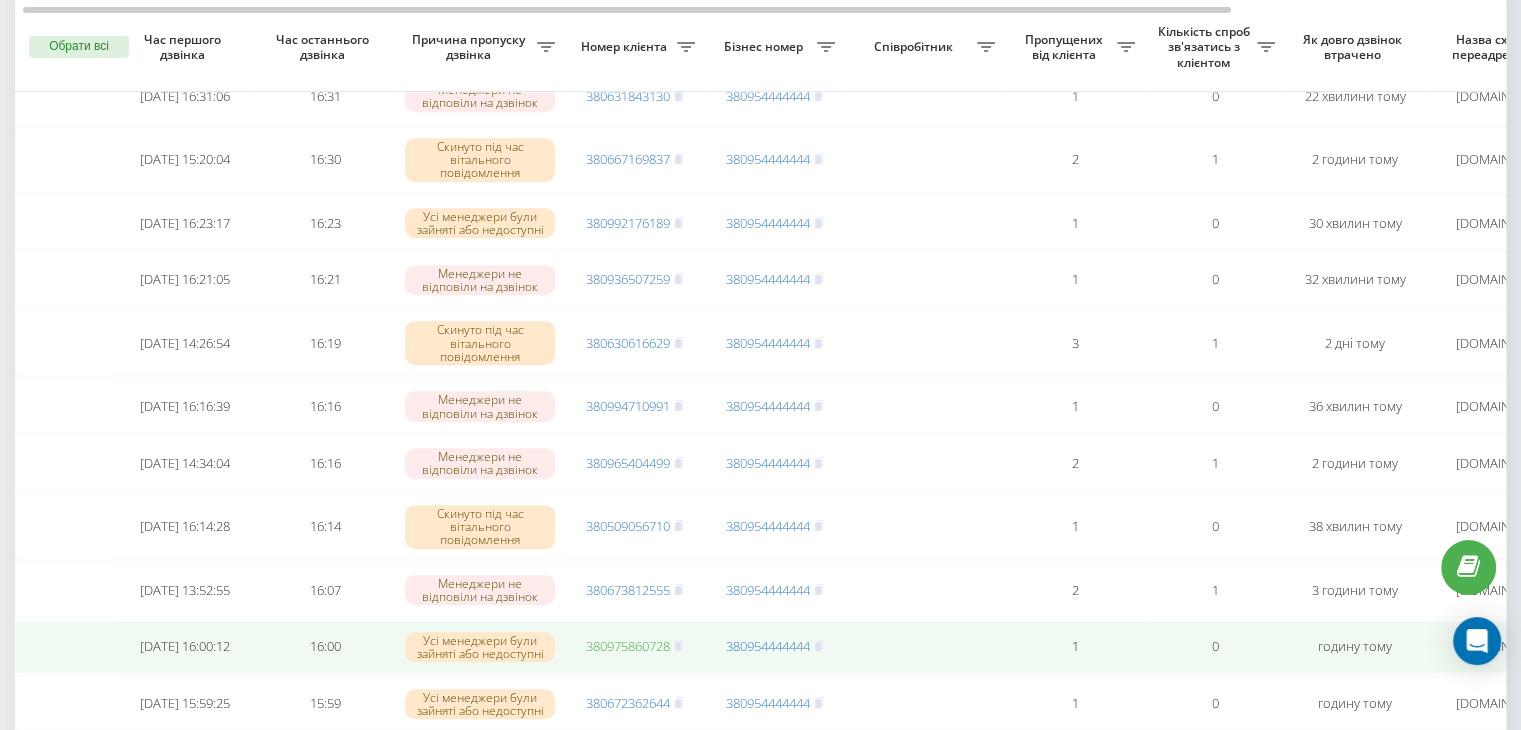 click on "380975860728" at bounding box center (628, 646) 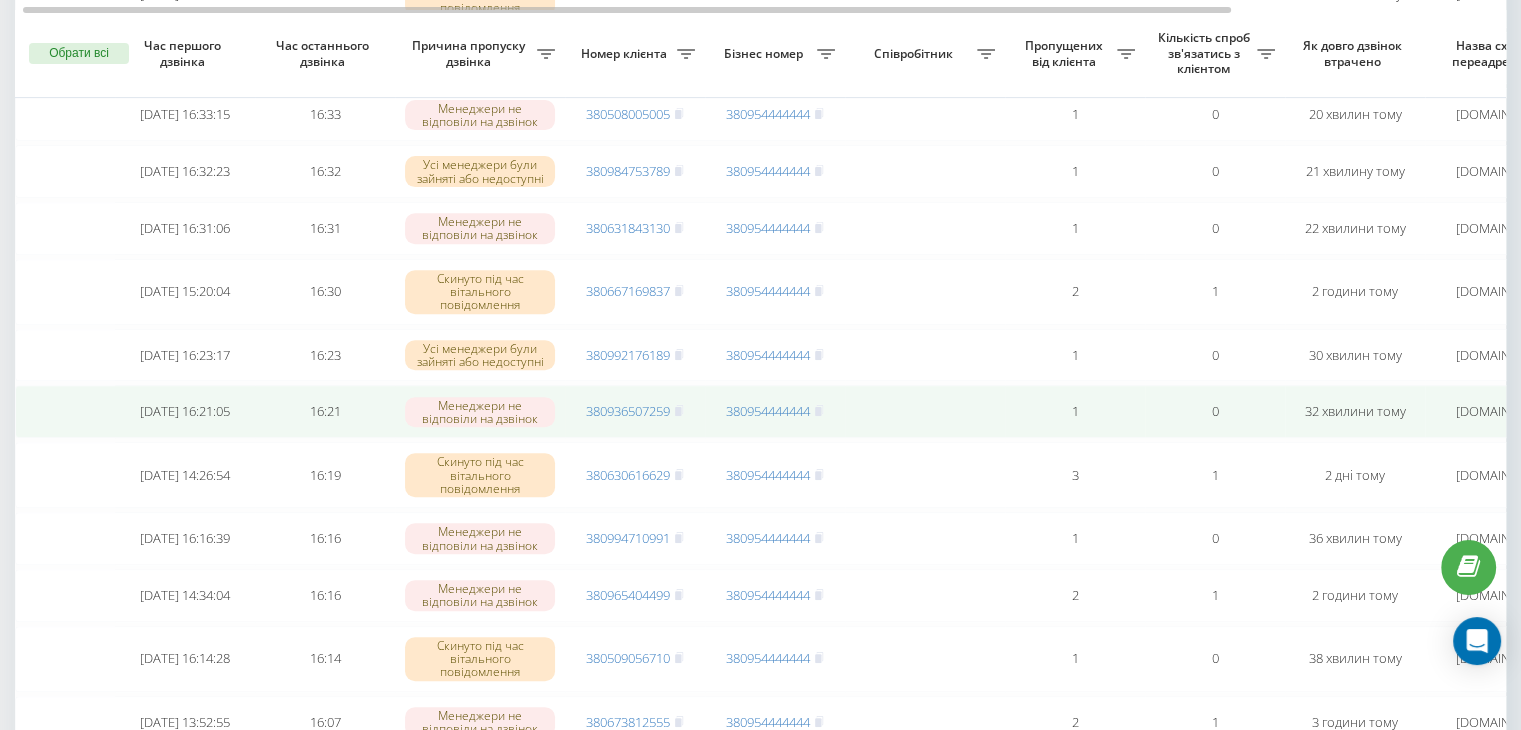 scroll, scrollTop: 750, scrollLeft: 0, axis: vertical 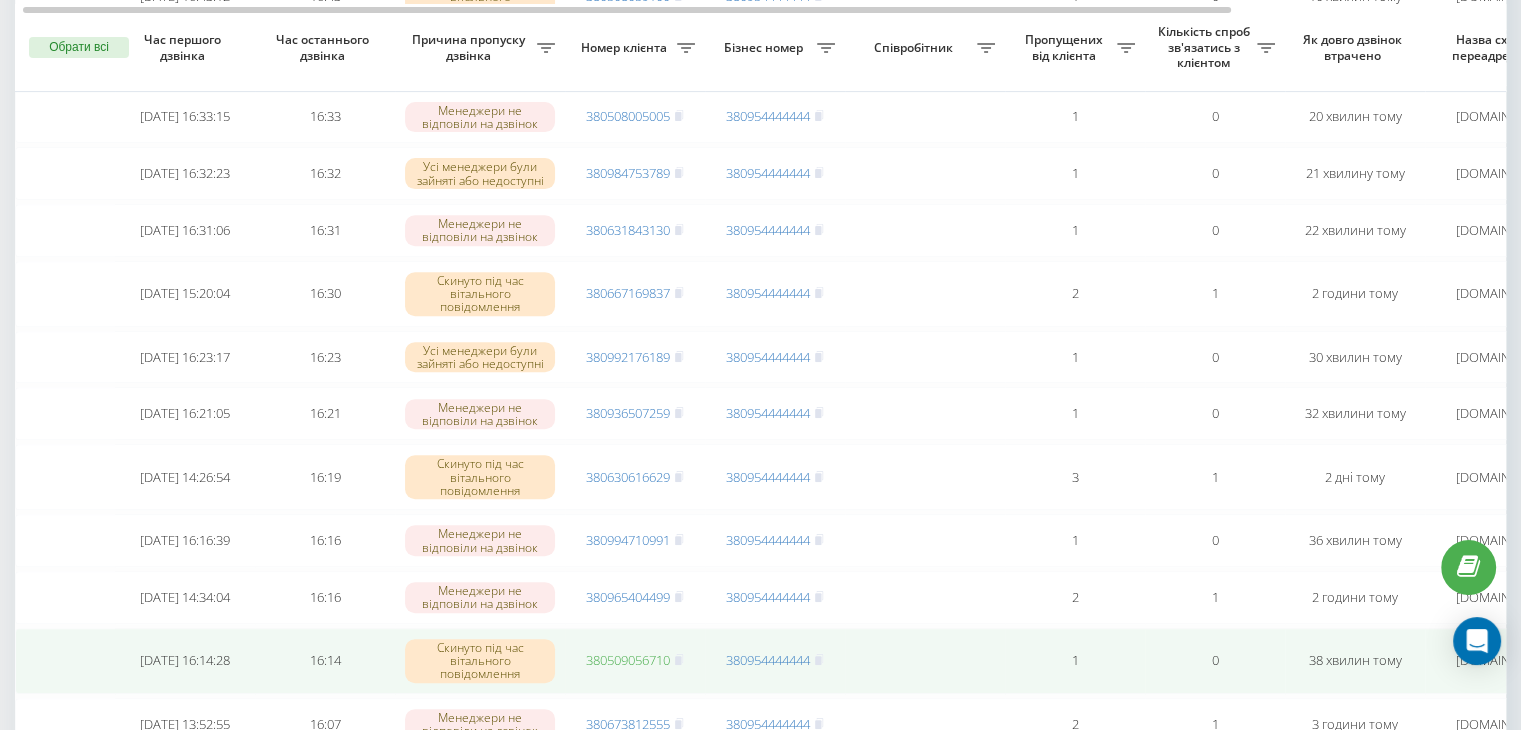 click on "380509056710" at bounding box center (628, 660) 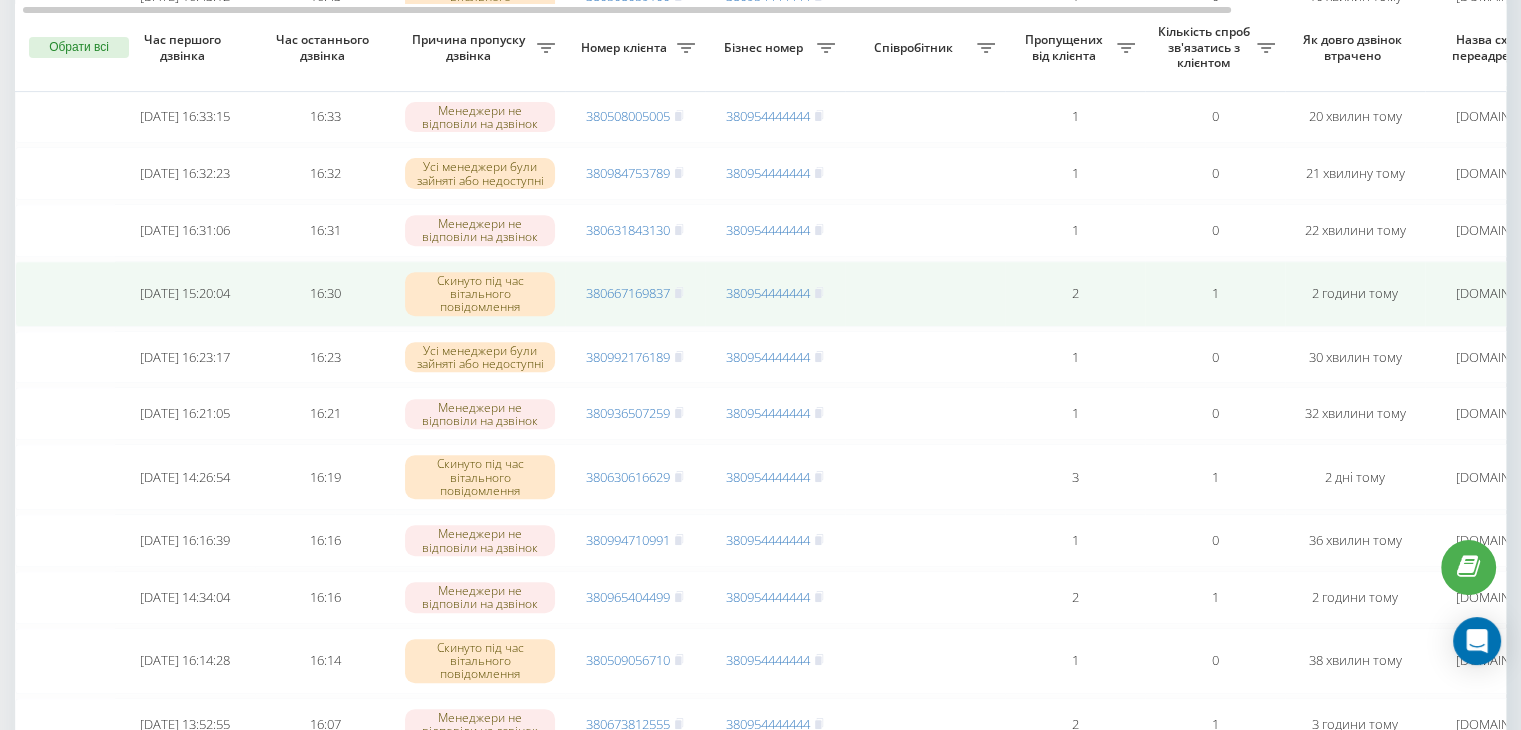 scroll, scrollTop: 699, scrollLeft: 0, axis: vertical 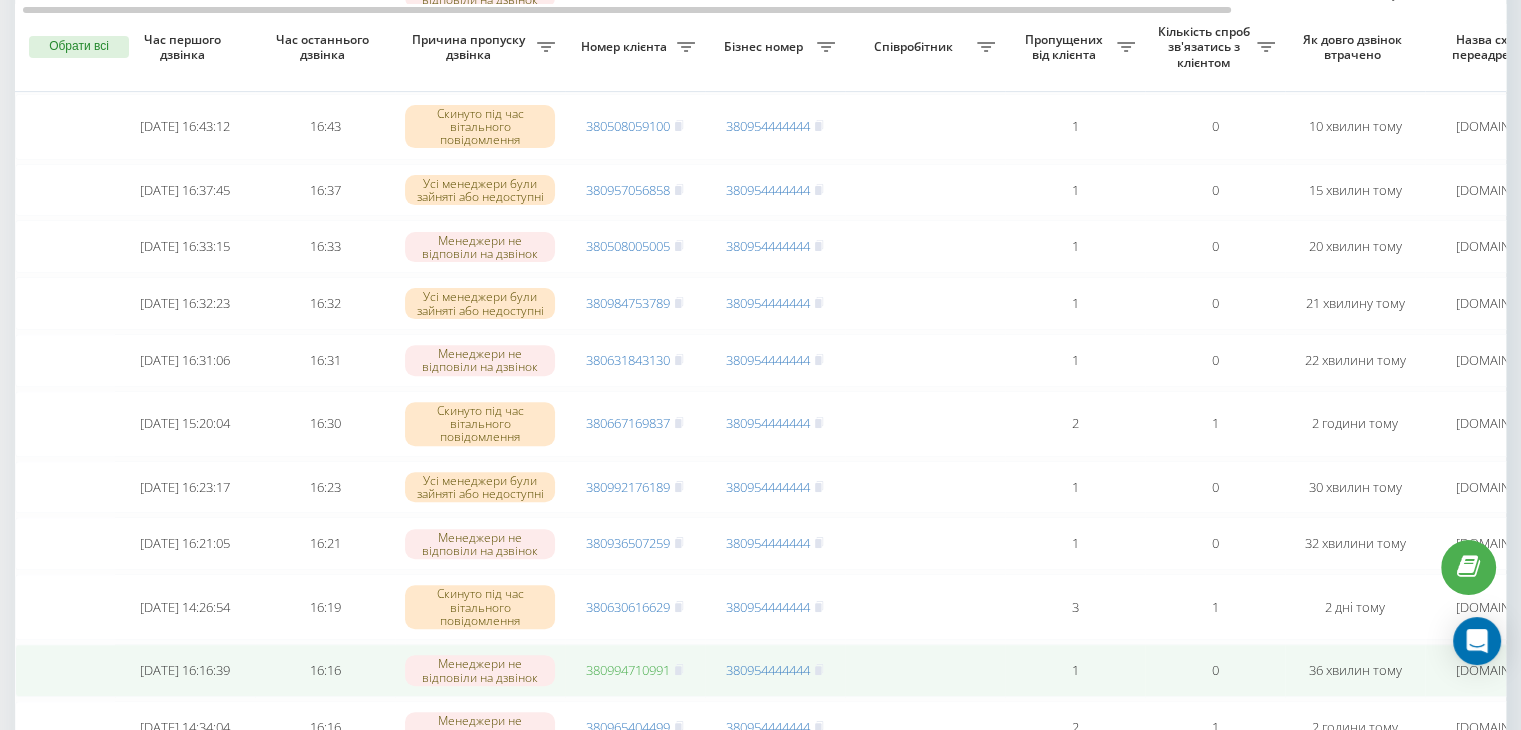 click on "380994710991" at bounding box center [628, 670] 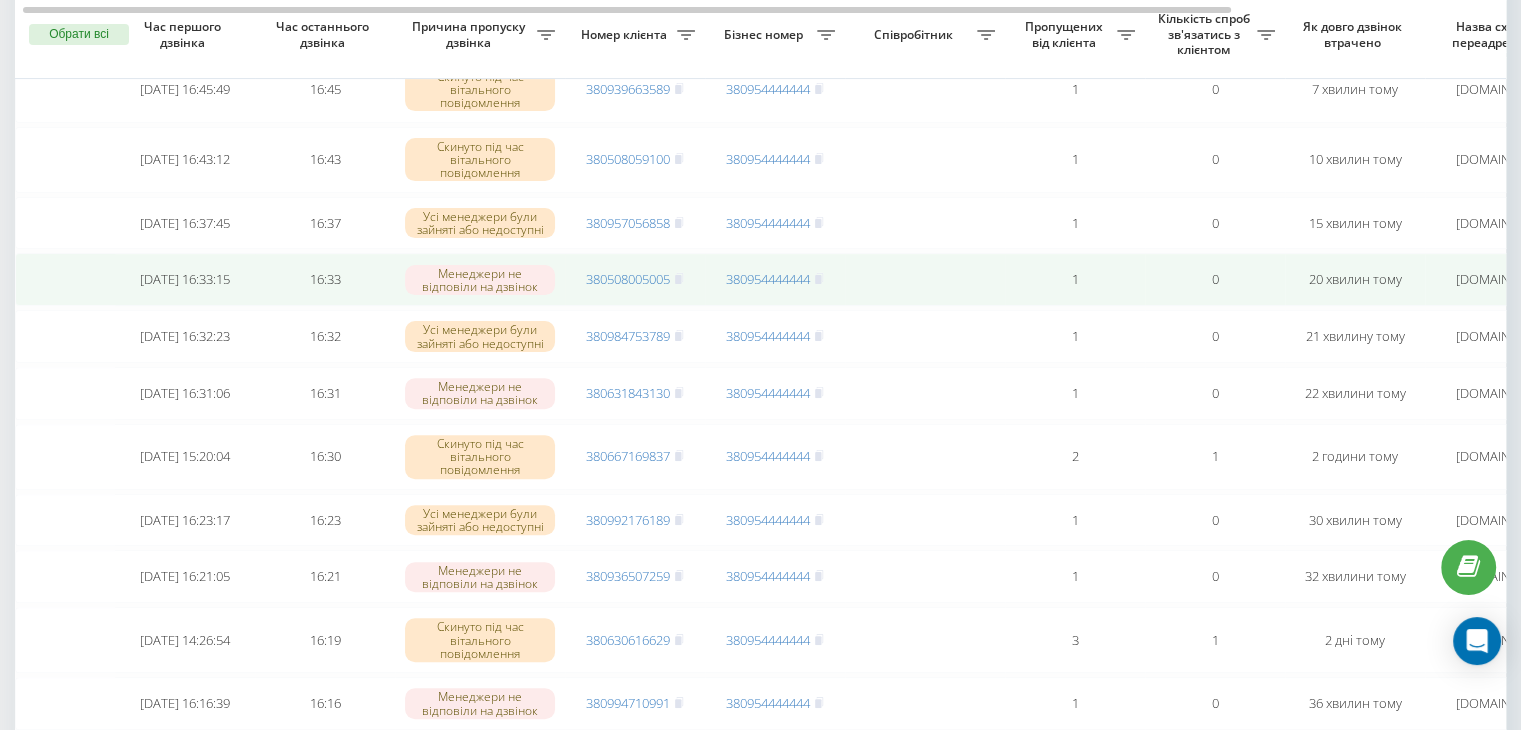 scroll, scrollTop: 564, scrollLeft: 0, axis: vertical 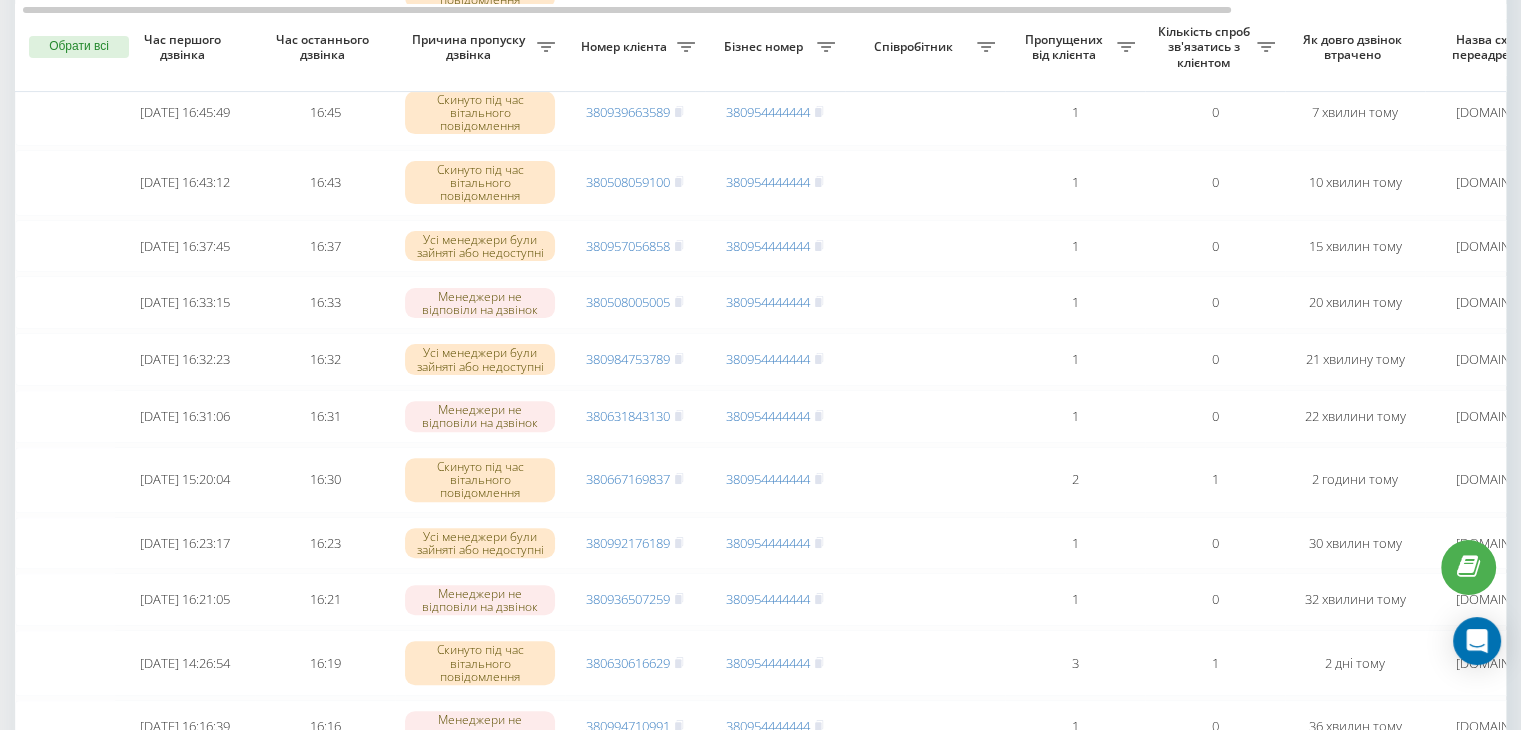 click on "Бізнес номер" at bounding box center (766, 47) 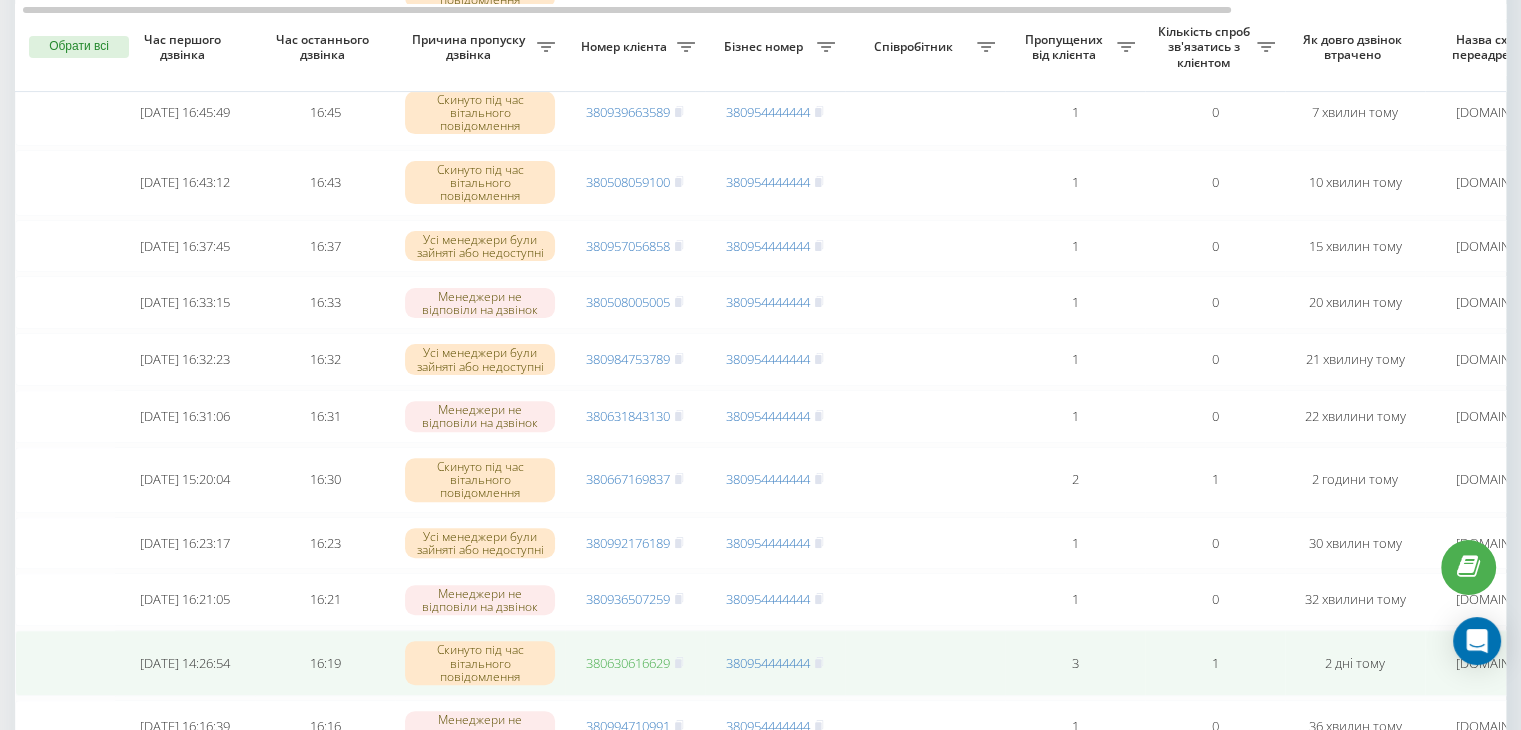 click on "380630616629" at bounding box center (628, 663) 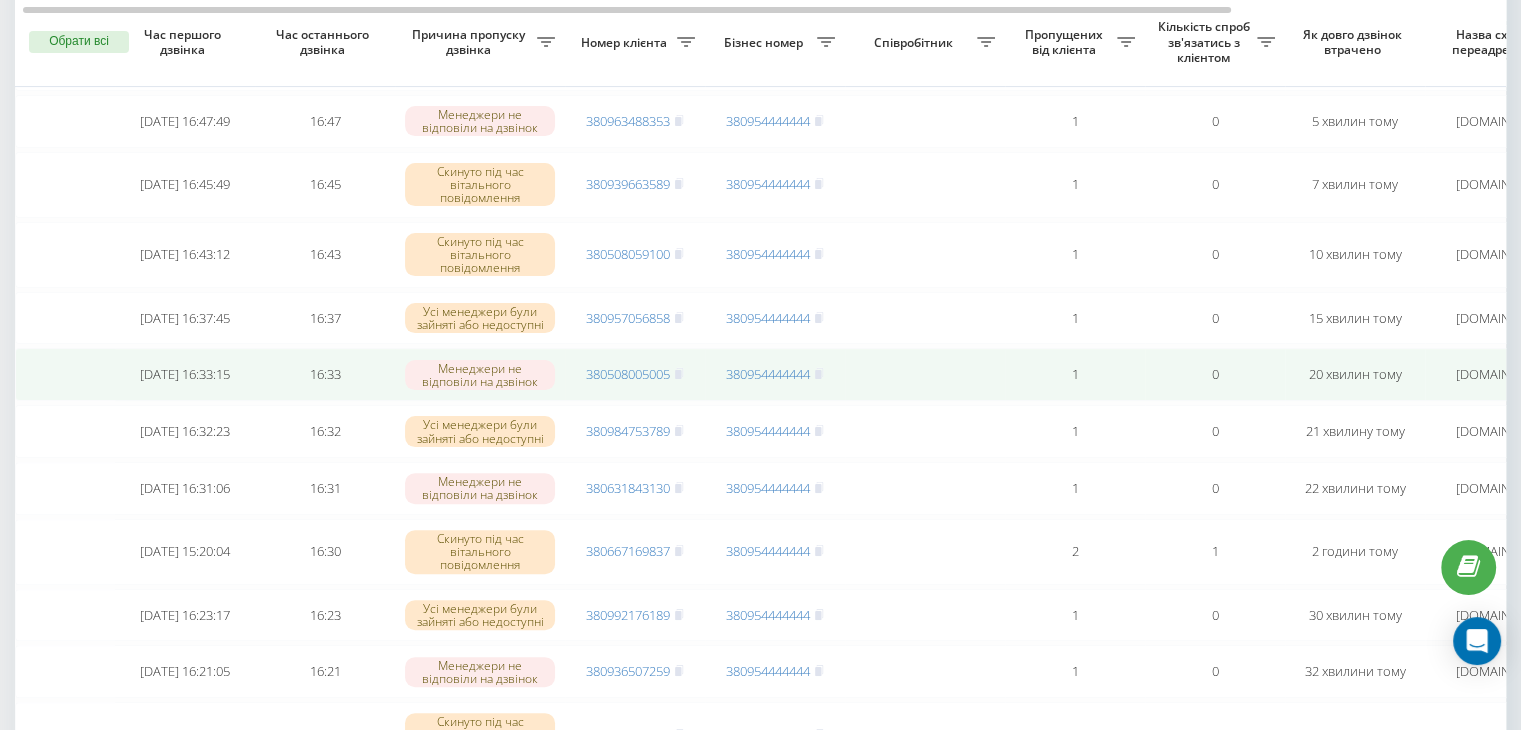 scroll, scrollTop: 483, scrollLeft: 0, axis: vertical 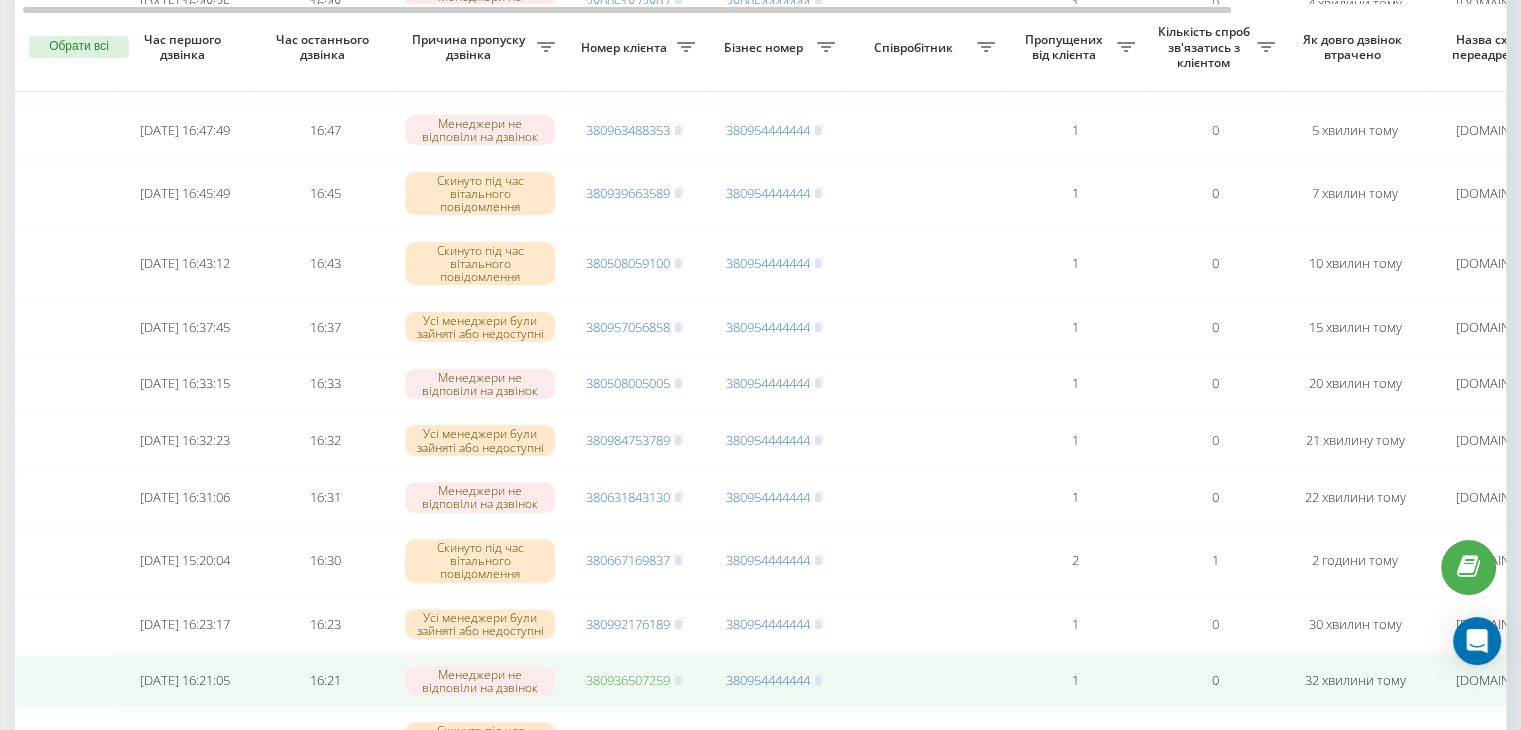 click on "380936507259" at bounding box center (628, 680) 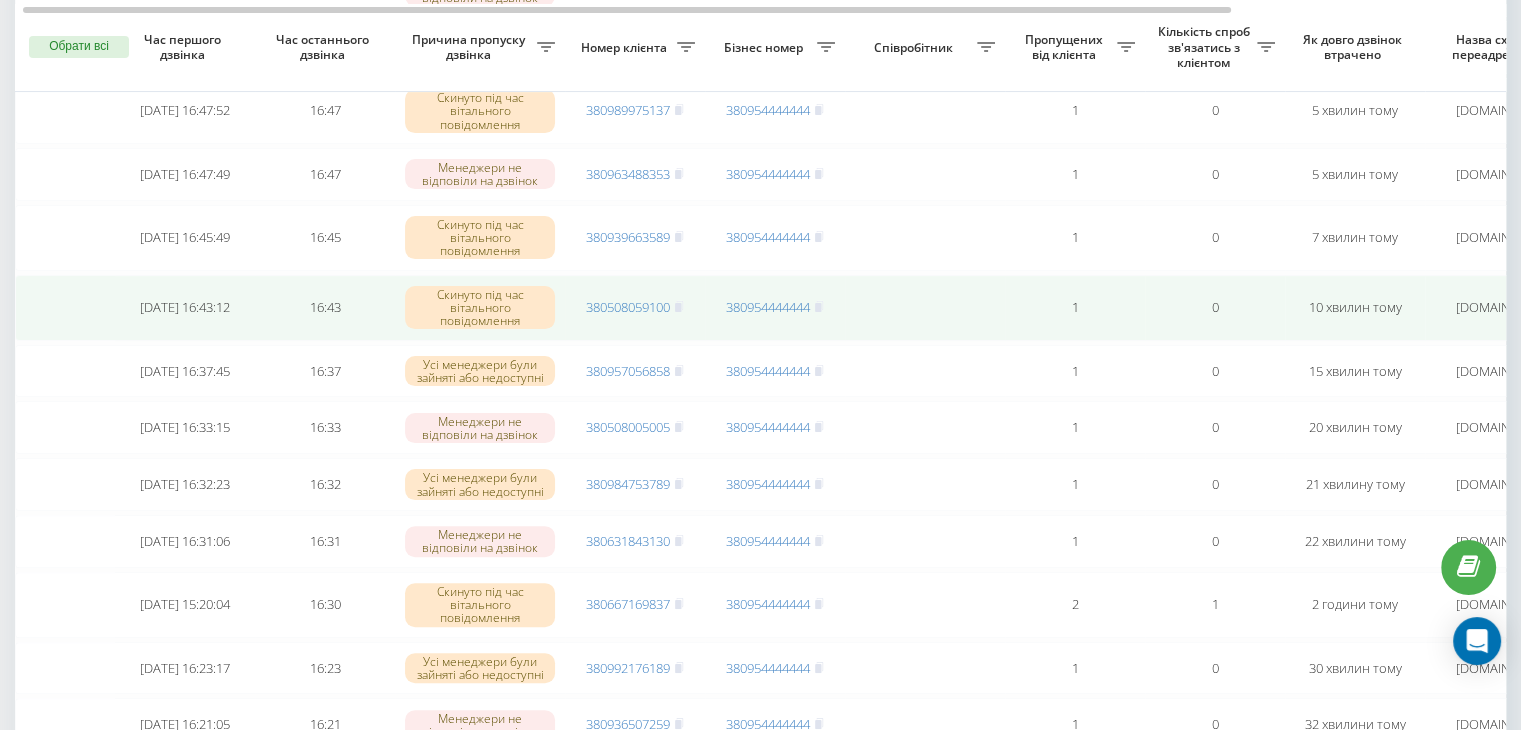 scroll, scrollTop: 440, scrollLeft: 0, axis: vertical 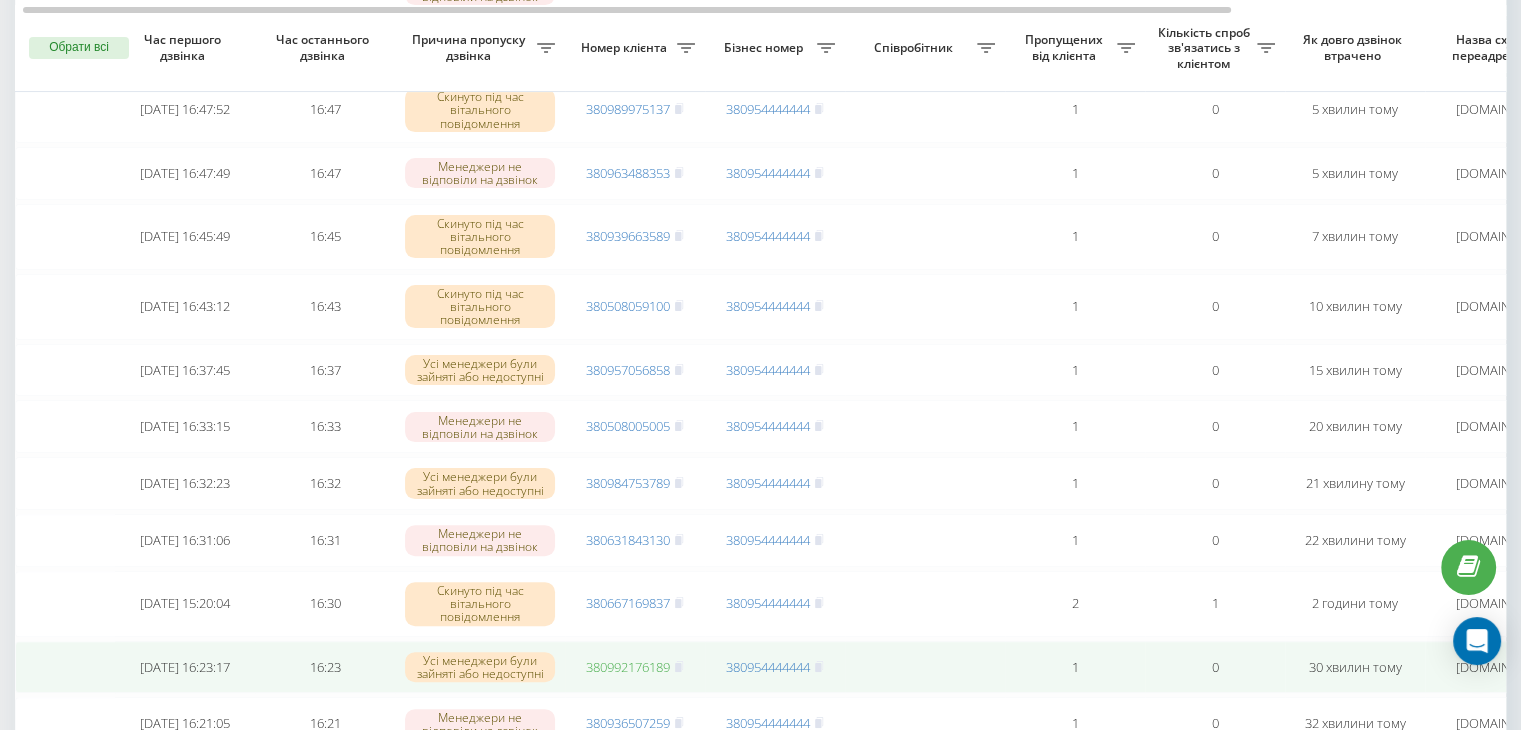 click on "380992176189" at bounding box center (628, 667) 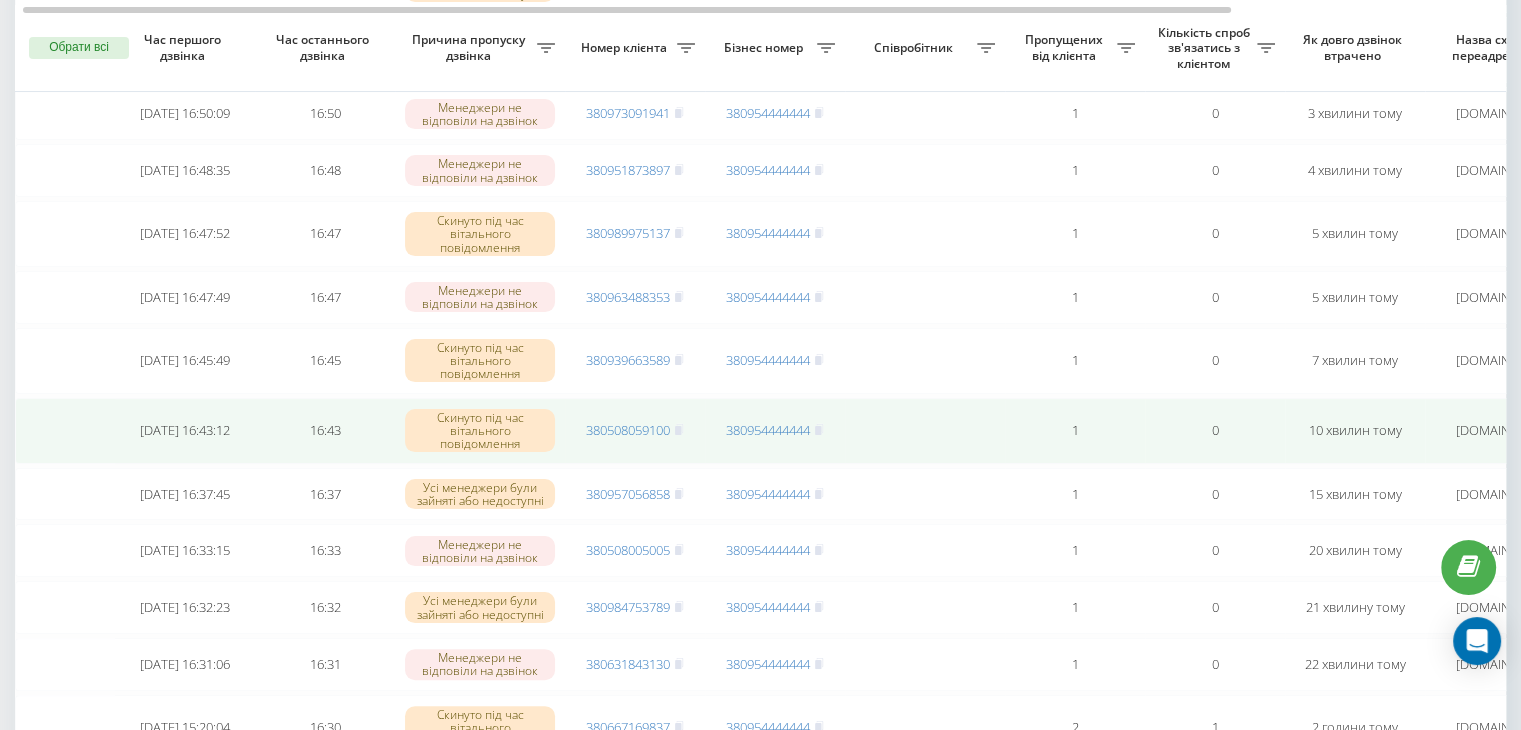 scroll, scrollTop: 316, scrollLeft: 0, axis: vertical 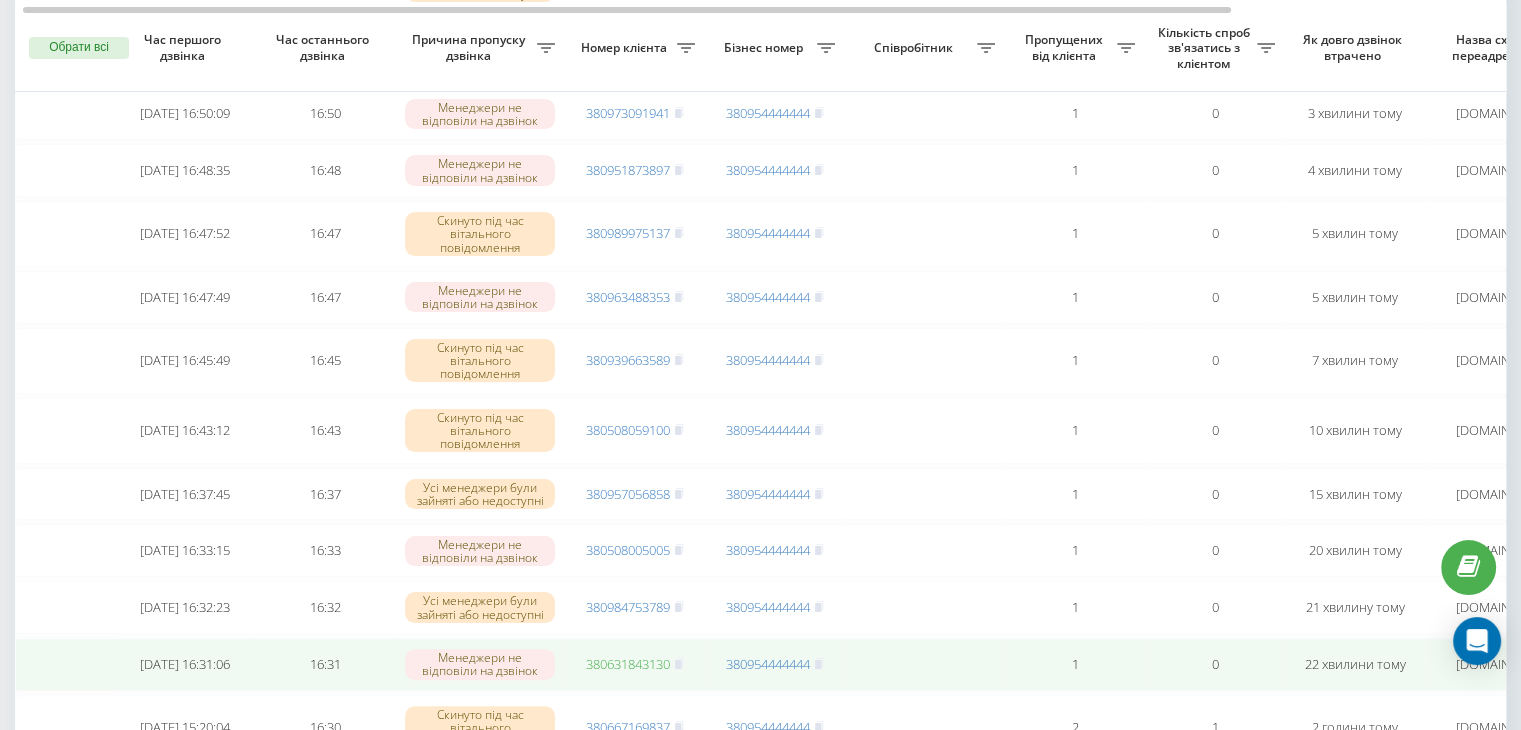 click on "380631843130" at bounding box center (628, 664) 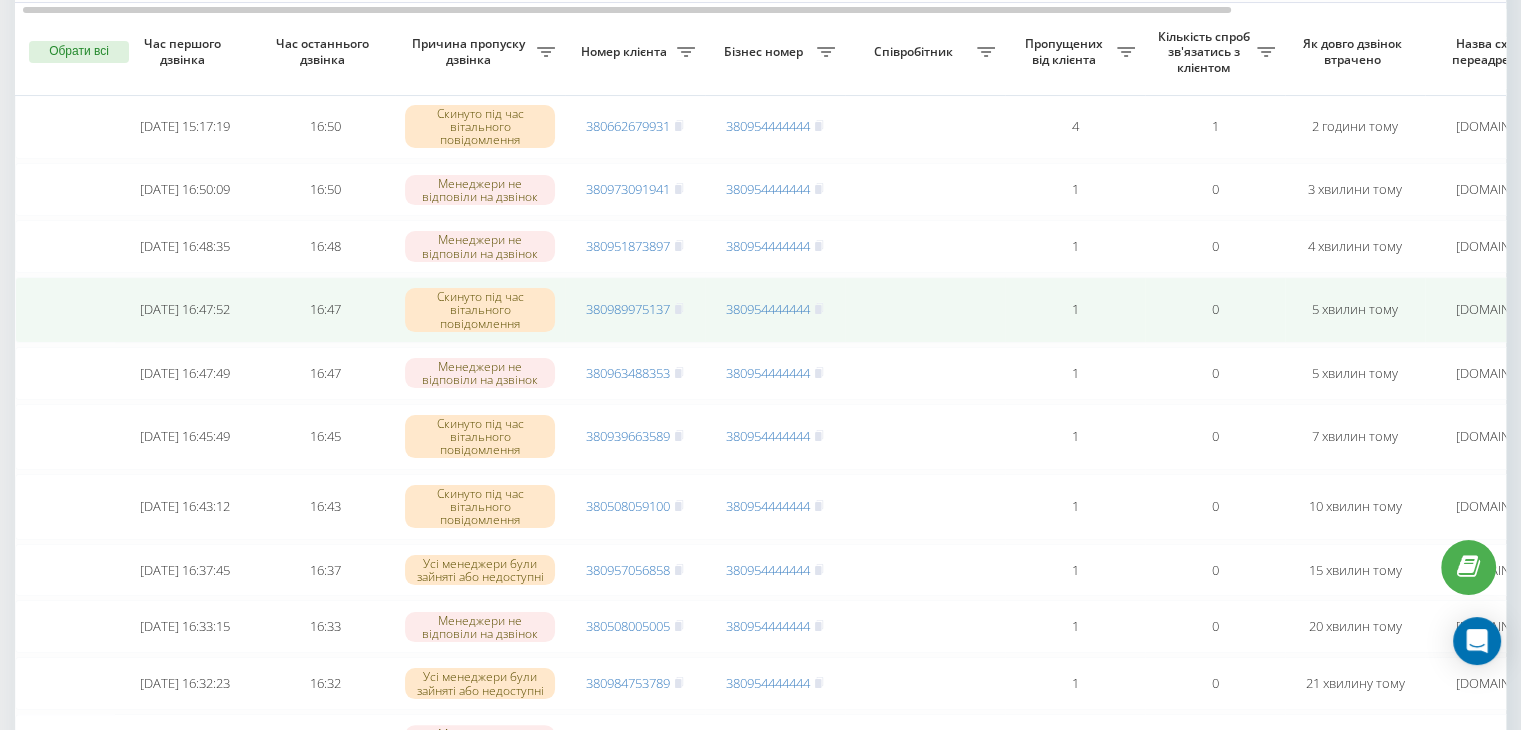 scroll, scrollTop: 236, scrollLeft: 0, axis: vertical 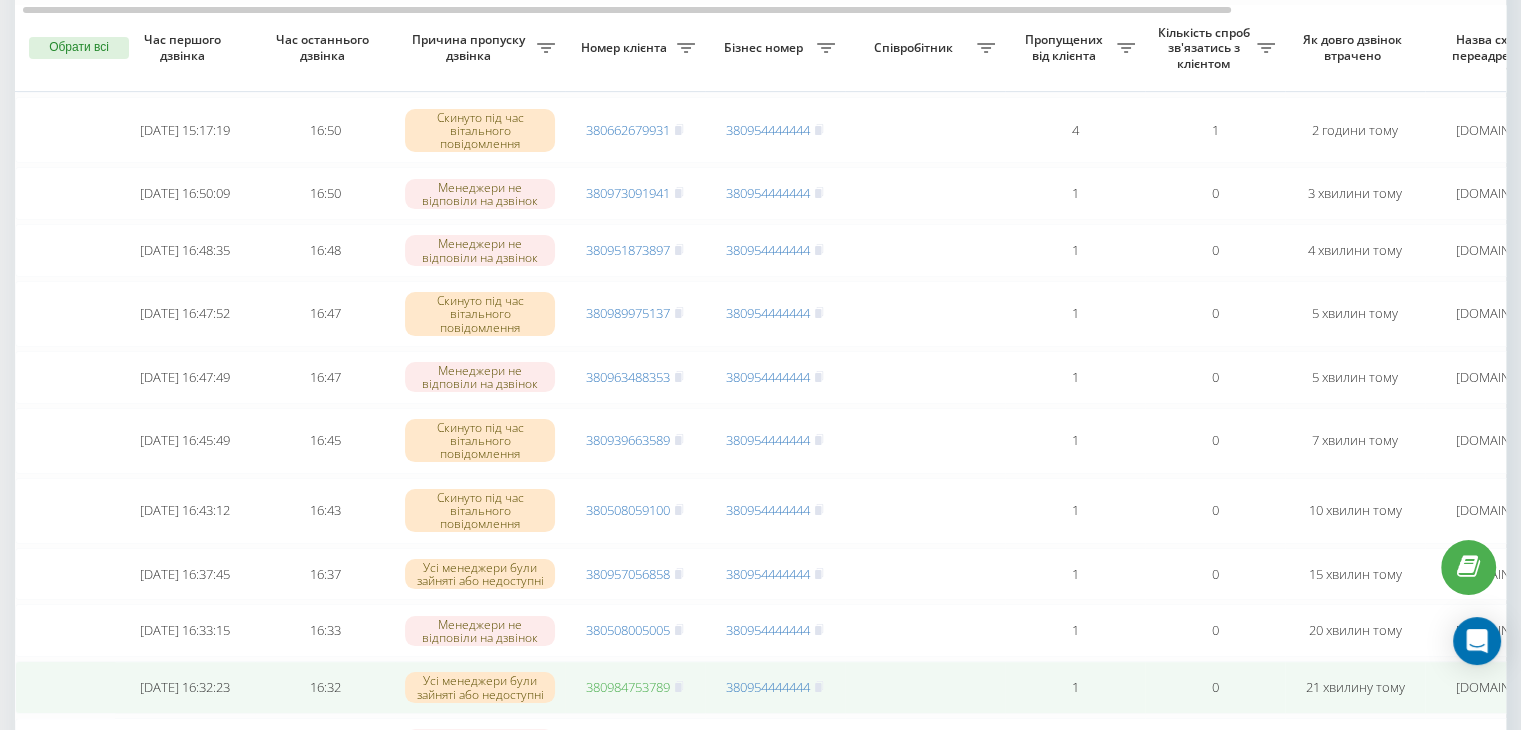 click on "380984753789" at bounding box center [628, 687] 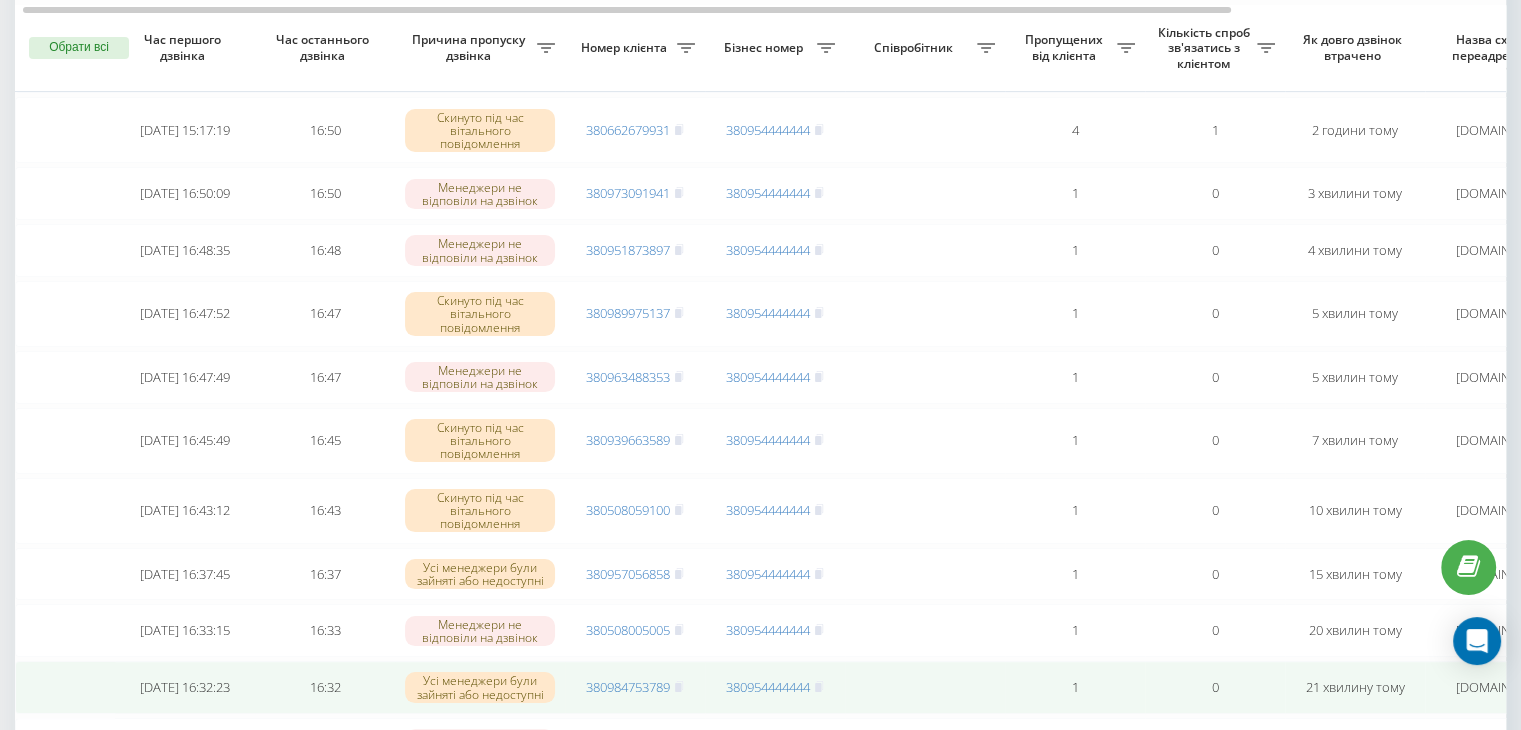 click on "380984753789" at bounding box center (635, 687) 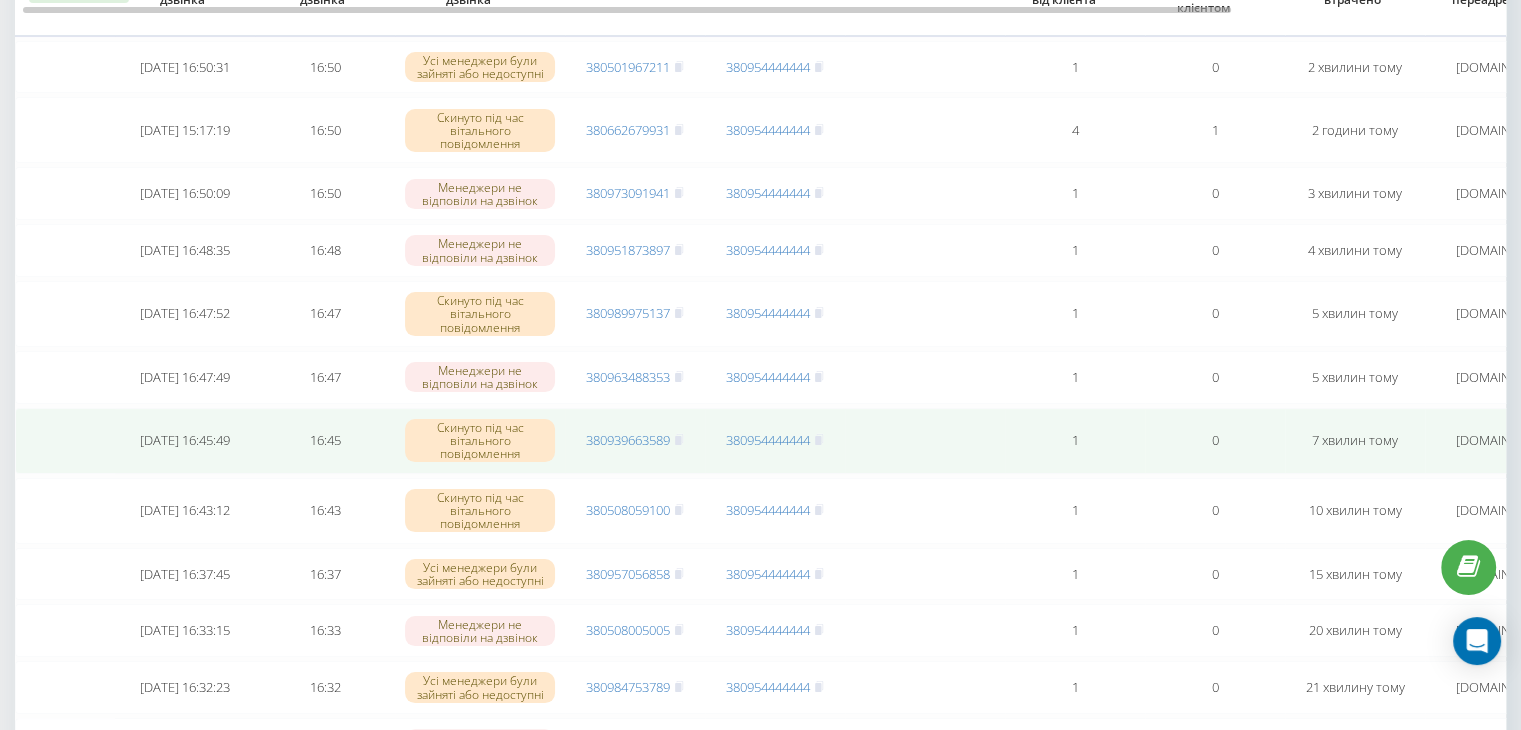scroll, scrollTop: 172, scrollLeft: 0, axis: vertical 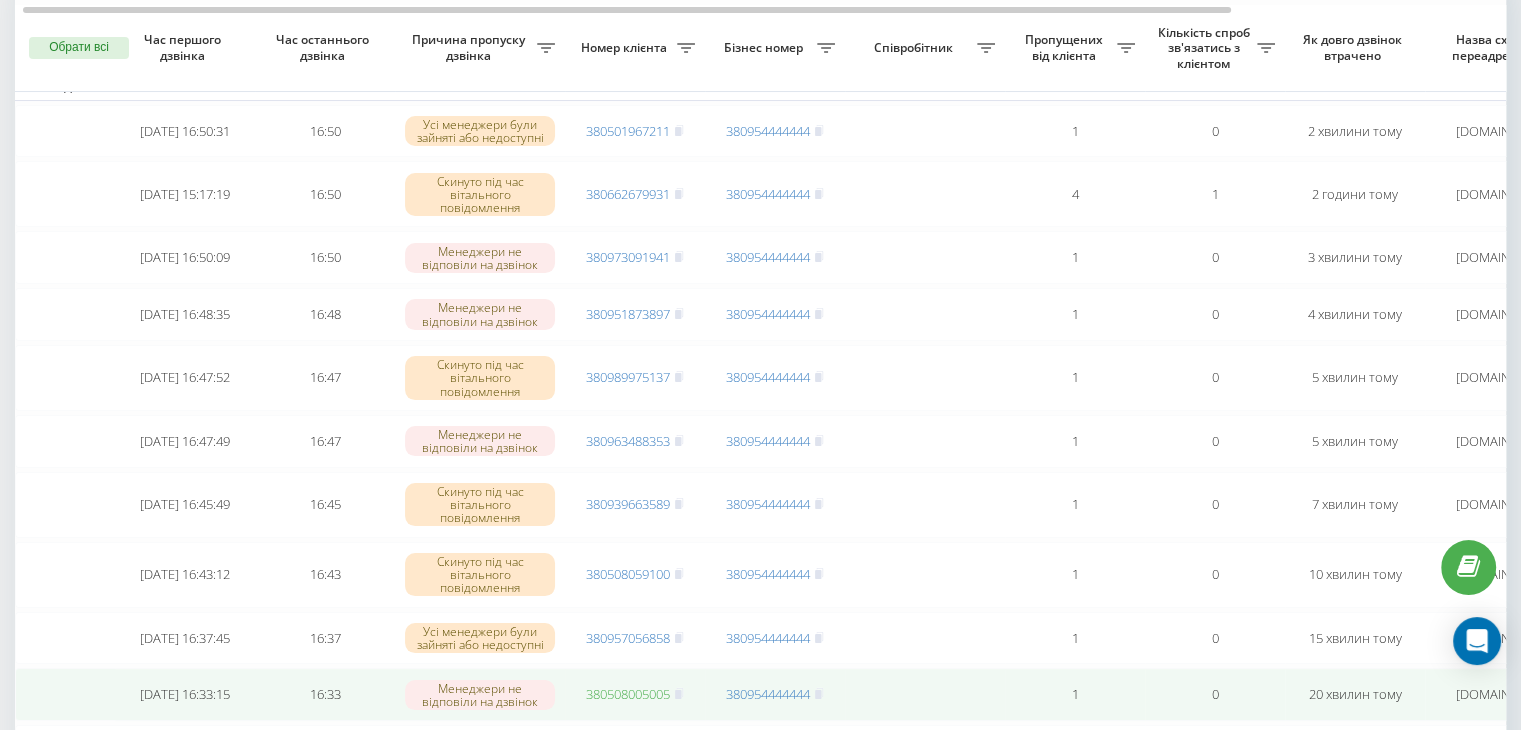 click on "380508005005" at bounding box center (628, 694) 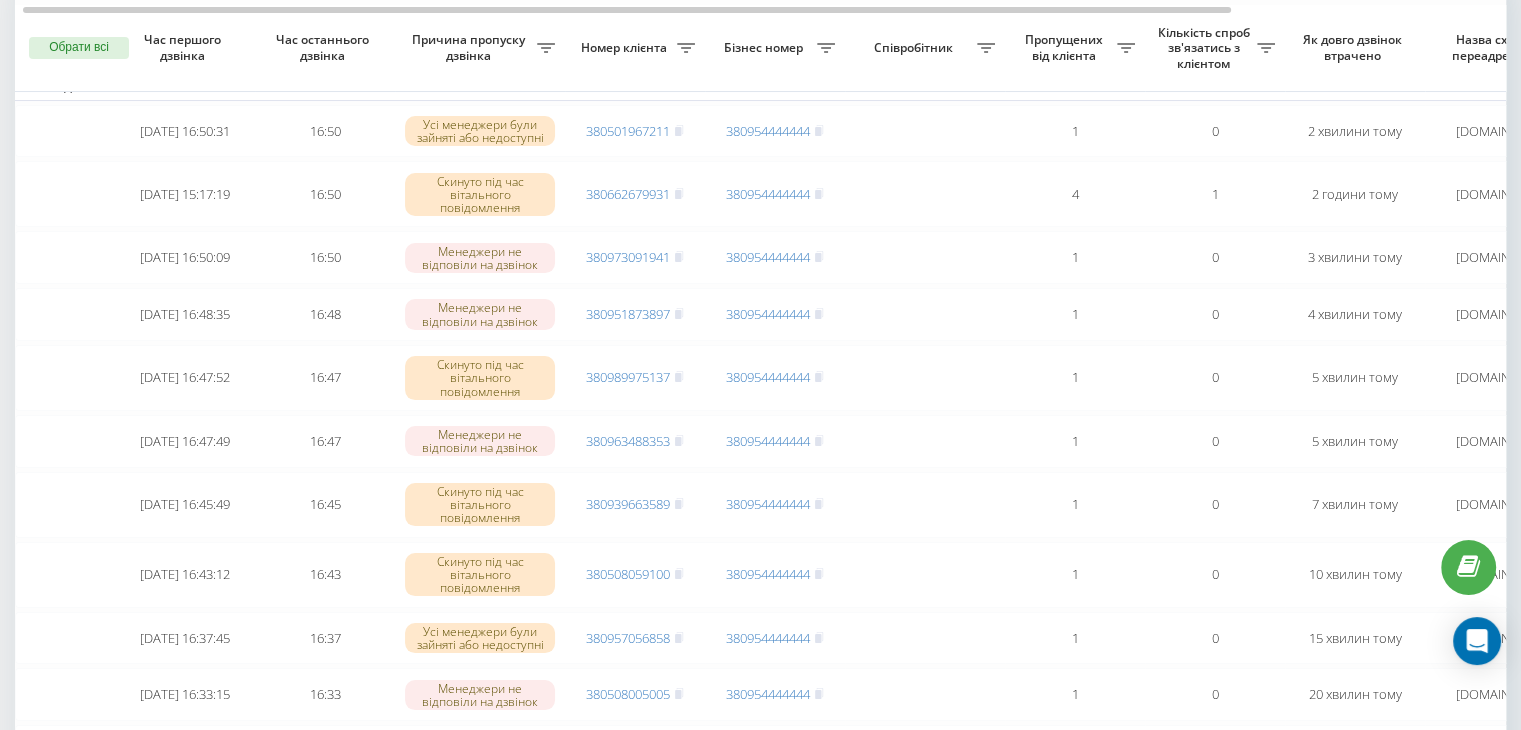 click on "Бізнес номер" at bounding box center [766, 48] 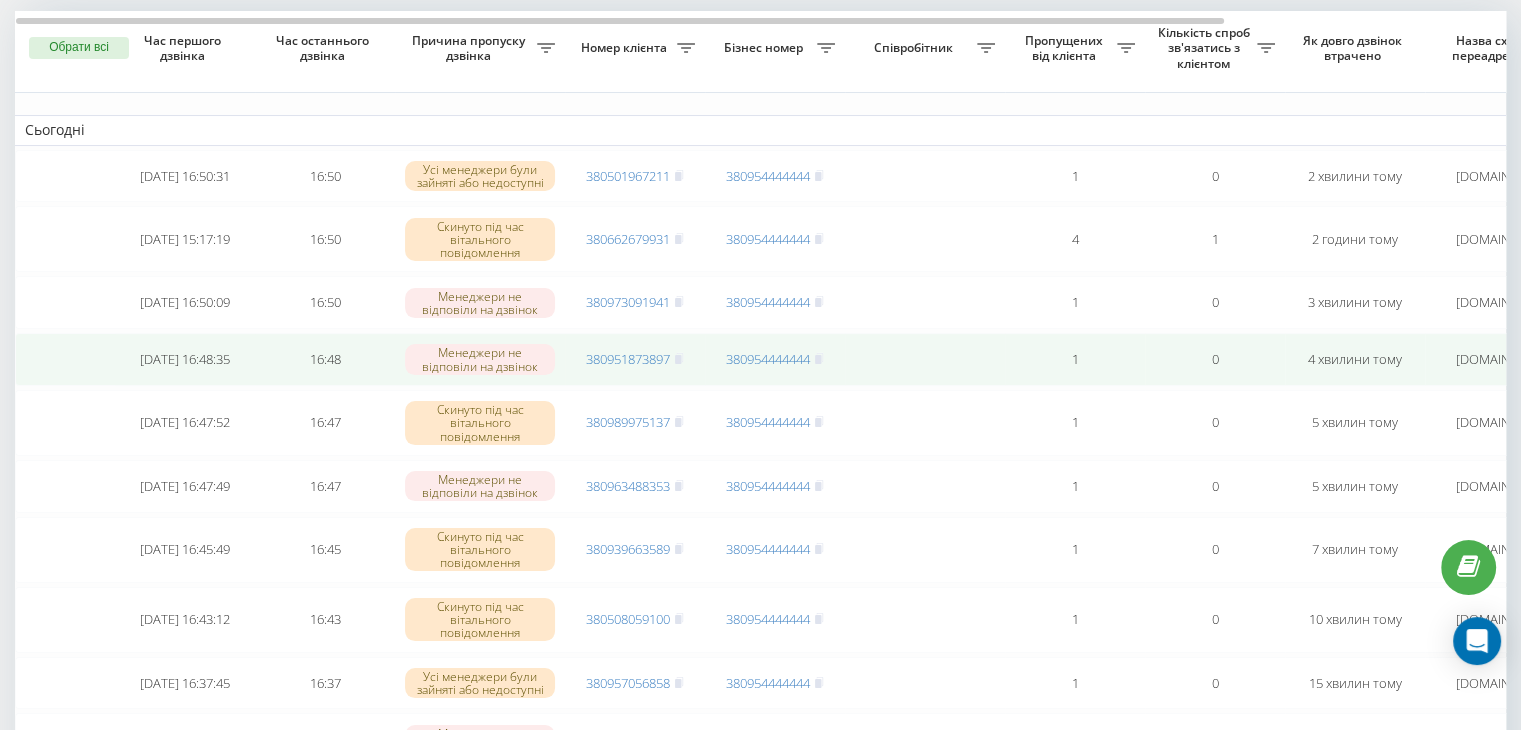 scroll, scrollTop: 128, scrollLeft: 0, axis: vertical 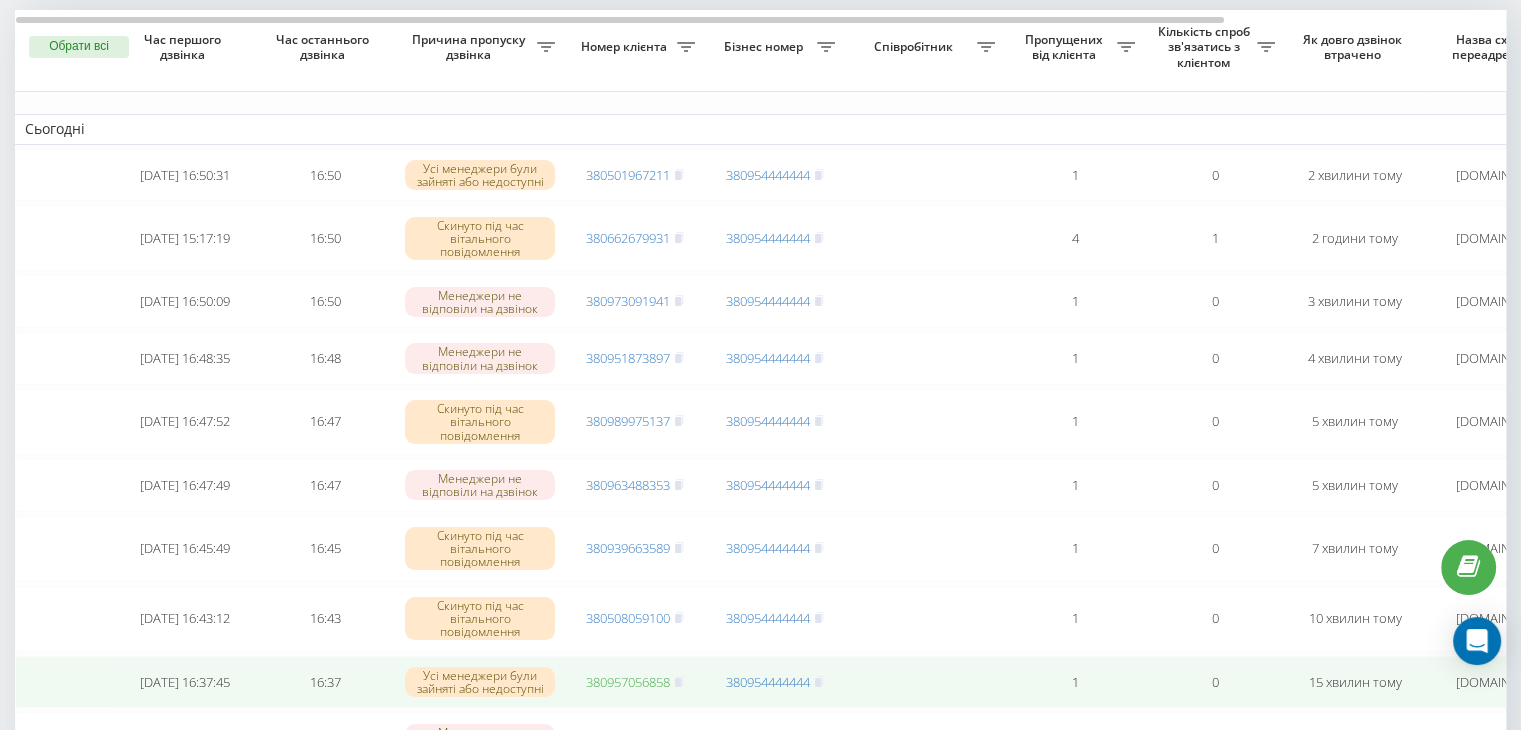 click on "380957056858" at bounding box center (628, 682) 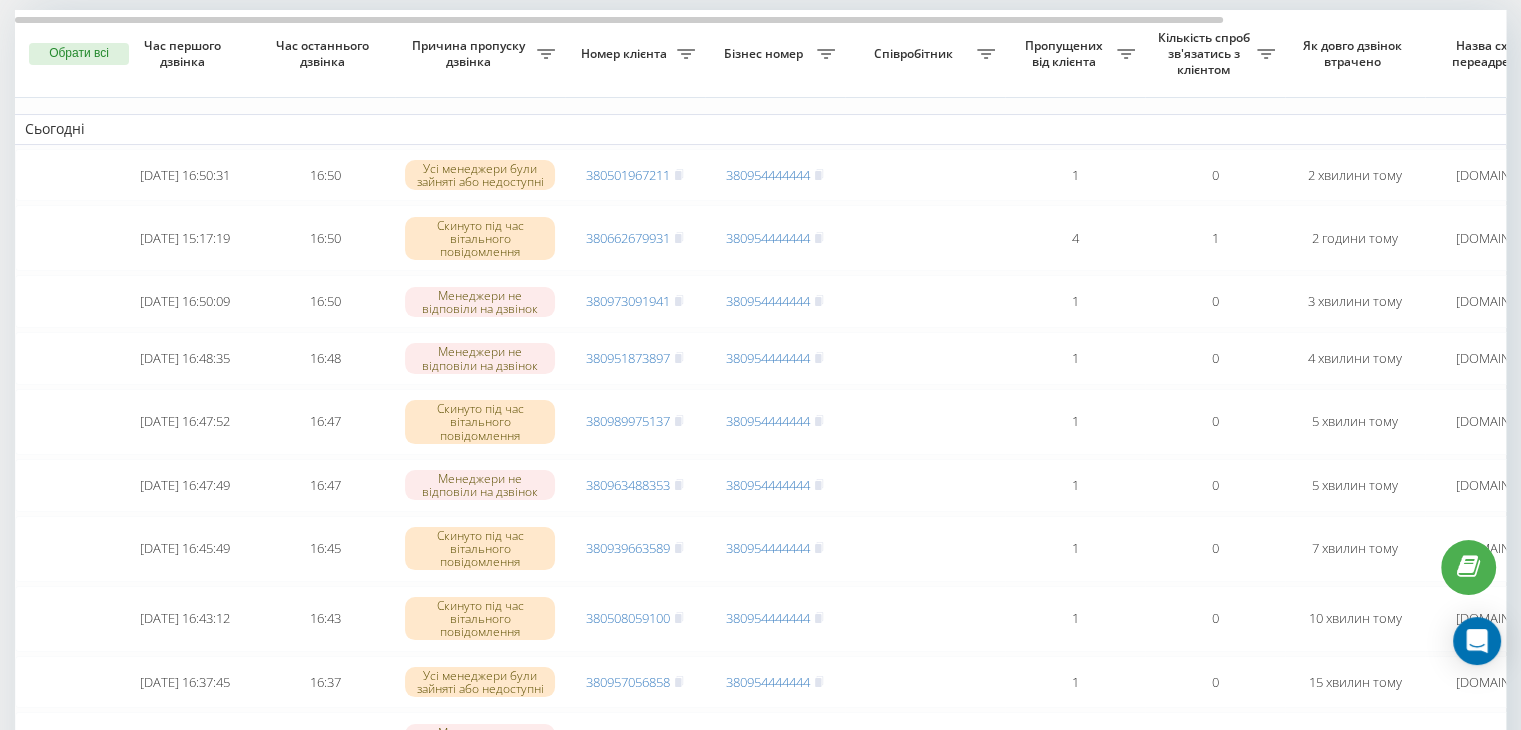 scroll, scrollTop: 84, scrollLeft: 0, axis: vertical 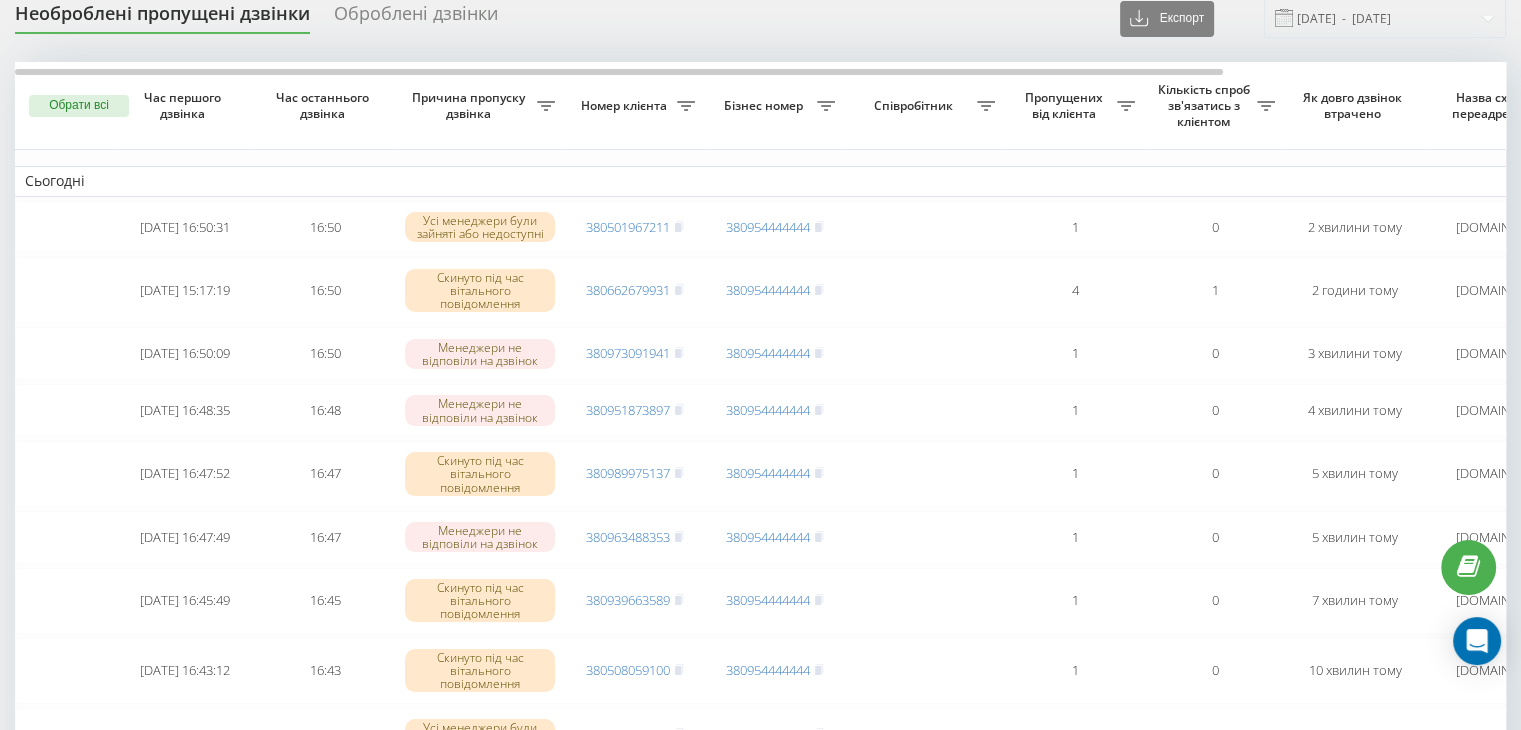 click on "Необроблені пропущені дзвінки Оброблені дзвінки Експорт .csv .xlsx 20.07.2025  -  20.07.2025" at bounding box center (760, 18) 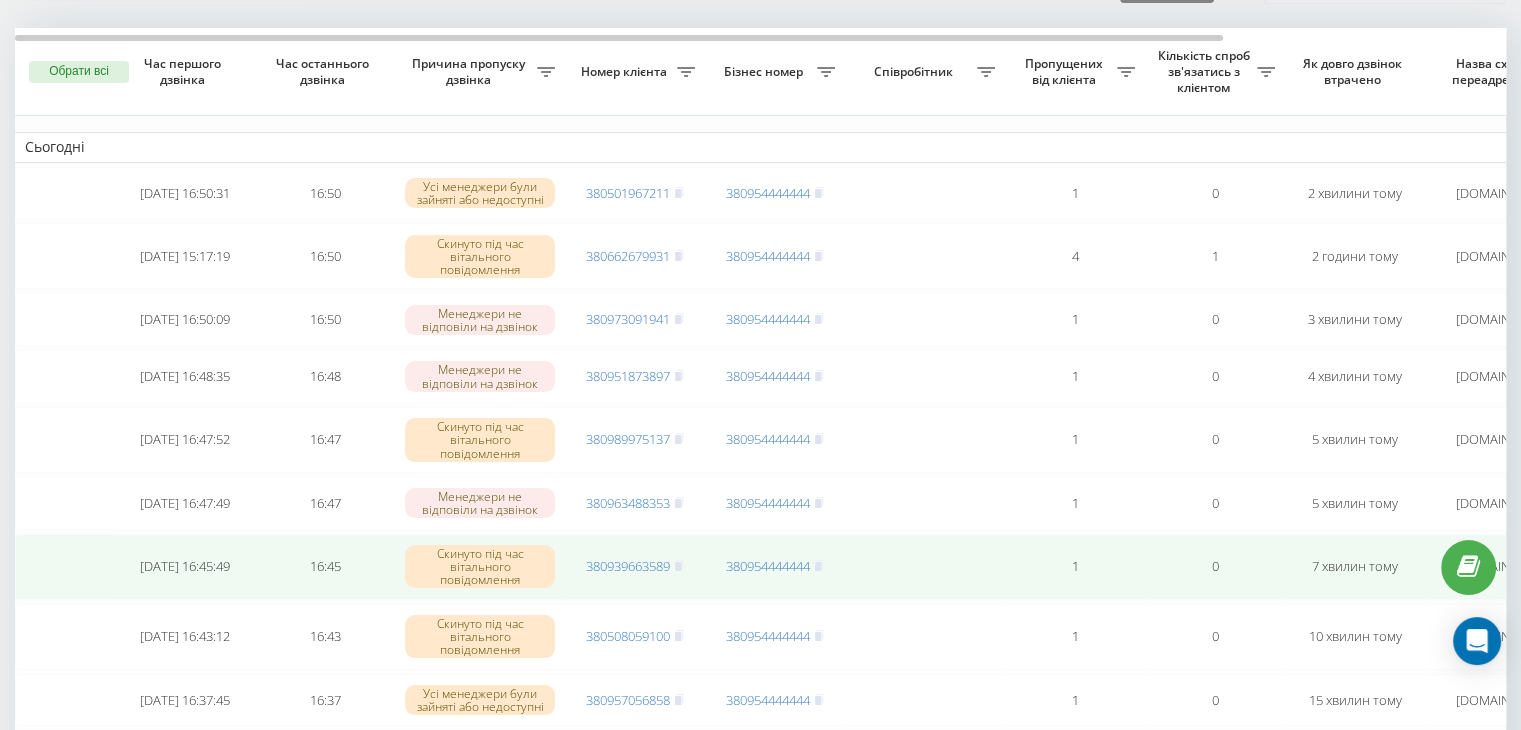 scroll, scrollTop: 111, scrollLeft: 0, axis: vertical 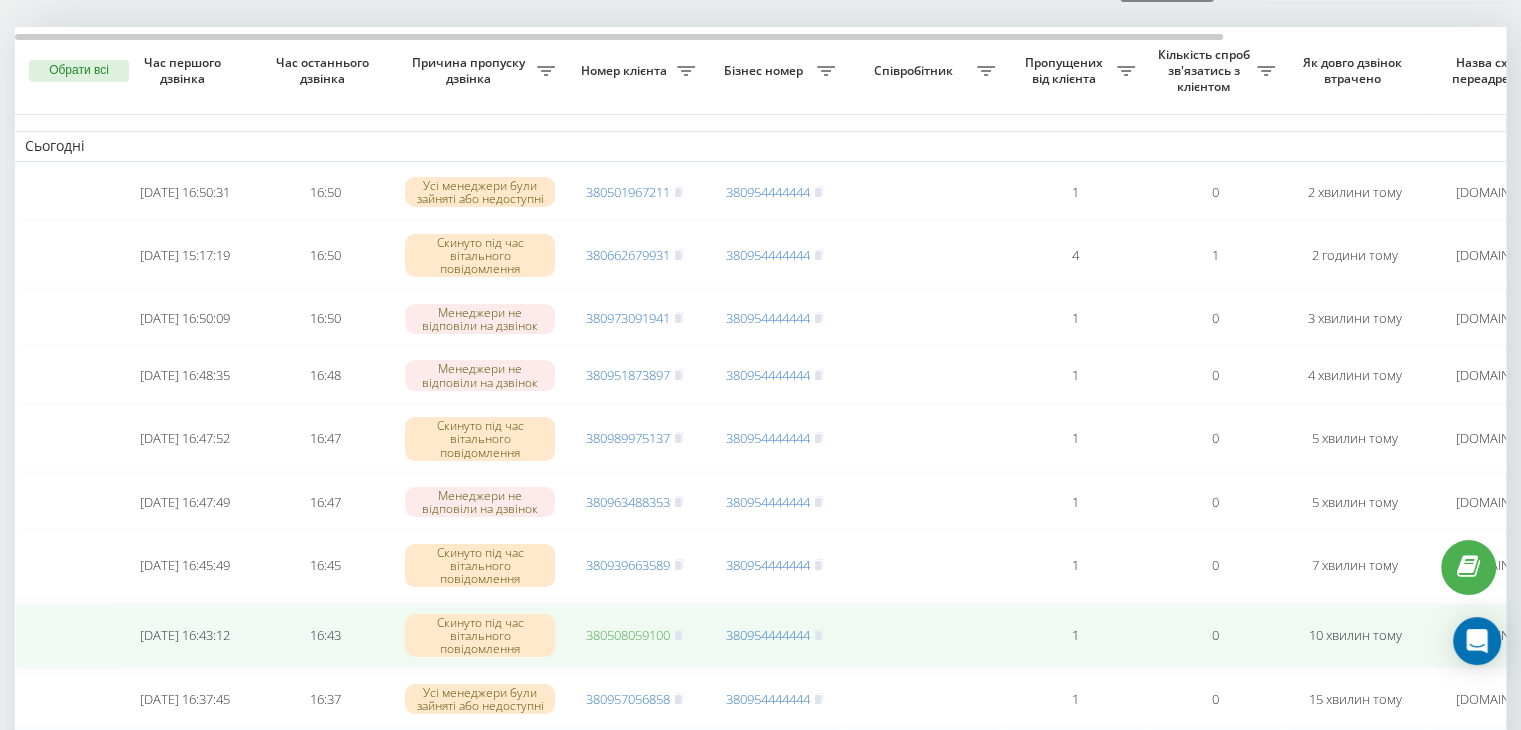 click on "380508059100" at bounding box center (628, 635) 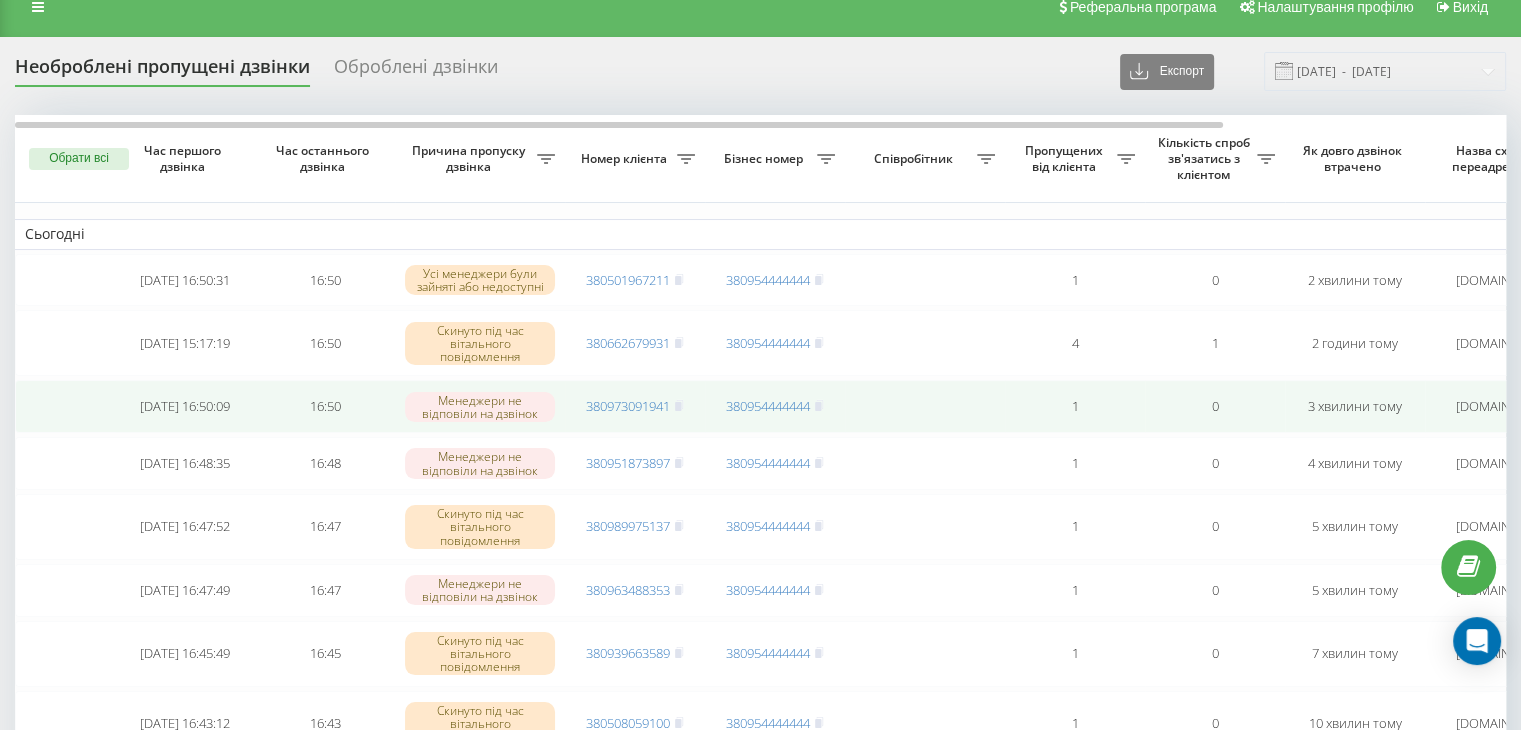 scroll, scrollTop: 19, scrollLeft: 0, axis: vertical 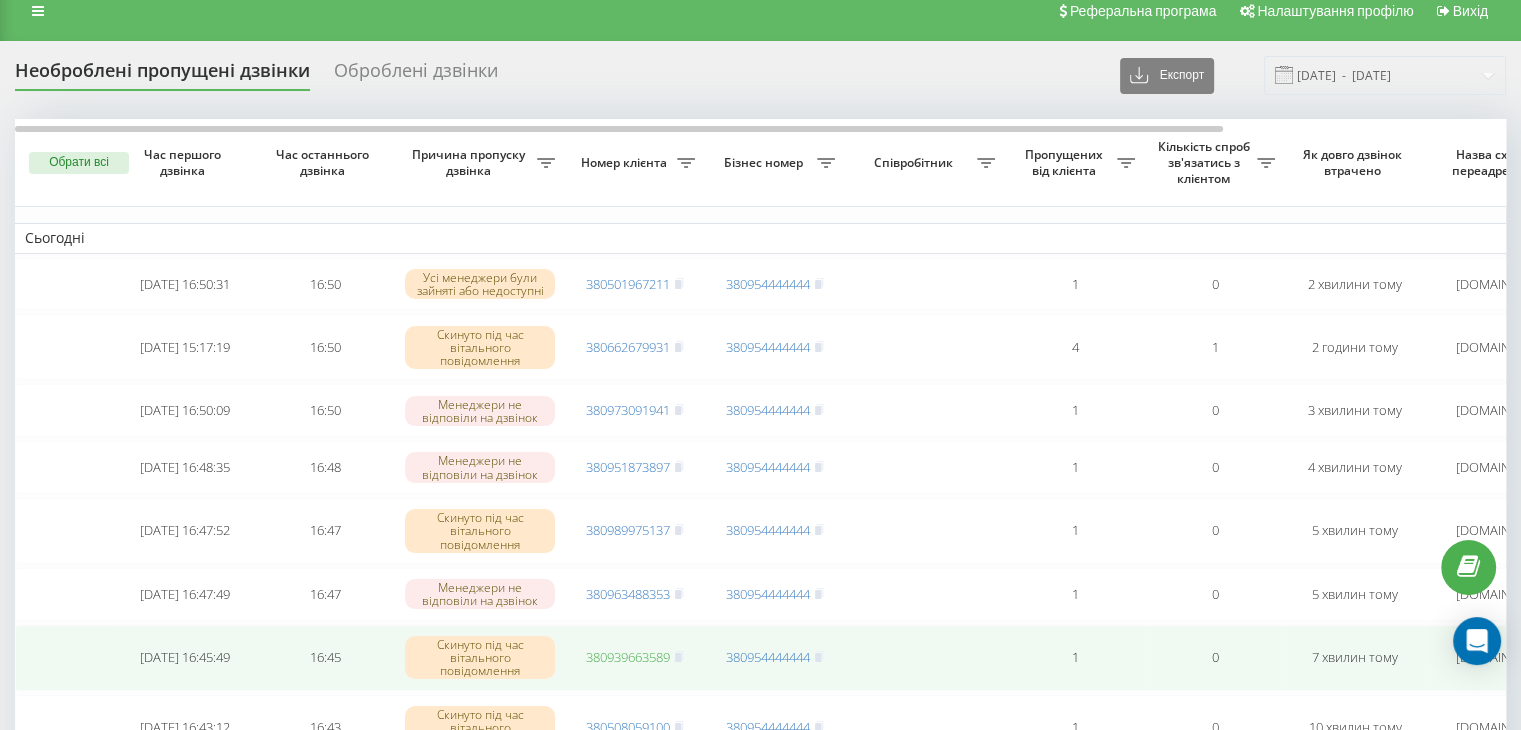 click on "380939663589" at bounding box center (628, 657) 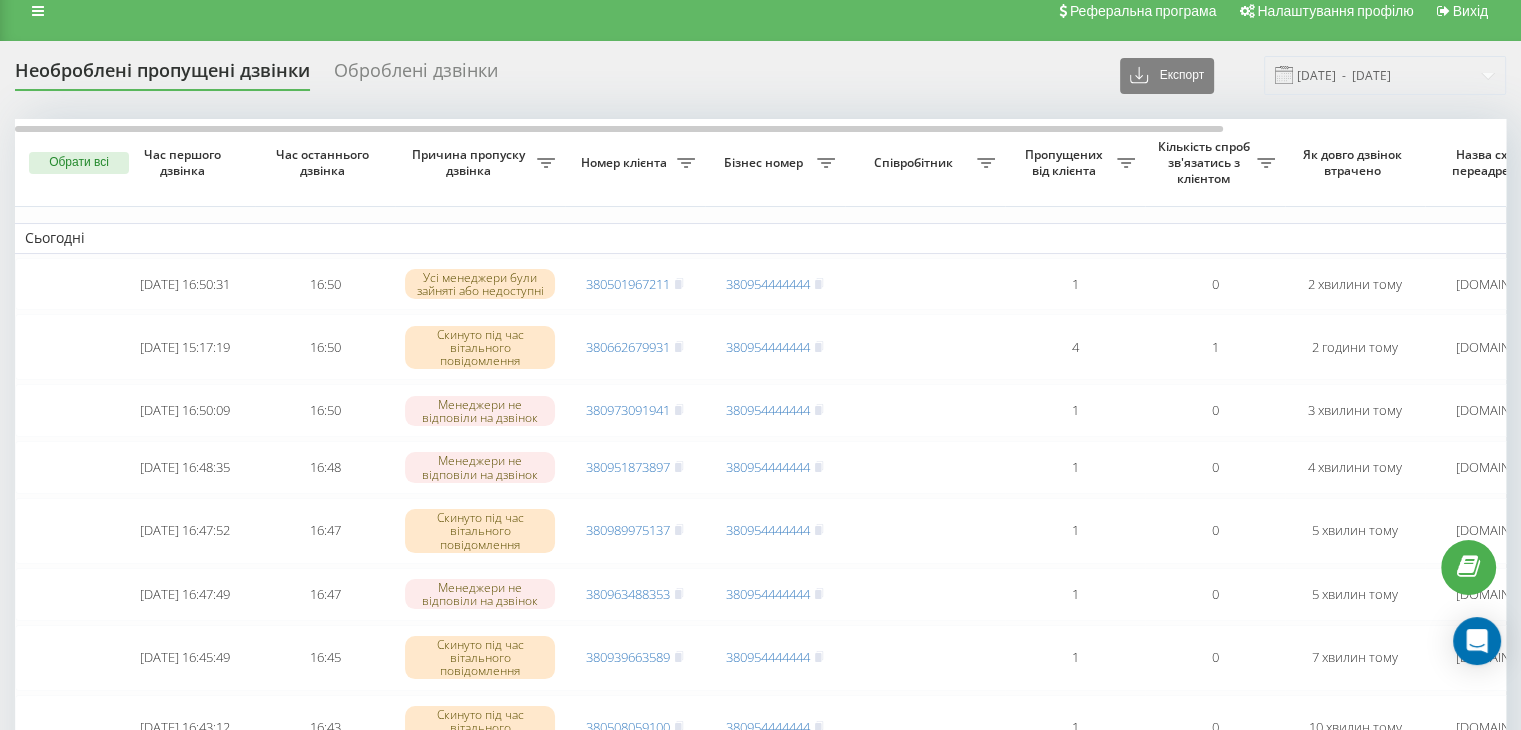 scroll, scrollTop: 0, scrollLeft: 0, axis: both 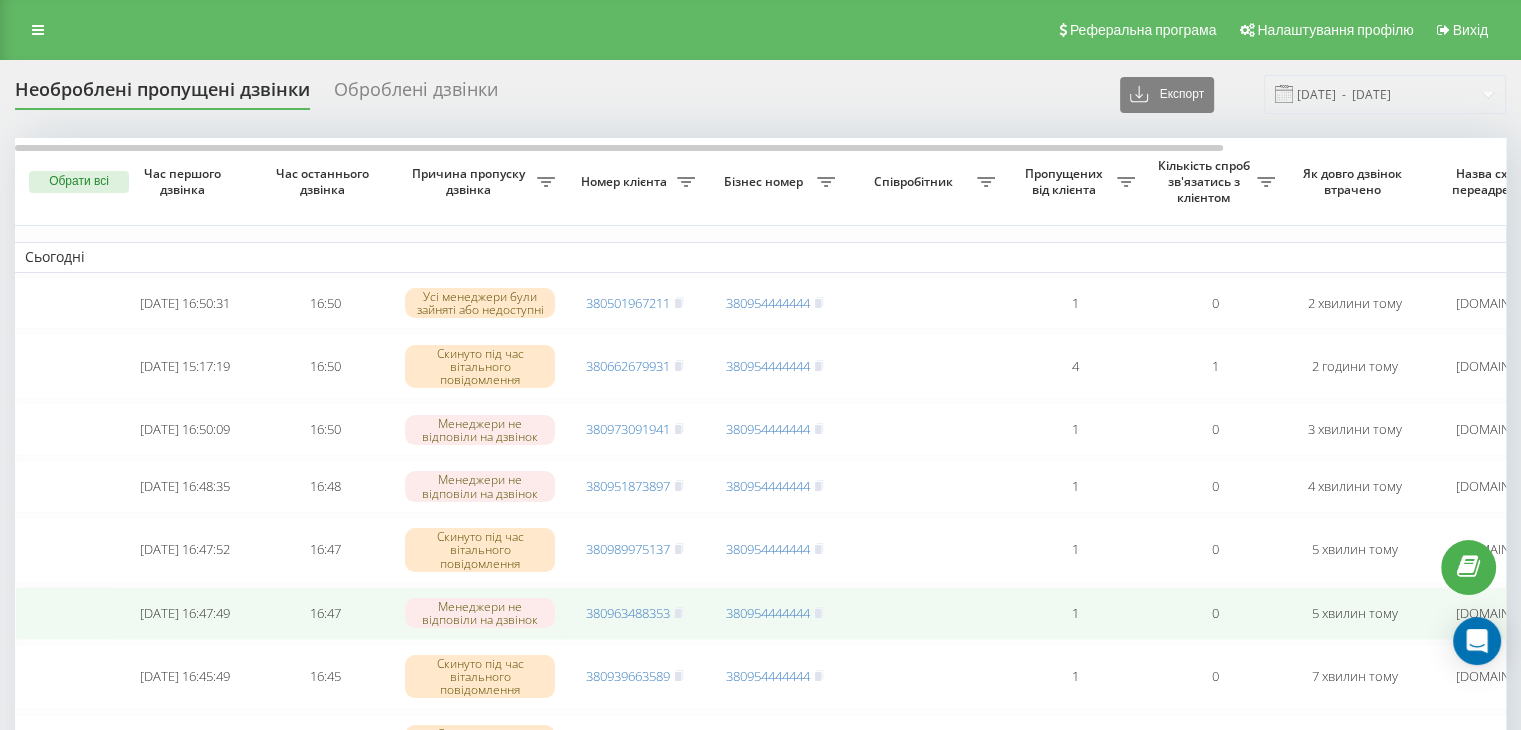 click on "380963488353" at bounding box center [635, 613] 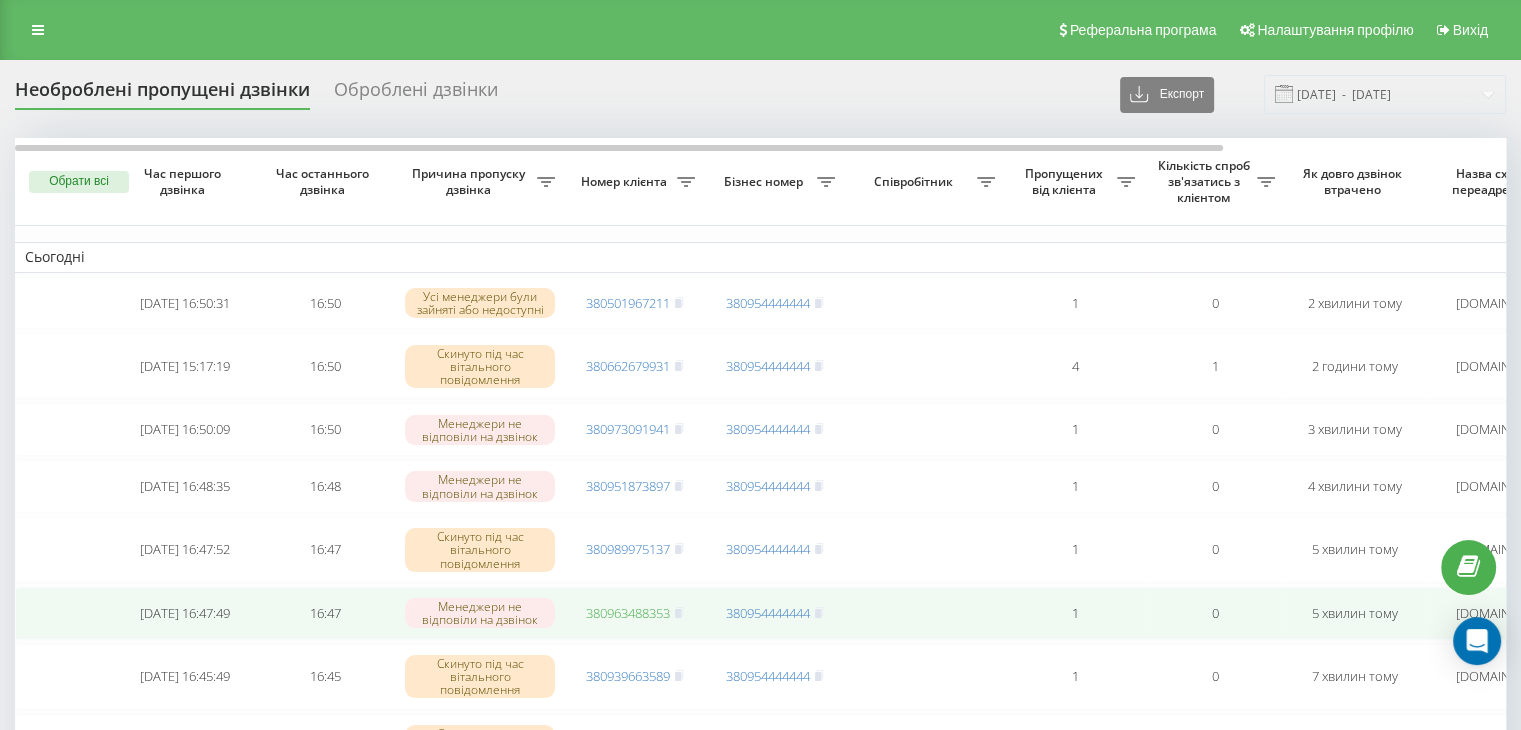 click on "380963488353" at bounding box center (628, 613) 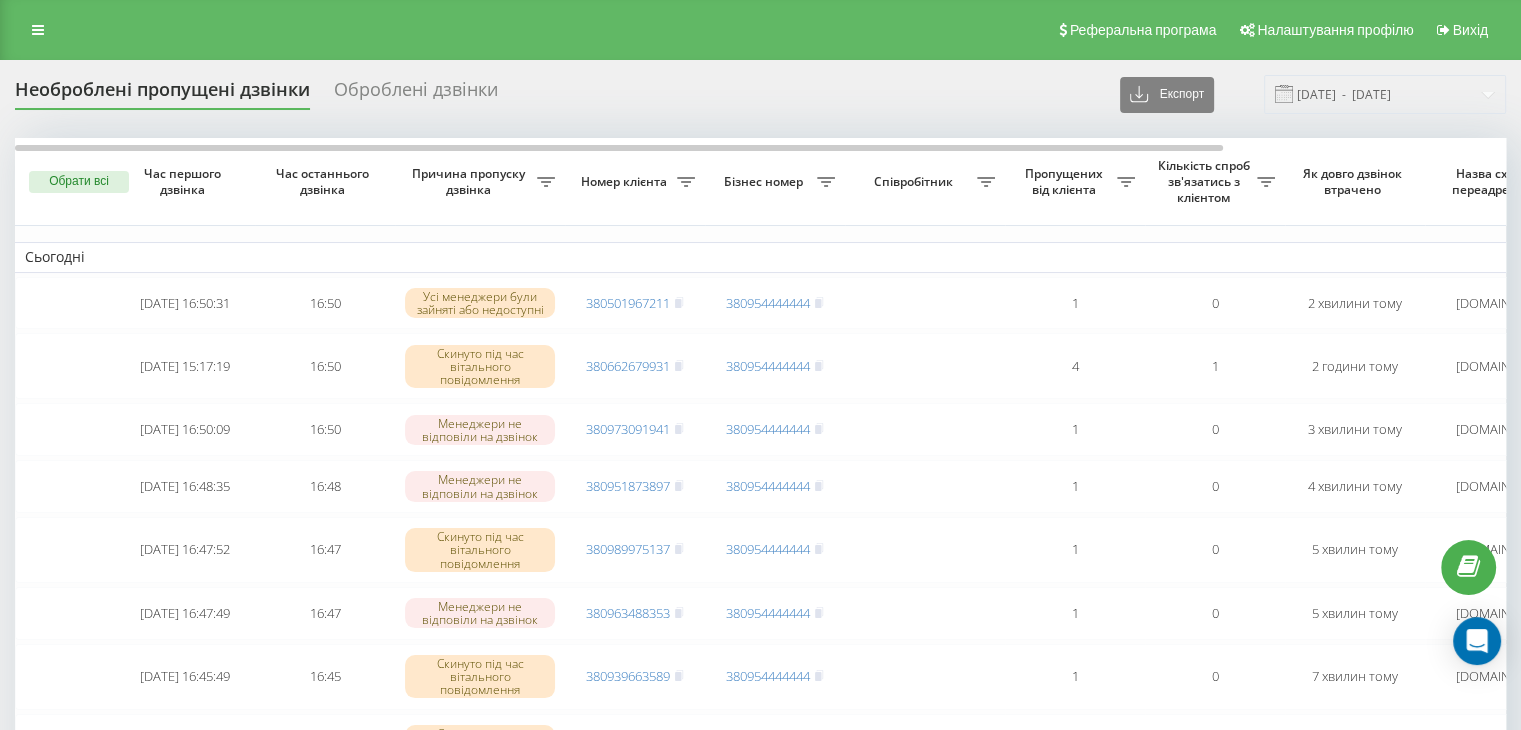 click on "Необроблені пропущені дзвінки Оброблені дзвінки Експорт .csv .xlsx 20.07.2025  -  20.07.2025" at bounding box center [760, 94] 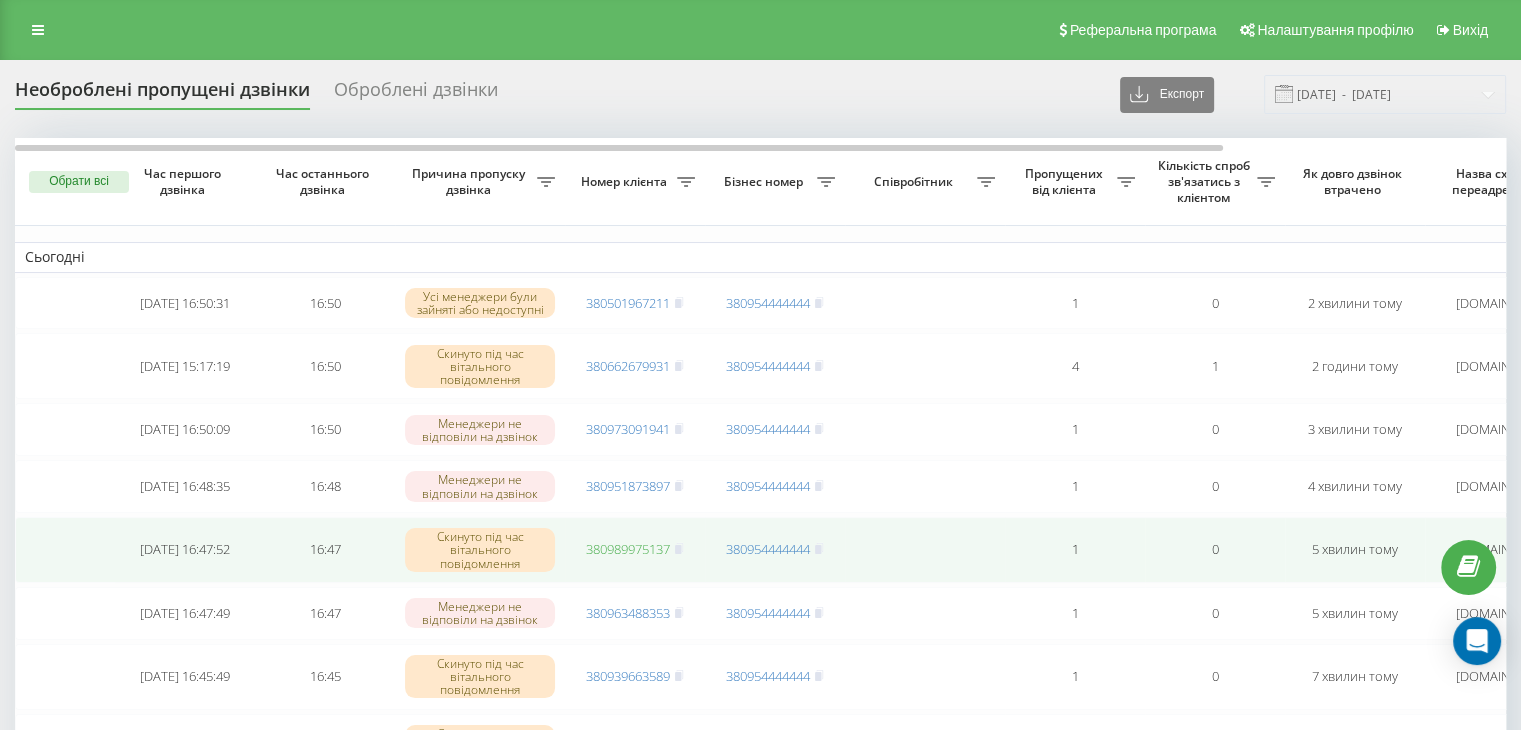 click on "380989975137" at bounding box center [628, 549] 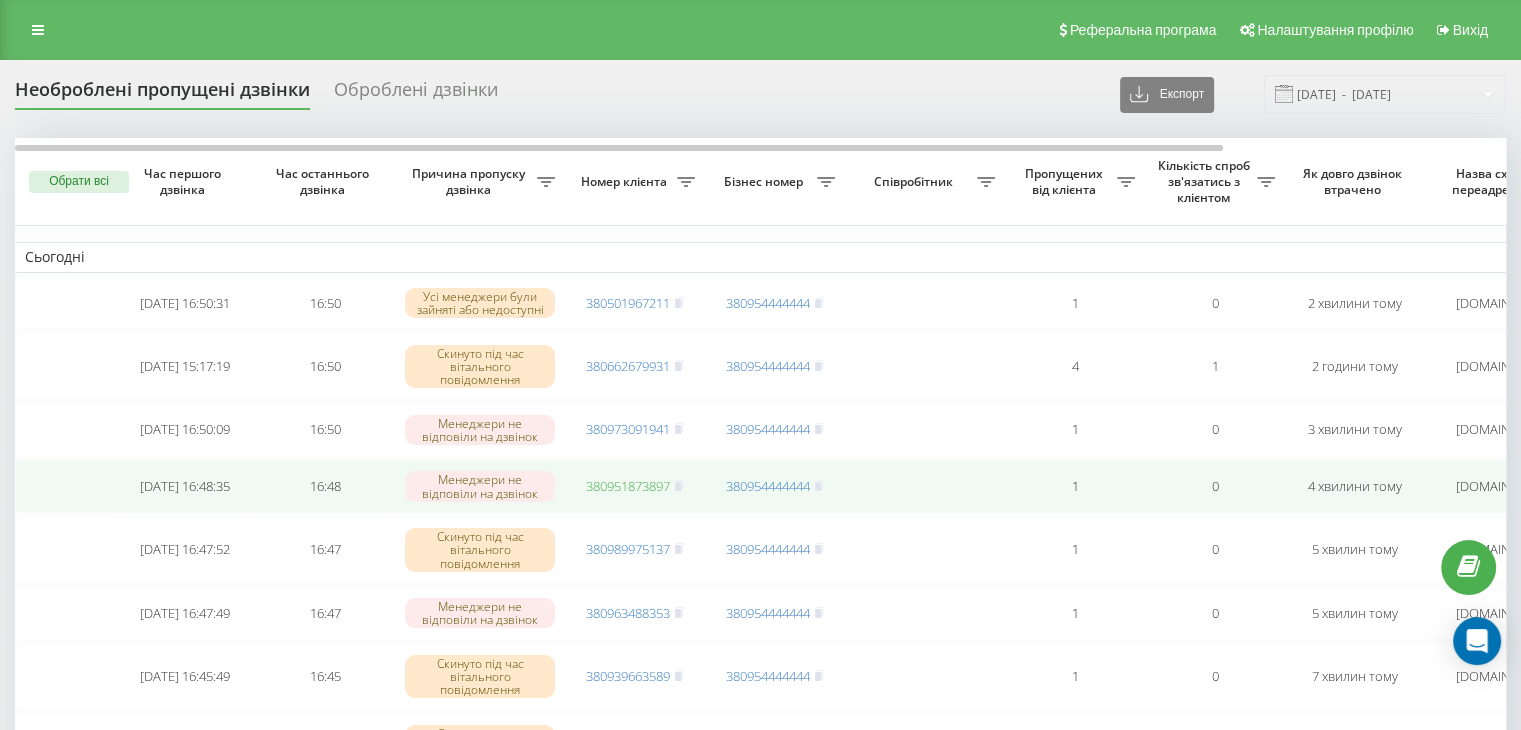 click on "380951873897" at bounding box center (628, 486) 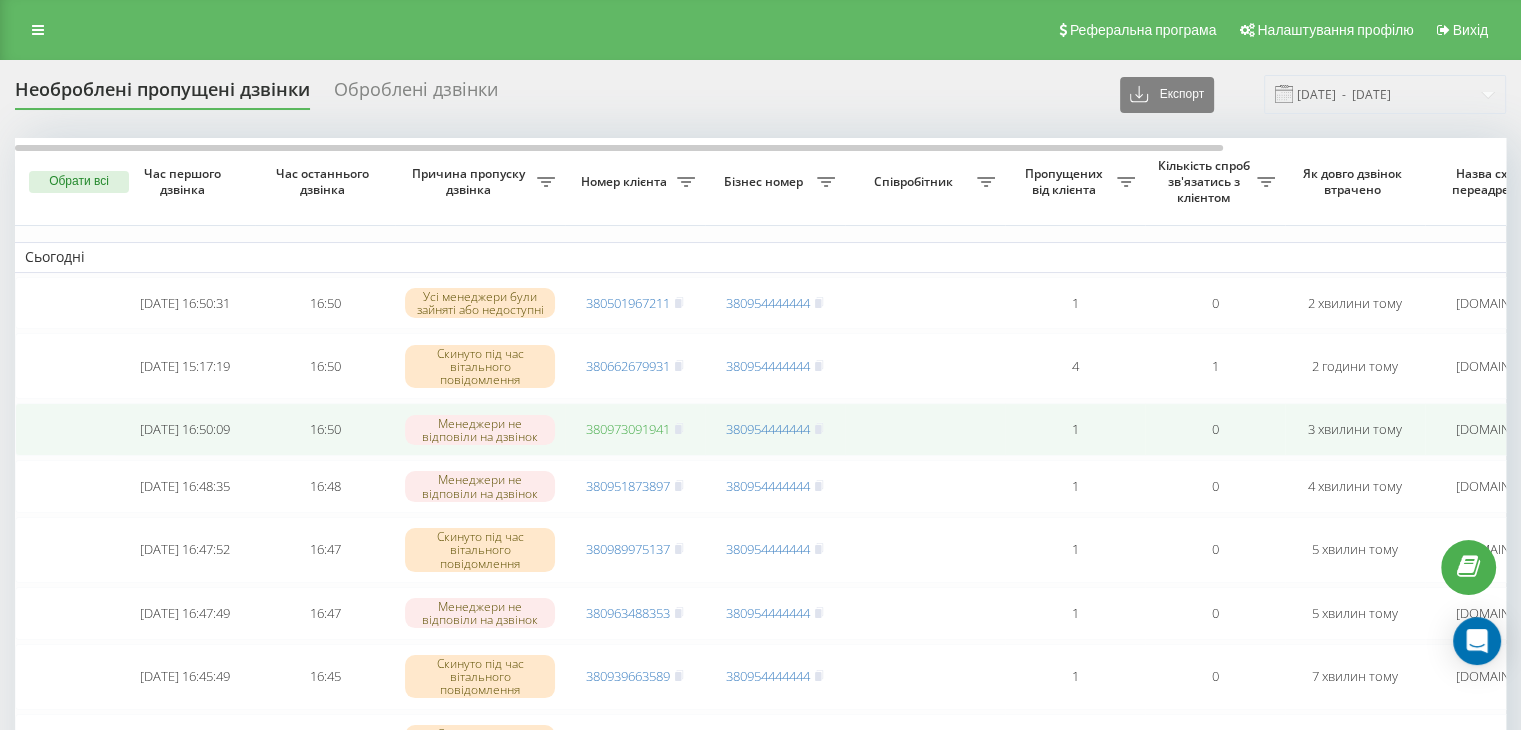 click on "380973091941" at bounding box center [628, 429] 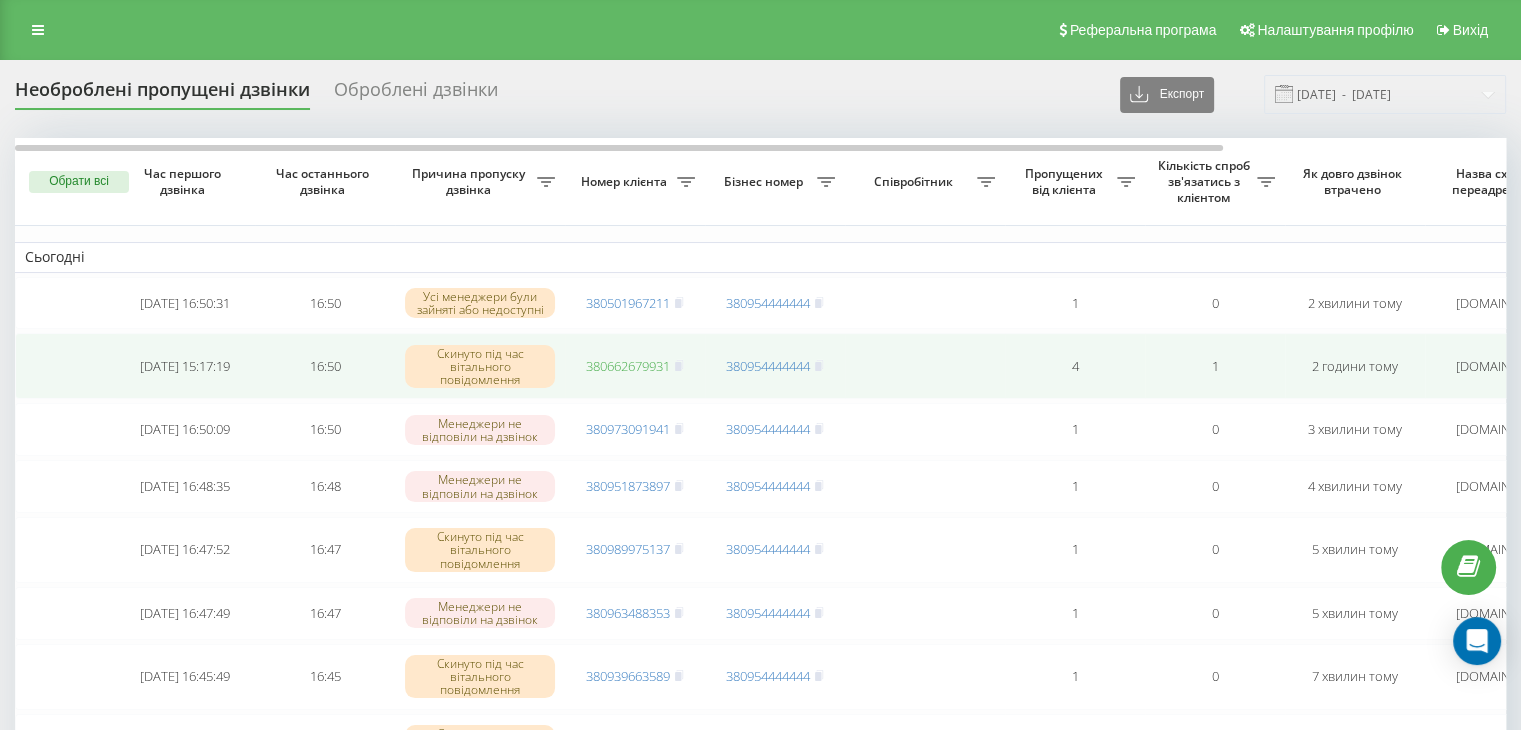 click on "380662679931" at bounding box center (628, 366) 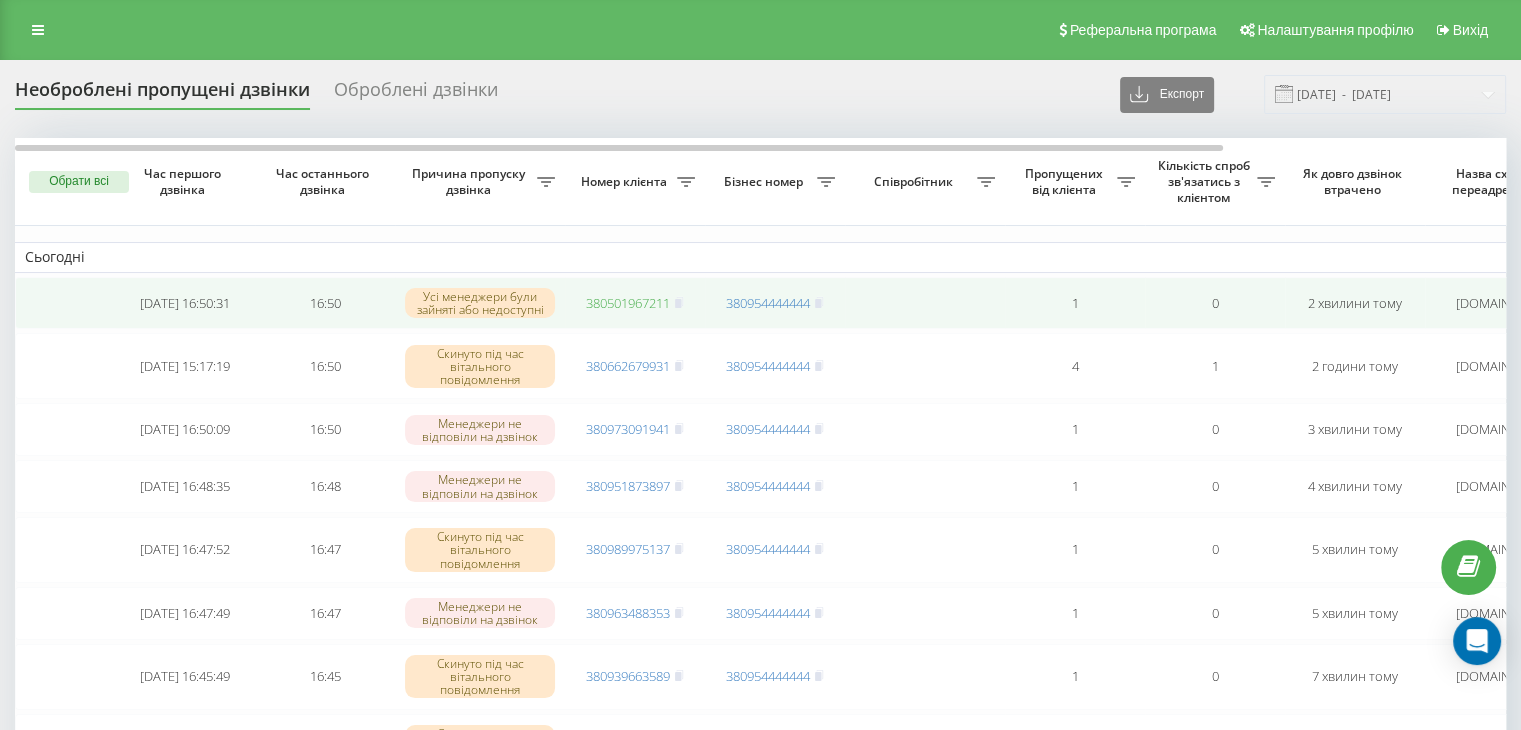click on "380501967211" at bounding box center (628, 303) 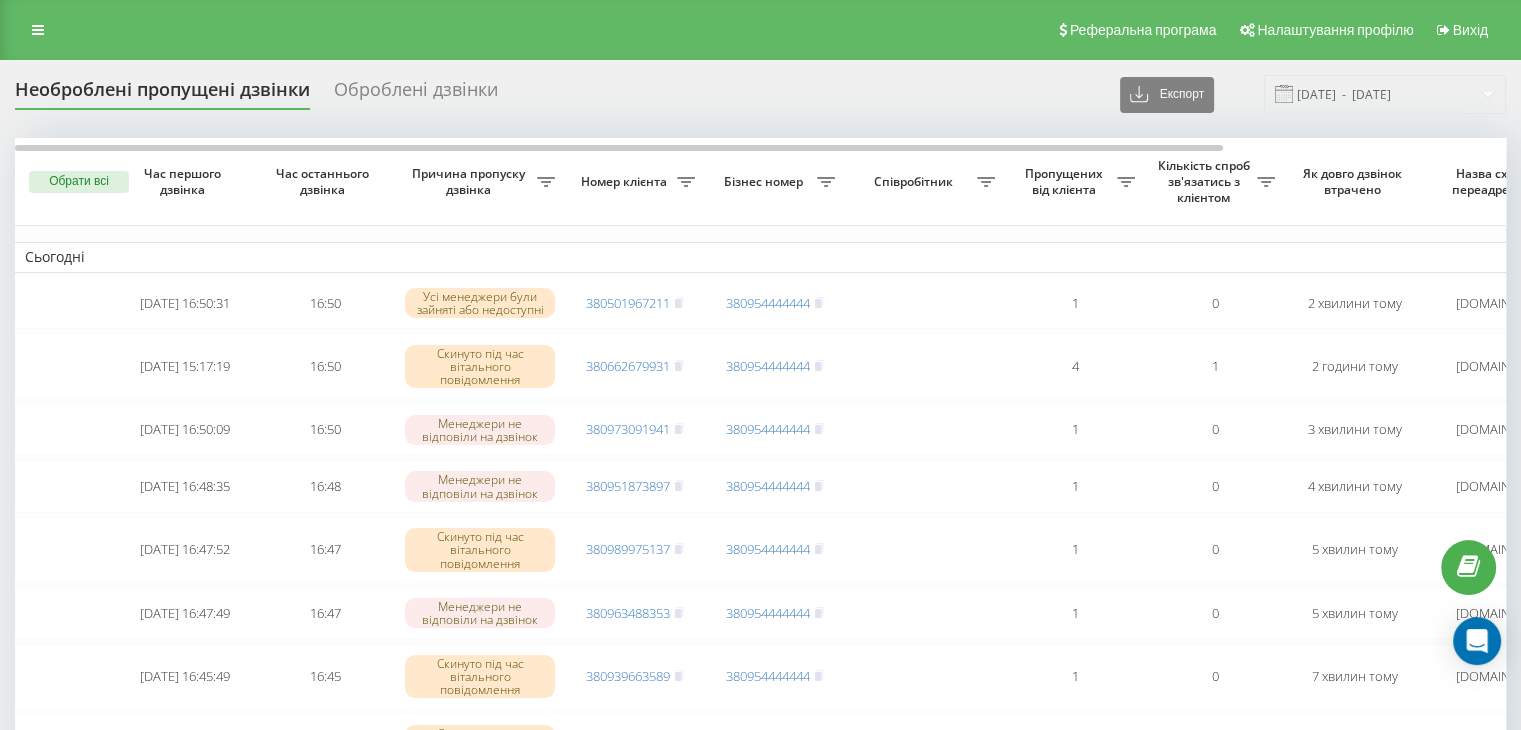 click on "Необроблені пропущені дзвінки Оброблені дзвінки Експорт .csv .xlsx 20.07.2025  -  20.07.2025" at bounding box center (760, 94) 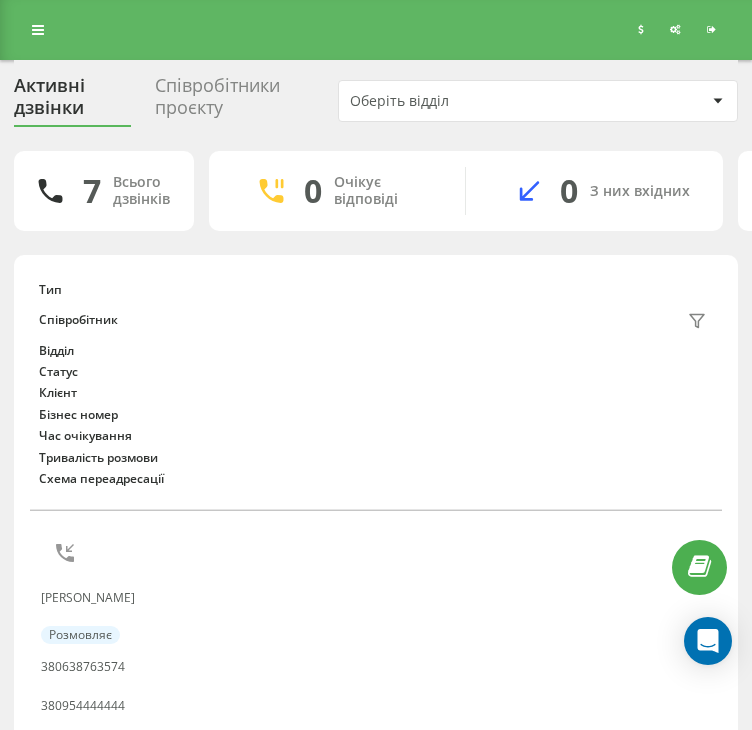 scroll, scrollTop: 0, scrollLeft: 0, axis: both 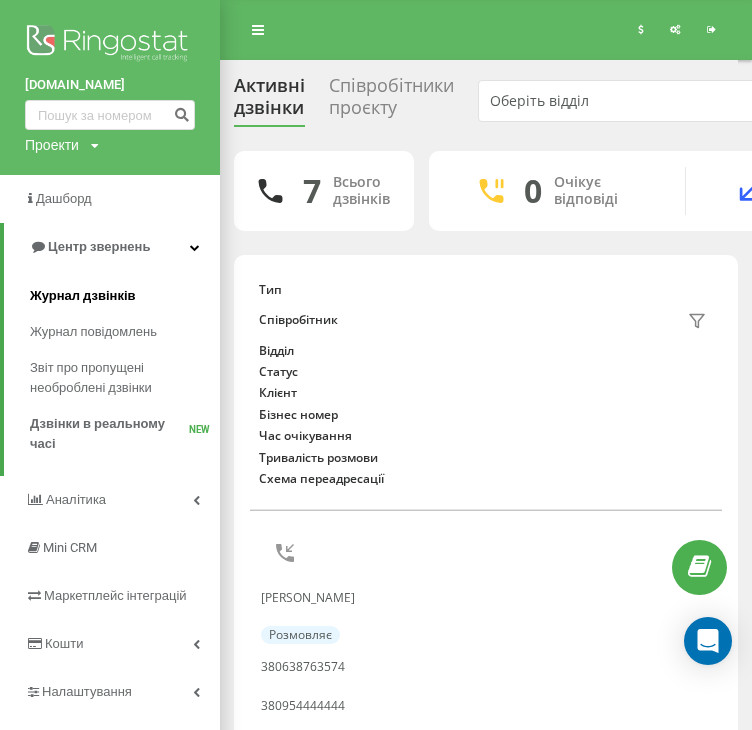 click on "Журнал дзвінків" at bounding box center (83, 296) 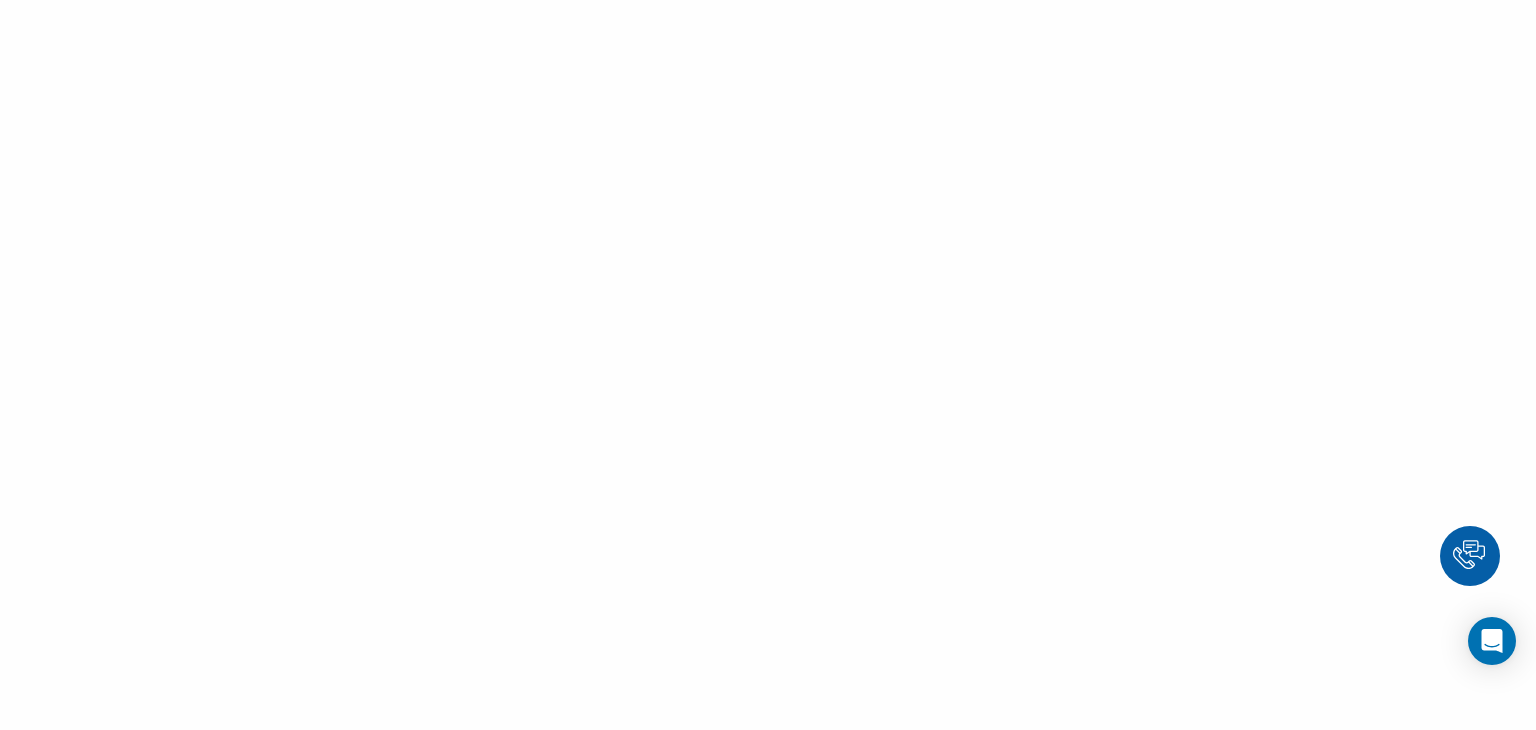 scroll, scrollTop: 0, scrollLeft: 0, axis: both 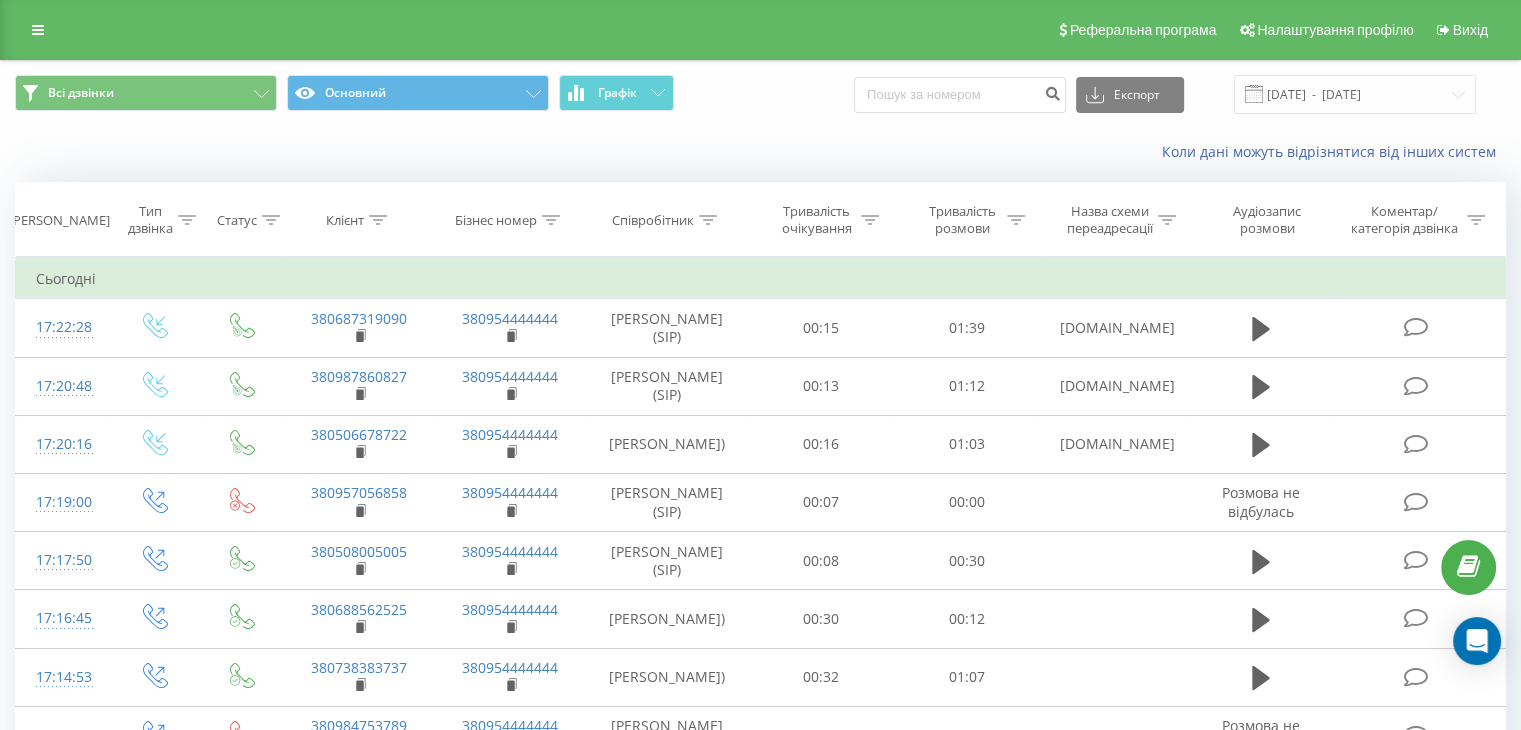 click 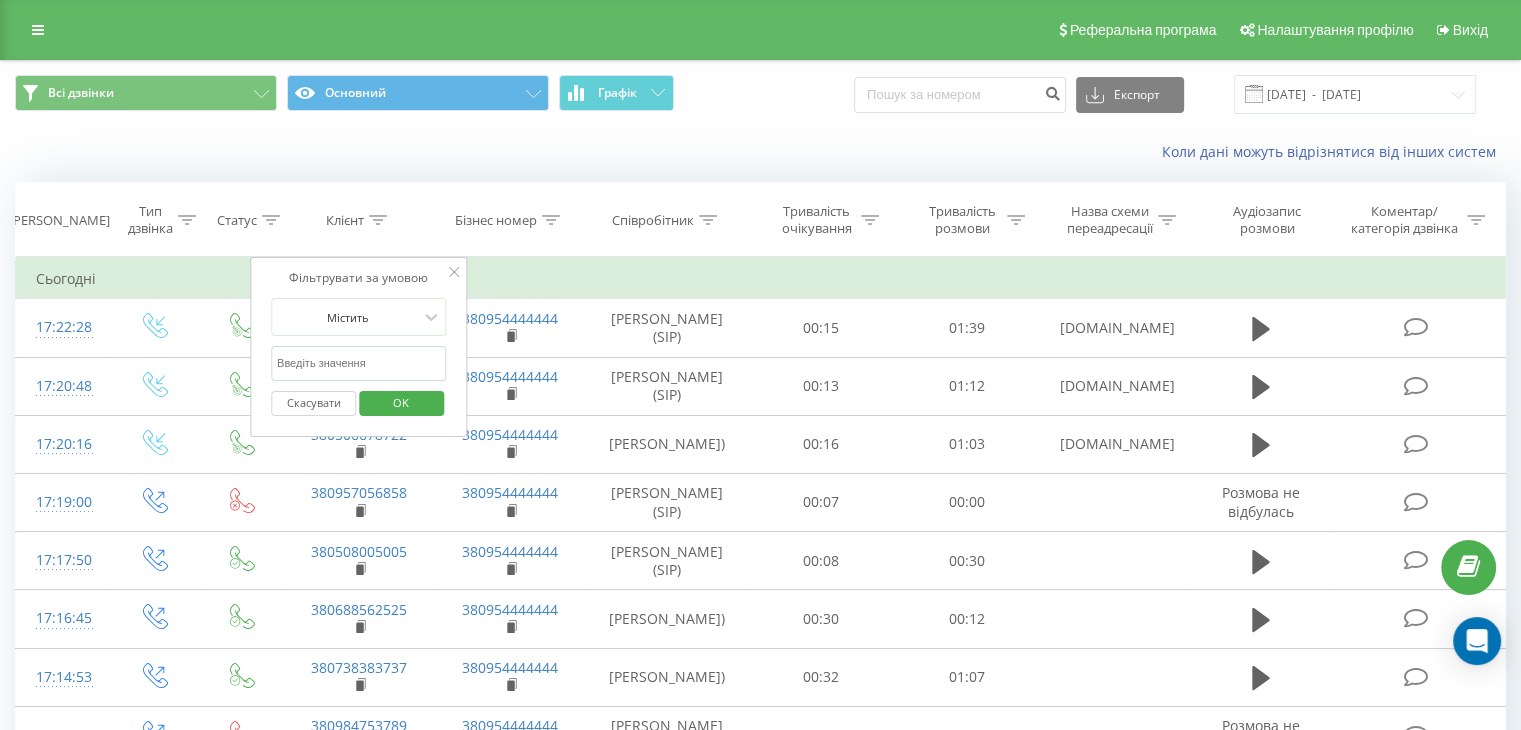 paste on "0683903479" 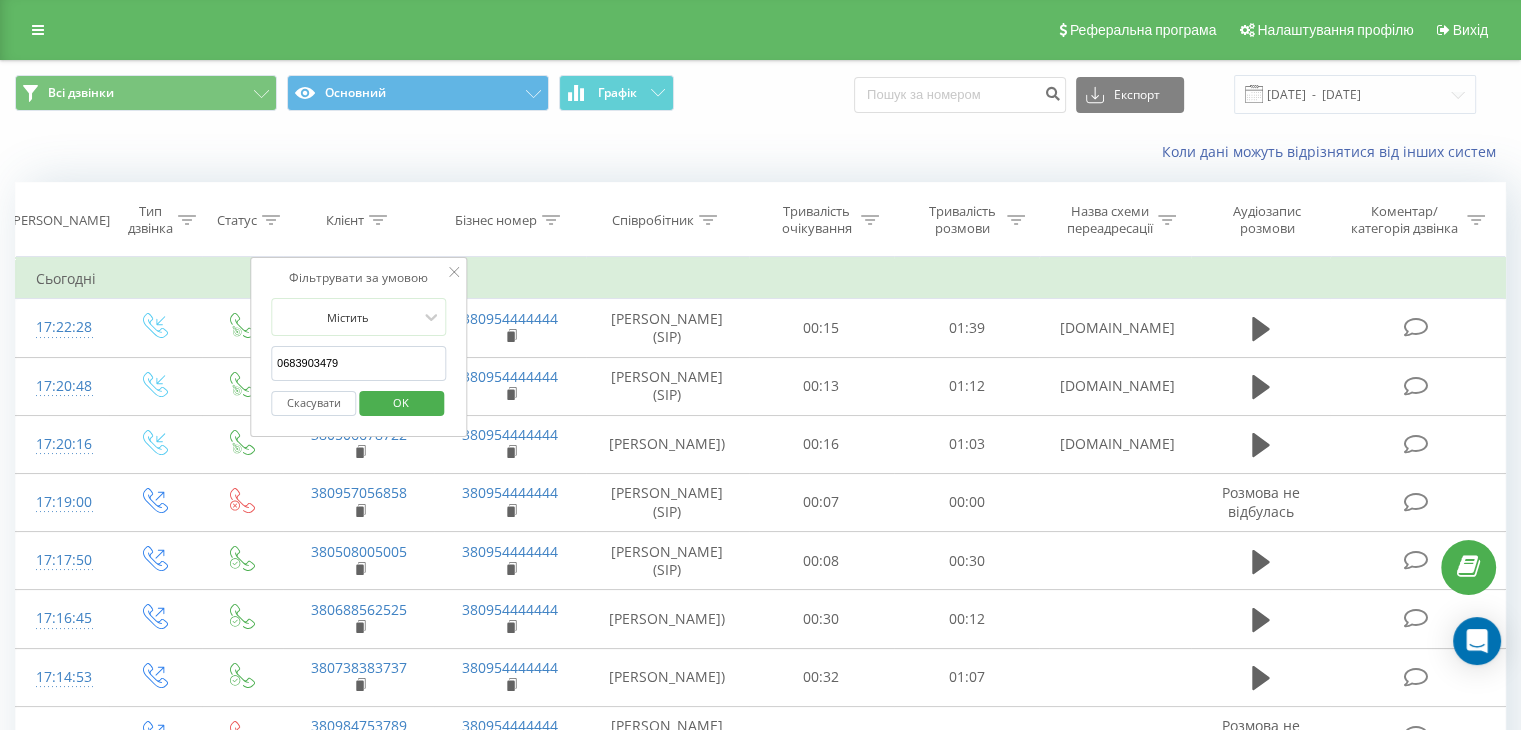 click on "0683903479" at bounding box center (359, 363) 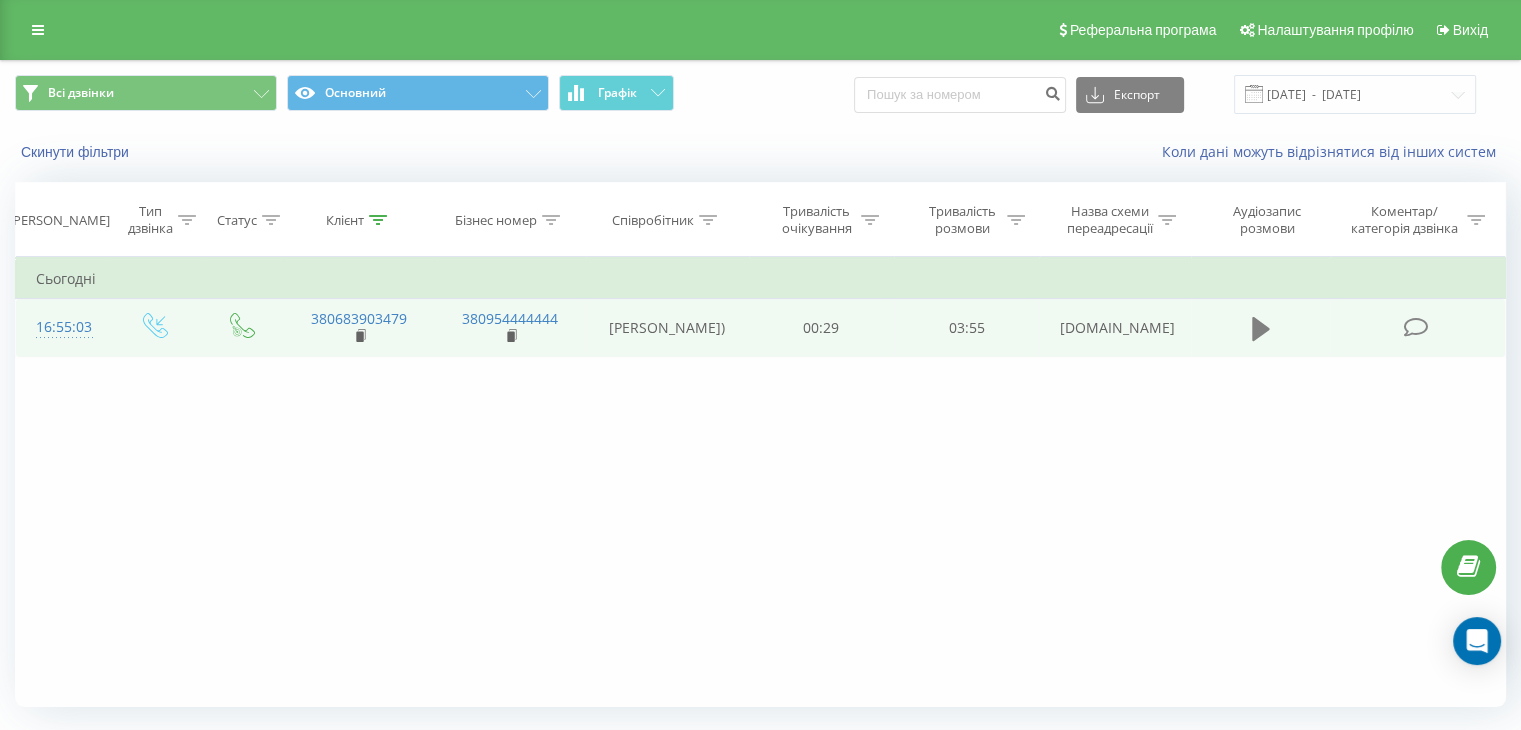 click 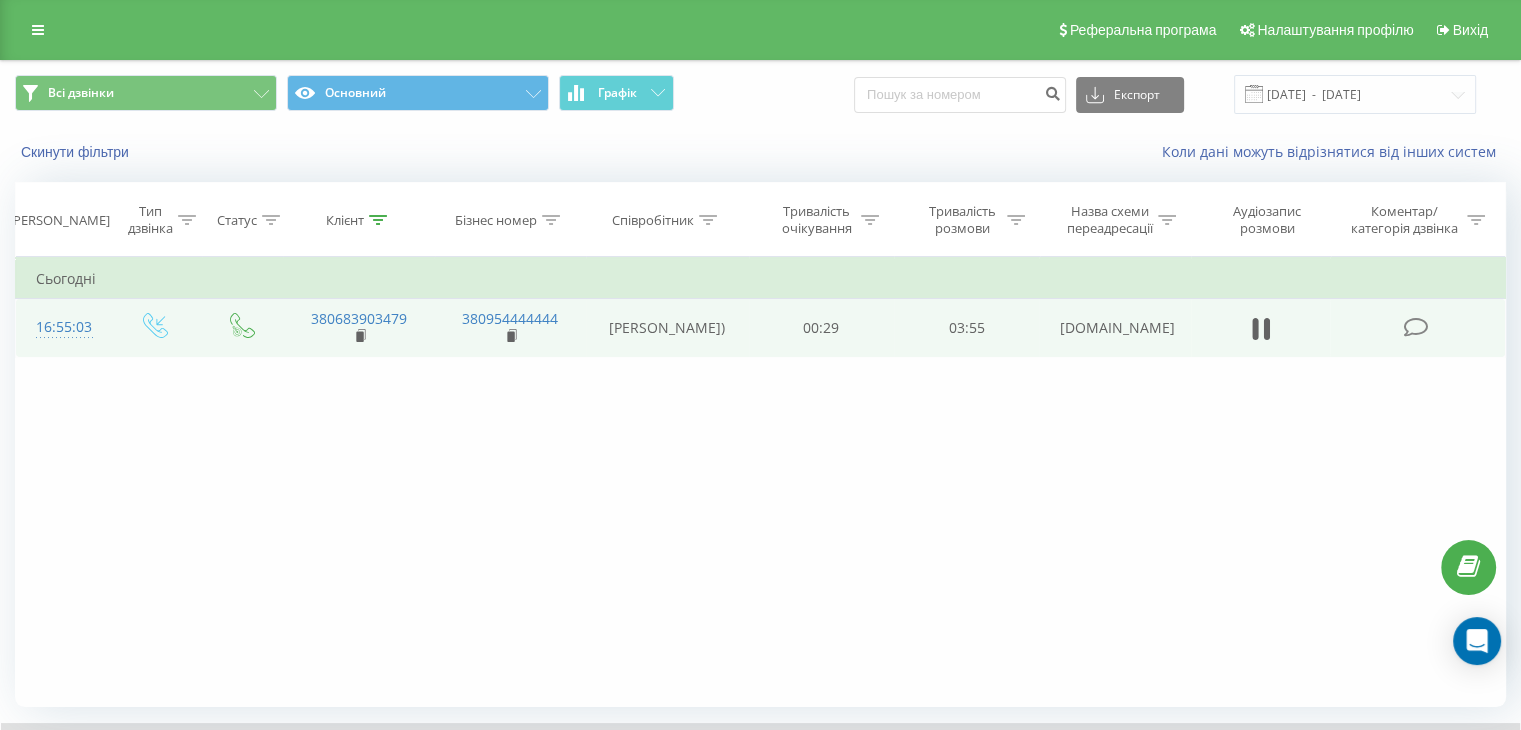 scroll, scrollTop: 128, scrollLeft: 0, axis: vertical 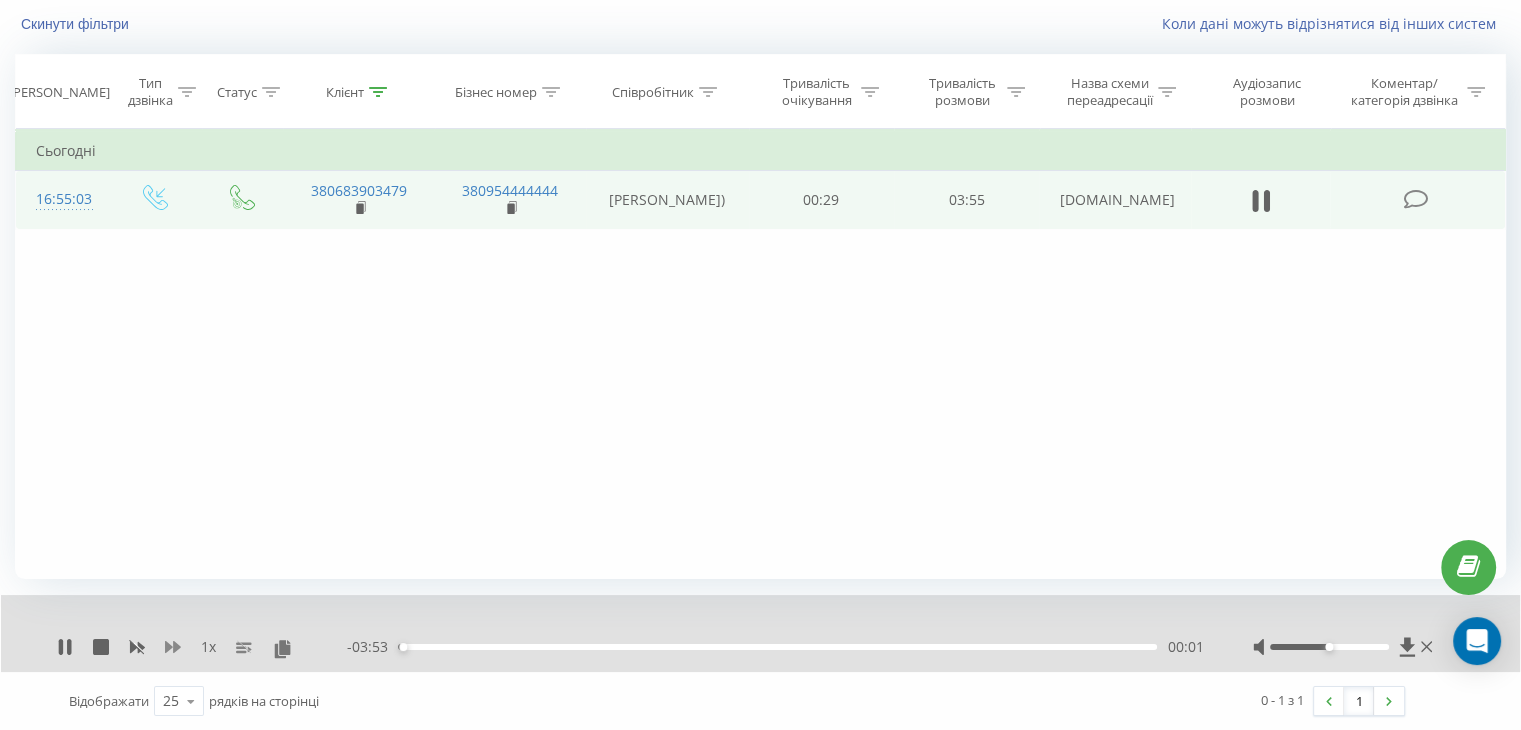 click on "1 x" at bounding box center [202, 647] 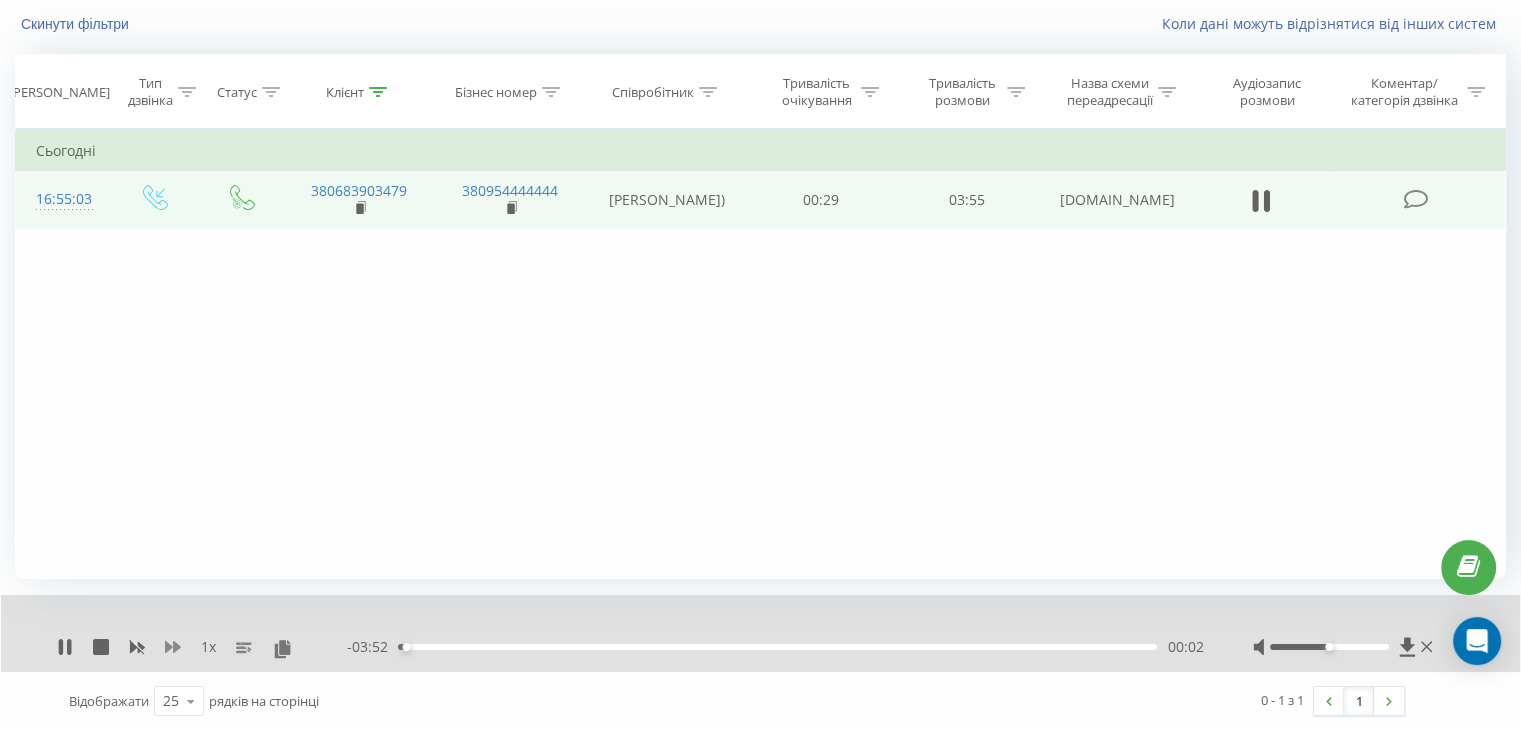 click 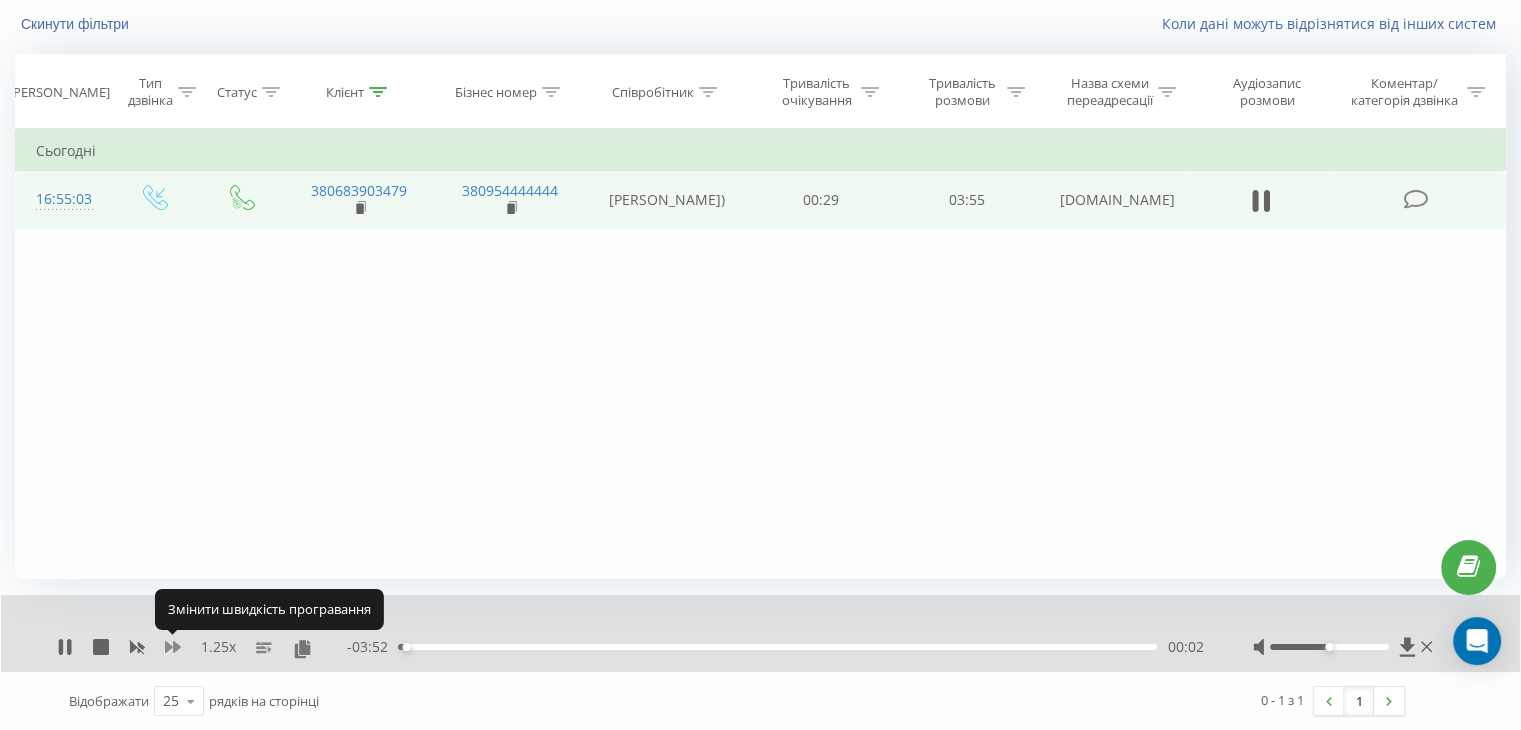 click 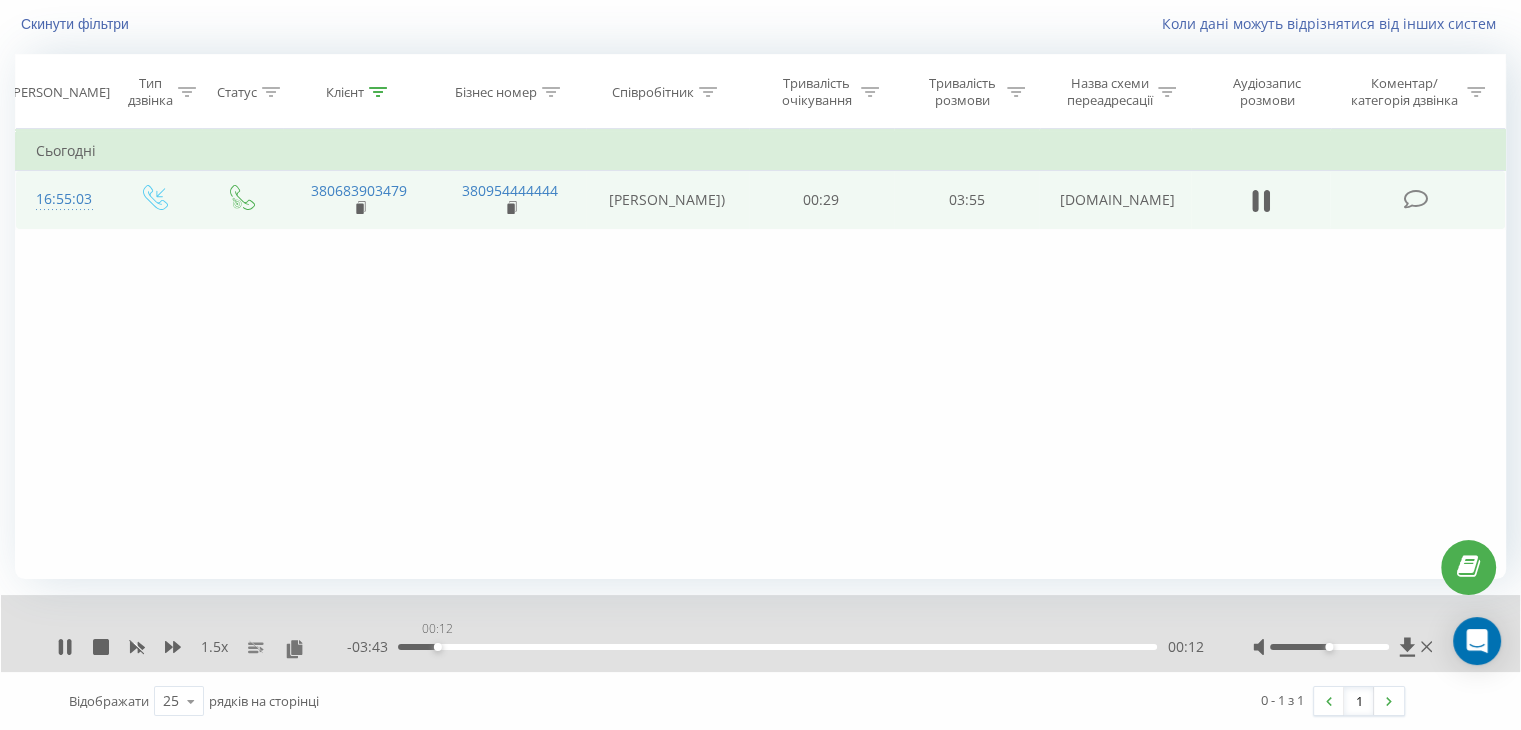 click on "00:12" at bounding box center (777, 647) 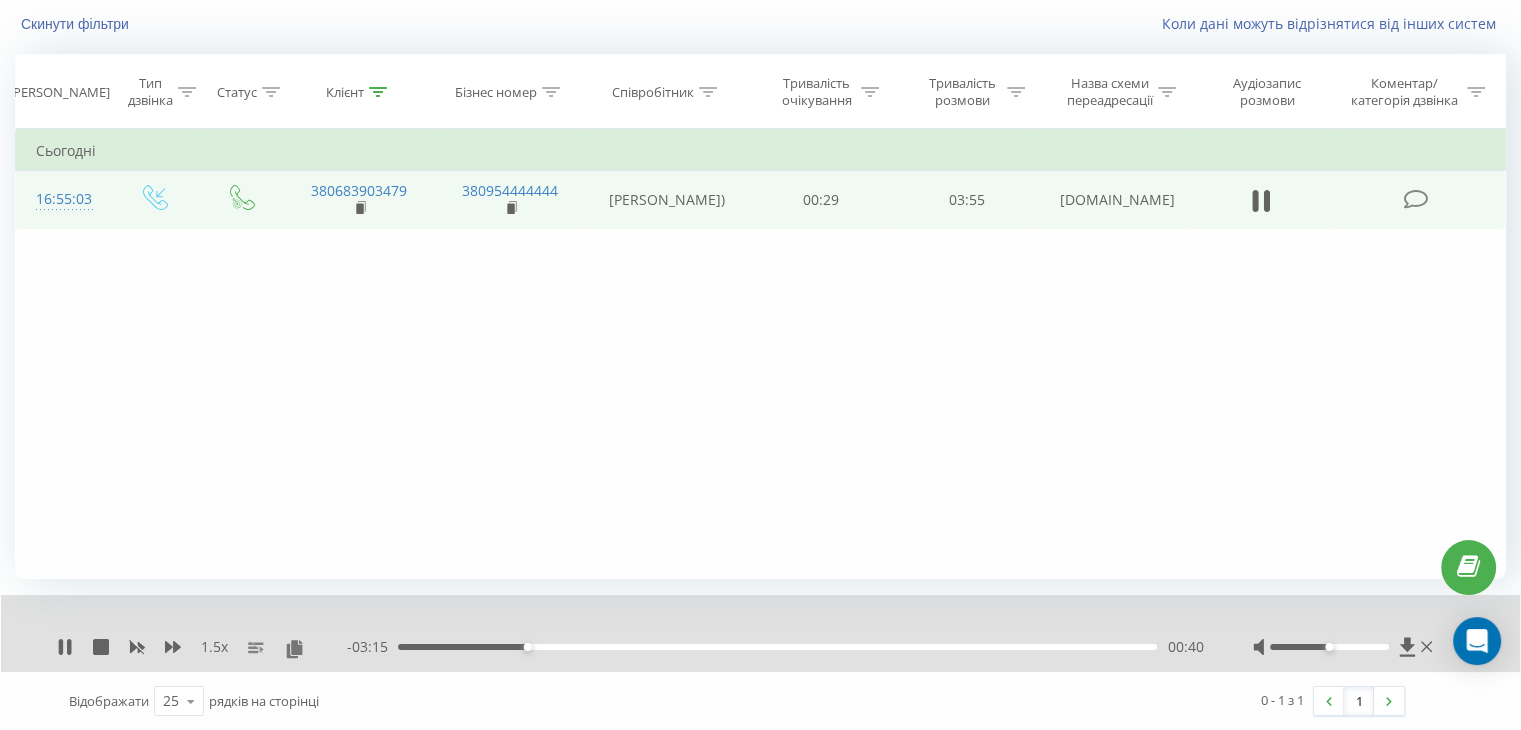 click on "00:40" at bounding box center [777, 647] 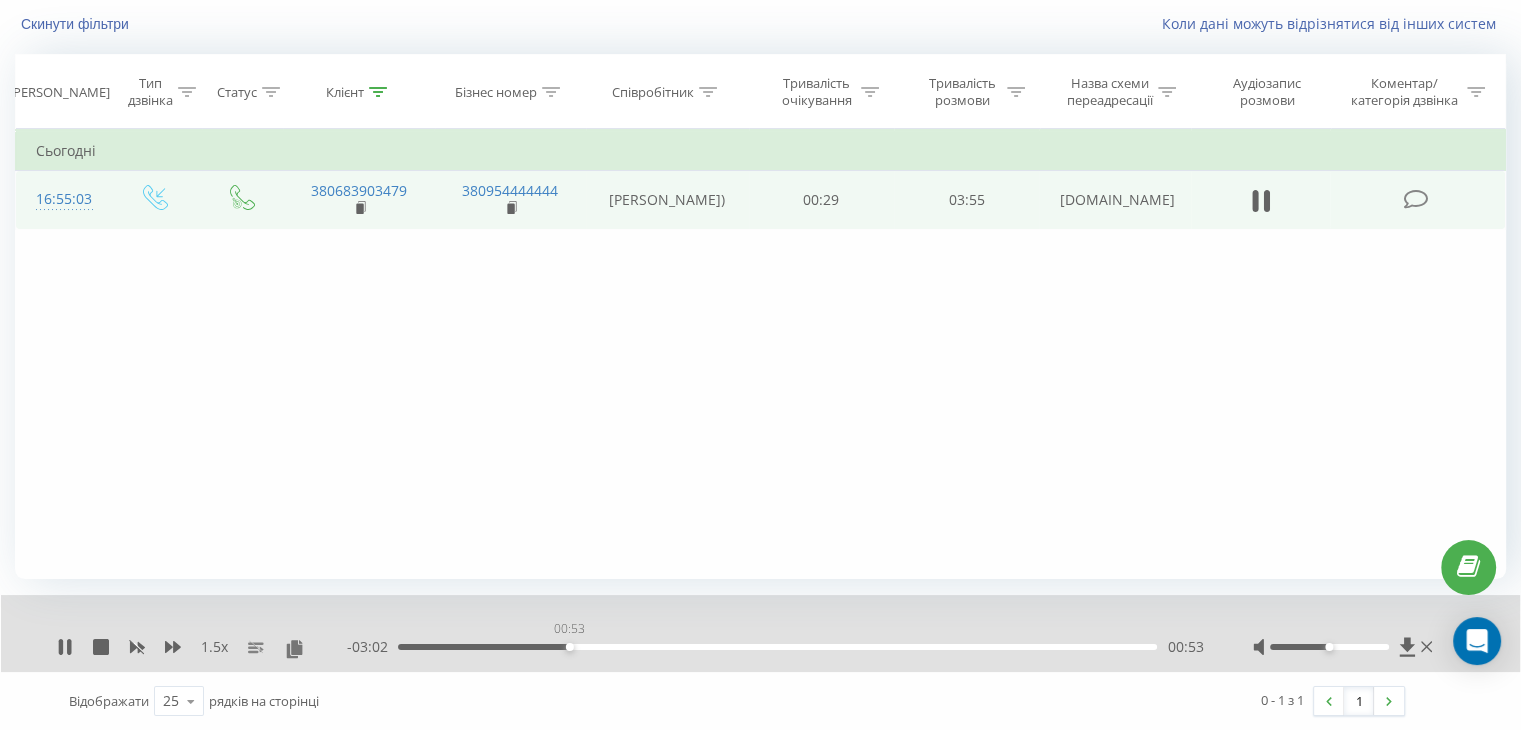 click on "00:53" at bounding box center (777, 647) 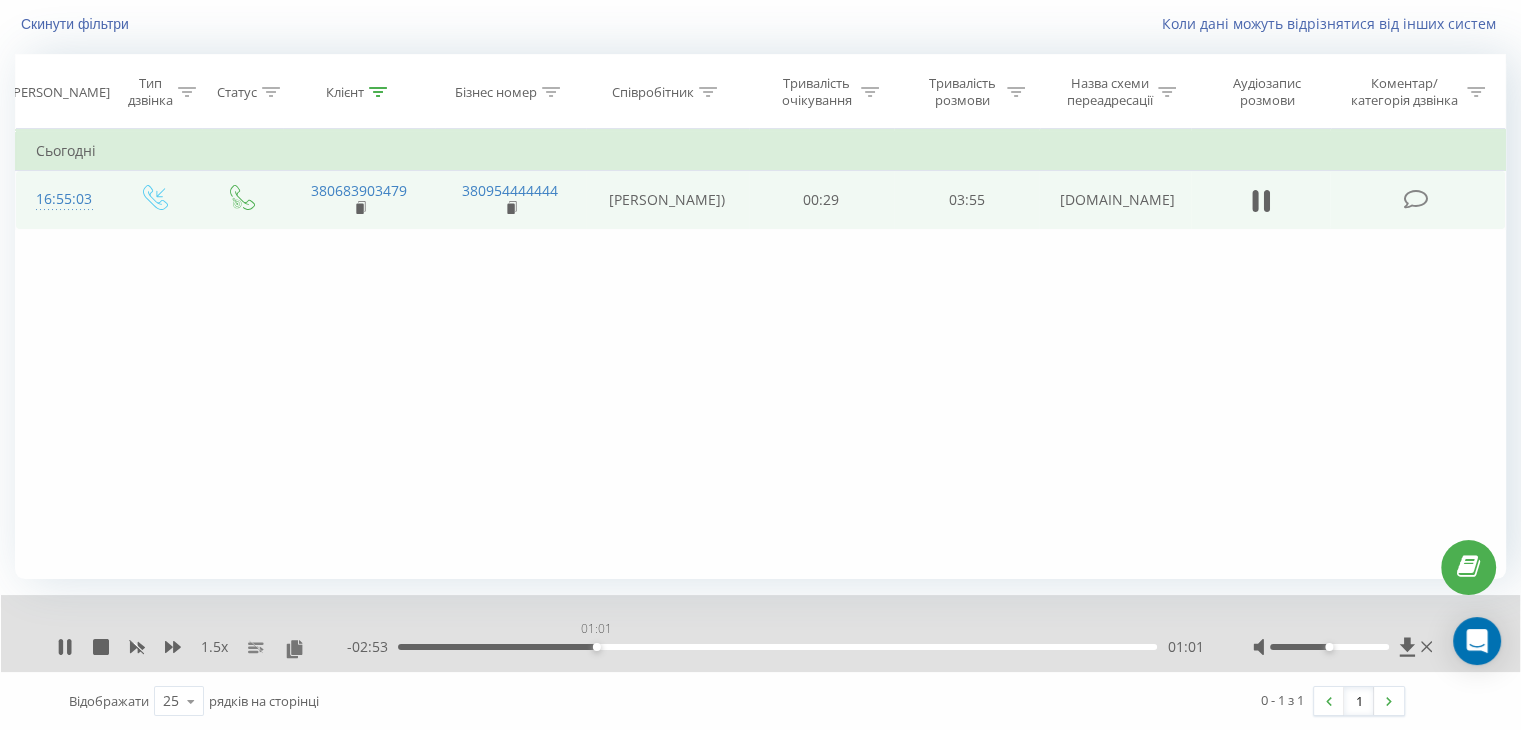 click on "01:01" at bounding box center [777, 647] 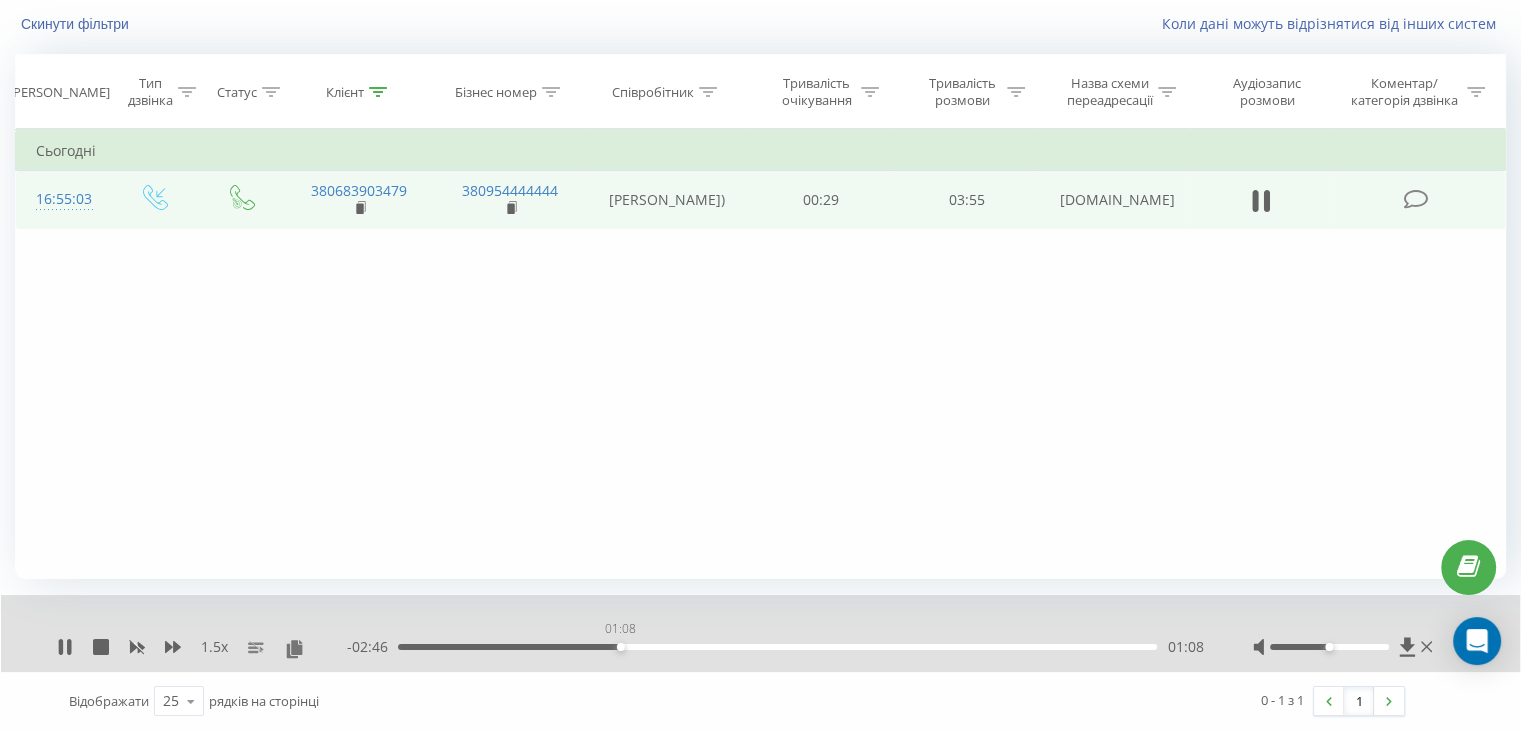 click on "01:08" at bounding box center (777, 647) 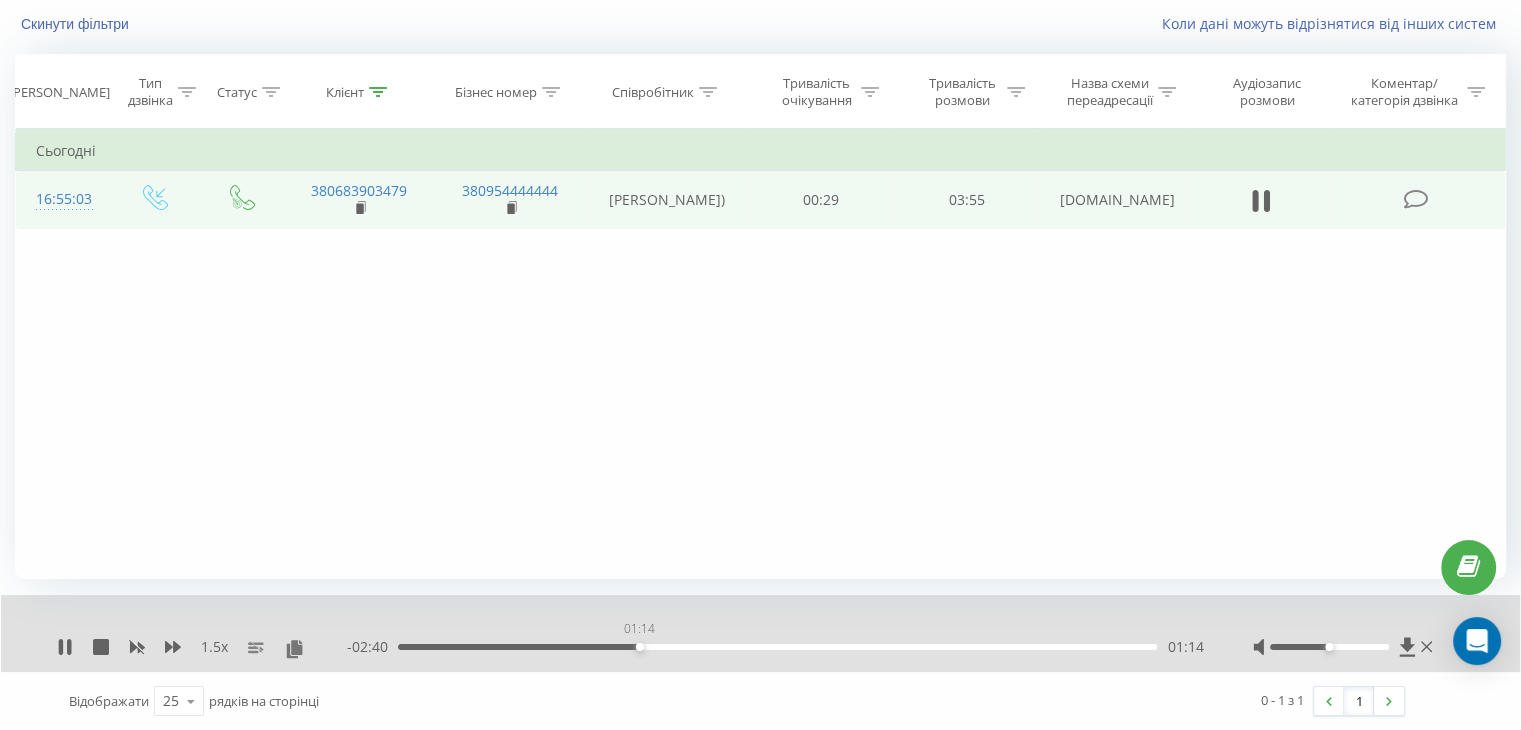 click on "01:14" at bounding box center (777, 647) 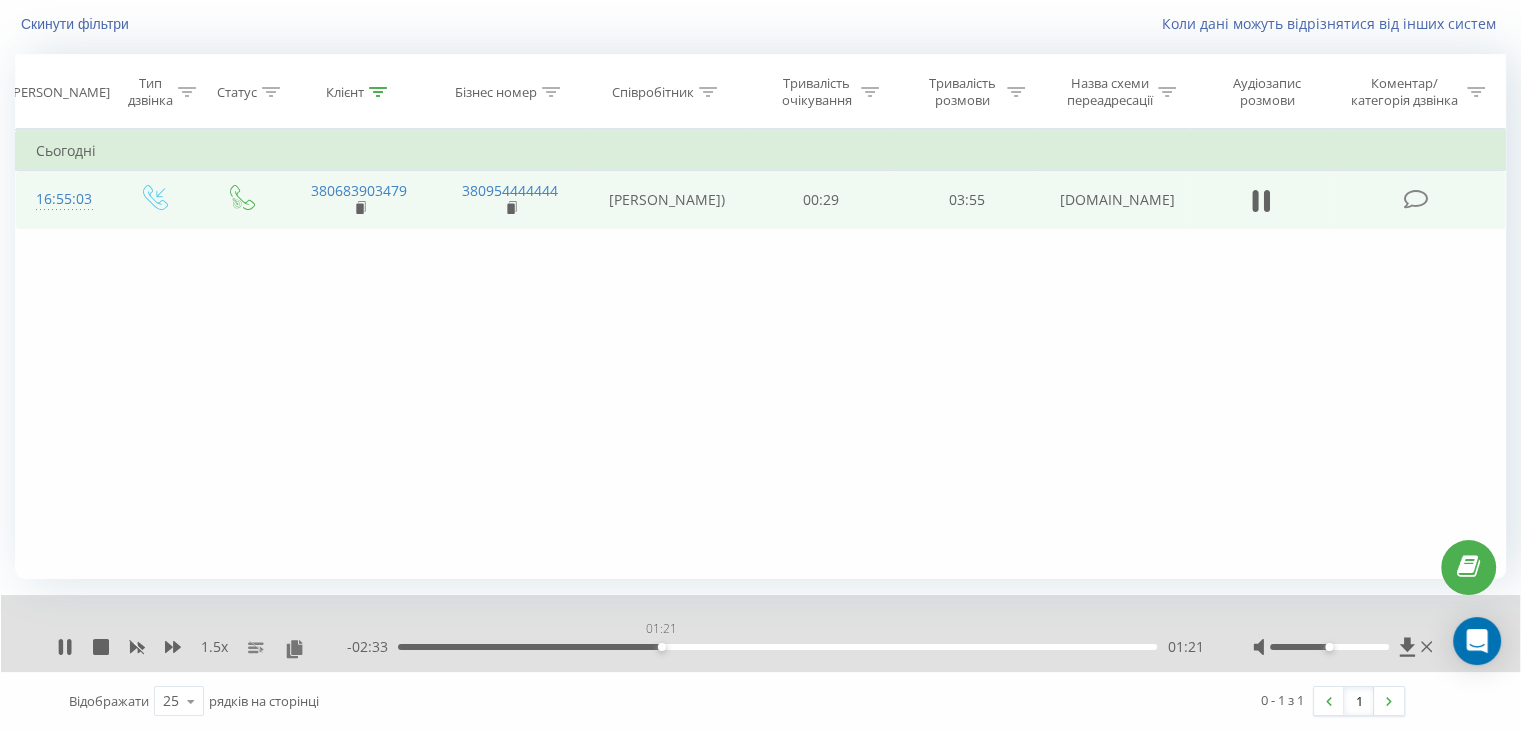 click on "01:21" at bounding box center (777, 647) 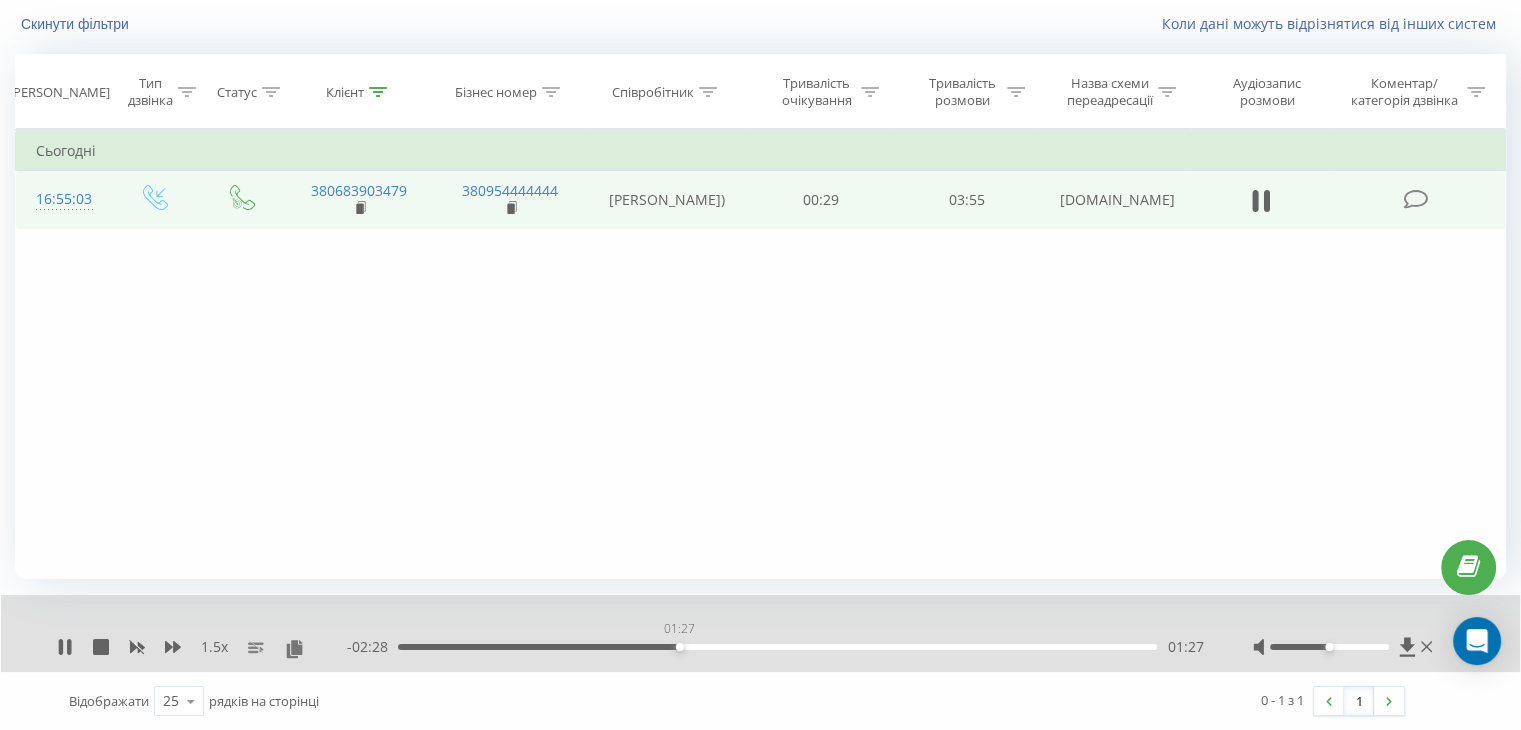 click on "01:27" at bounding box center (777, 647) 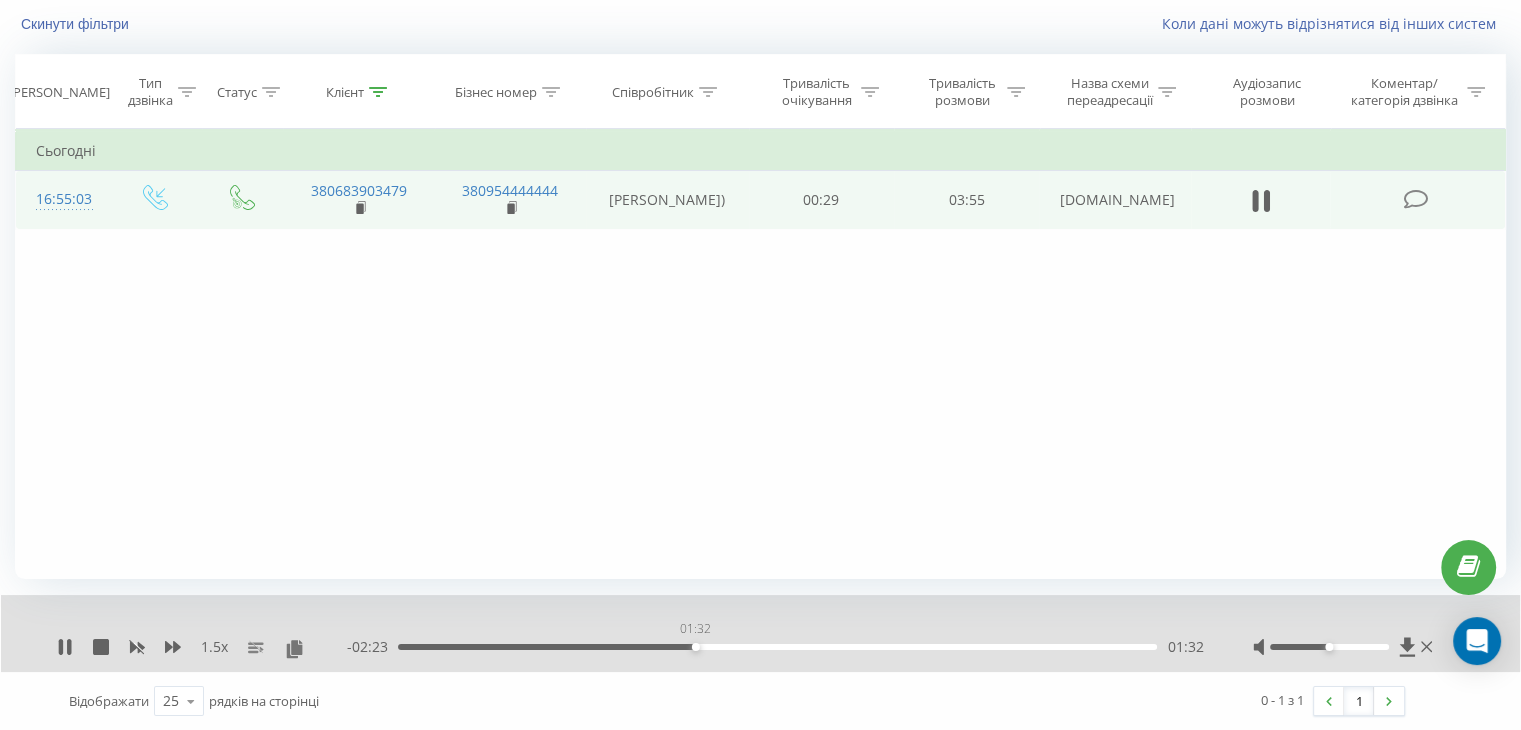 click on "01:32" at bounding box center [777, 647] 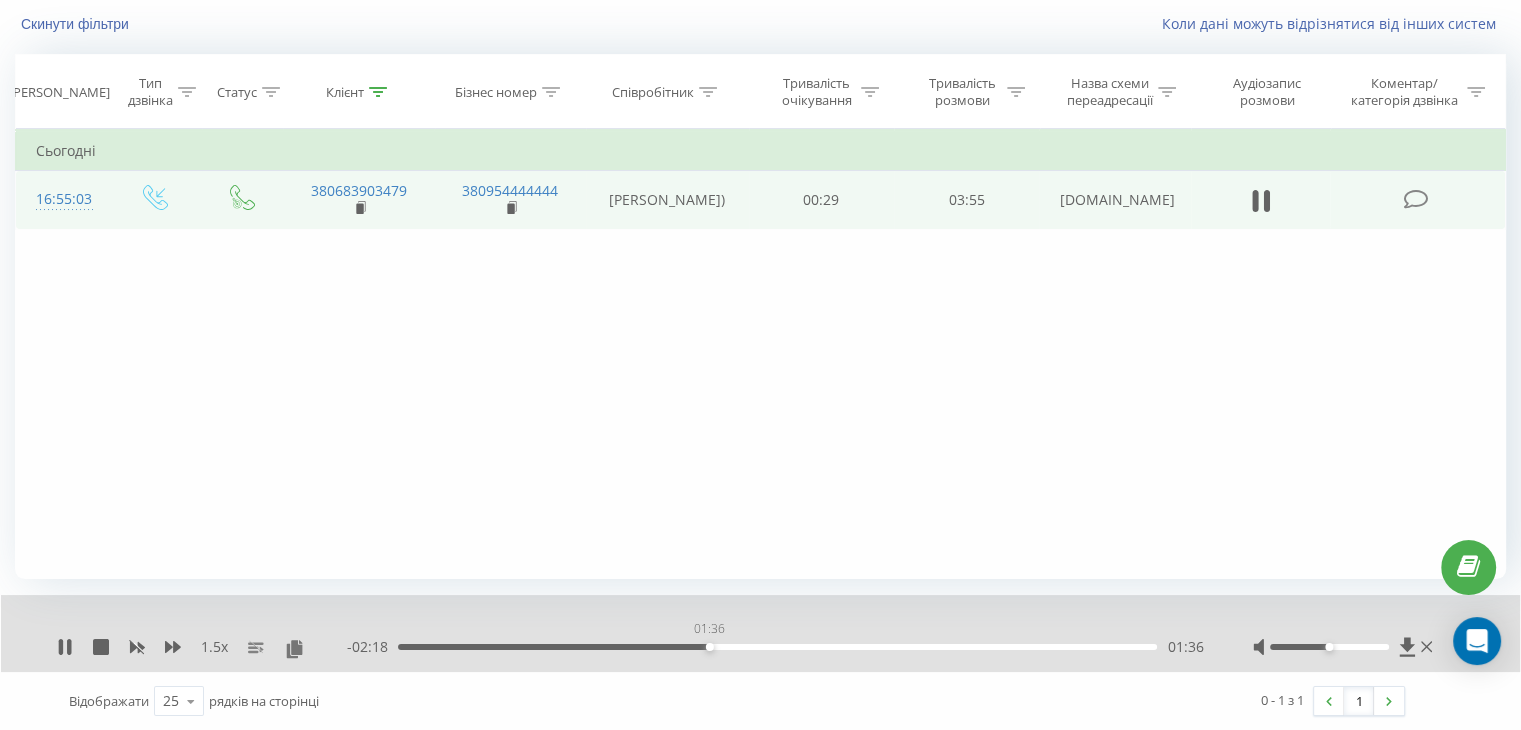 click on "01:36" at bounding box center [777, 647] 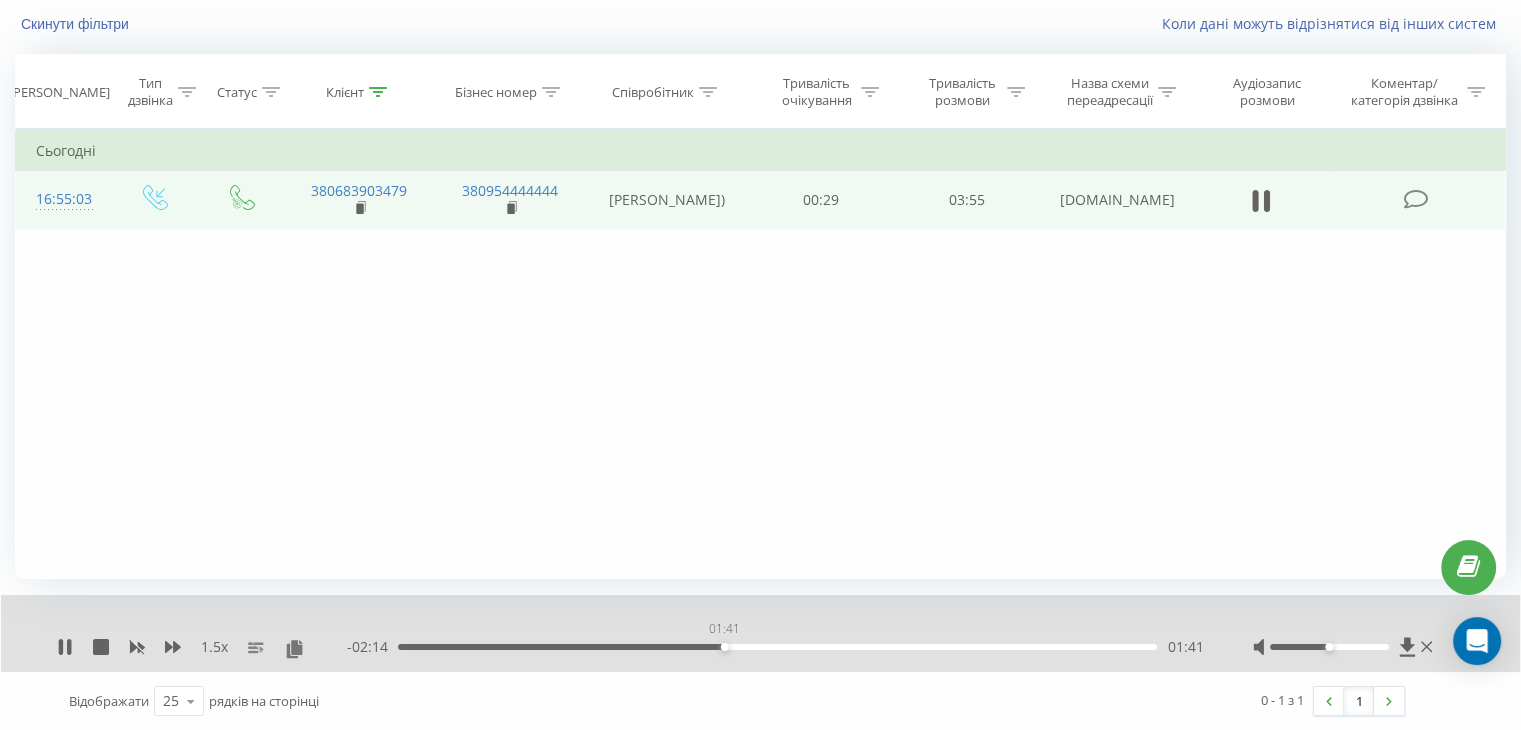 click on "01:41" at bounding box center (777, 647) 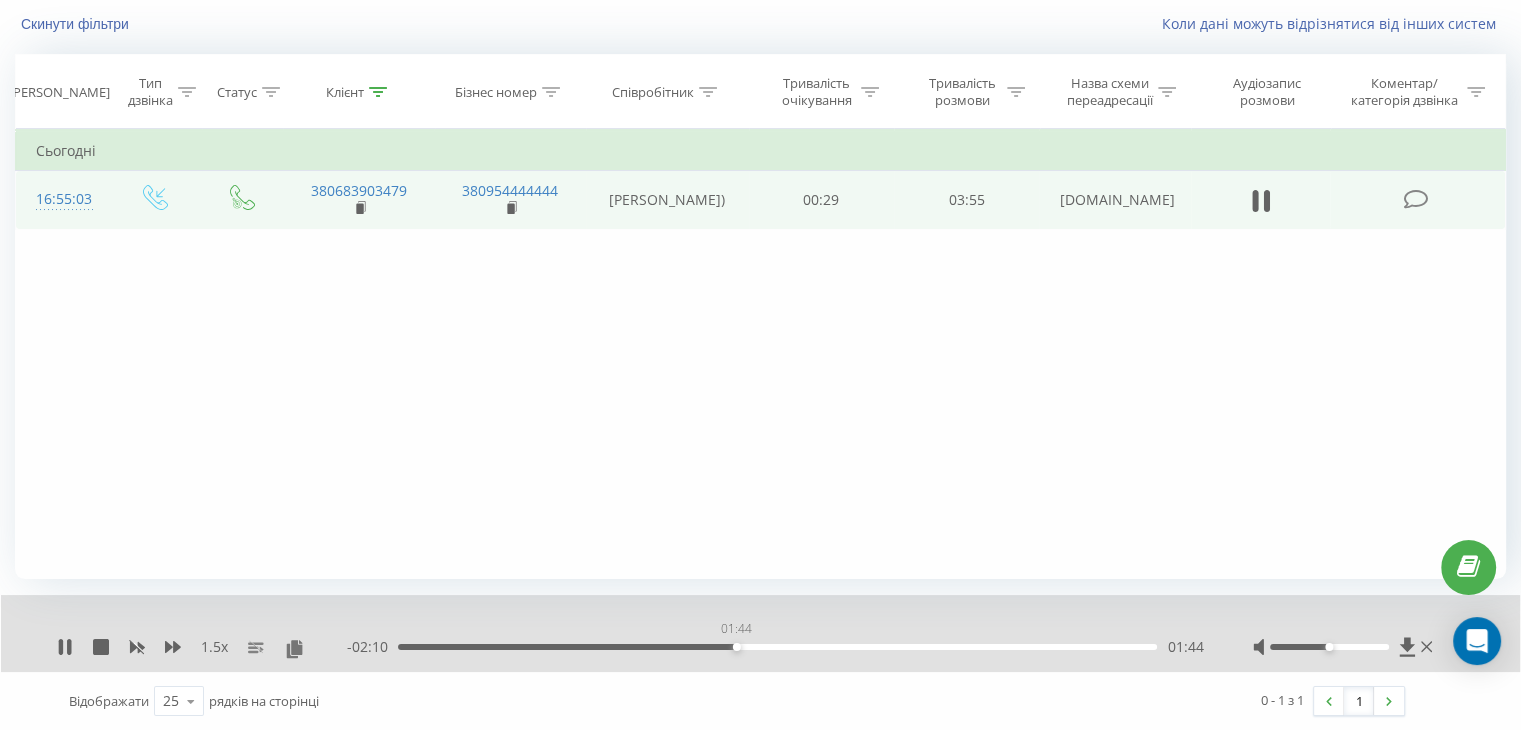 click on "01:44" at bounding box center [777, 647] 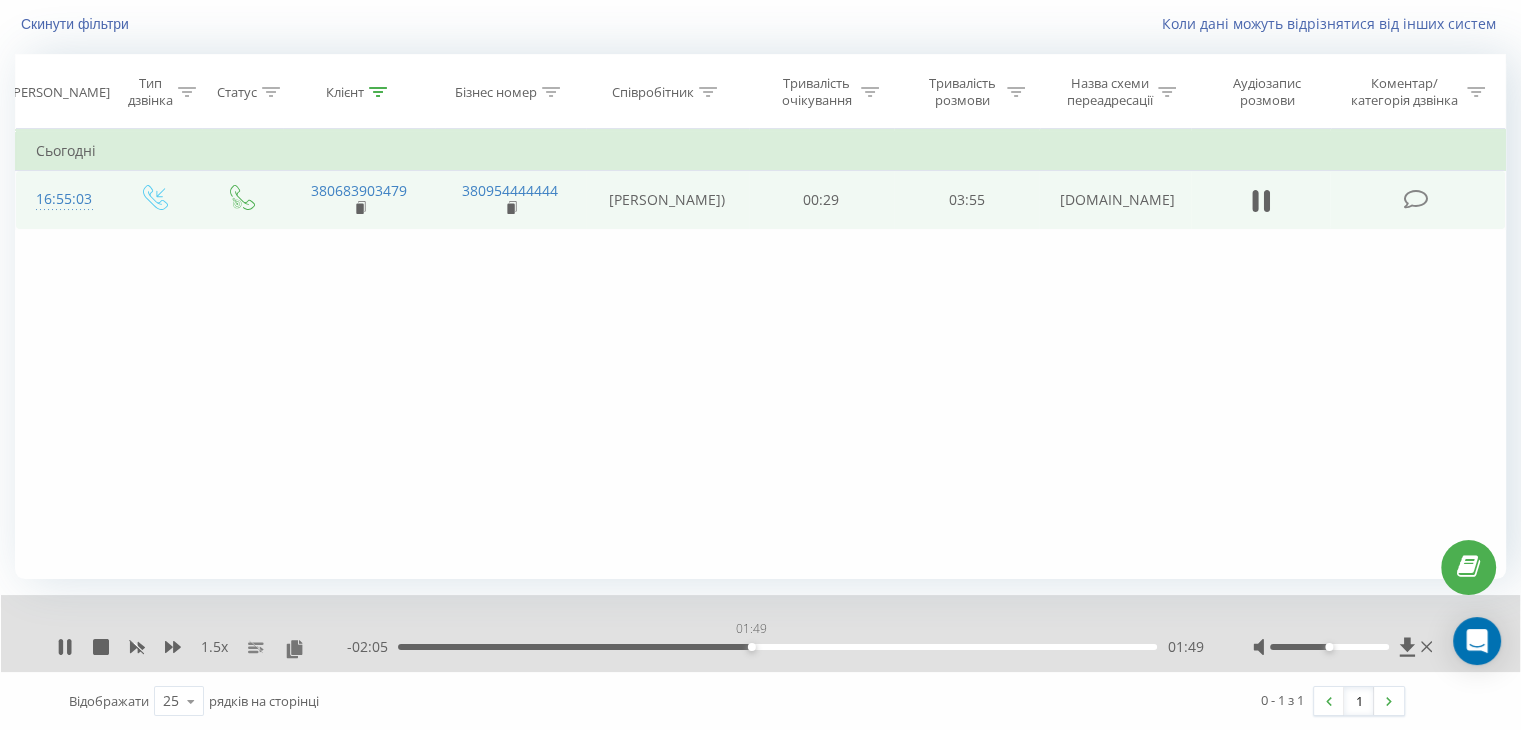 click on "01:49" at bounding box center [777, 647] 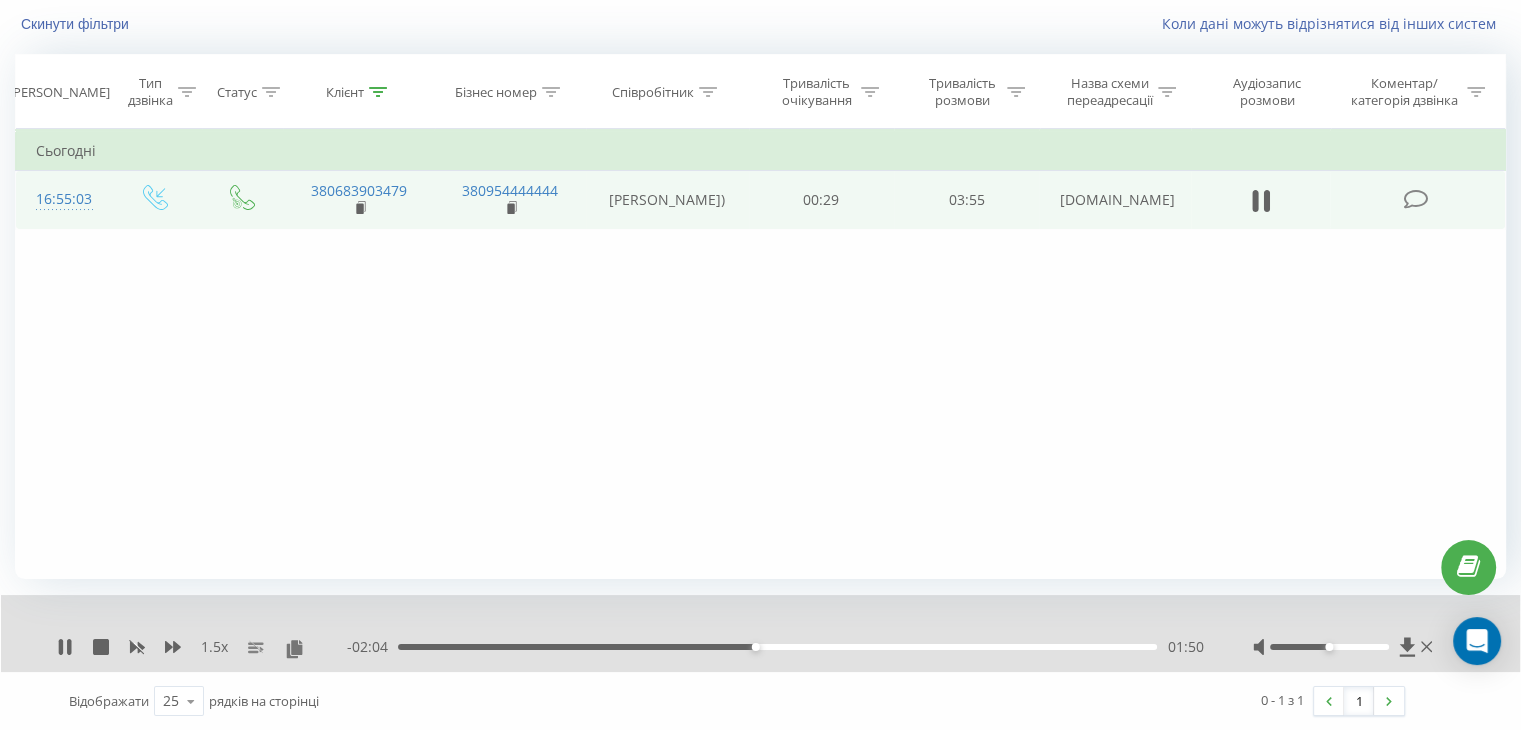 click on "01:50" at bounding box center [777, 647] 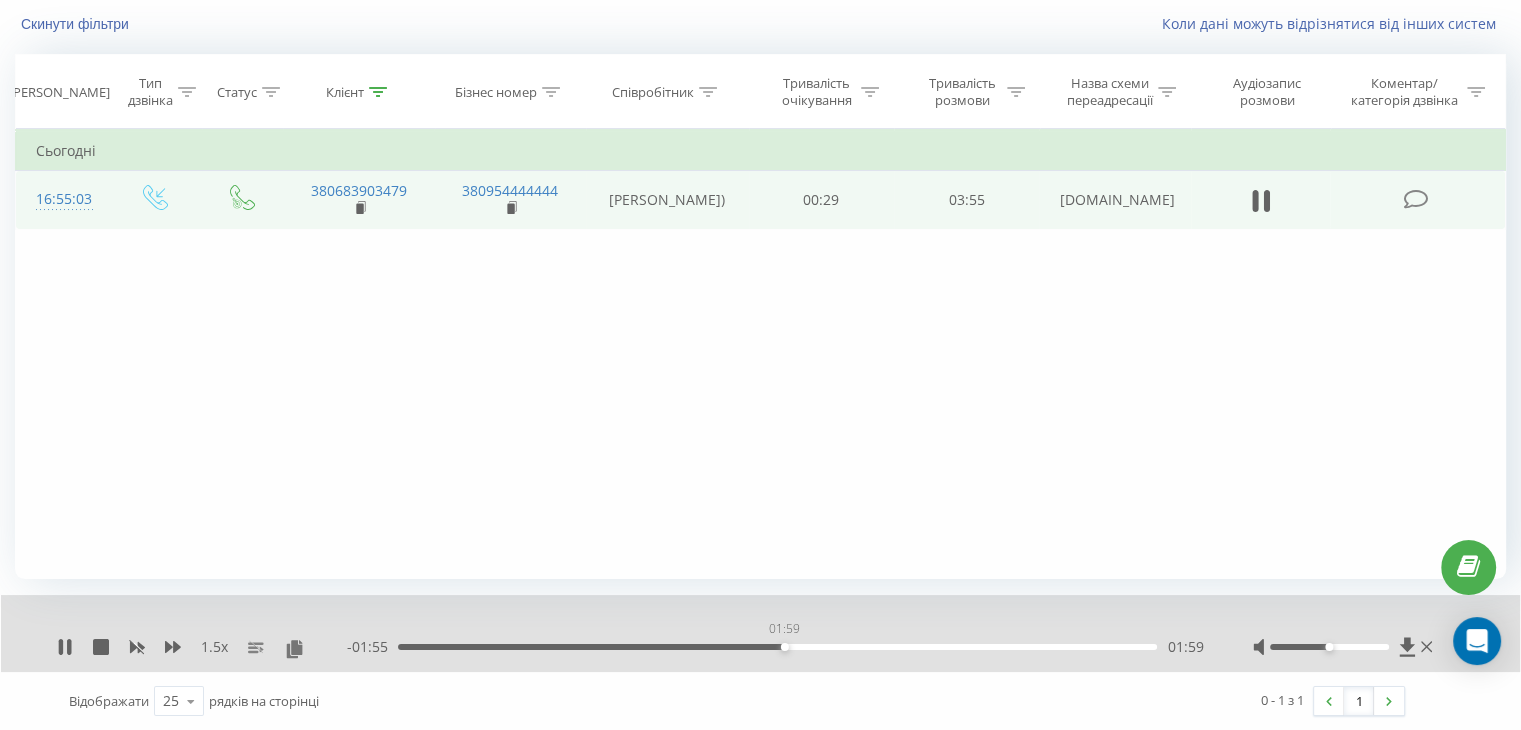 click on "01:59" at bounding box center [777, 647] 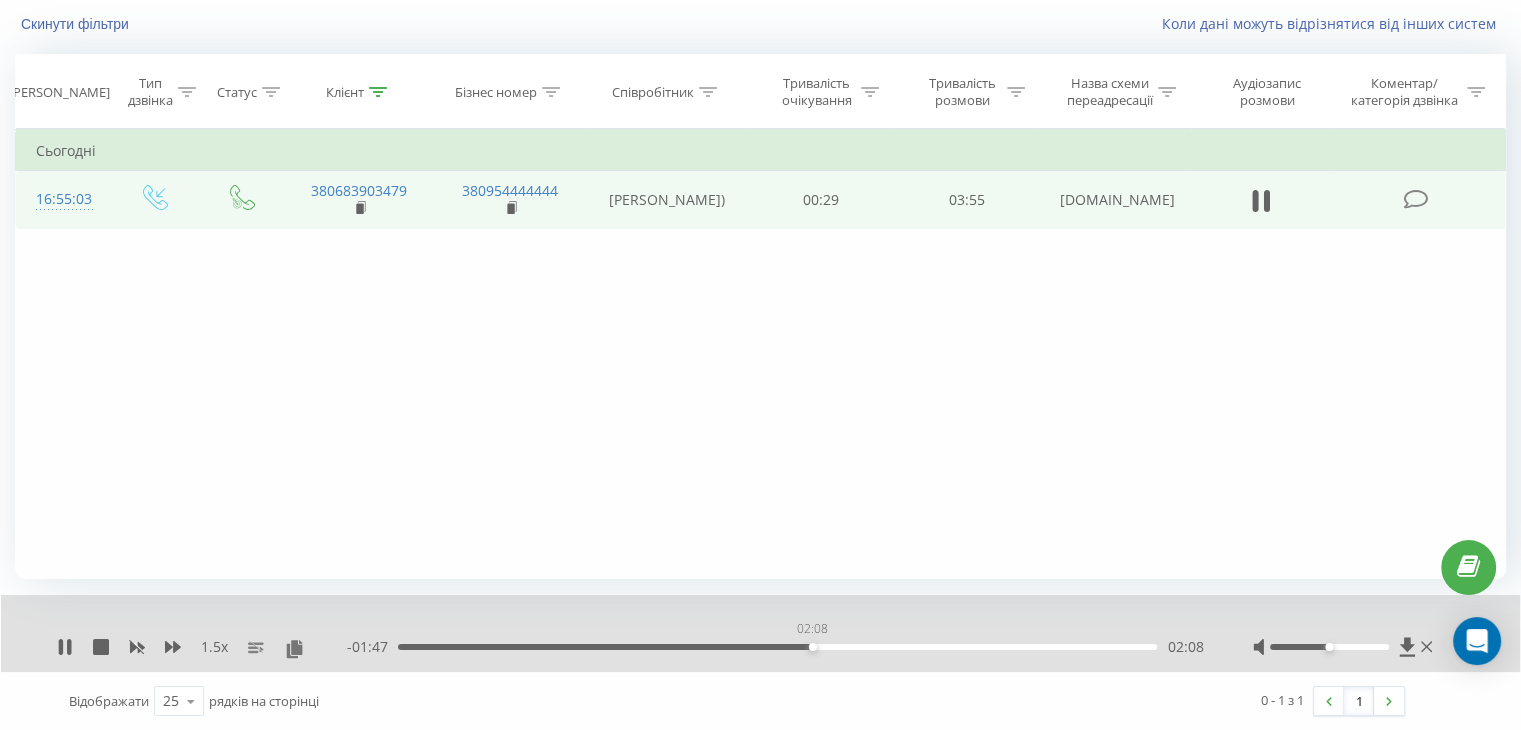 click on "02:08" at bounding box center [777, 647] 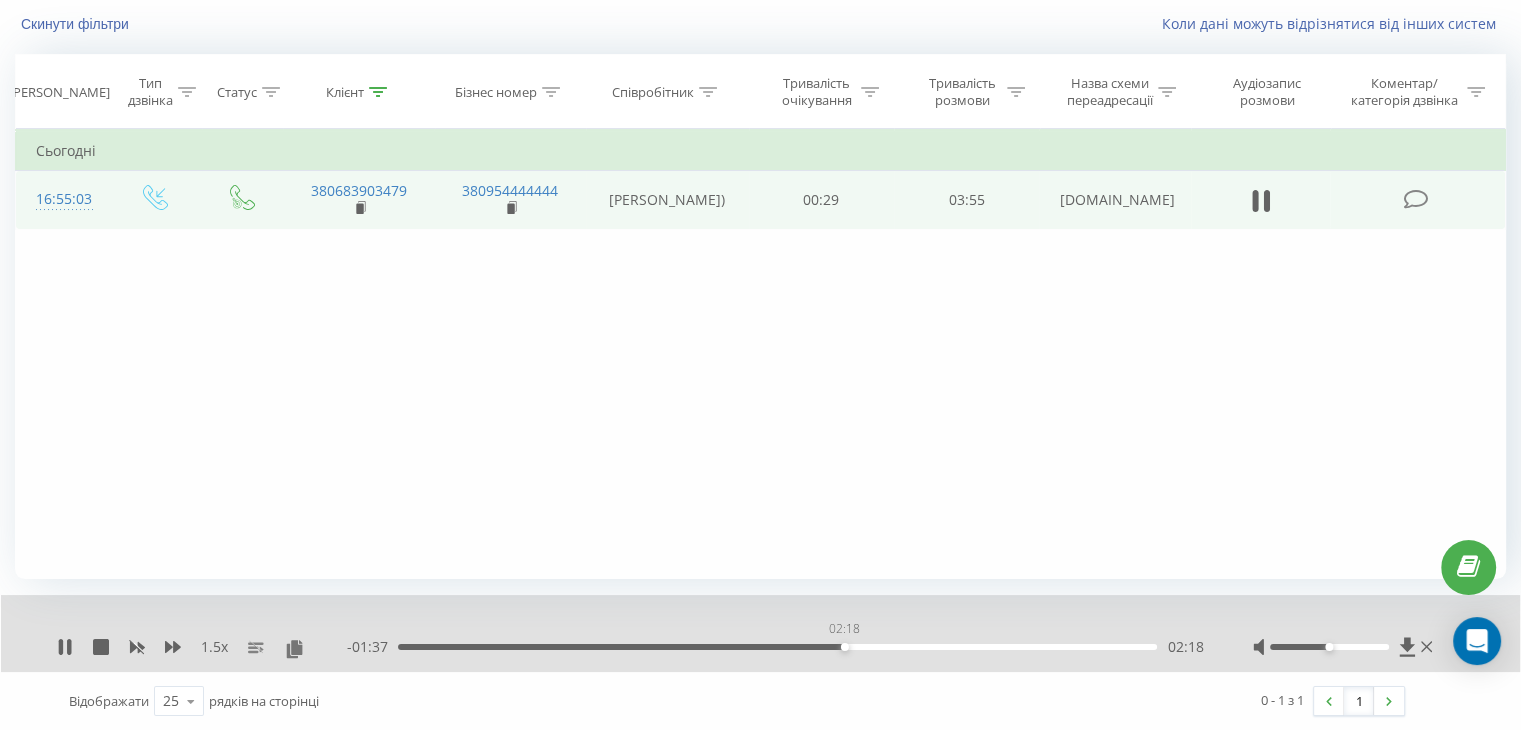 drag, startPoint x: 824, startPoint y: 645, endPoint x: 845, endPoint y: 646, distance: 21.023796 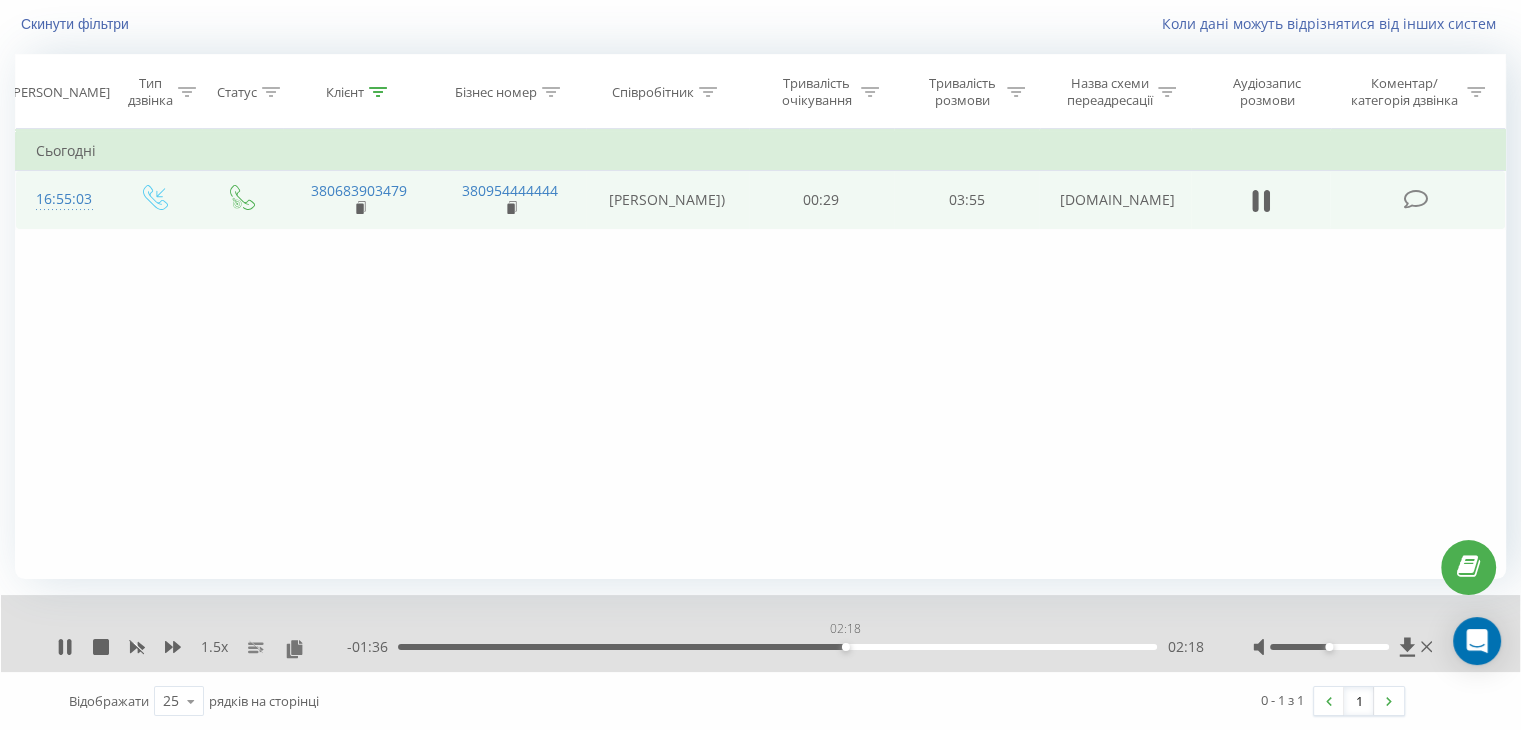 click on "02:18" at bounding box center [846, 647] 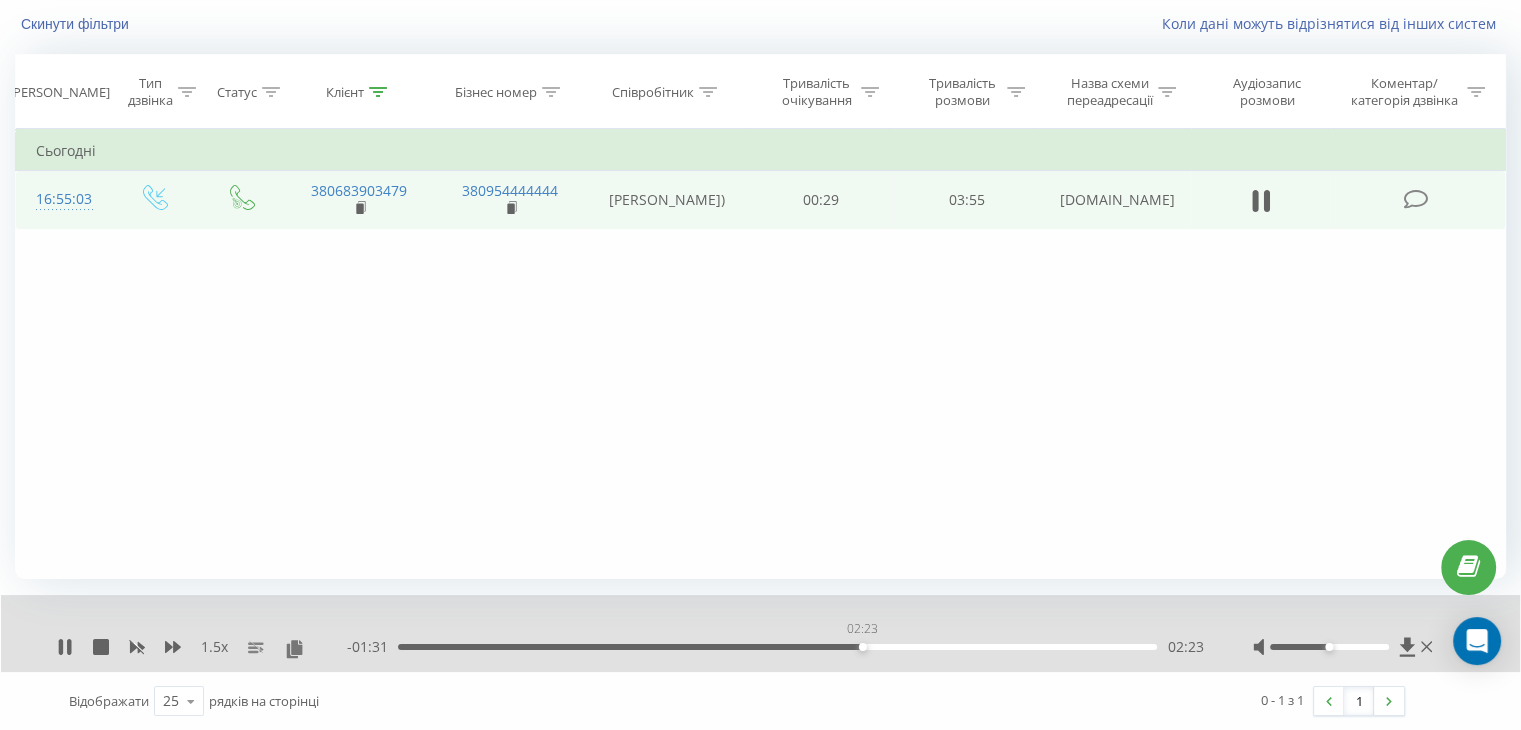 click on "02:23" at bounding box center [777, 647] 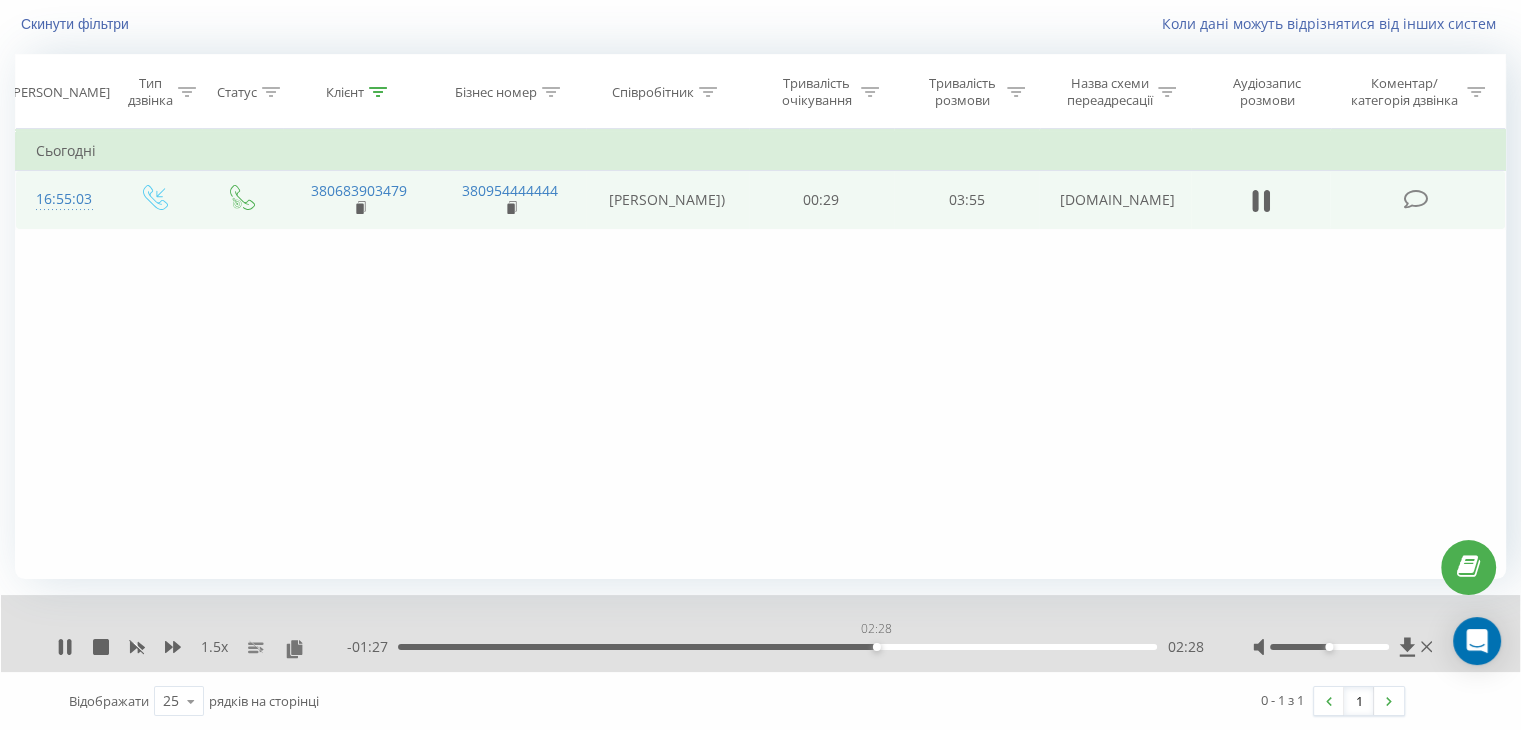 click on "02:28" at bounding box center (777, 647) 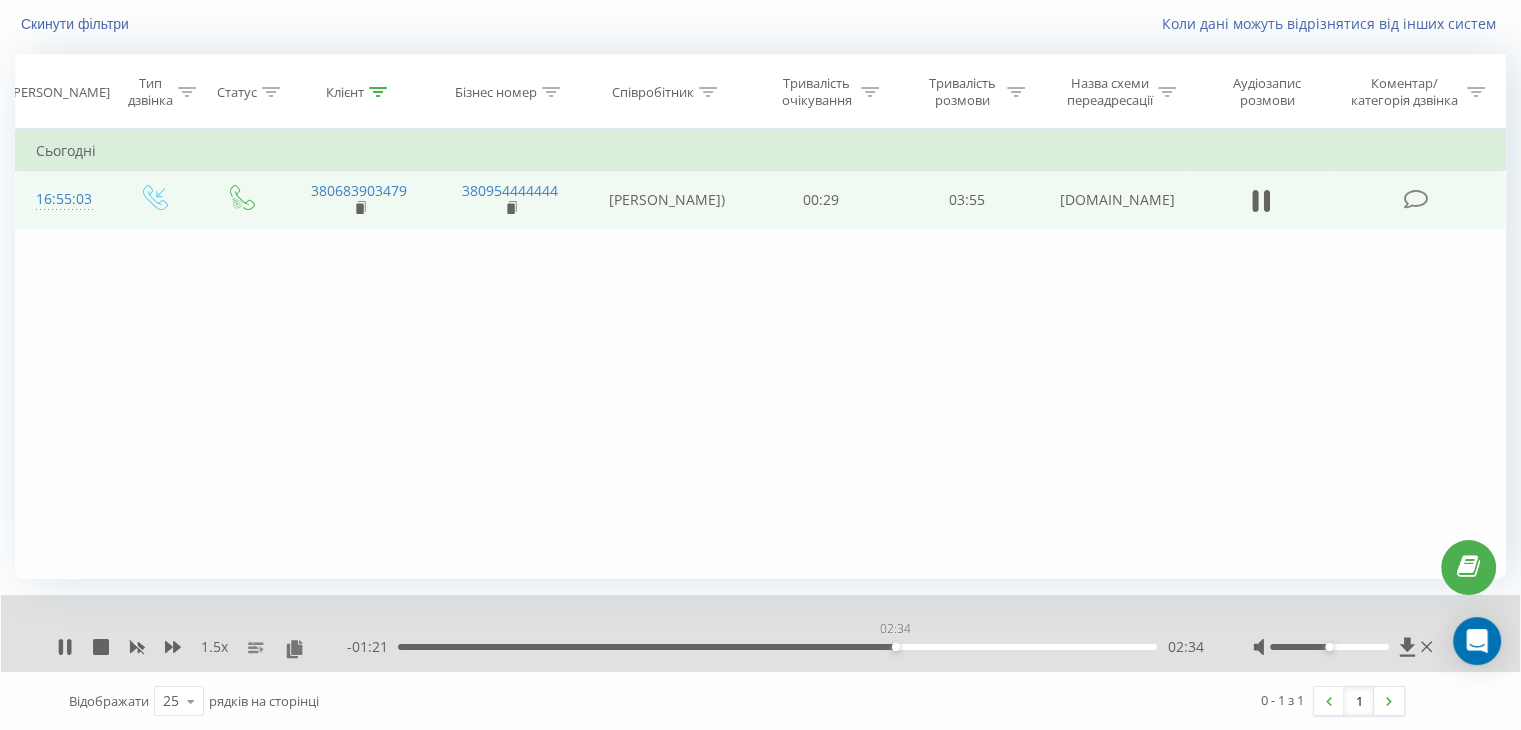 click on "02:34" at bounding box center (777, 647) 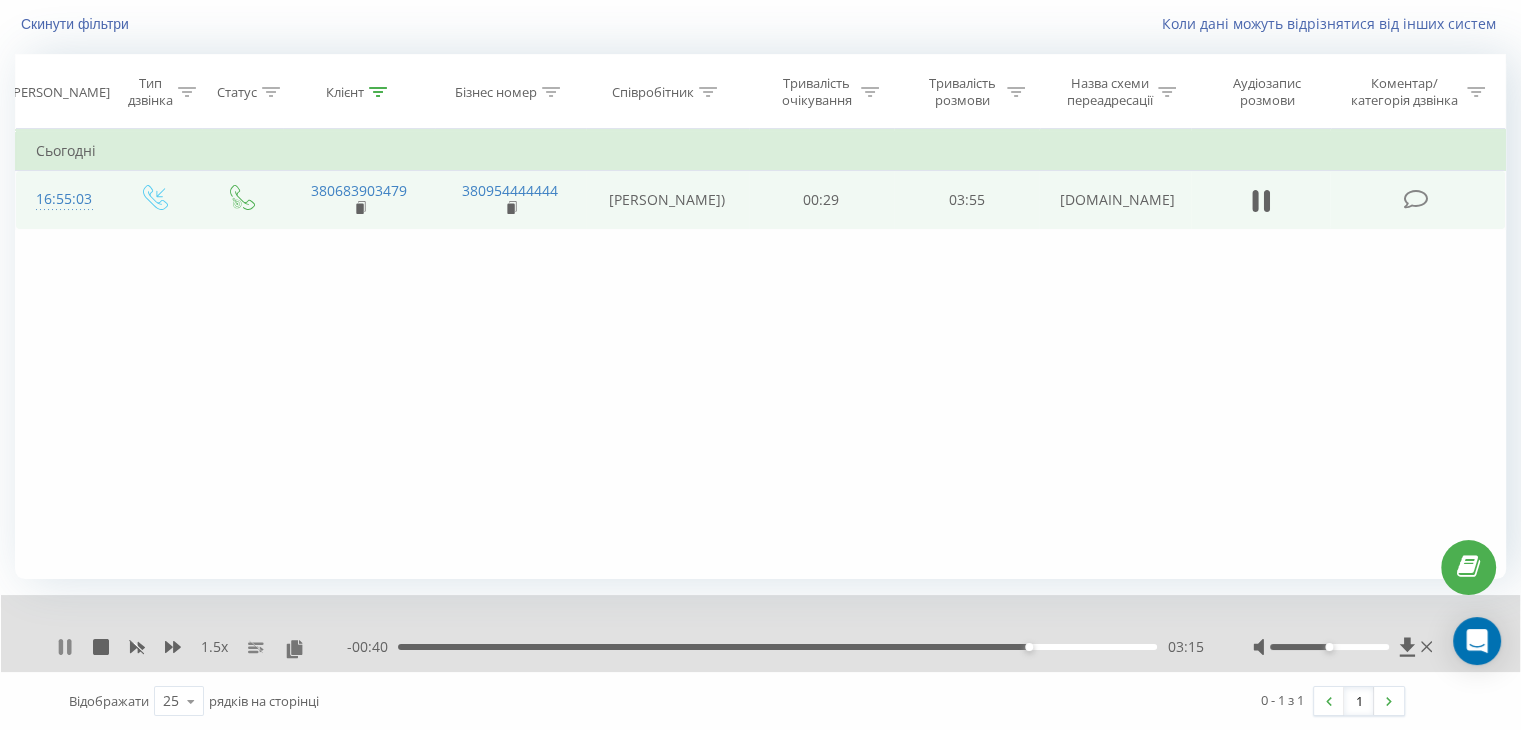 click 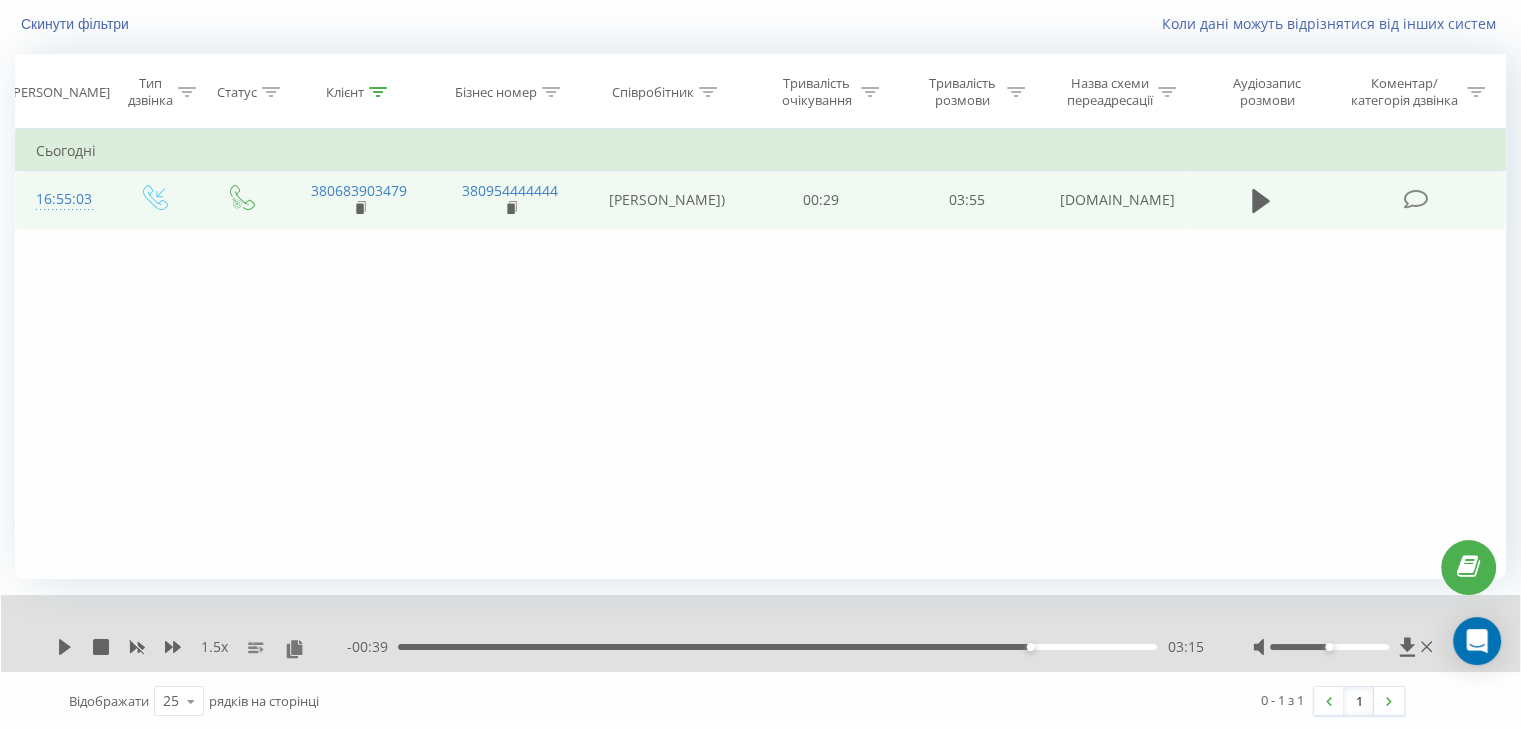click on "Фільтрувати за умовою Дорівнює Введіть значення Скасувати OK Фільтрувати за умовою Дорівнює Введіть значення Скасувати OK Фільтрувати за умовою Містить 0683903479 Скасувати OK Фільтрувати за умовою Містить Скасувати OK Фільтрувати за умовою Містить Скасувати OK Фільтрувати за умовою Дорівнює Скасувати OK Фільтрувати за умовою Дорівнює Скасувати OK Фільтрувати за умовою Містить Скасувати OK Фільтрувати за умовою Дорівнює Введіть значення Скасувати OK Сьогодні  16:55:03         380683903479 380954444444 [PERSON_NAME]) 00:29 03:55 [DOMAIN_NAME]" at bounding box center (760, 354) 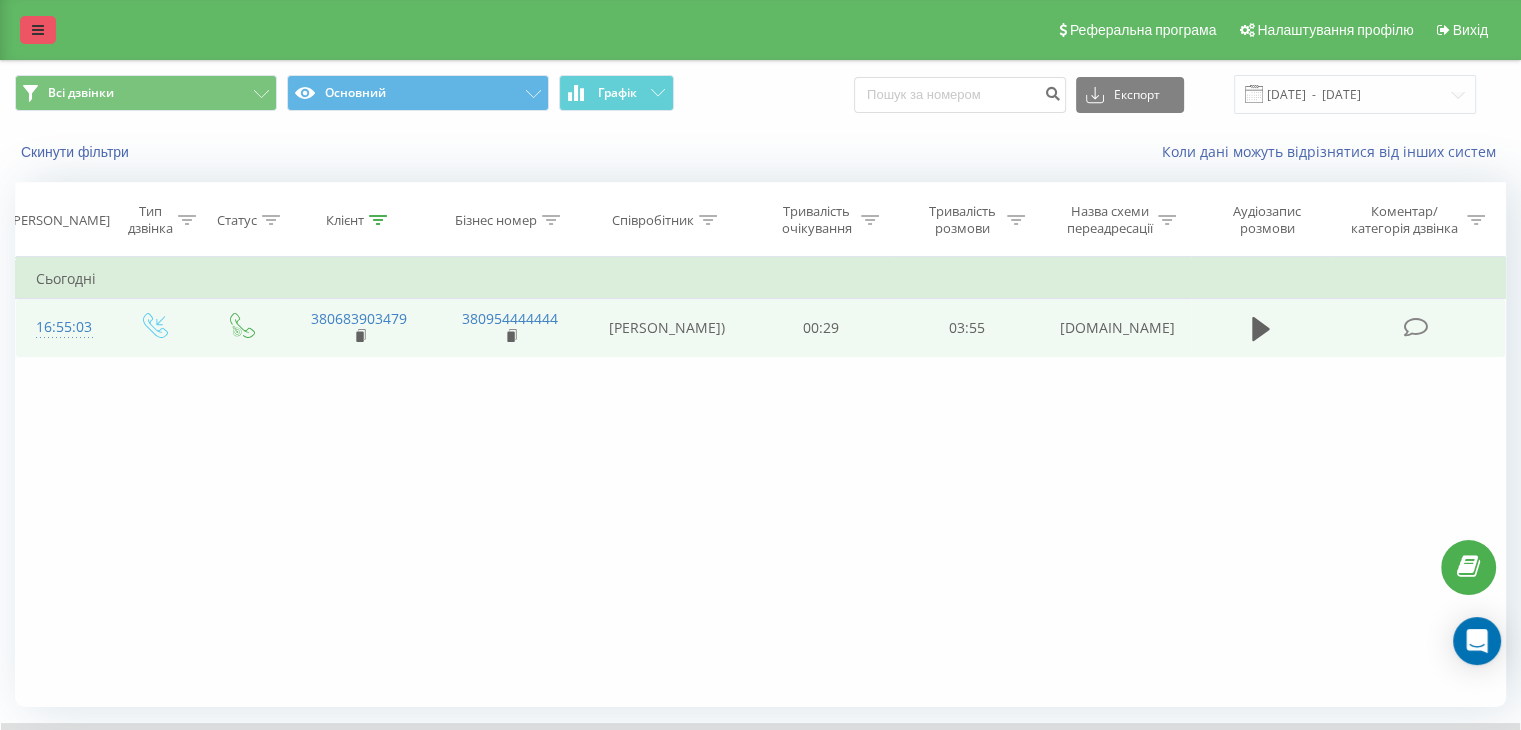 click at bounding box center (38, 30) 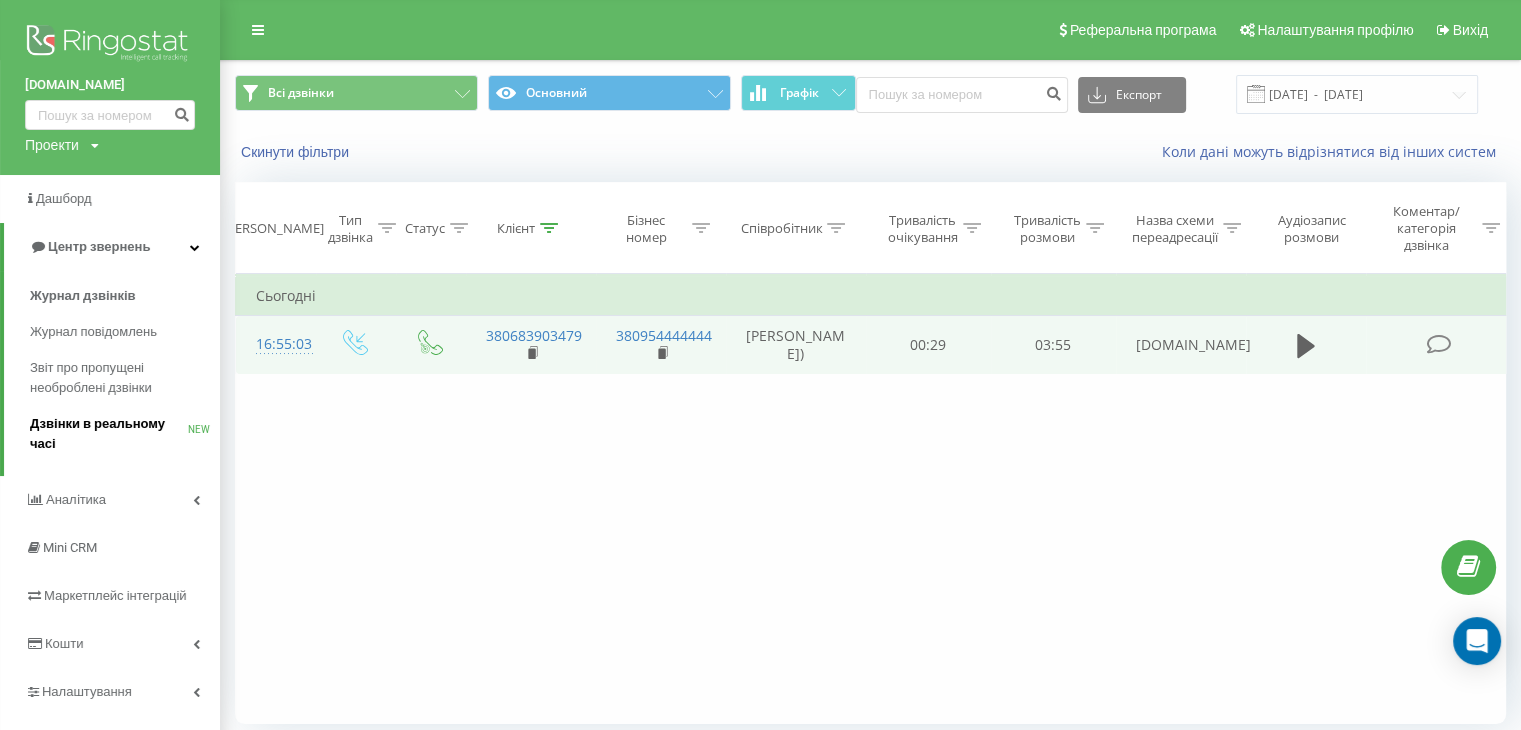 click on "Дзвінки в реальному часі" at bounding box center [109, 434] 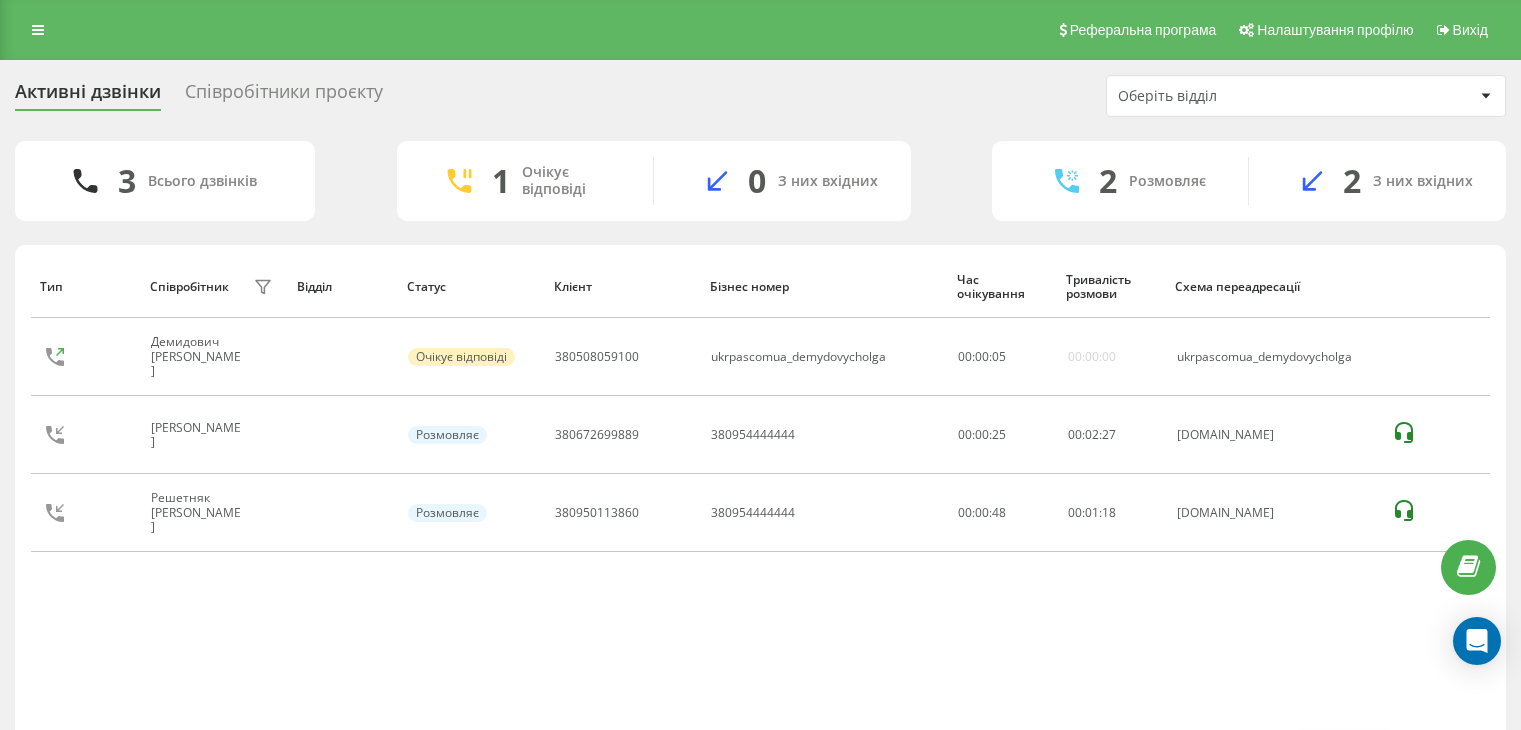 scroll, scrollTop: 0, scrollLeft: 0, axis: both 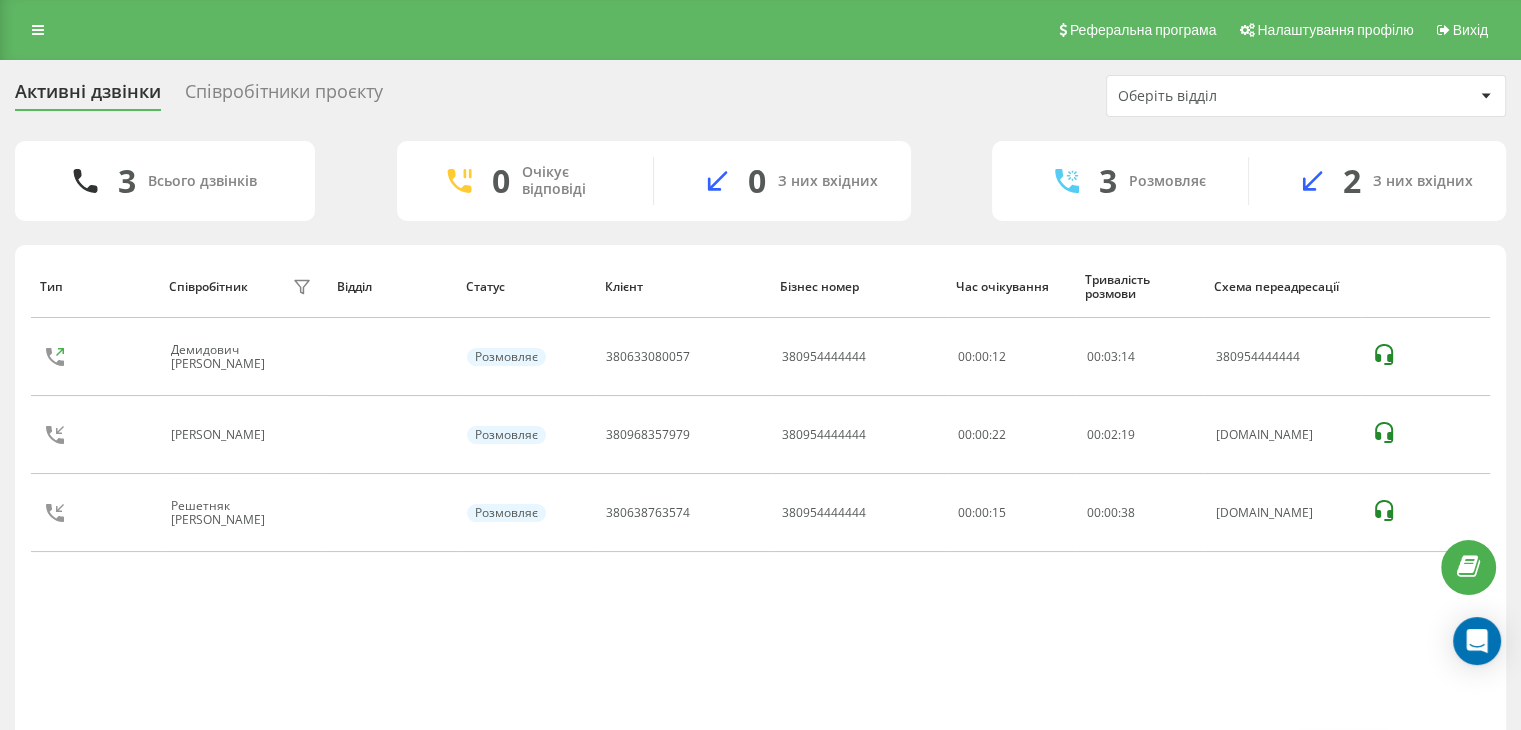 click on "Активні дзвінки Співробітники проєкту Оберіть відділ" at bounding box center [760, 96] 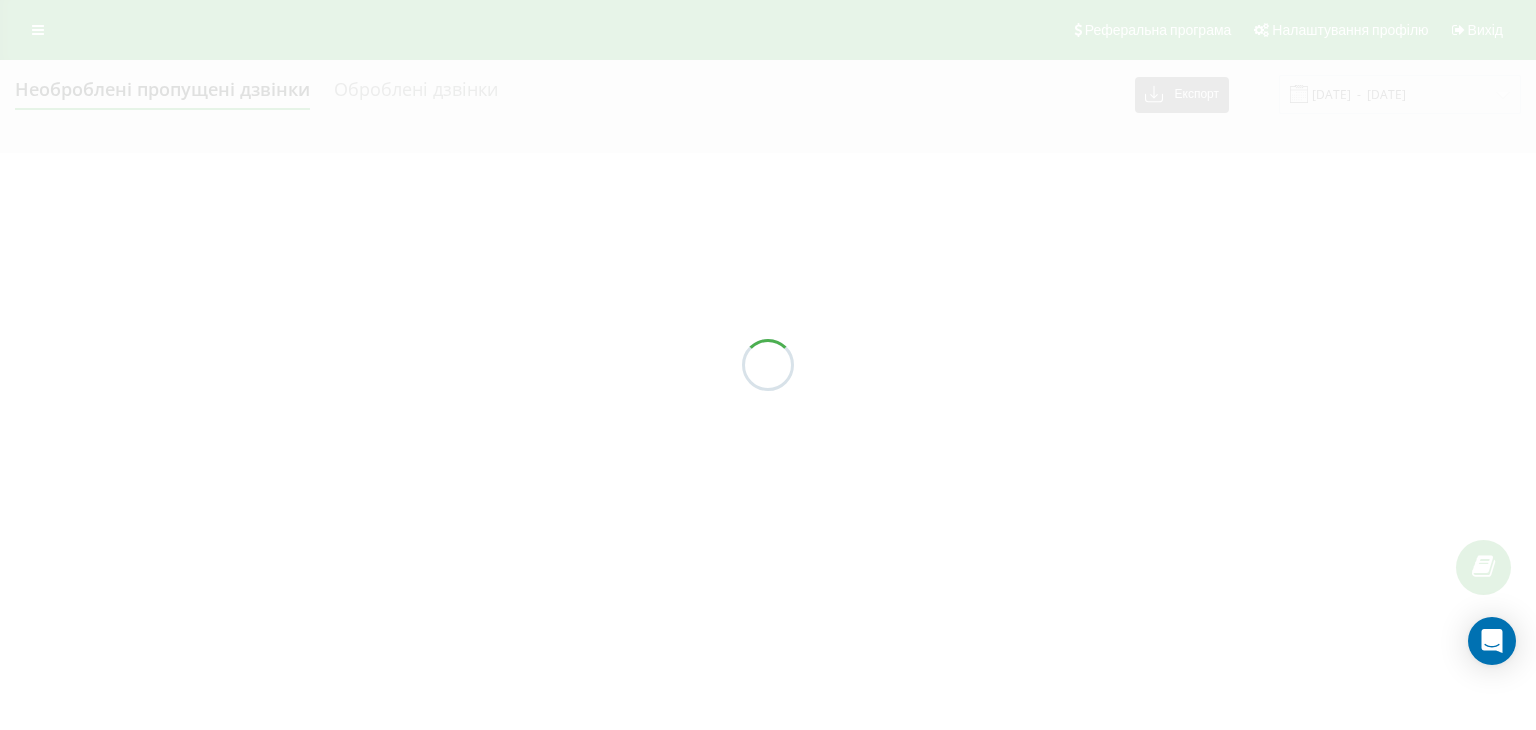 scroll, scrollTop: 0, scrollLeft: 0, axis: both 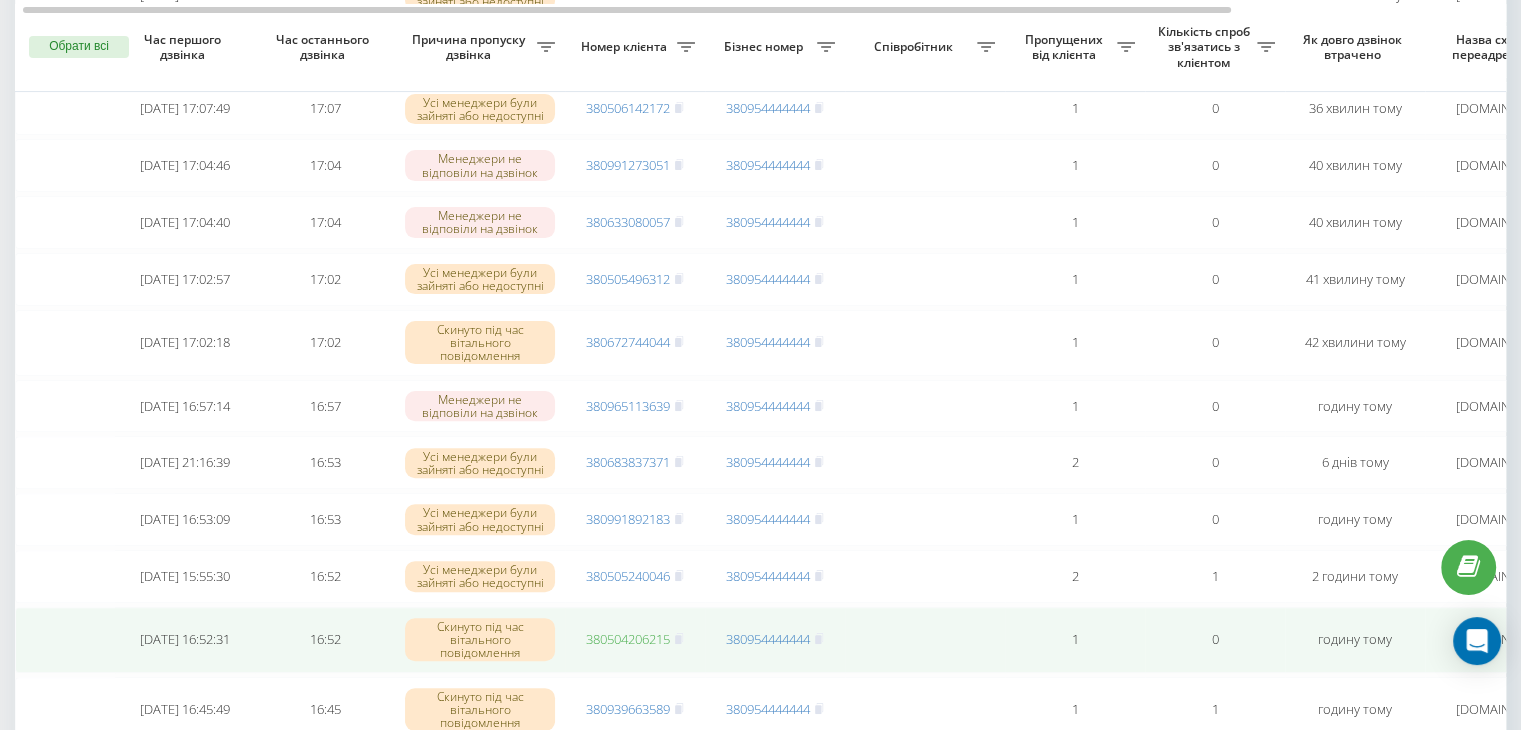 click on "380504206215" at bounding box center (628, 639) 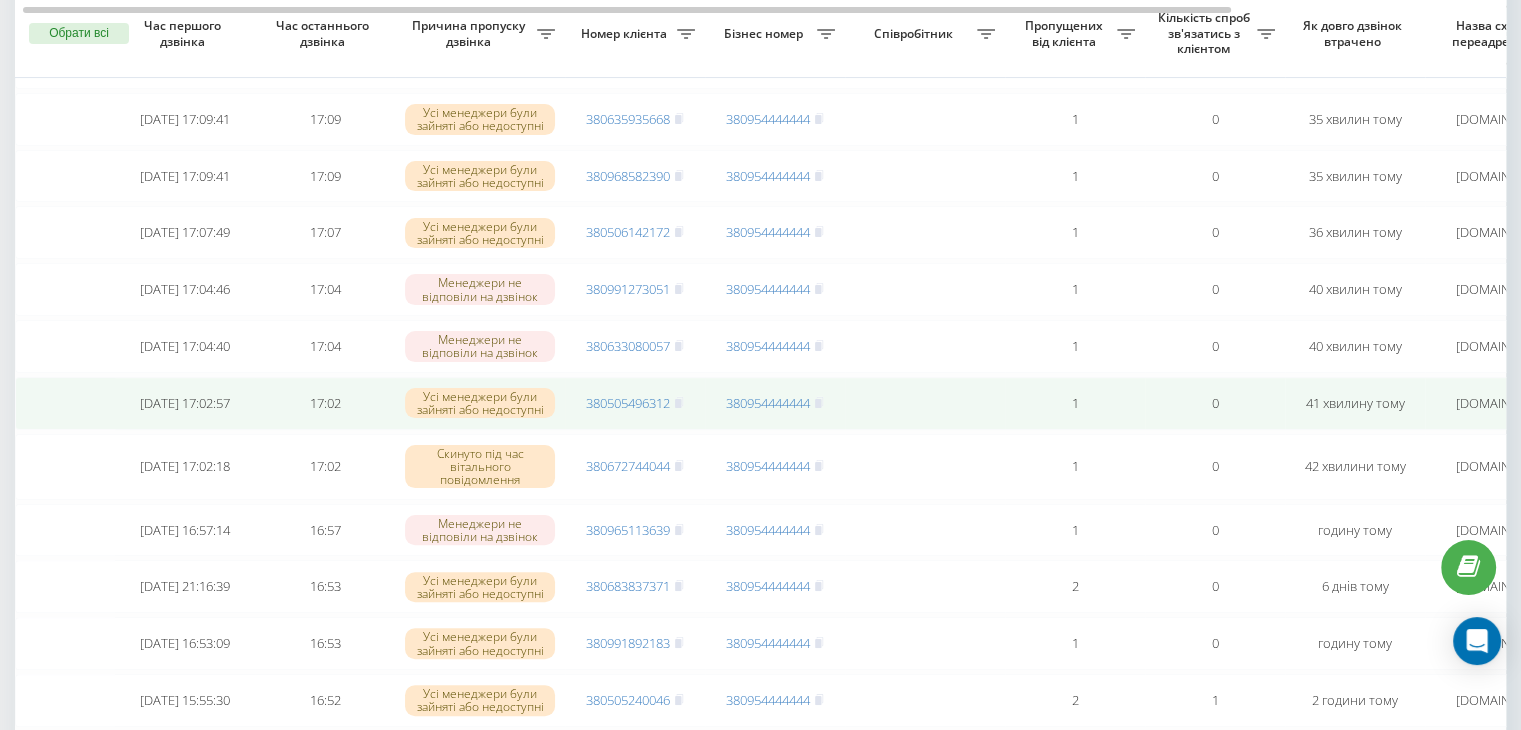 scroll, scrollTop: 411, scrollLeft: 0, axis: vertical 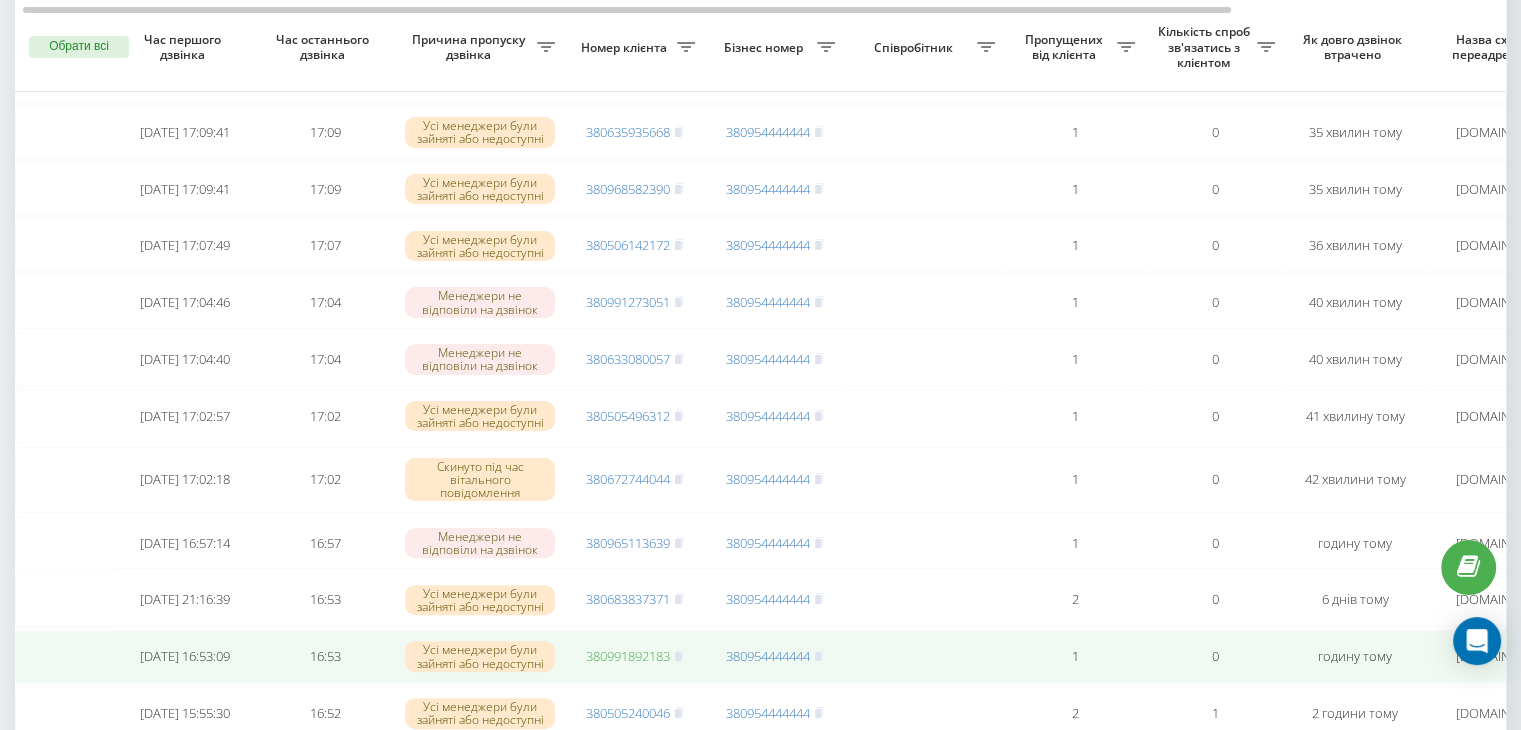 click on "380991892183" at bounding box center [628, 656] 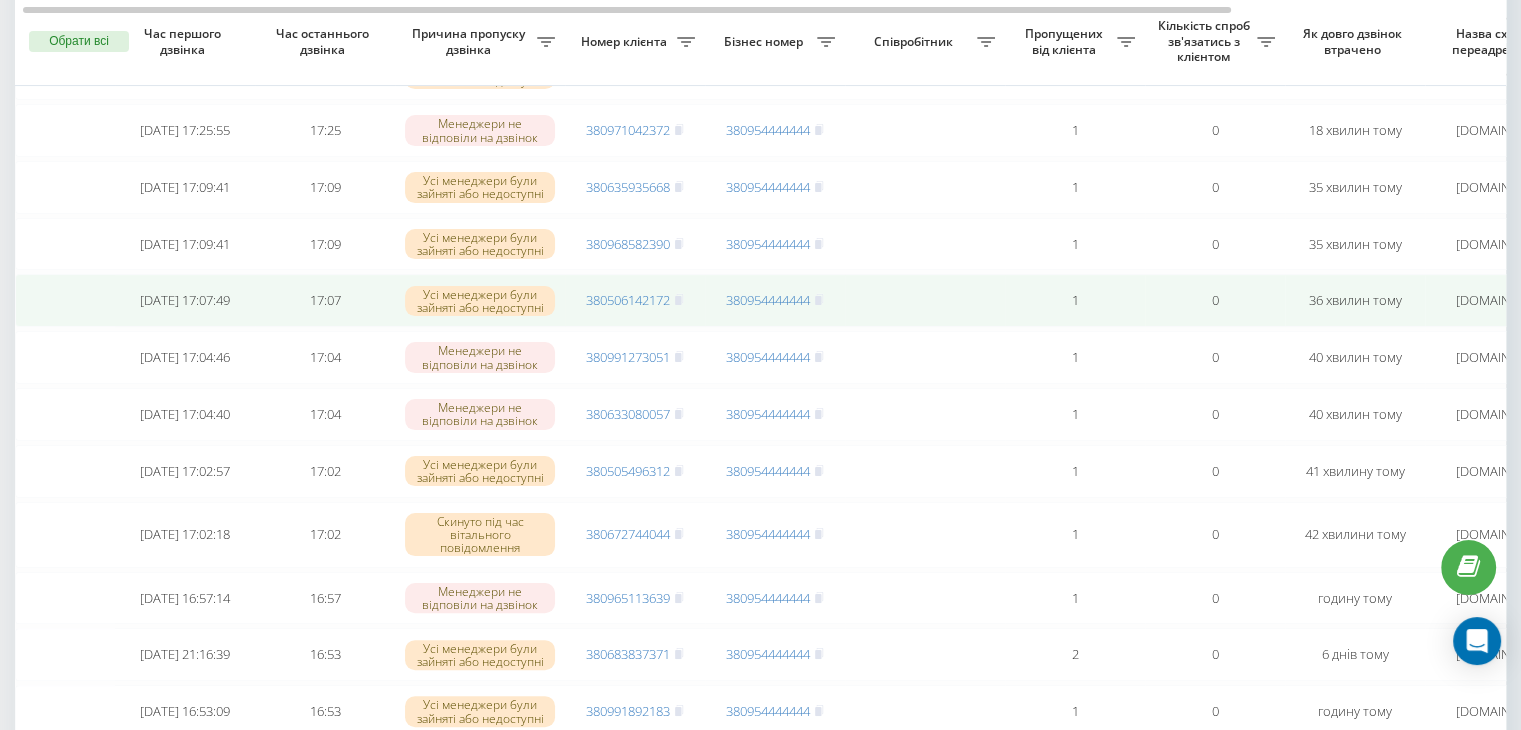 scroll, scrollTop: 347, scrollLeft: 0, axis: vertical 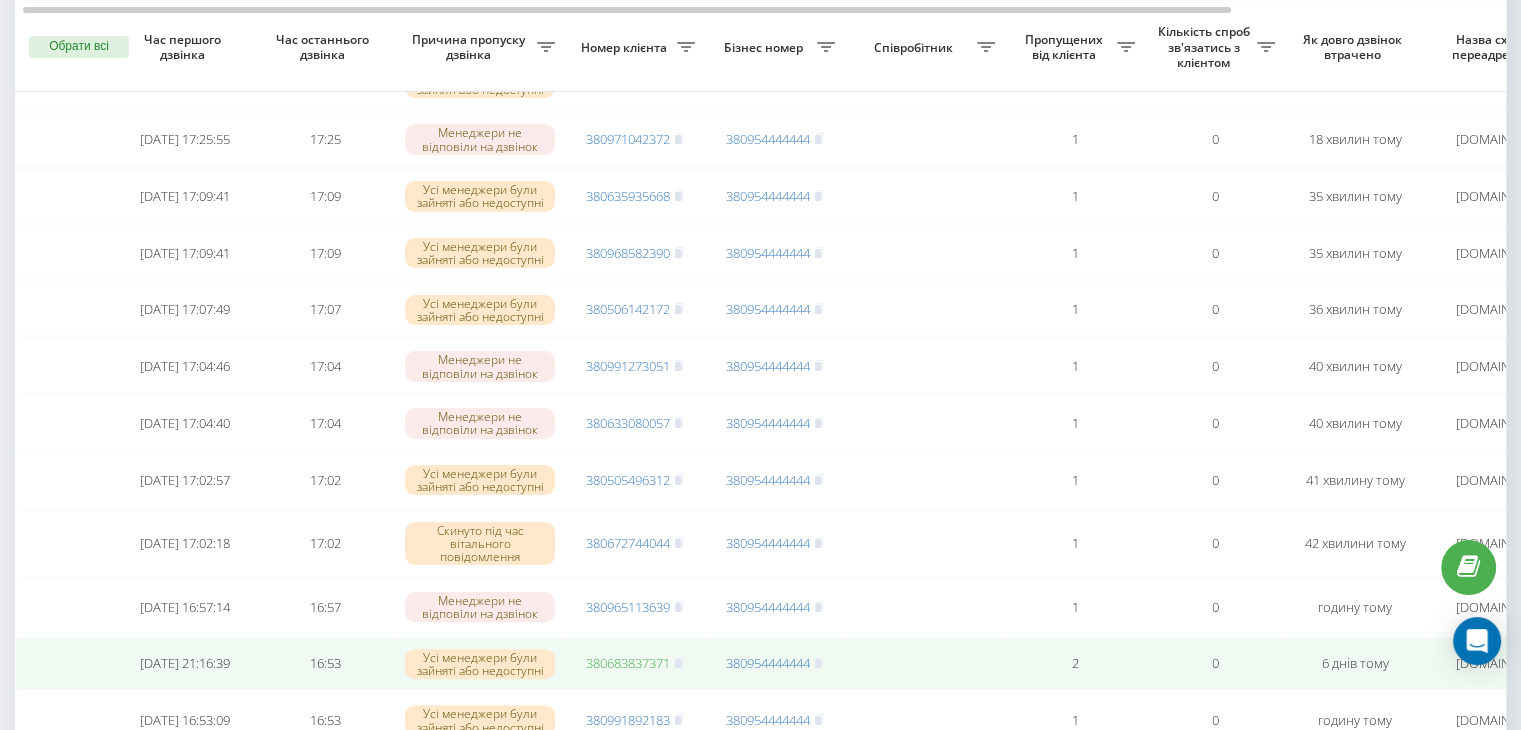 click on "380683837371" at bounding box center (628, 663) 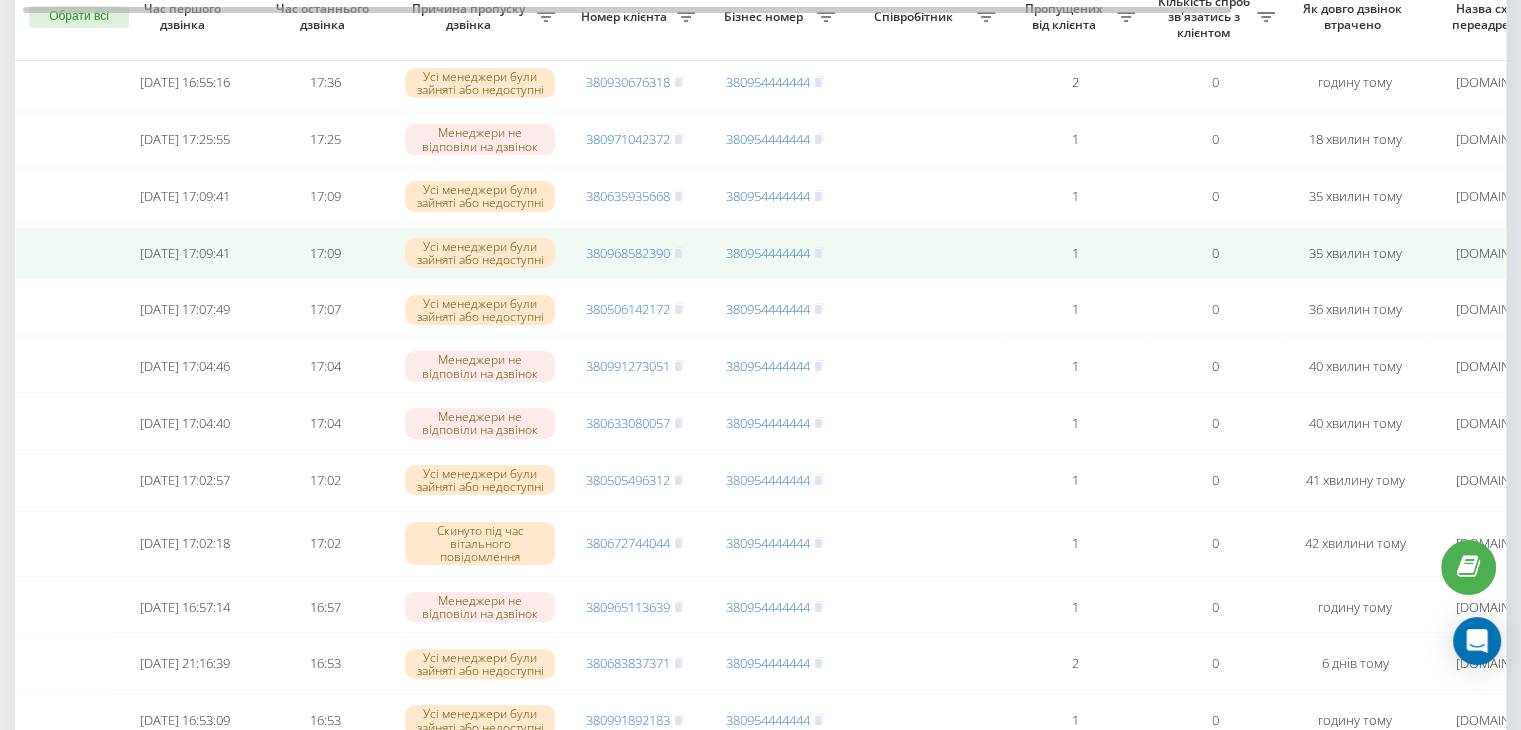 scroll, scrollTop: 292, scrollLeft: 0, axis: vertical 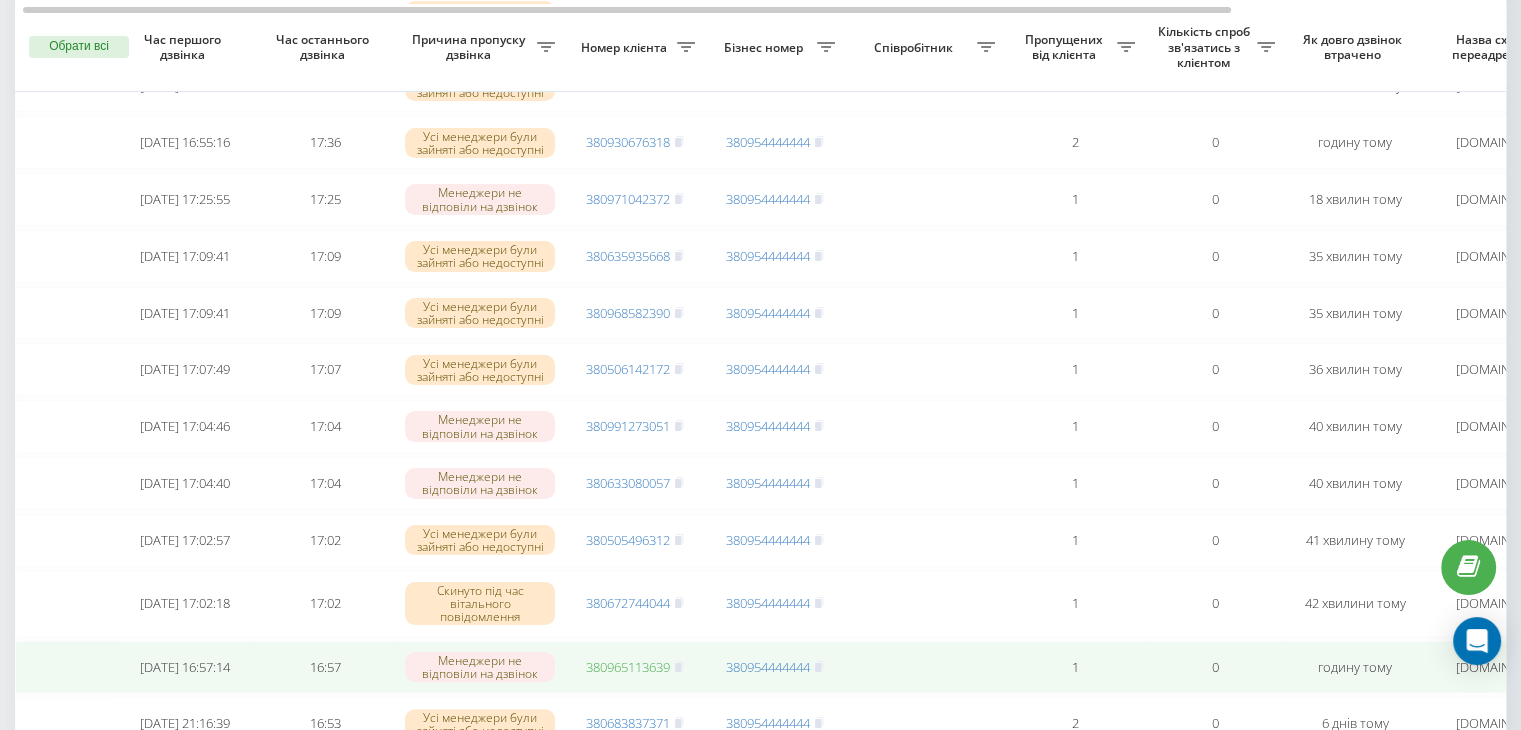 click on "380965113639" at bounding box center (628, 667) 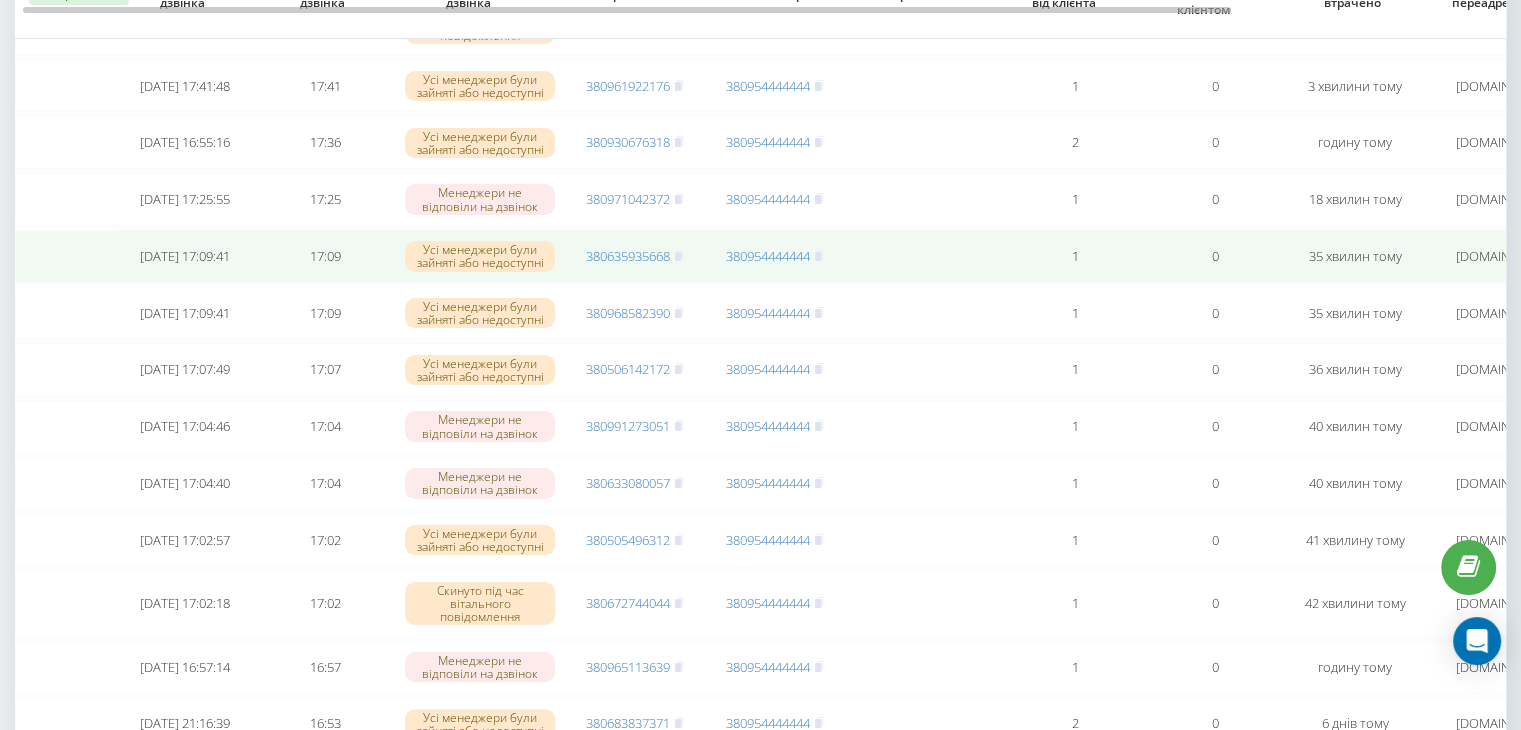 scroll, scrollTop: 223, scrollLeft: 0, axis: vertical 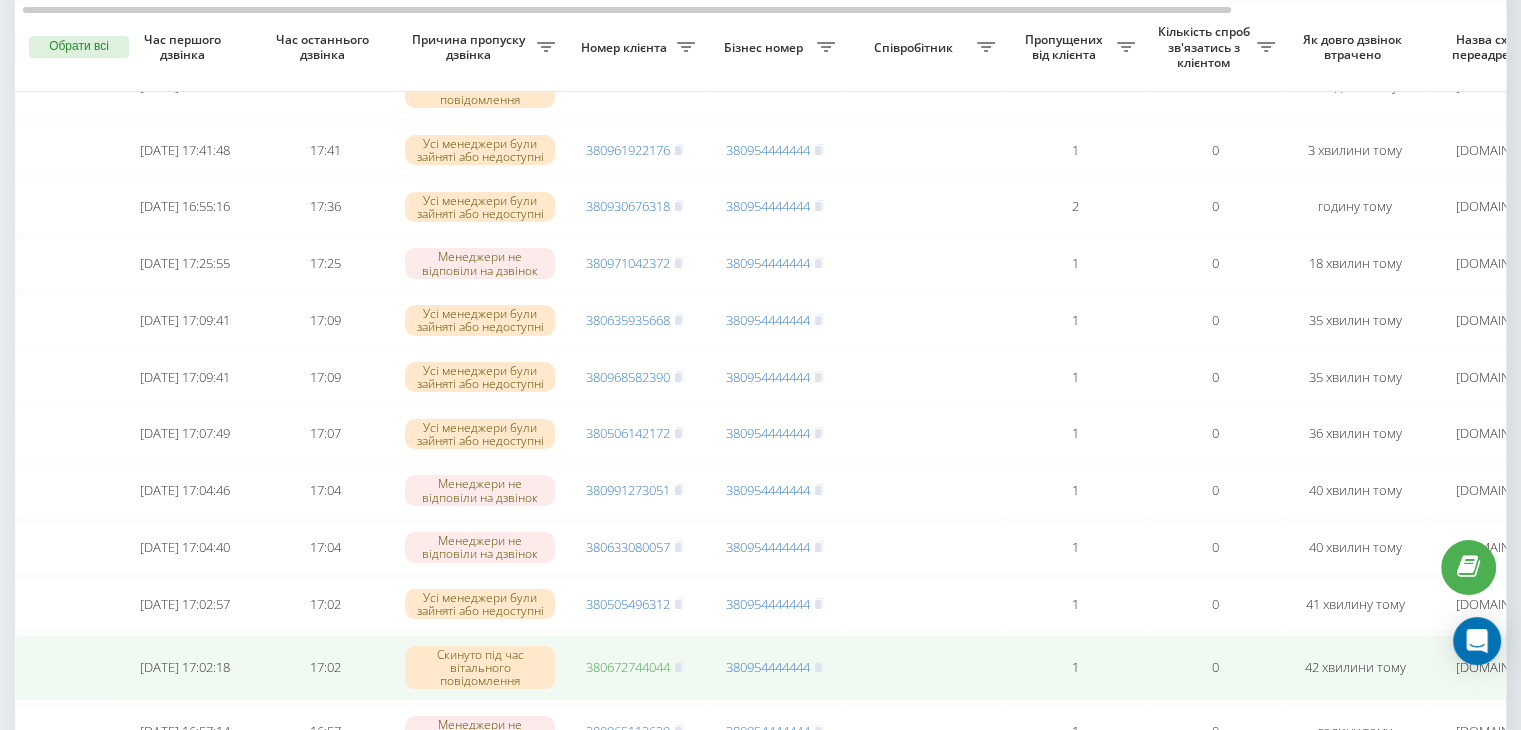 click on "380672744044" at bounding box center (628, 667) 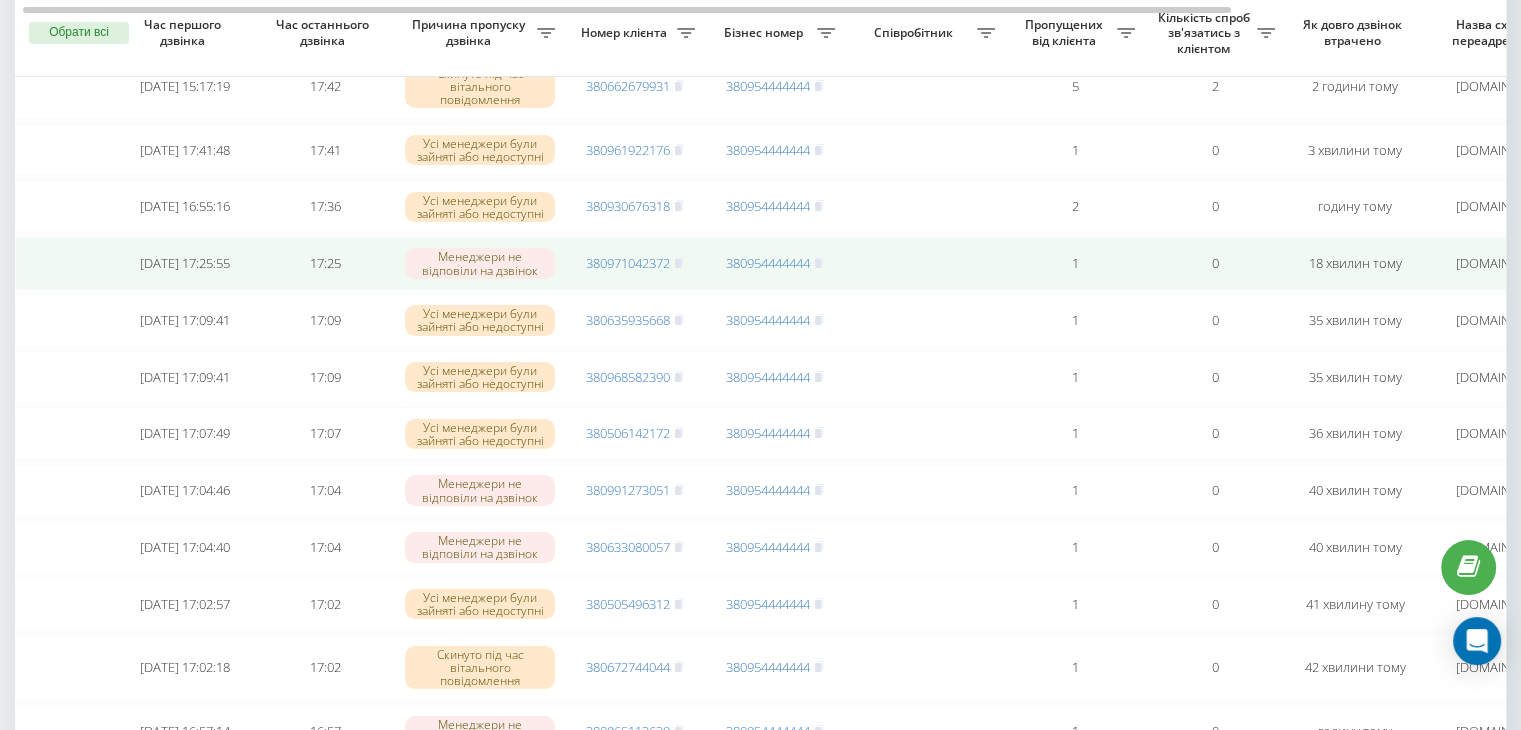 scroll, scrollTop: 0, scrollLeft: 0, axis: both 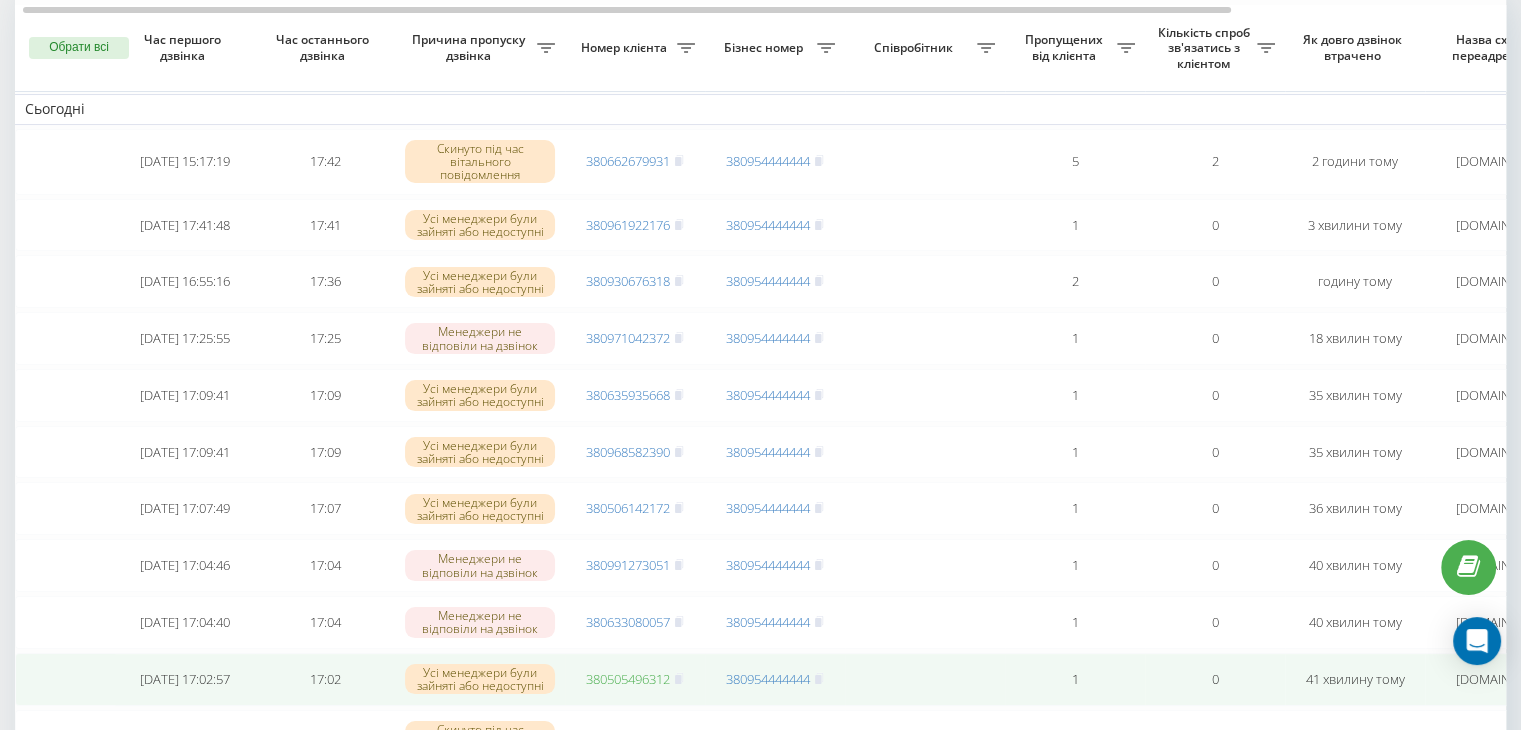 click on "380505496312" at bounding box center [628, 679] 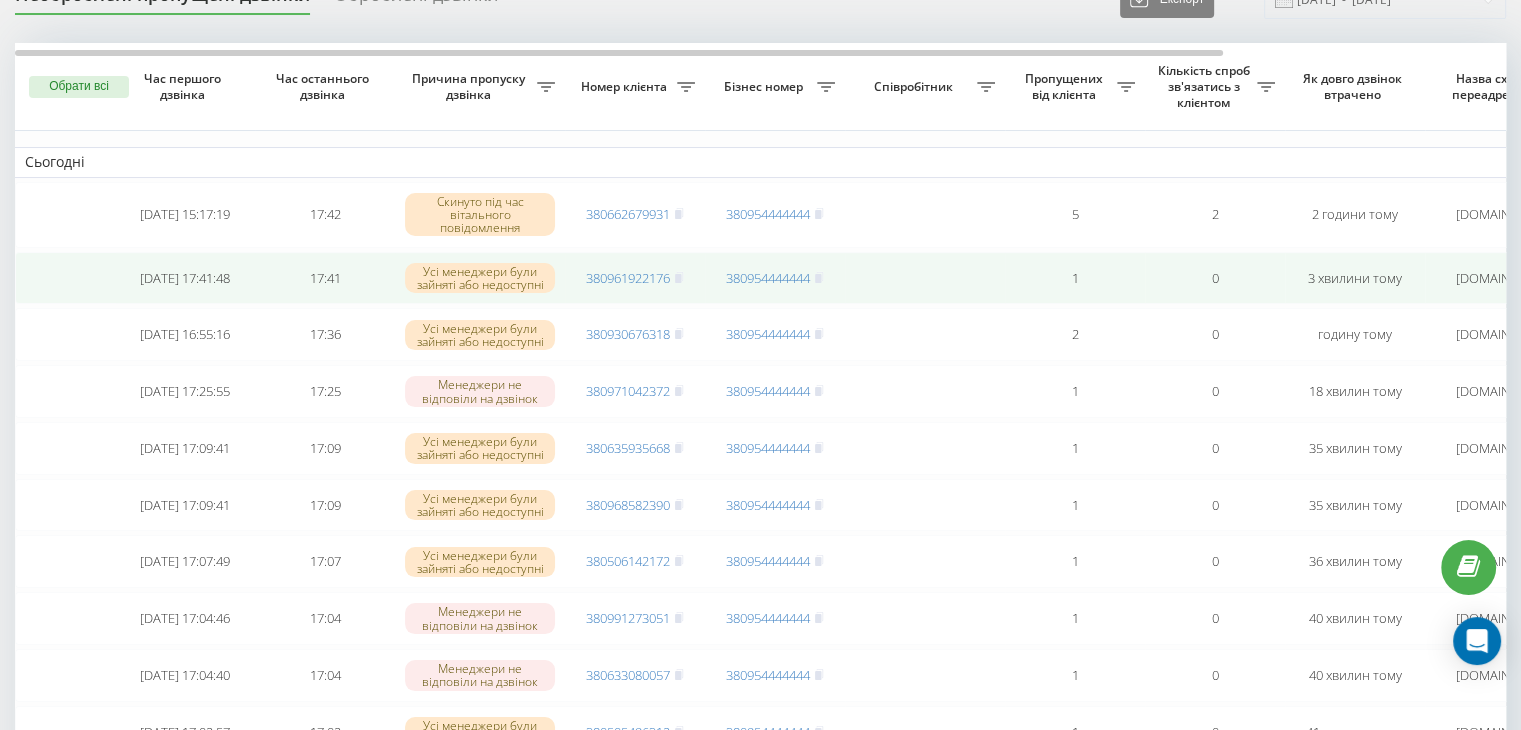 scroll, scrollTop: 94, scrollLeft: 0, axis: vertical 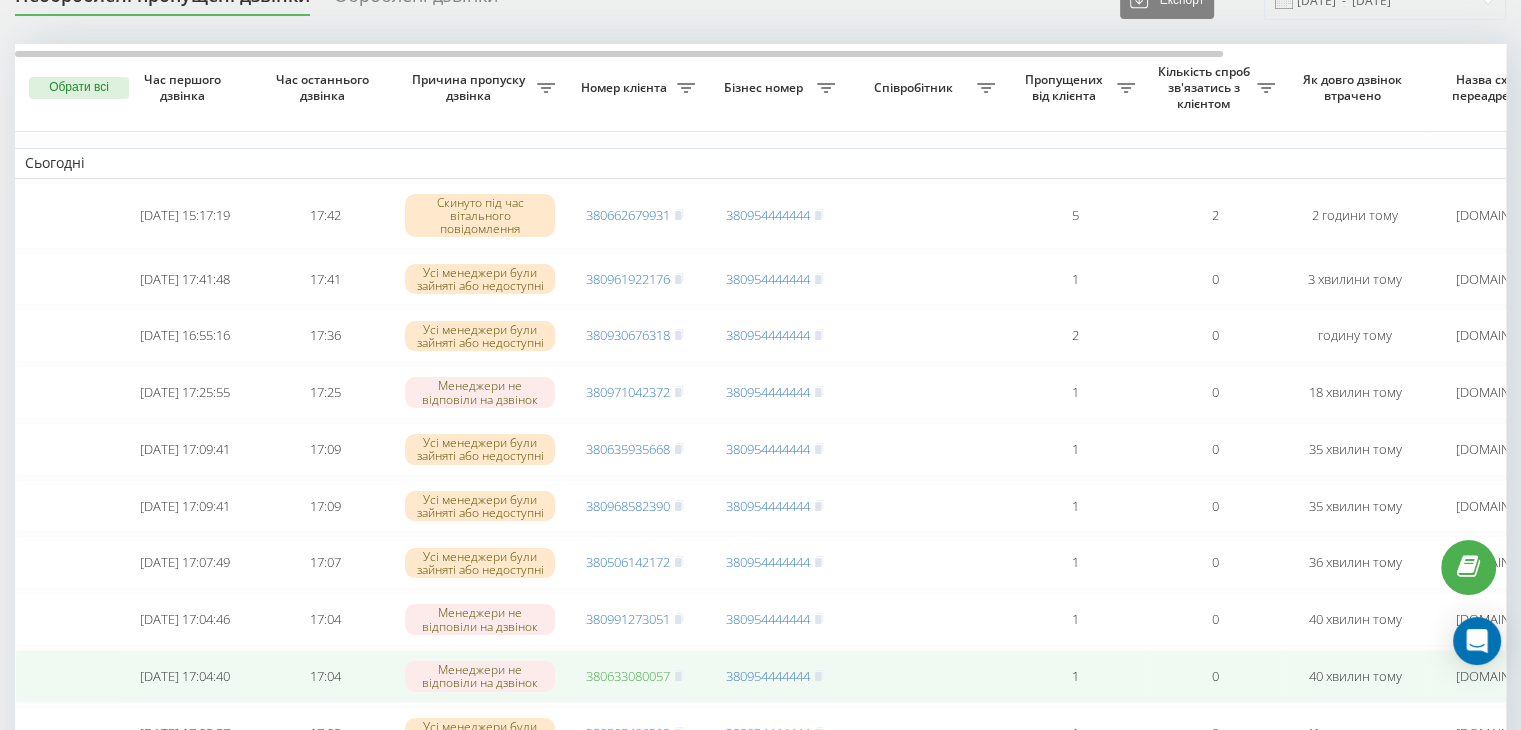 click on "380633080057" at bounding box center (628, 676) 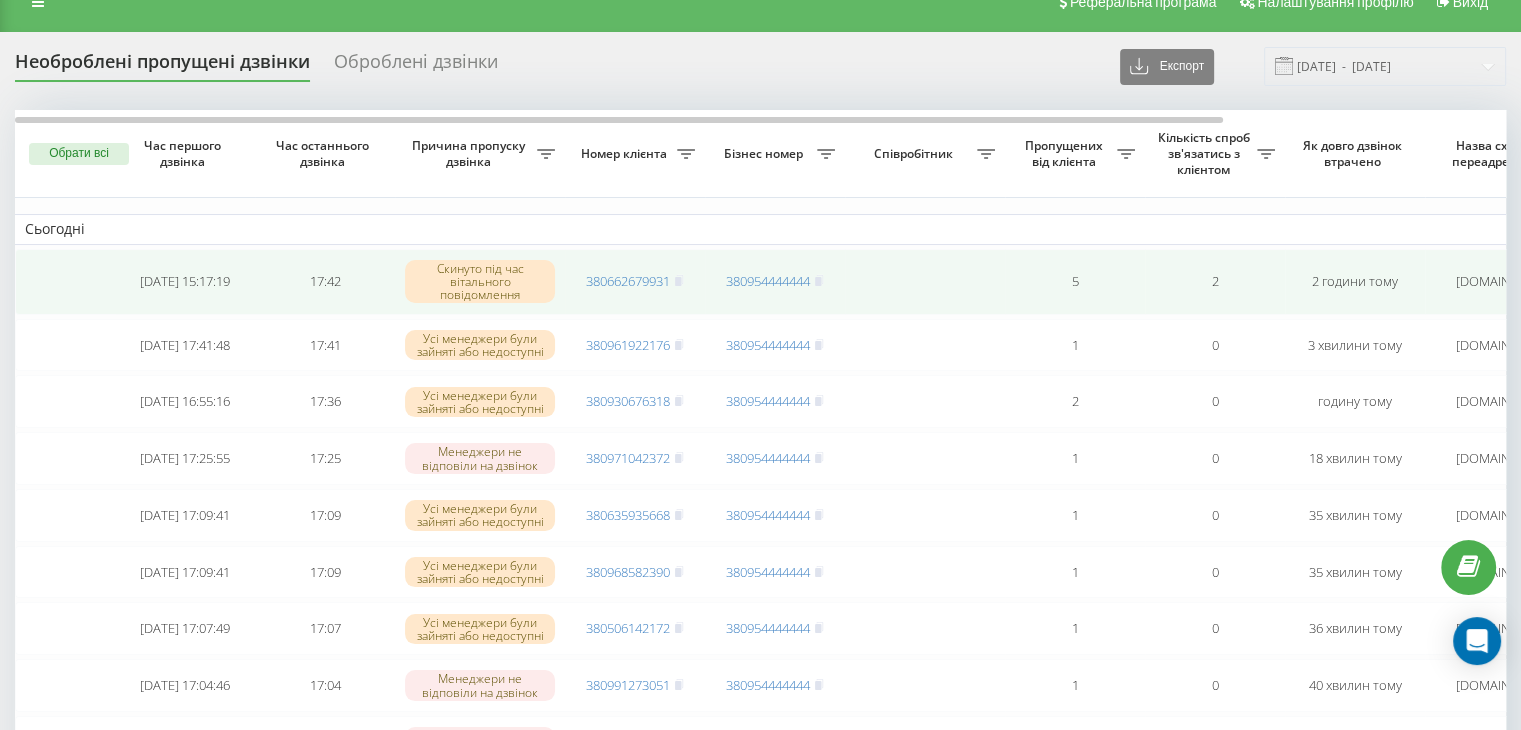 scroll, scrollTop: 30, scrollLeft: 0, axis: vertical 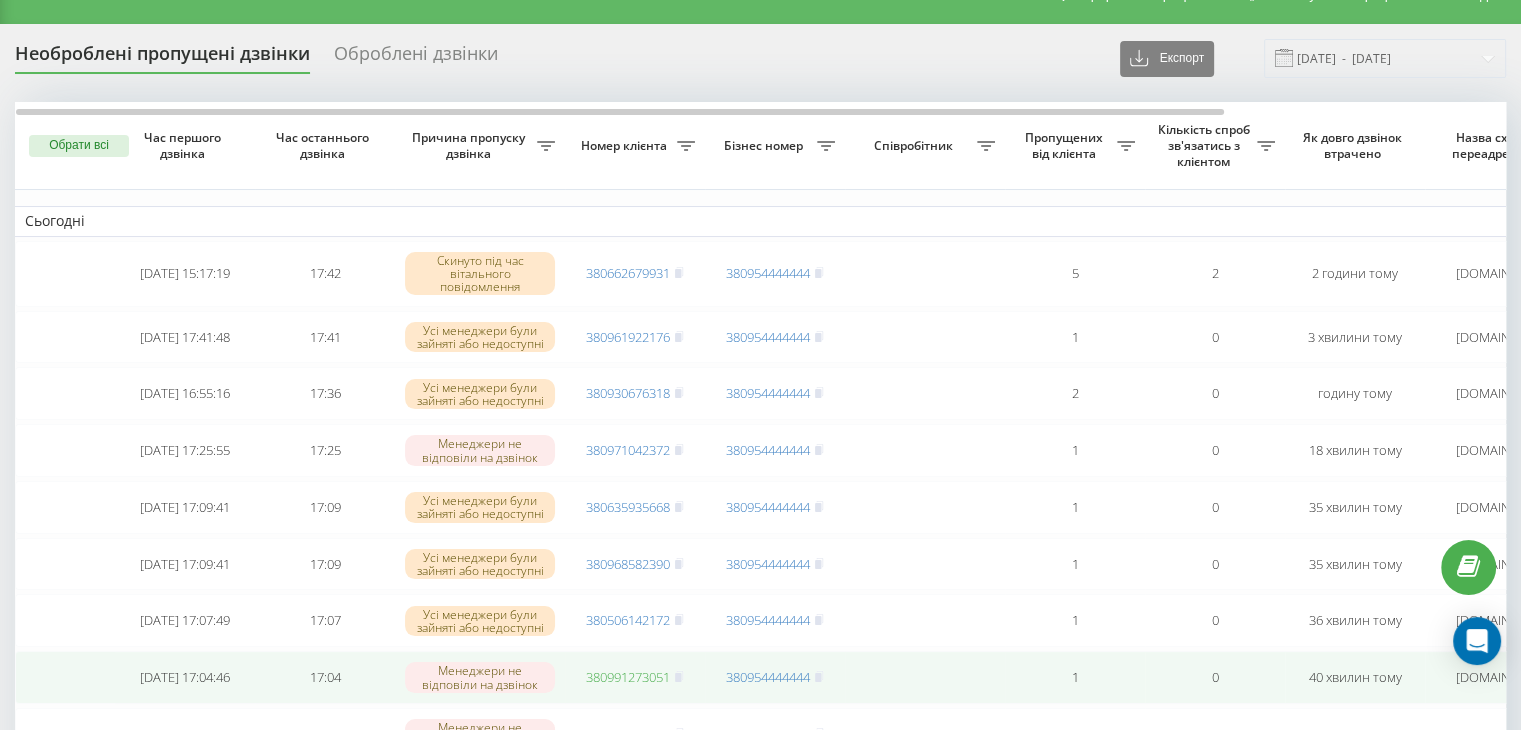 click on "380991273051" at bounding box center (628, 677) 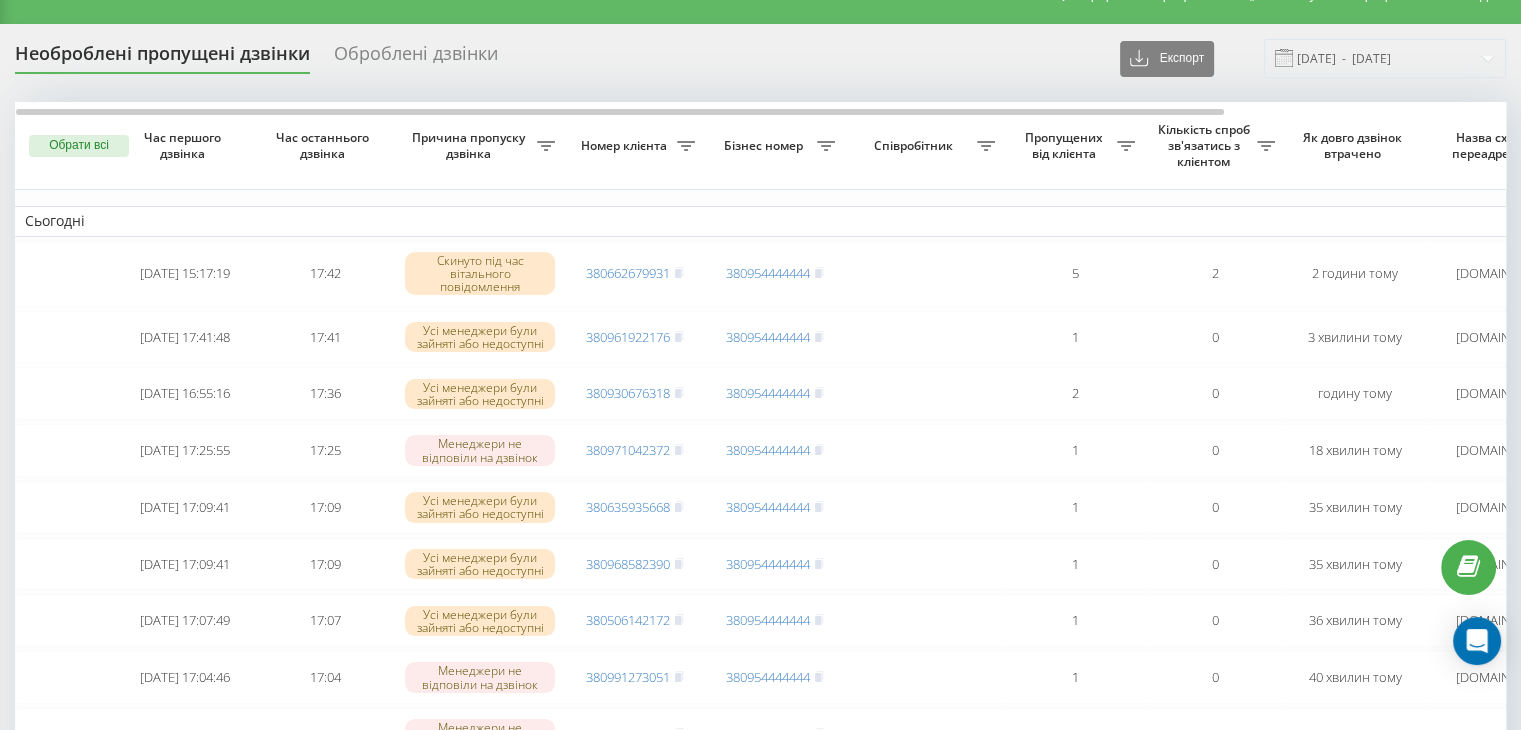 scroll, scrollTop: 0, scrollLeft: 0, axis: both 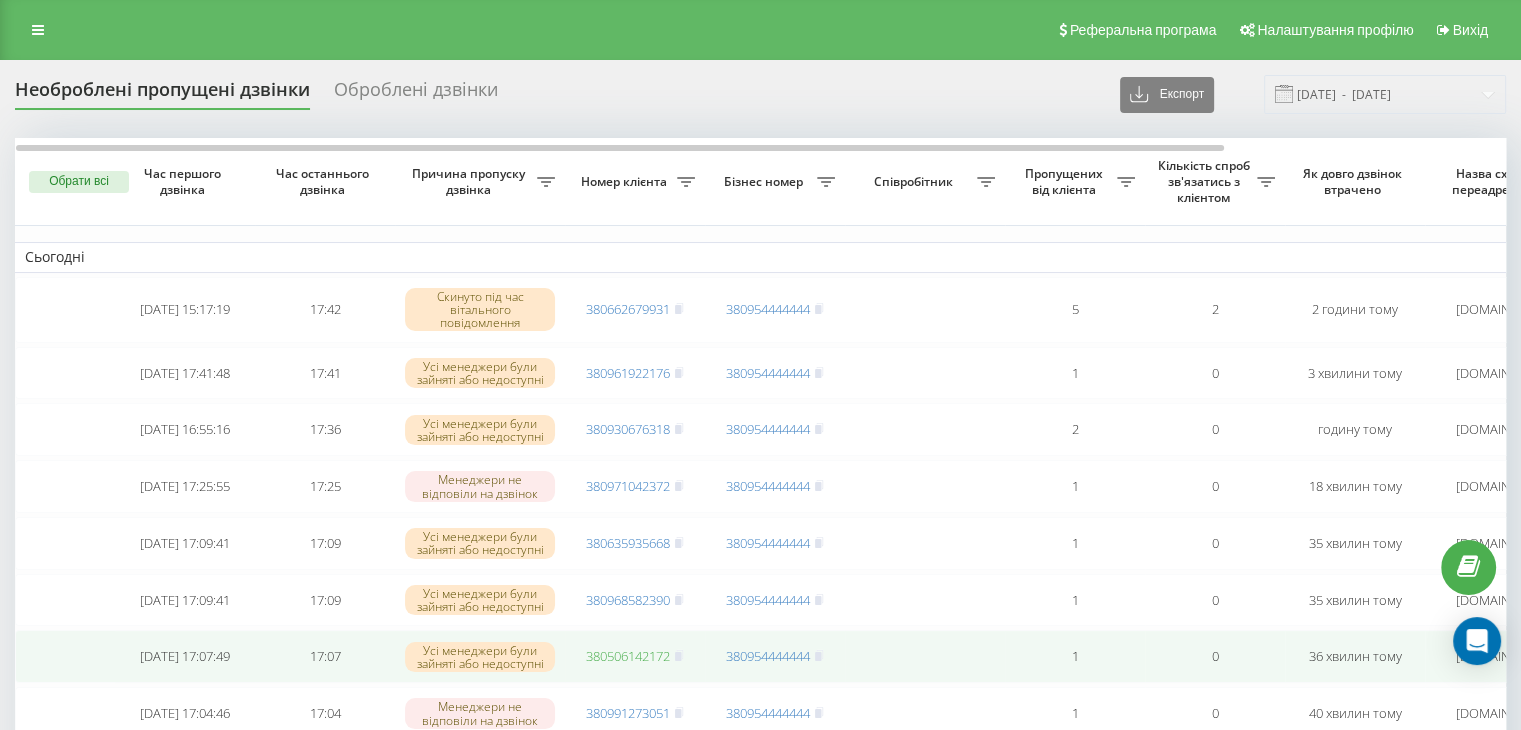 click on "380506142172" at bounding box center [628, 656] 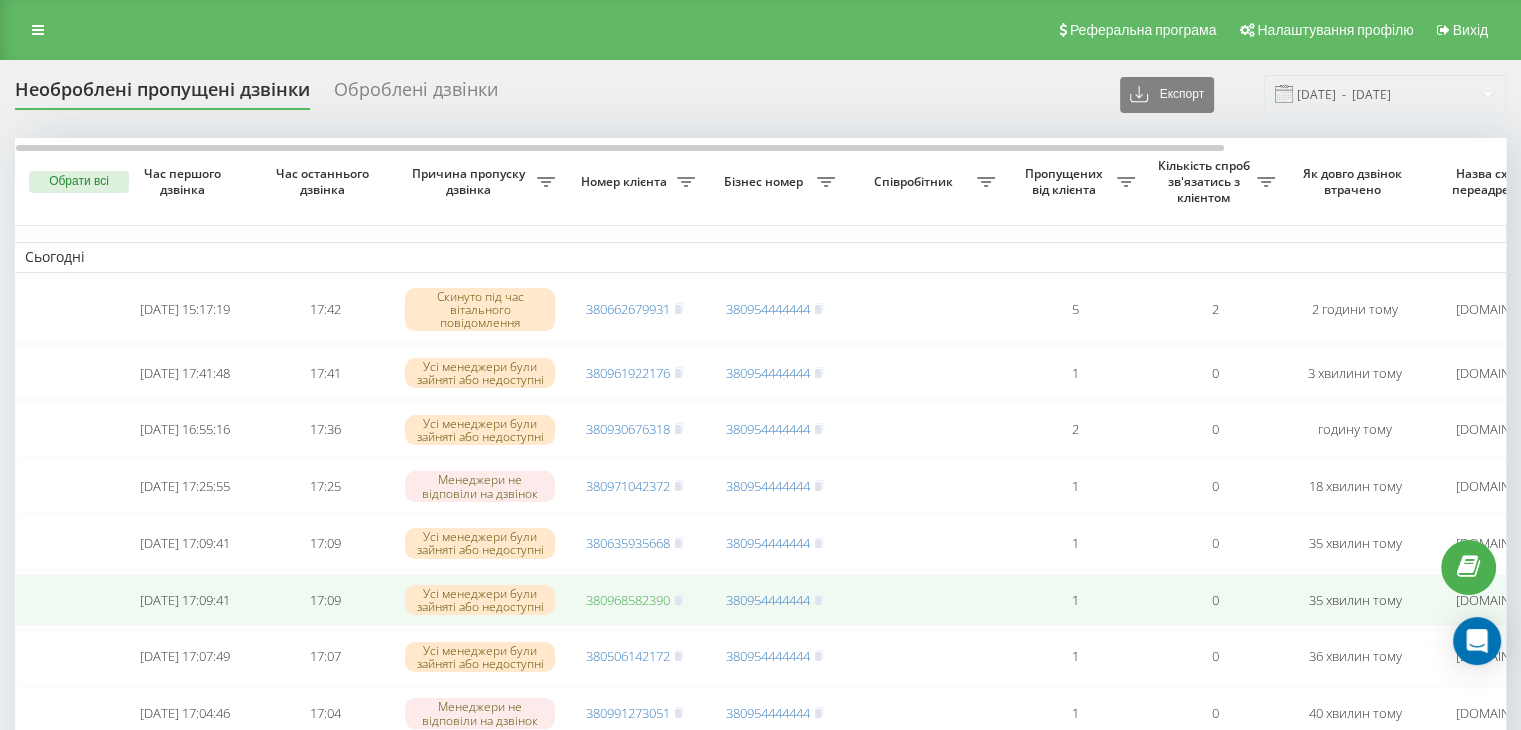 click on "380968582390" at bounding box center (628, 600) 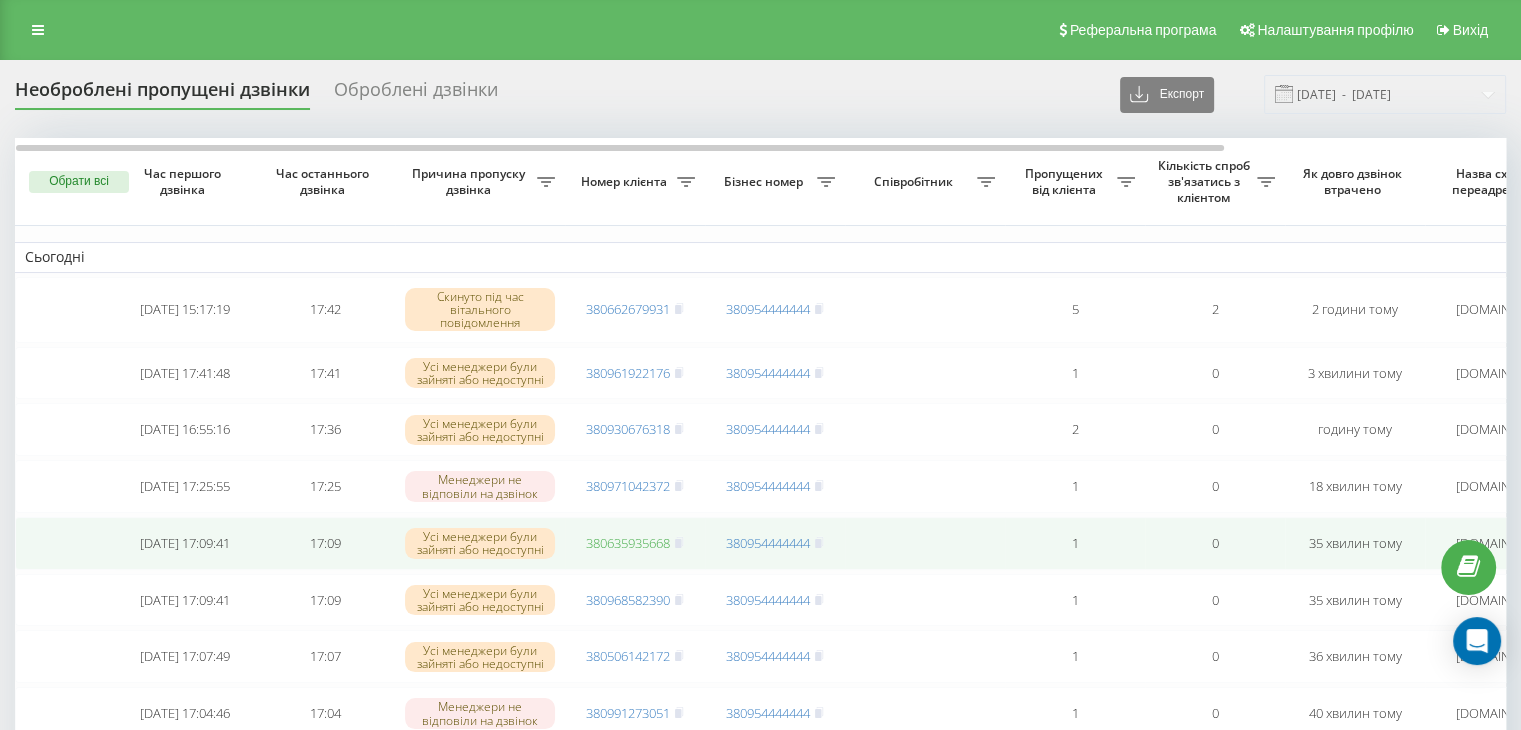 click on "380635935668" at bounding box center [628, 543] 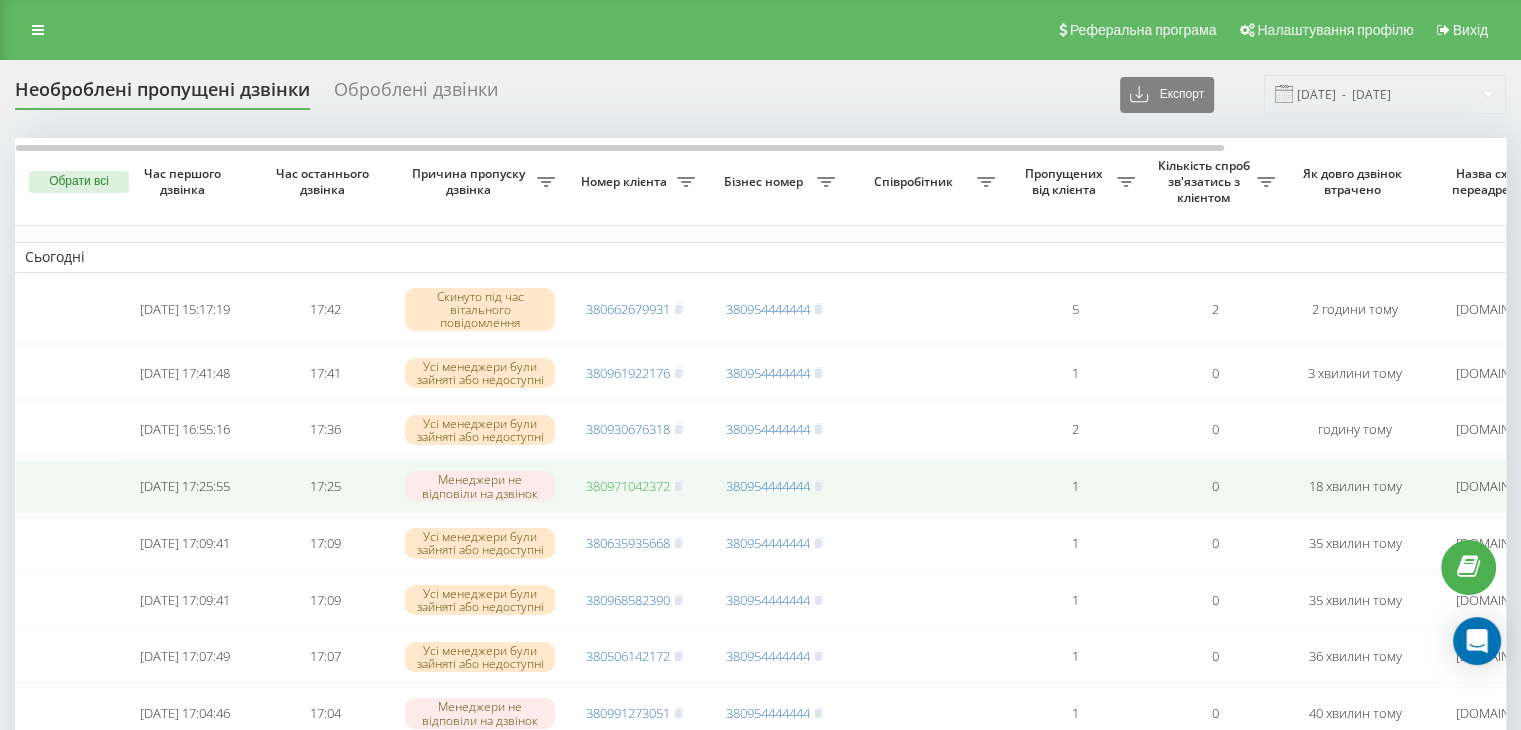 click on "380971042372" at bounding box center (628, 486) 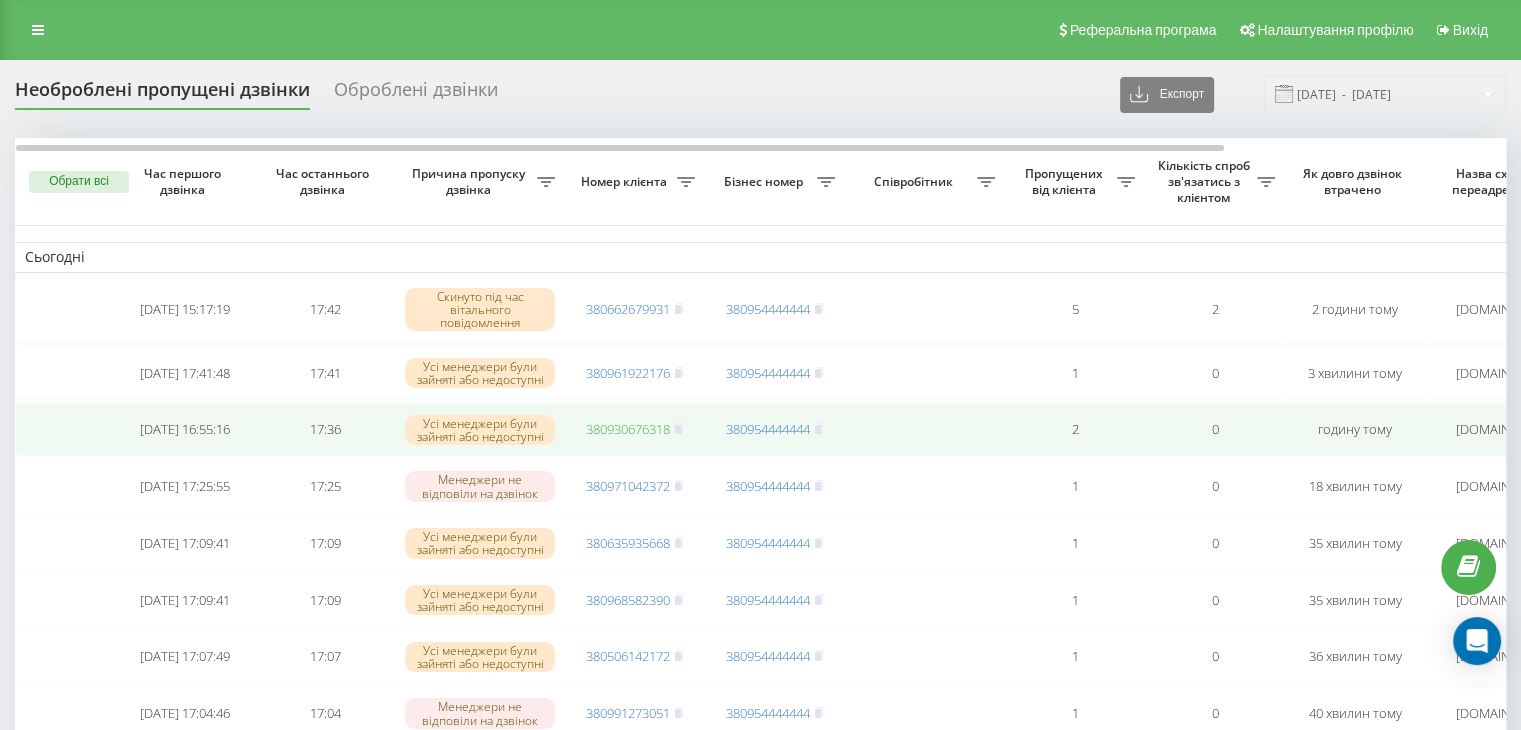 click on "380930676318" at bounding box center [628, 429] 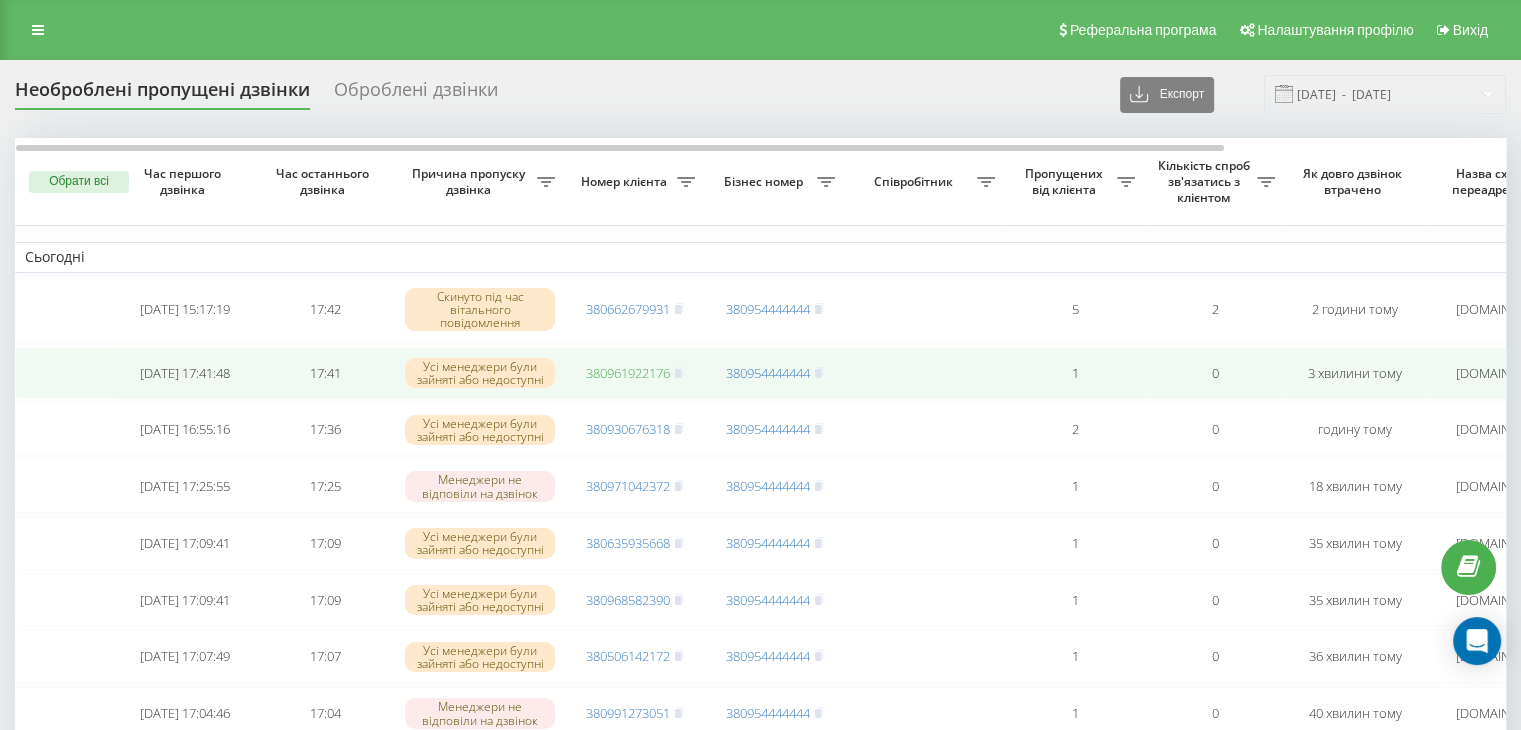 click on "380961922176" at bounding box center [628, 373] 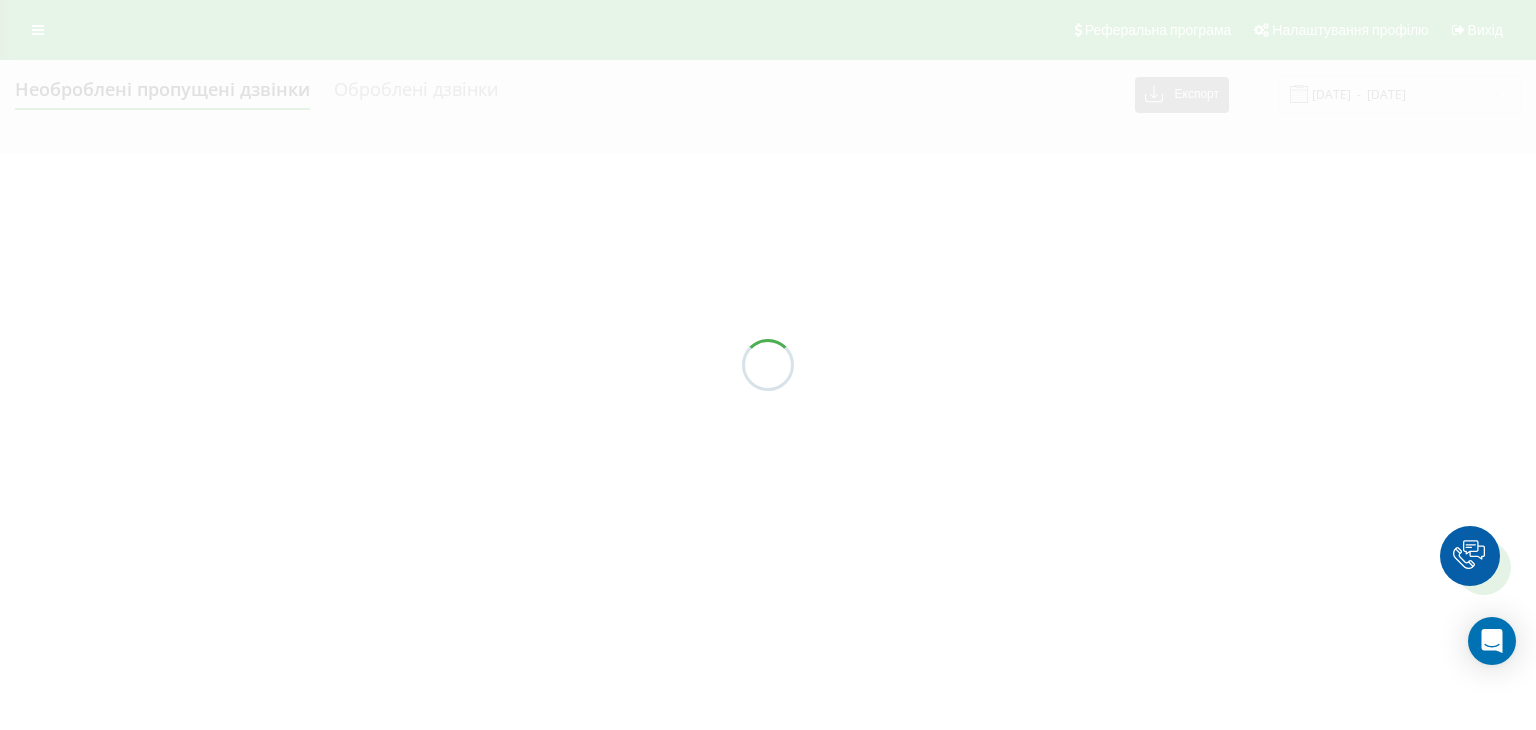 scroll, scrollTop: 0, scrollLeft: 0, axis: both 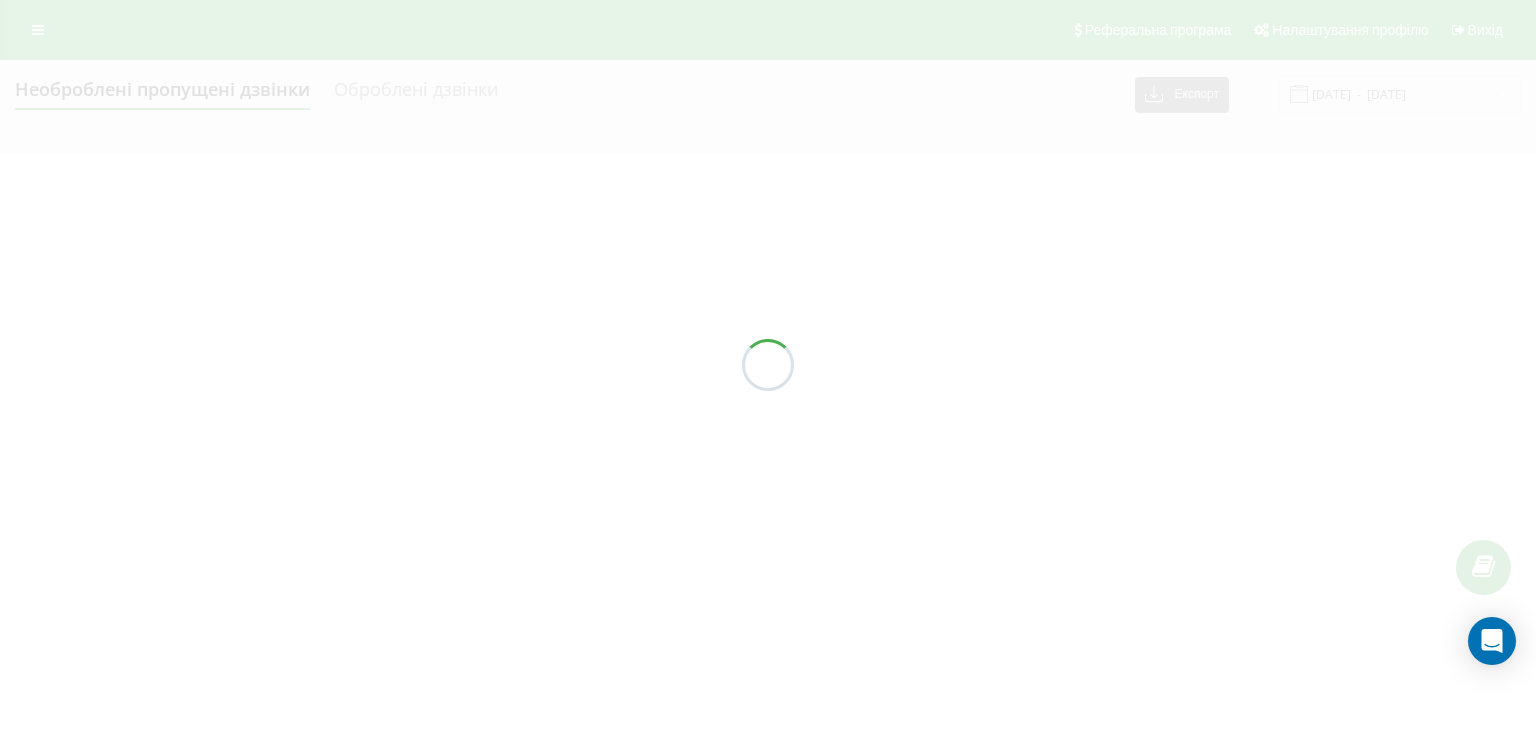 click at bounding box center (768, 365) 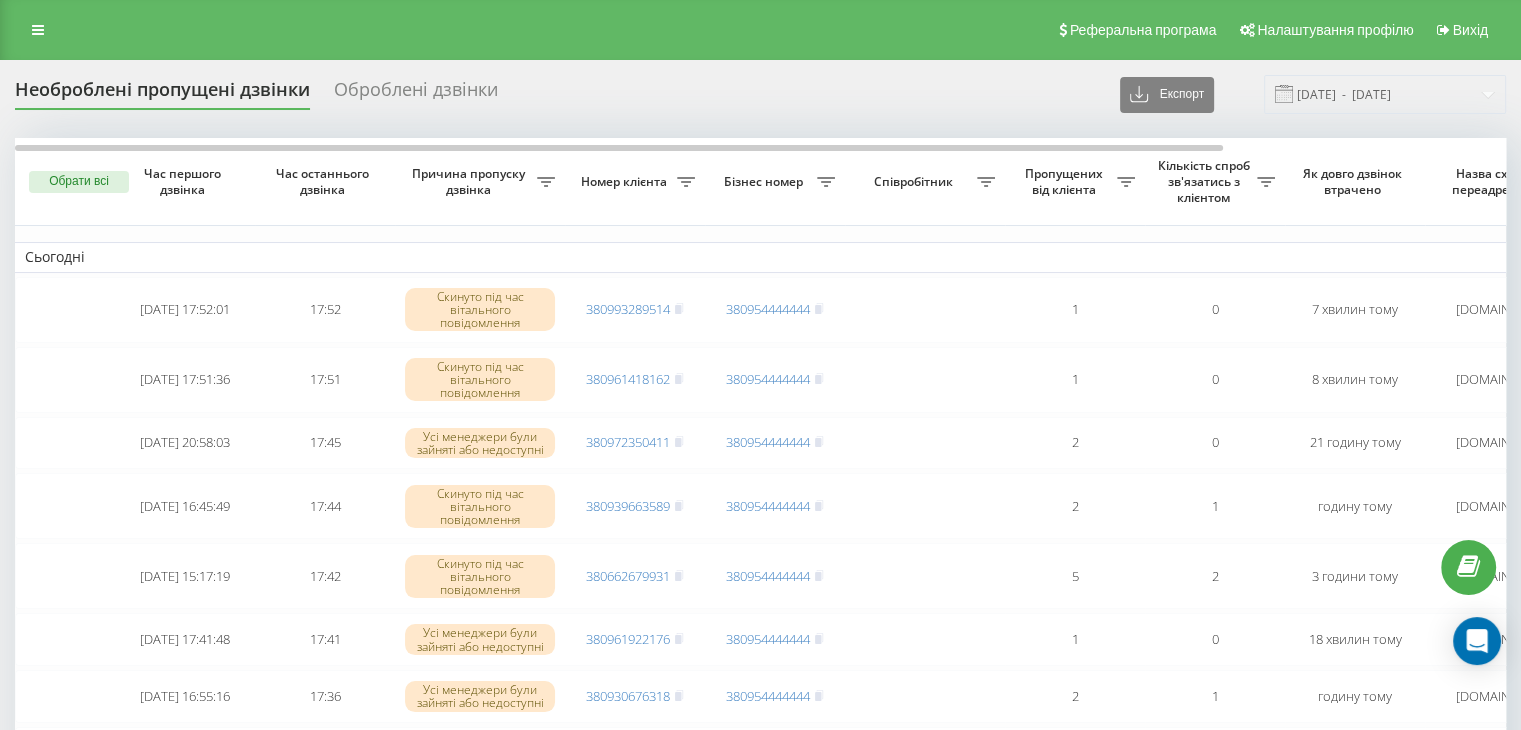 click on "Необроблені пропущені дзвінки Оброблені дзвінки Експорт .csv .xlsx [DATE]  -  [DATE]" at bounding box center (760, 94) 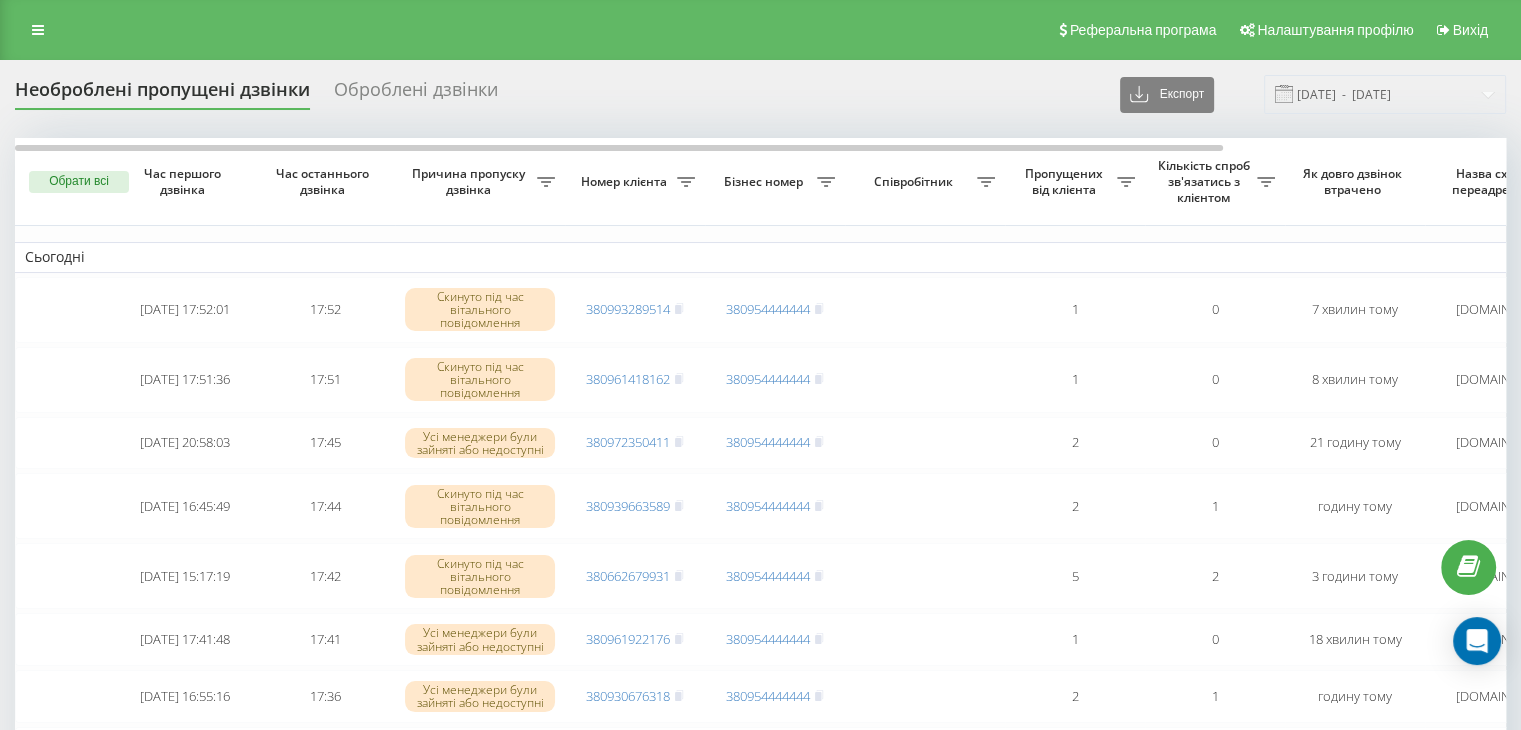 click on "Реферальна програма Налаштування профілю Вихід" at bounding box center [760, 30] 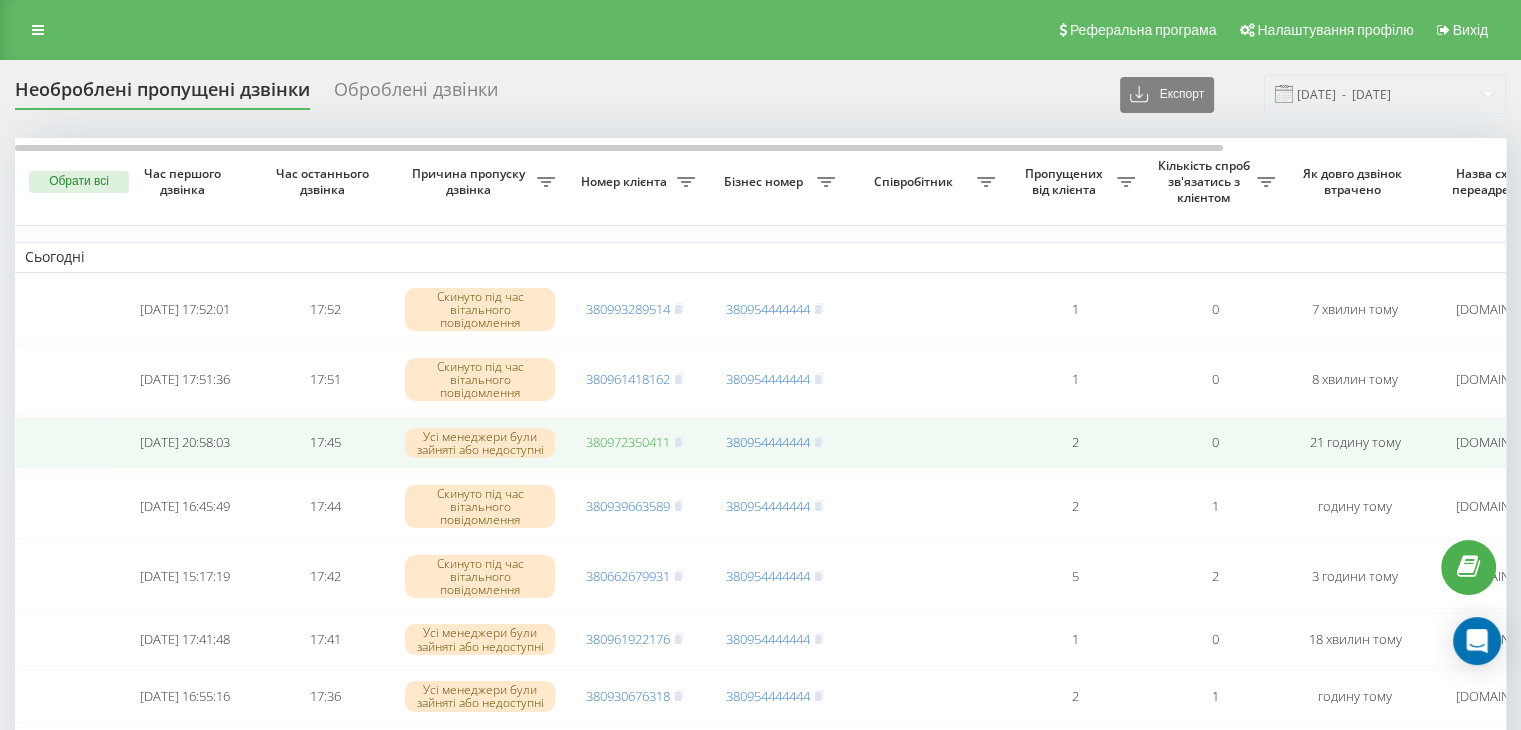 click on "380972350411" at bounding box center (628, 442) 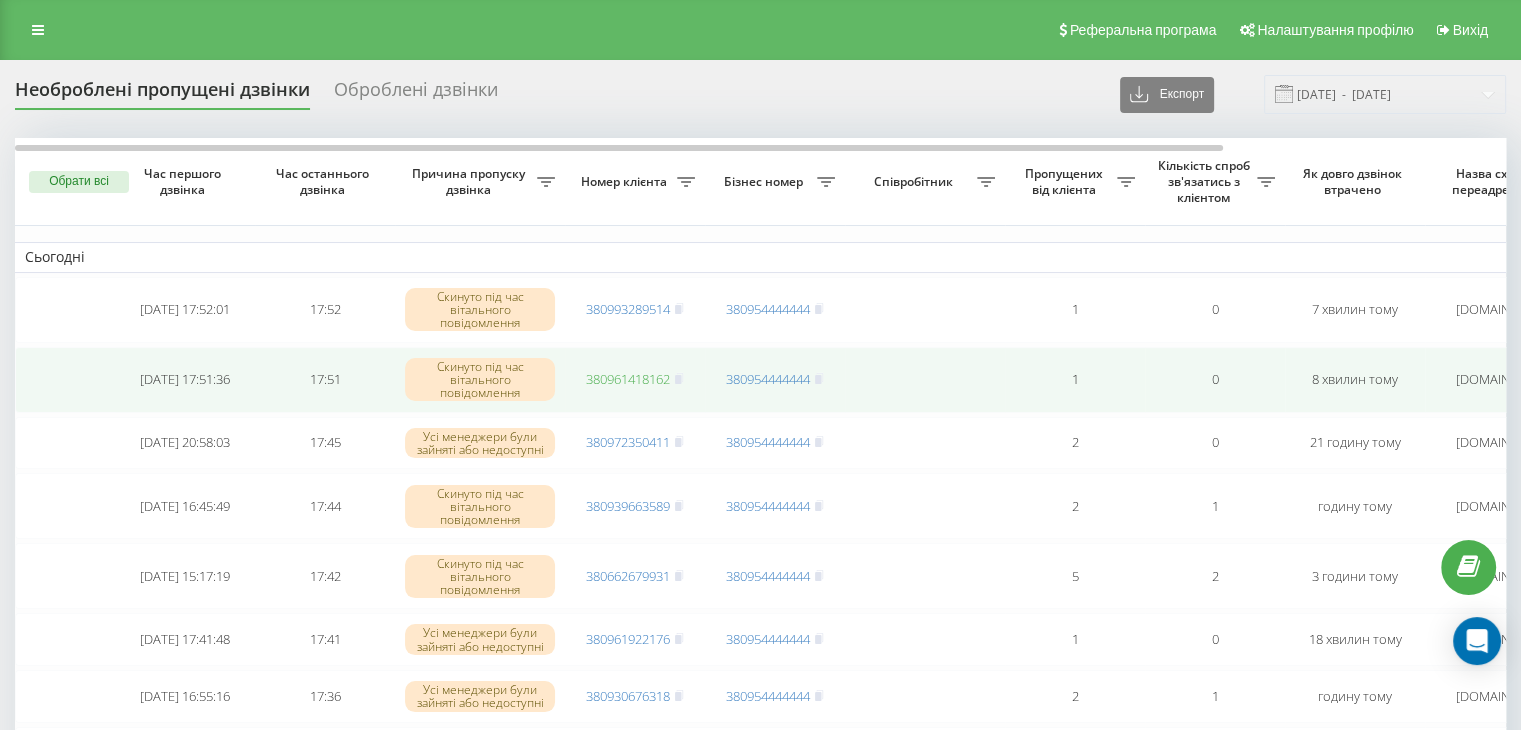 click on "380961418162" at bounding box center [628, 379] 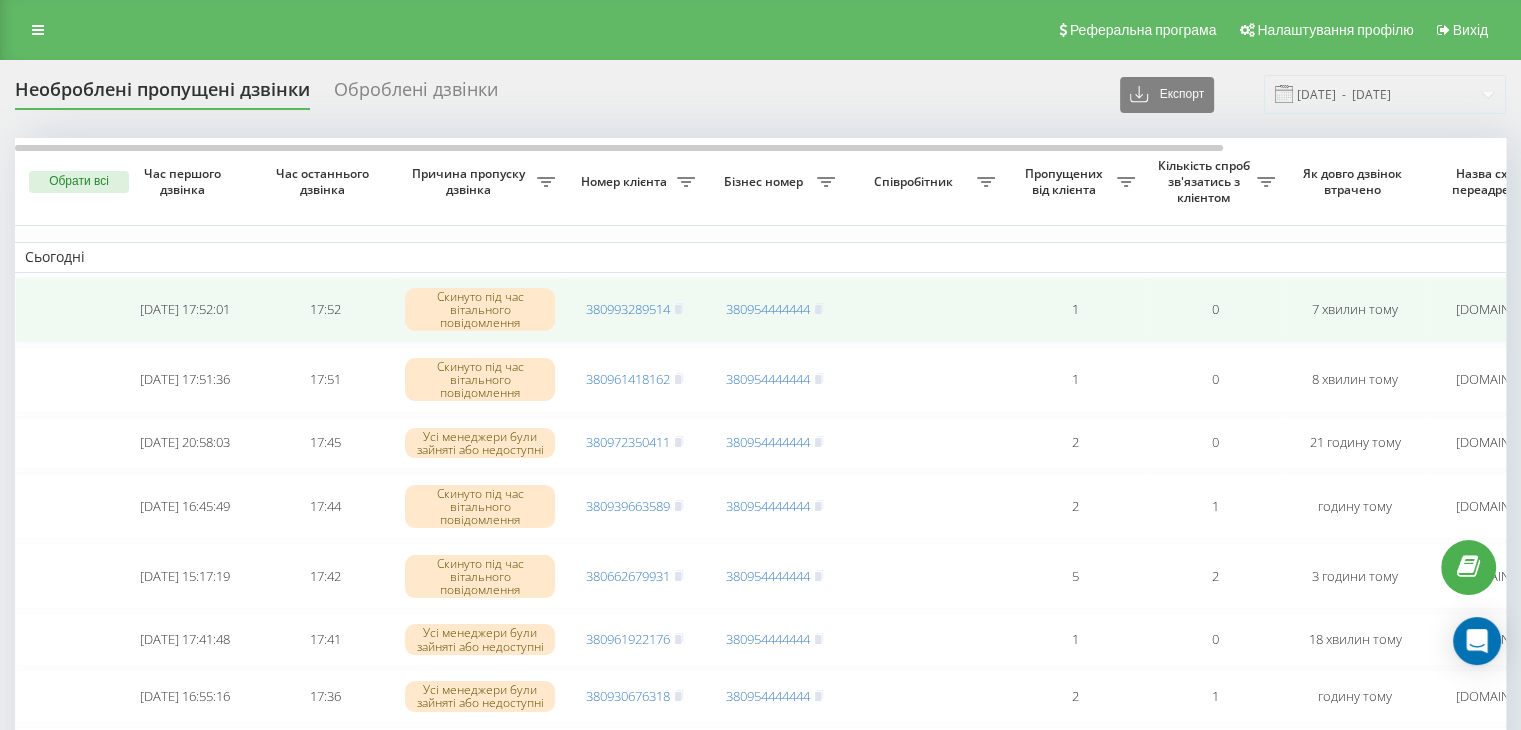 click on "380993289514" at bounding box center (635, 310) 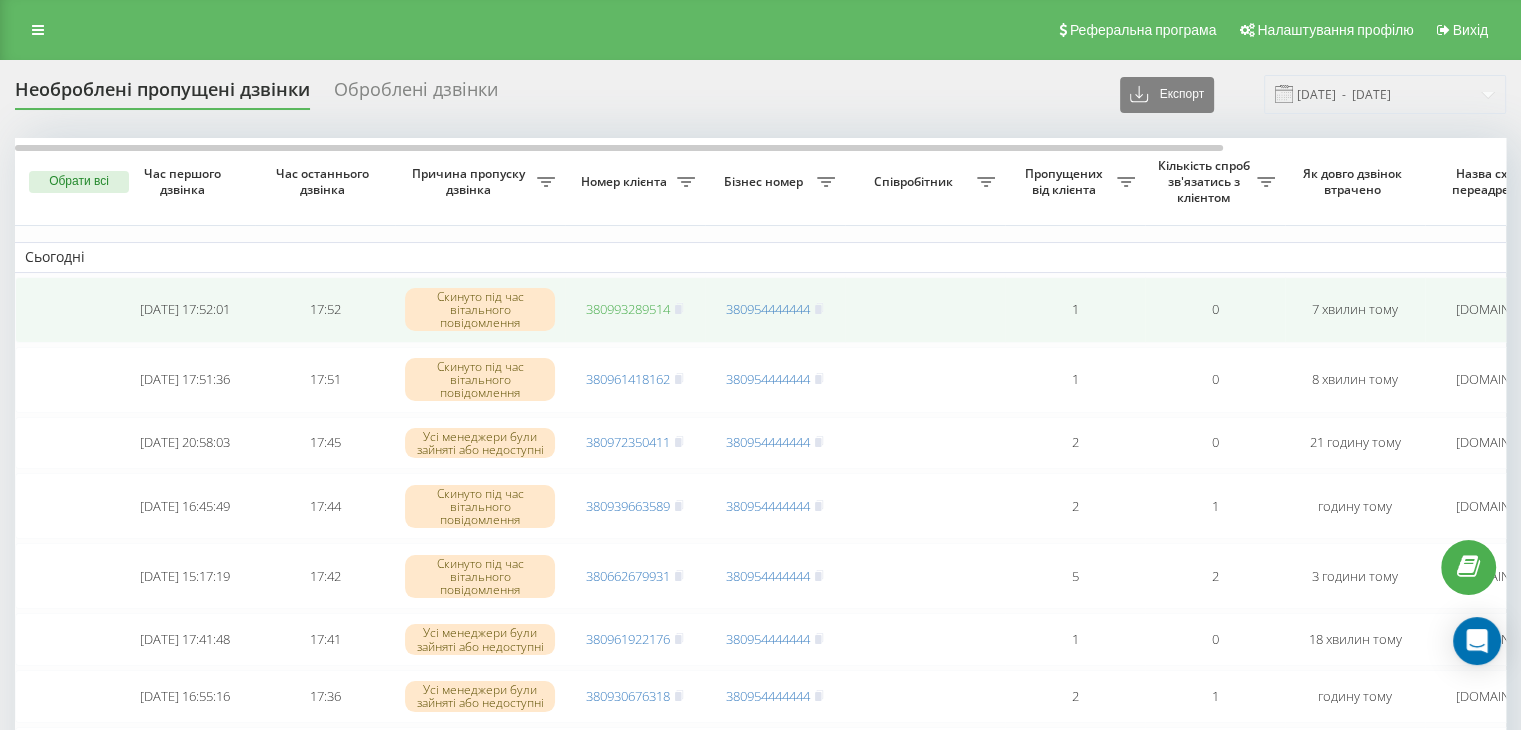 click on "380993289514" at bounding box center [628, 309] 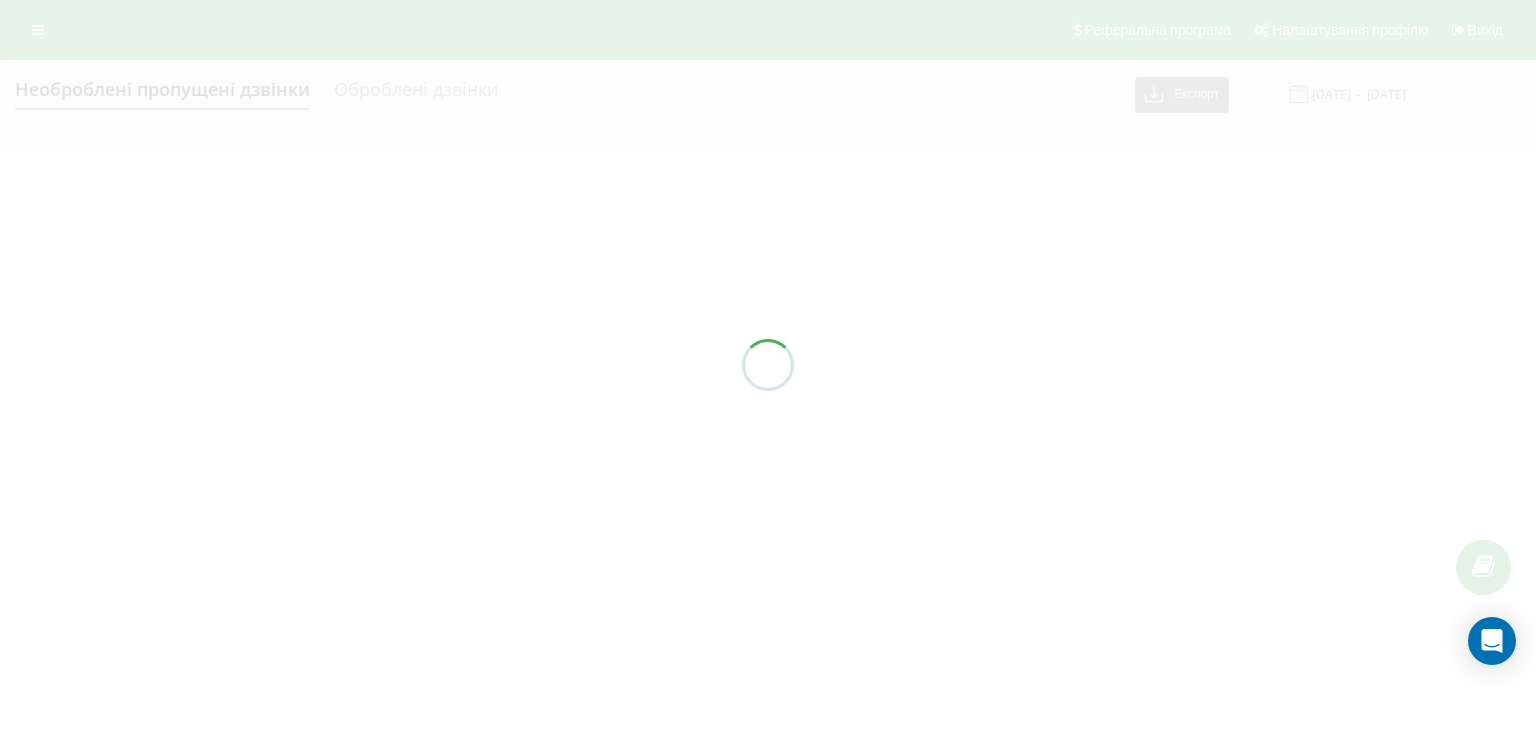 scroll, scrollTop: 0, scrollLeft: 0, axis: both 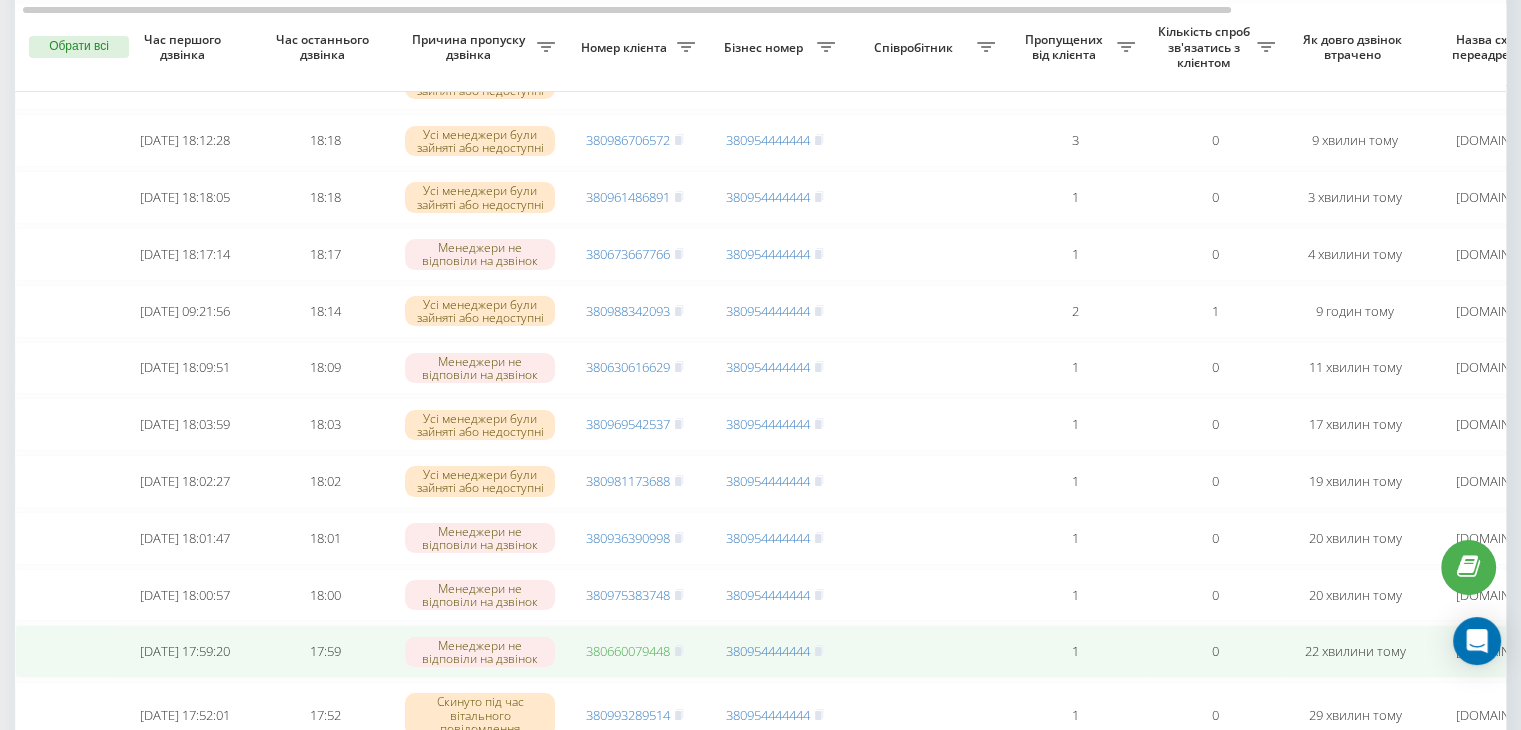 click on "380660079448" at bounding box center [628, 651] 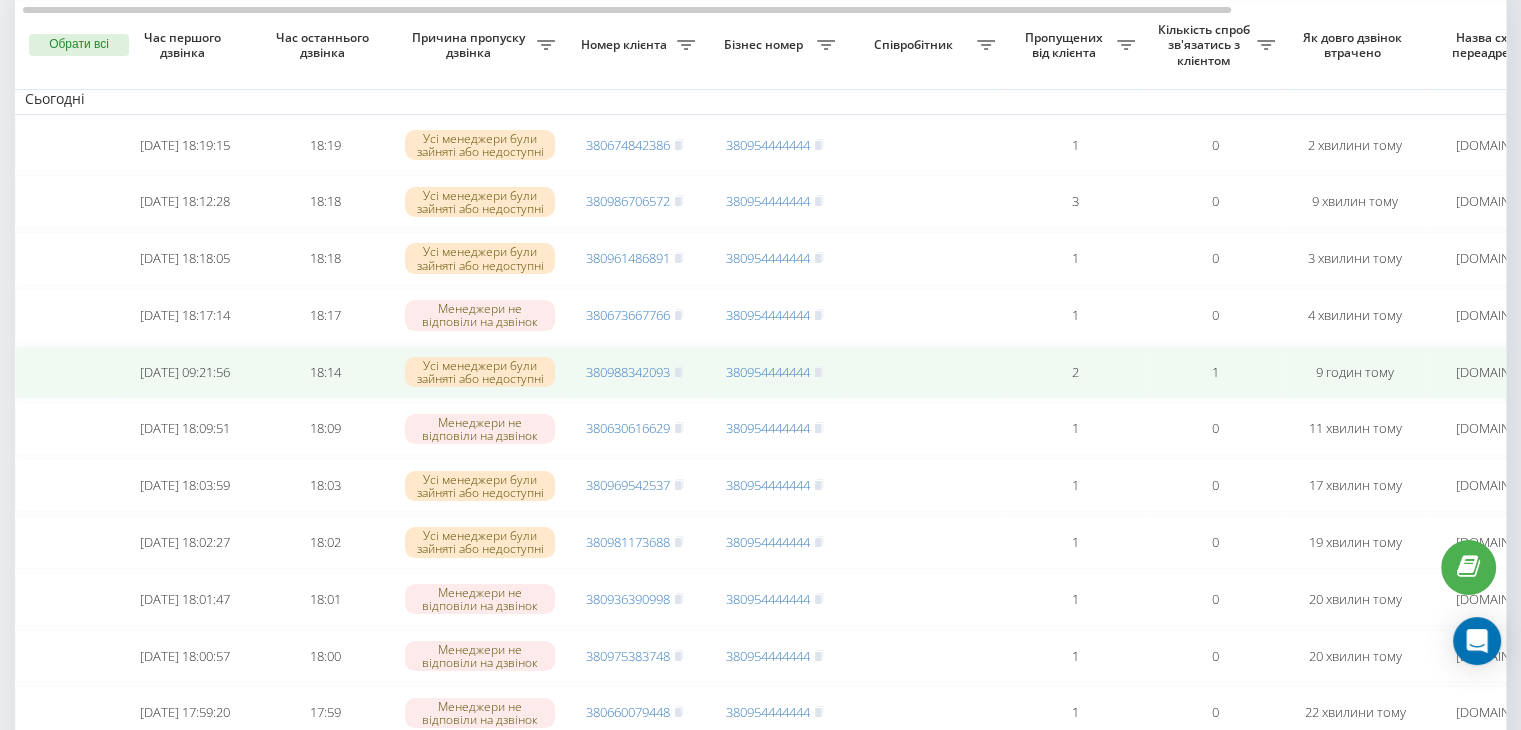 scroll, scrollTop: 150, scrollLeft: 0, axis: vertical 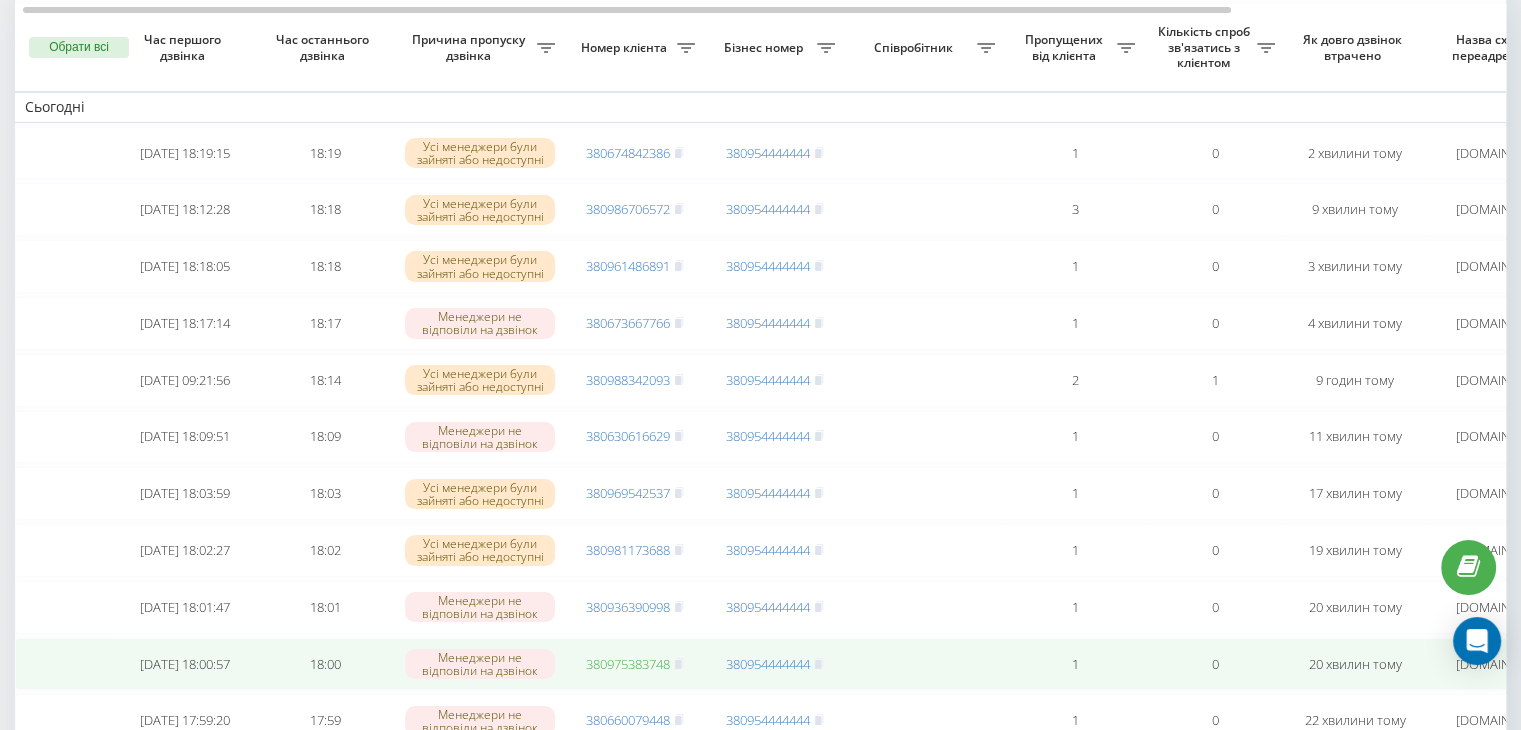 click on "380975383748" at bounding box center [628, 664] 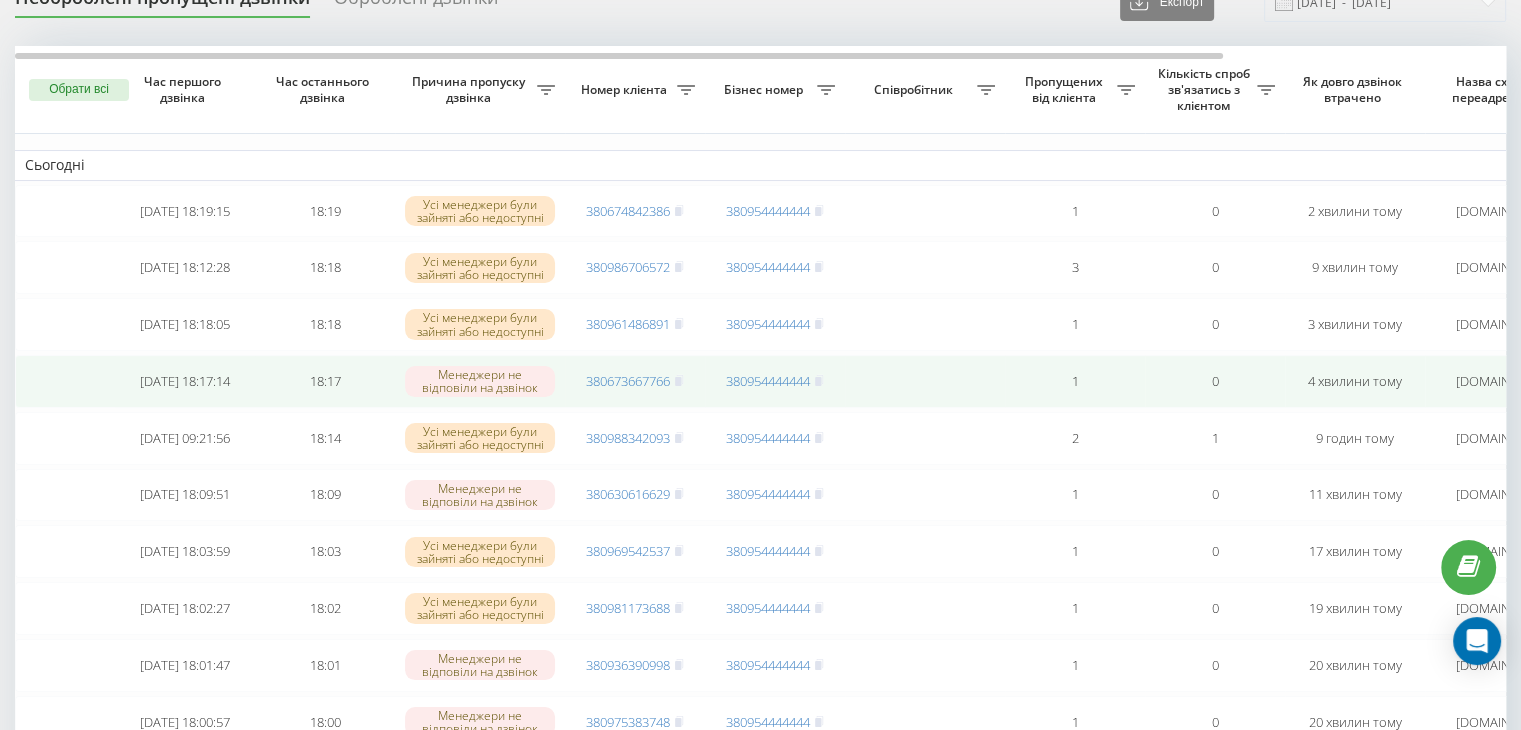 scroll, scrollTop: 90, scrollLeft: 0, axis: vertical 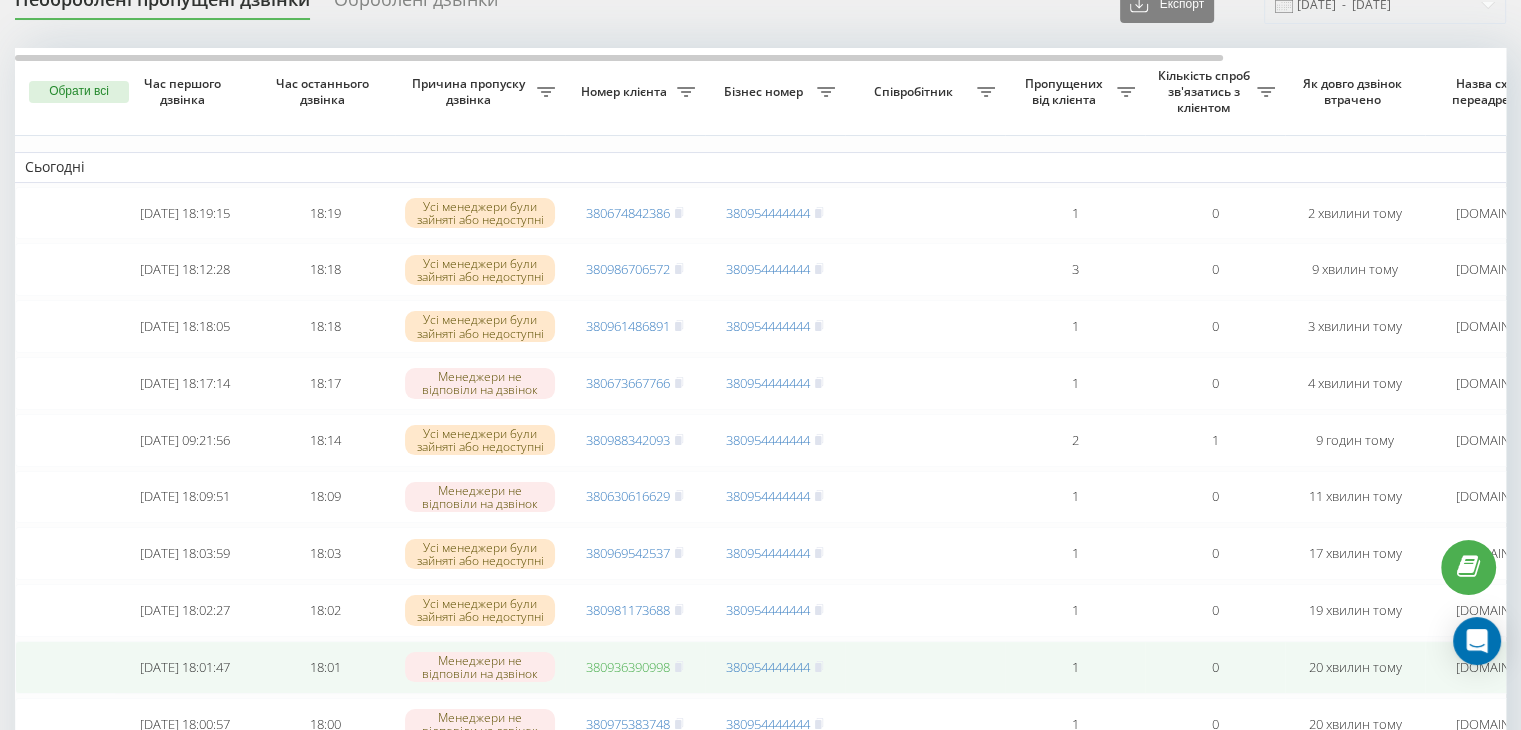 click on "380936390998" at bounding box center [628, 667] 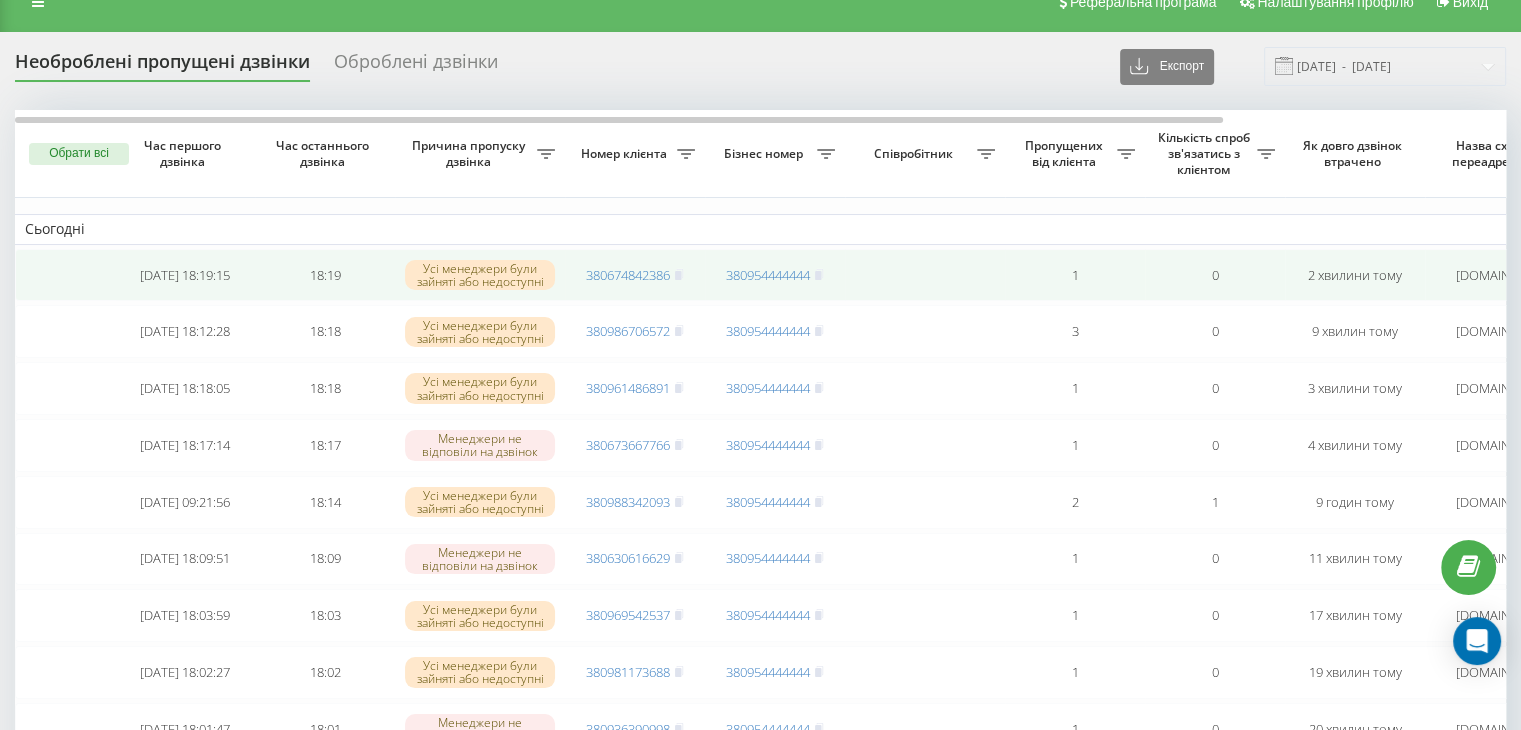 scroll, scrollTop: 38, scrollLeft: 0, axis: vertical 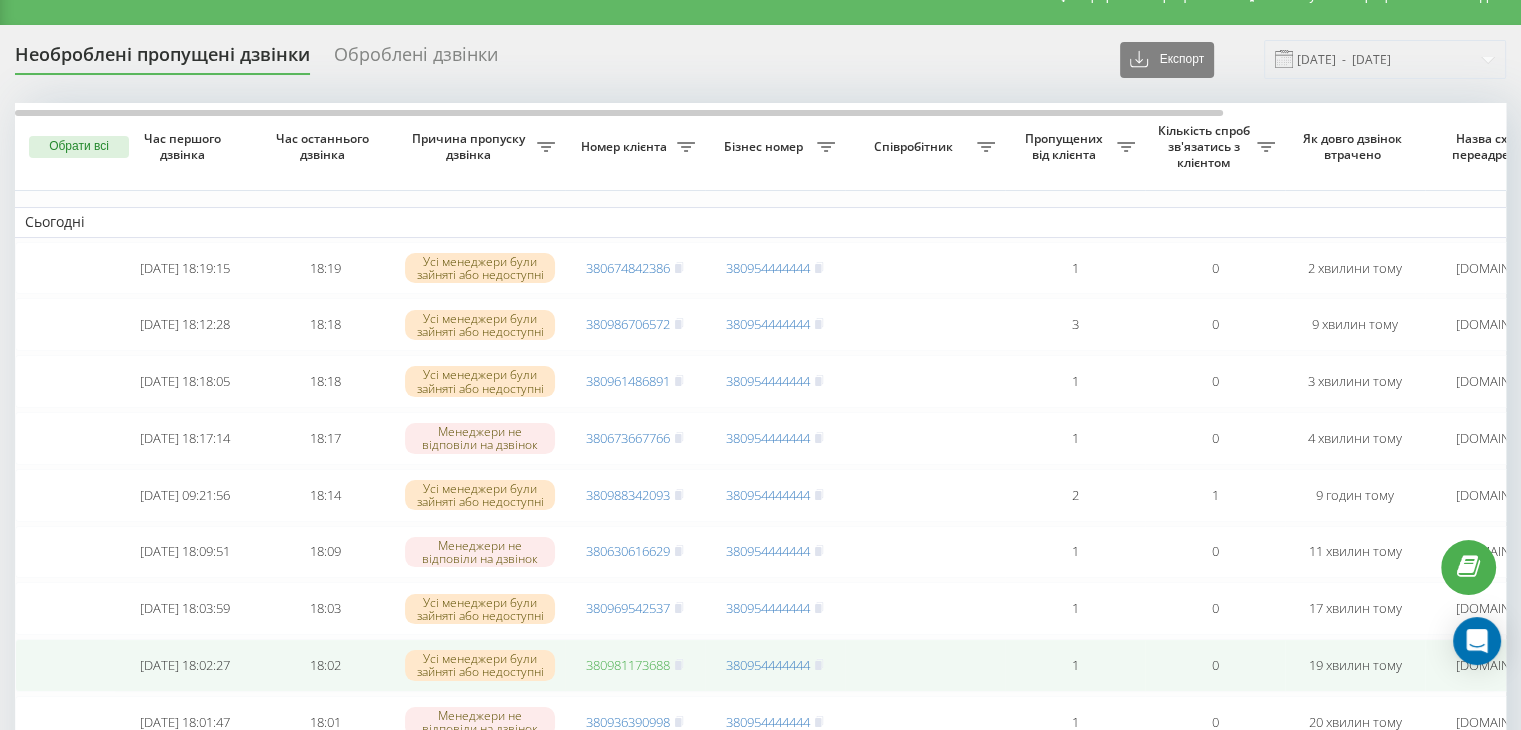 click on "380981173688" at bounding box center (628, 665) 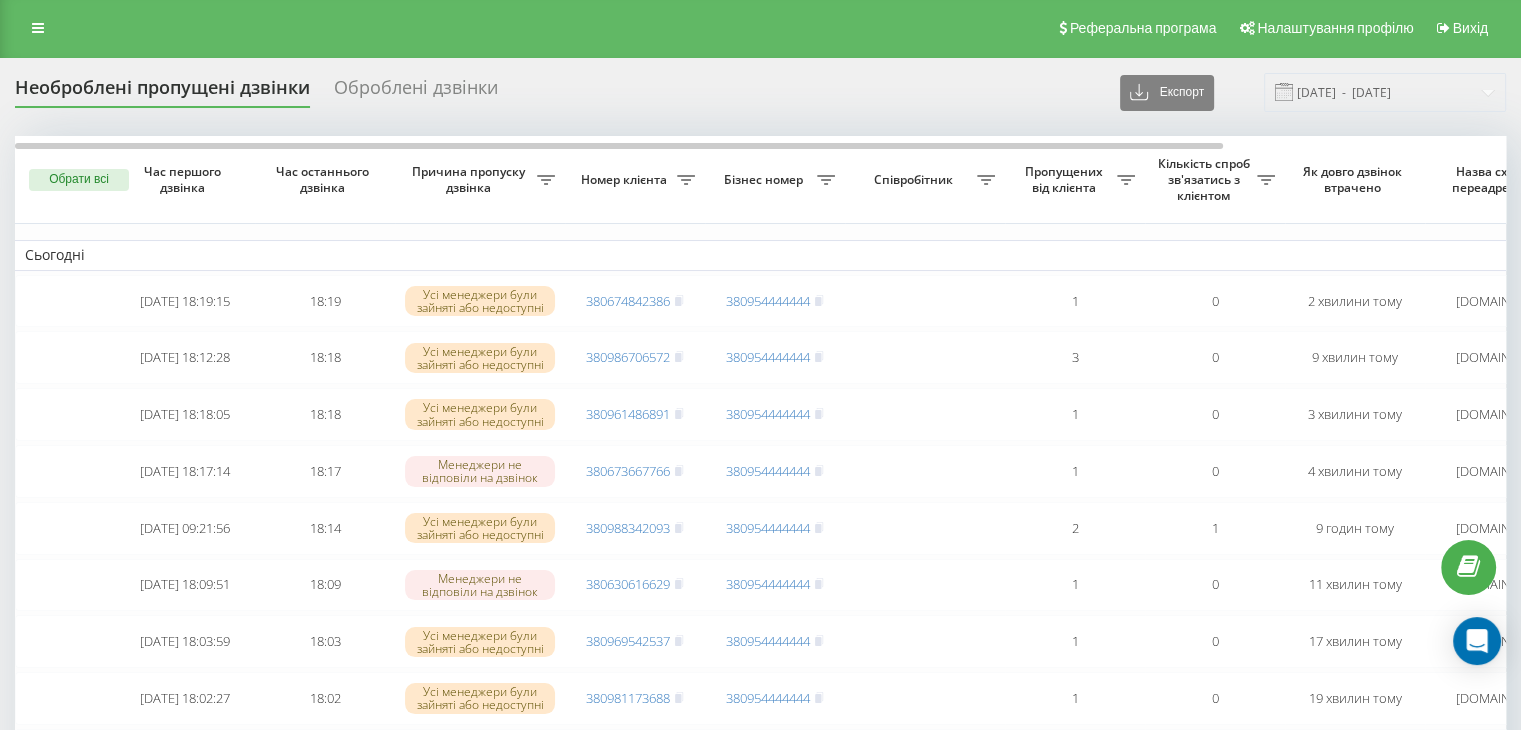 scroll, scrollTop: 0, scrollLeft: 0, axis: both 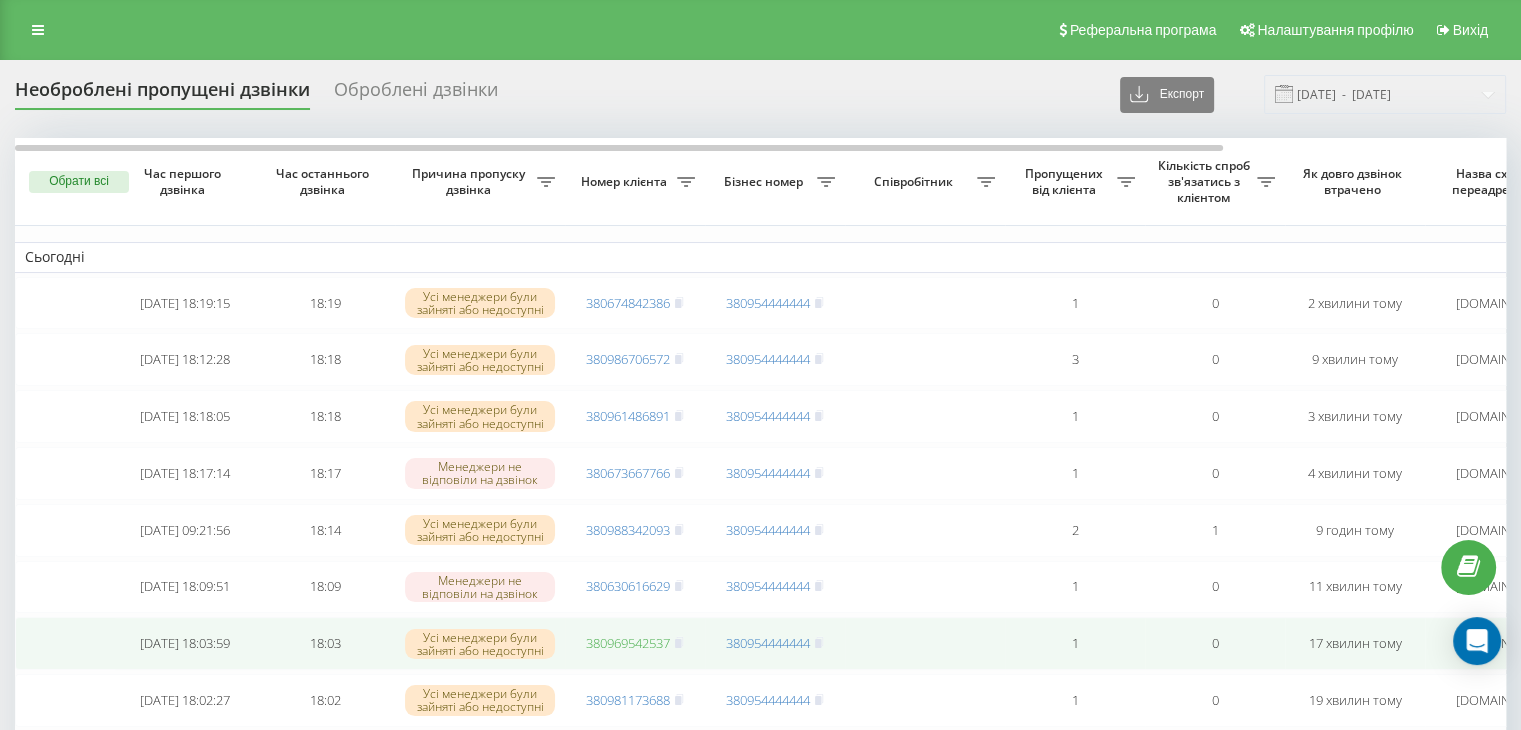 click on "380969542537" at bounding box center (628, 643) 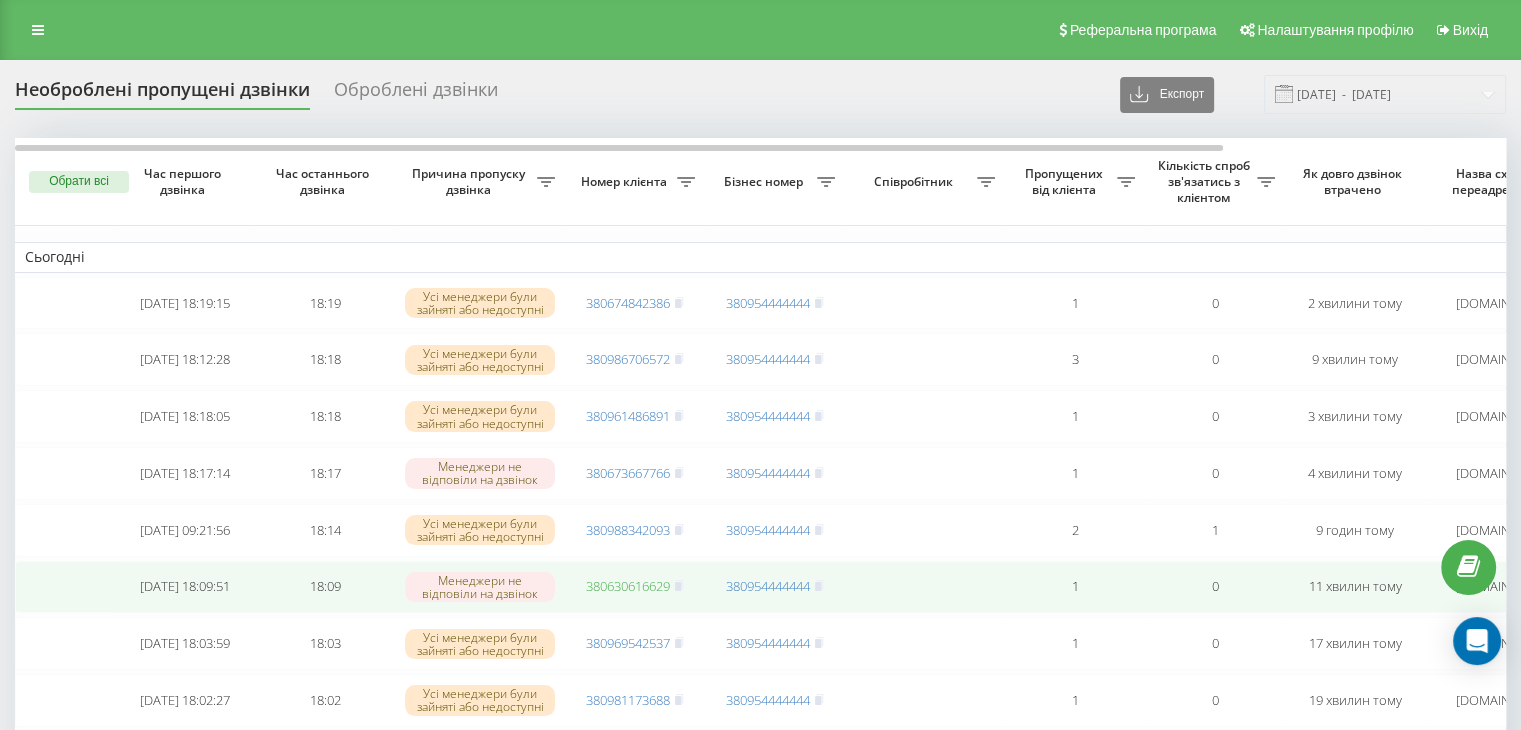 click on "380630616629" at bounding box center [628, 586] 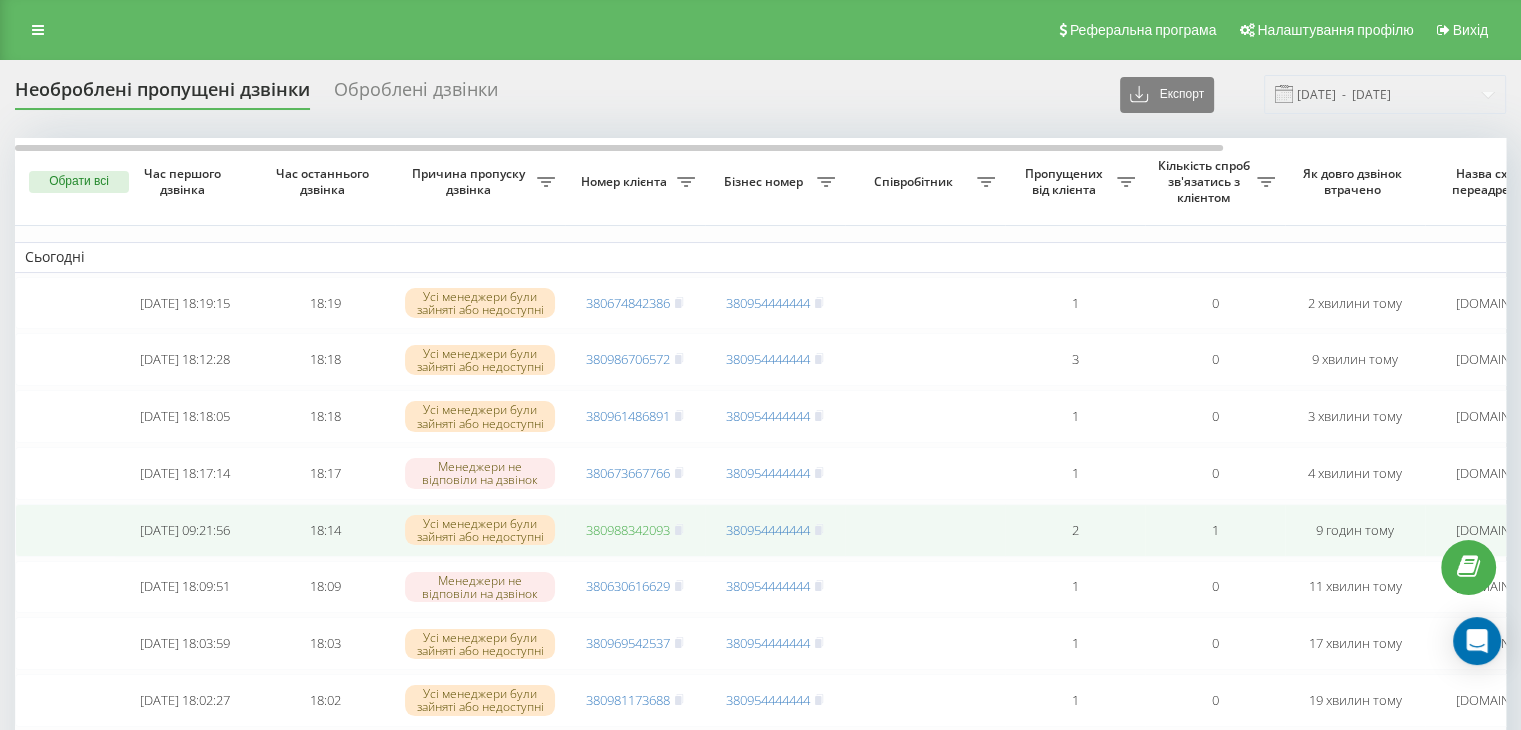click on "380988342093" at bounding box center (628, 530) 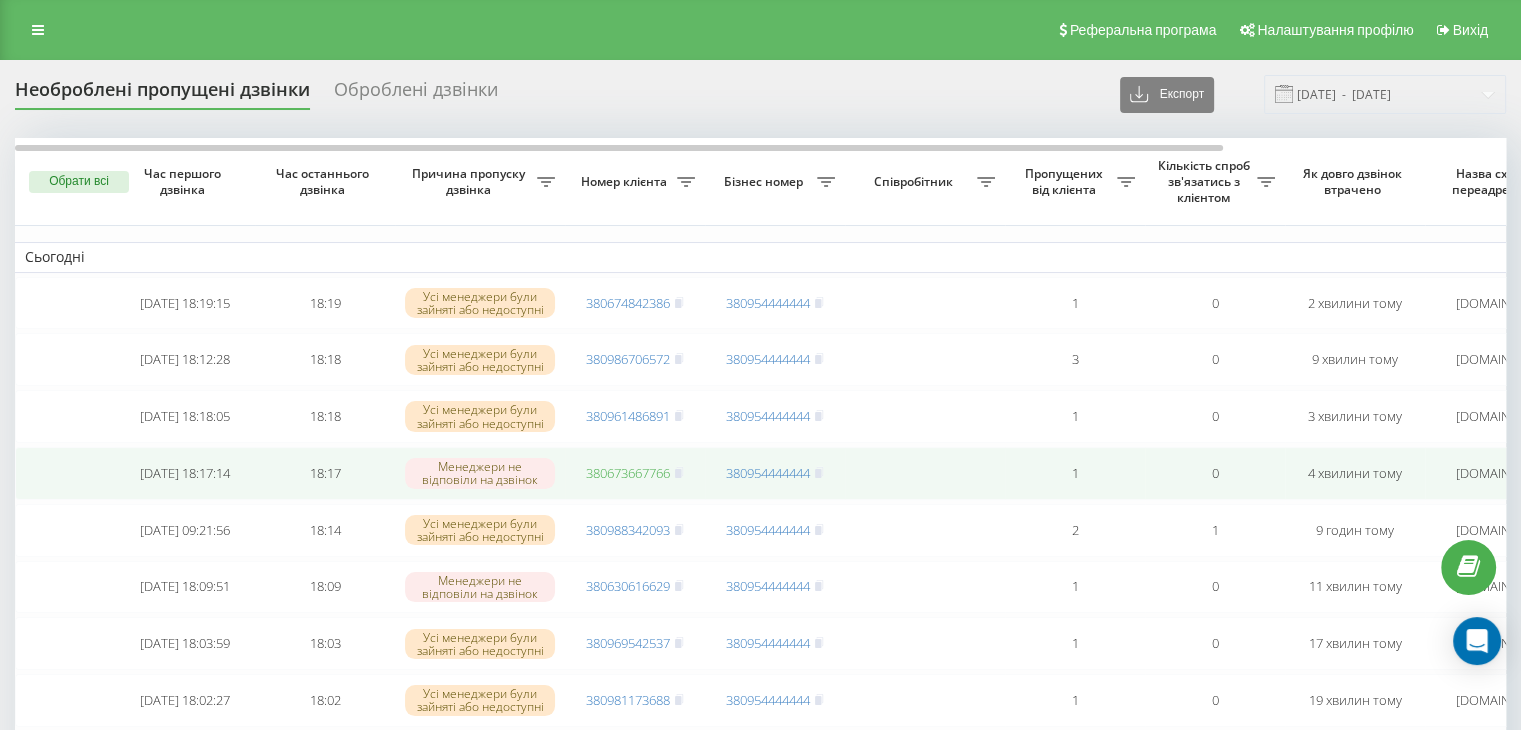 click on "380673667766" at bounding box center (628, 473) 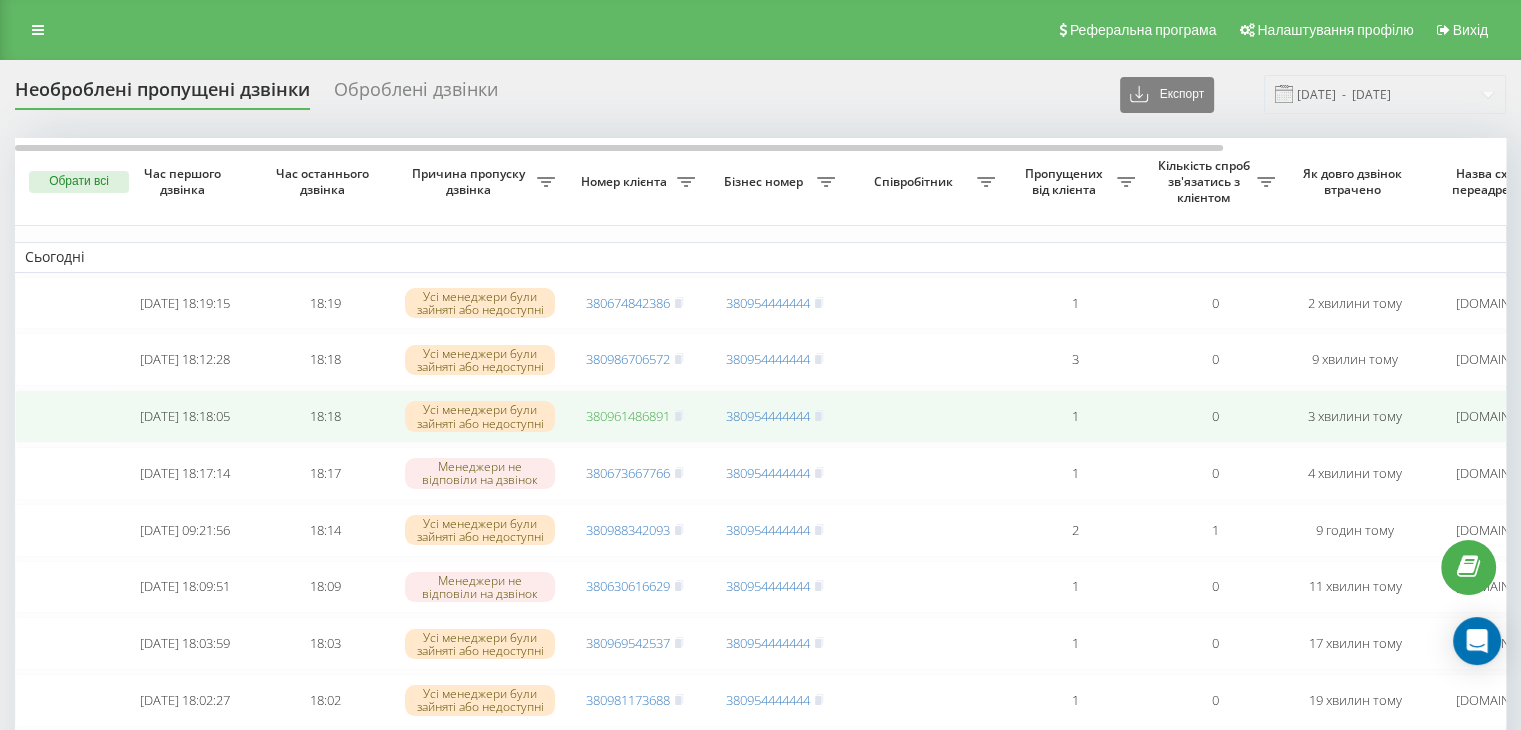 click on "380961486891" at bounding box center (628, 416) 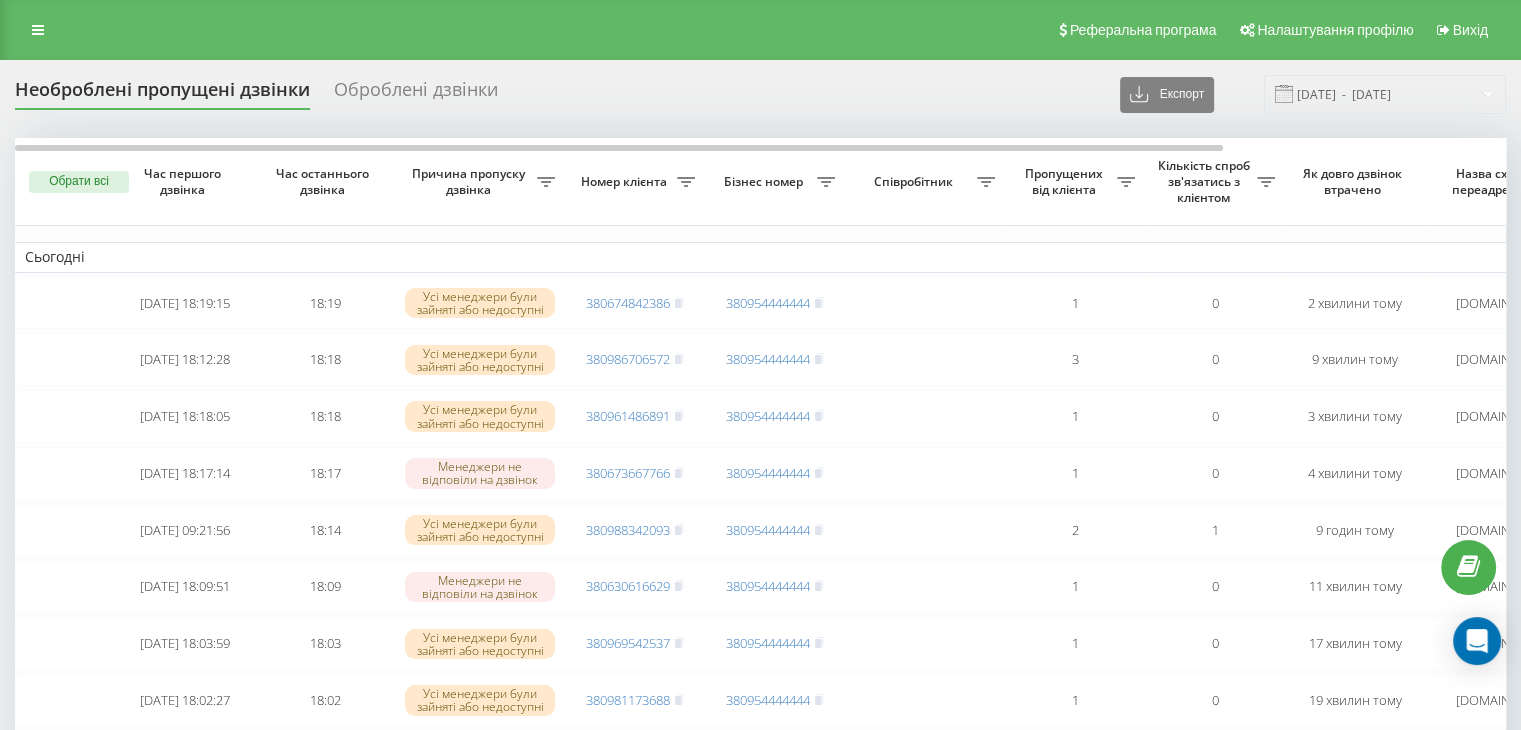 click on "Необроблені пропущені дзвінки Оброблені дзвінки Експорт .csv .xlsx [DATE]  -  [DATE]" at bounding box center [760, 94] 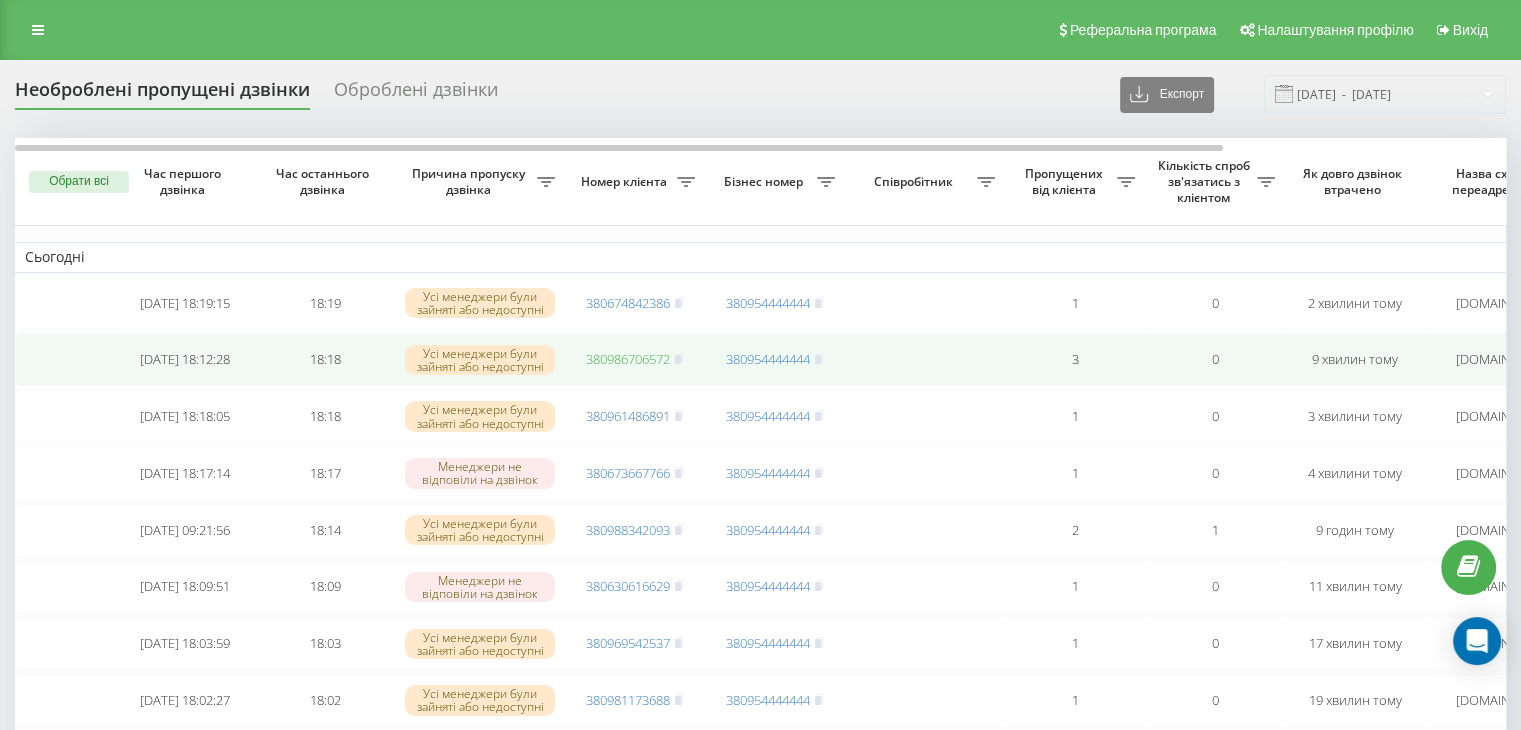 click on "380986706572" at bounding box center [628, 359] 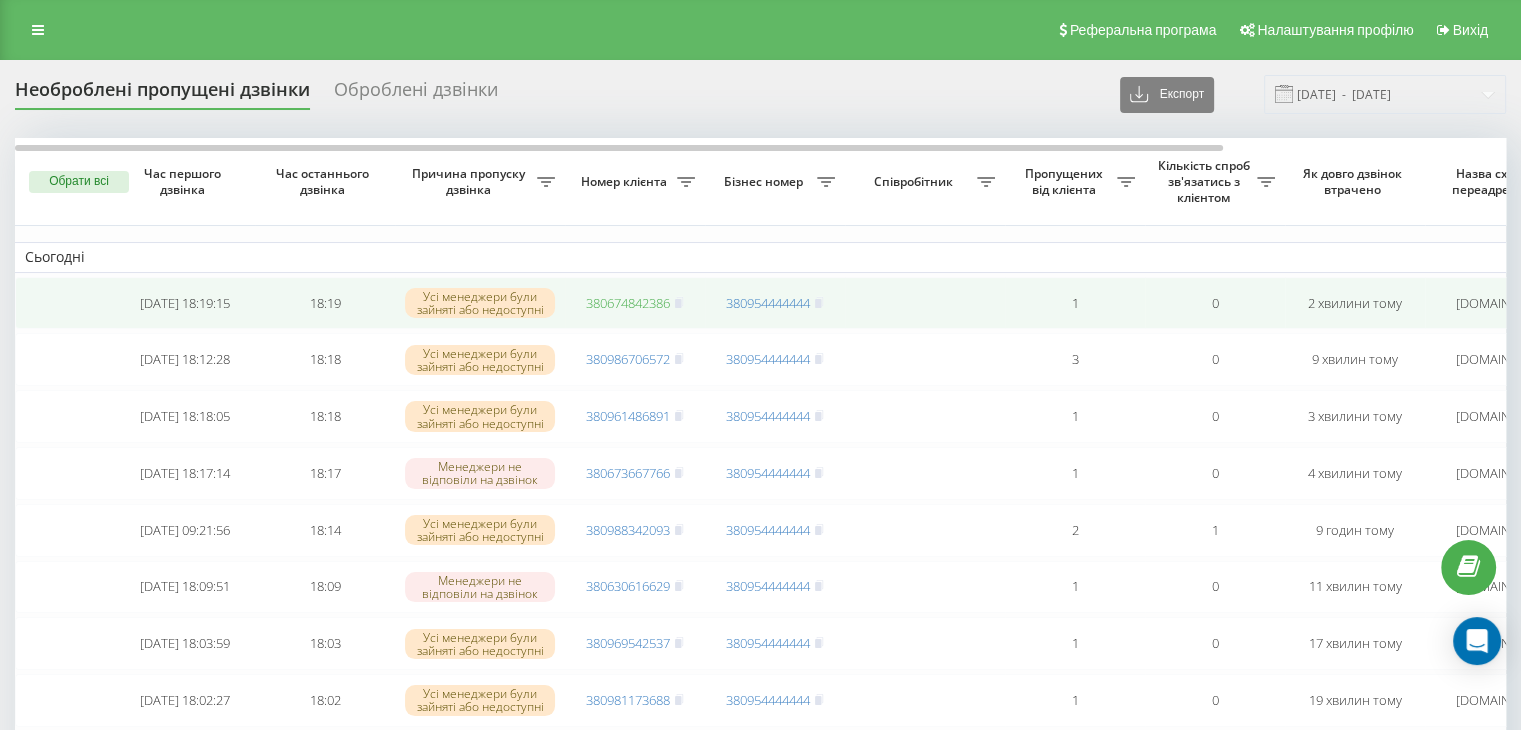 click on "380674842386" at bounding box center (628, 303) 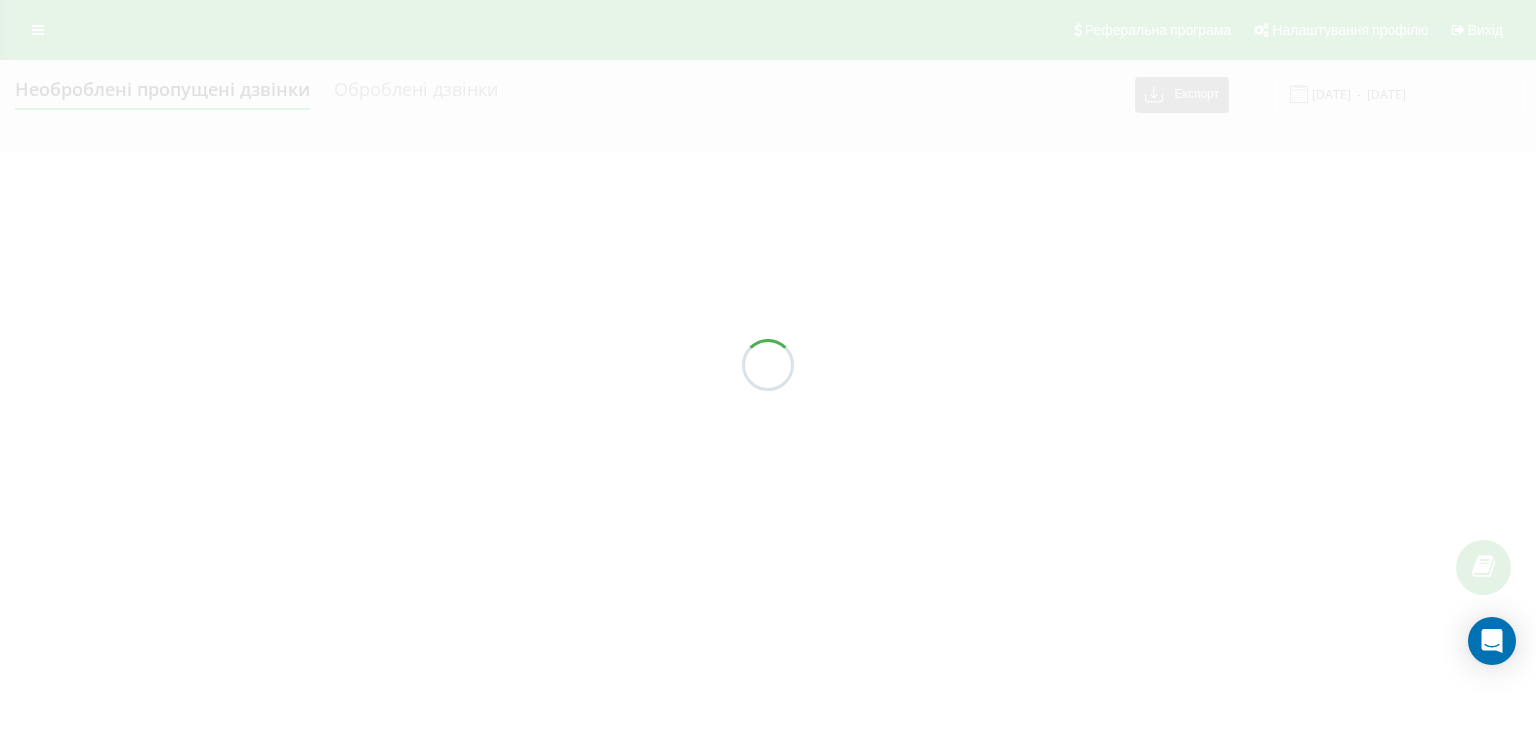 scroll, scrollTop: 0, scrollLeft: 0, axis: both 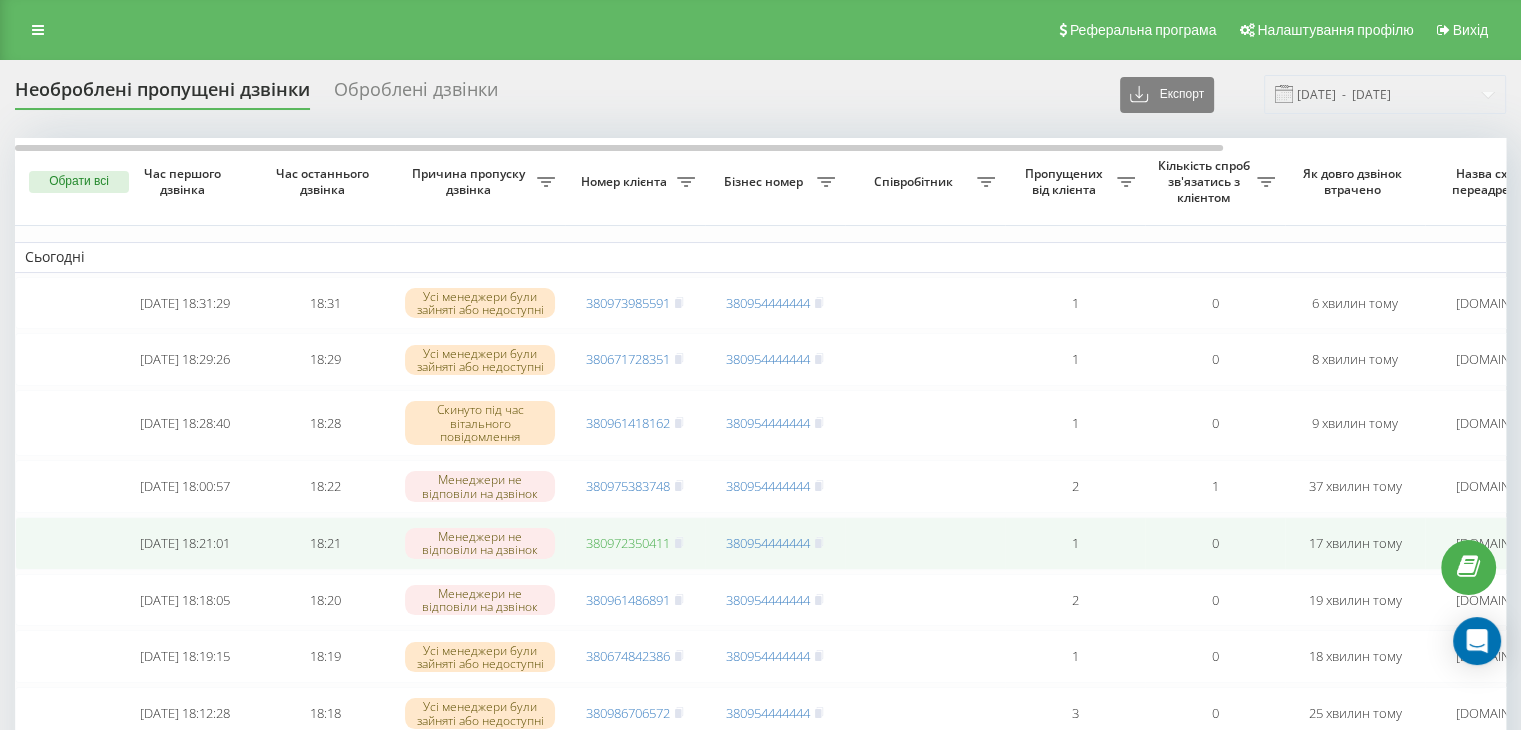 click on "380972350411" at bounding box center (628, 543) 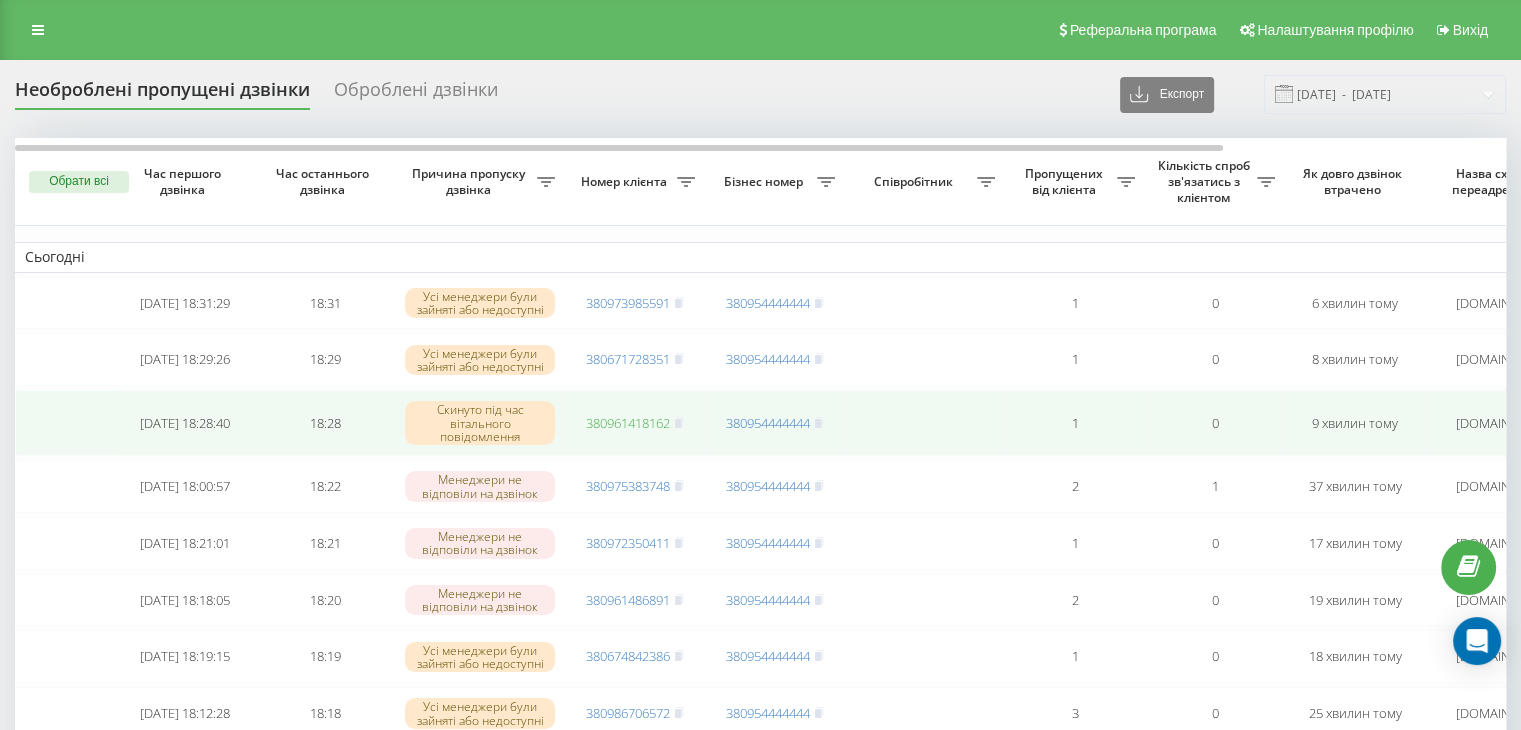 click on "380961418162" at bounding box center [628, 423] 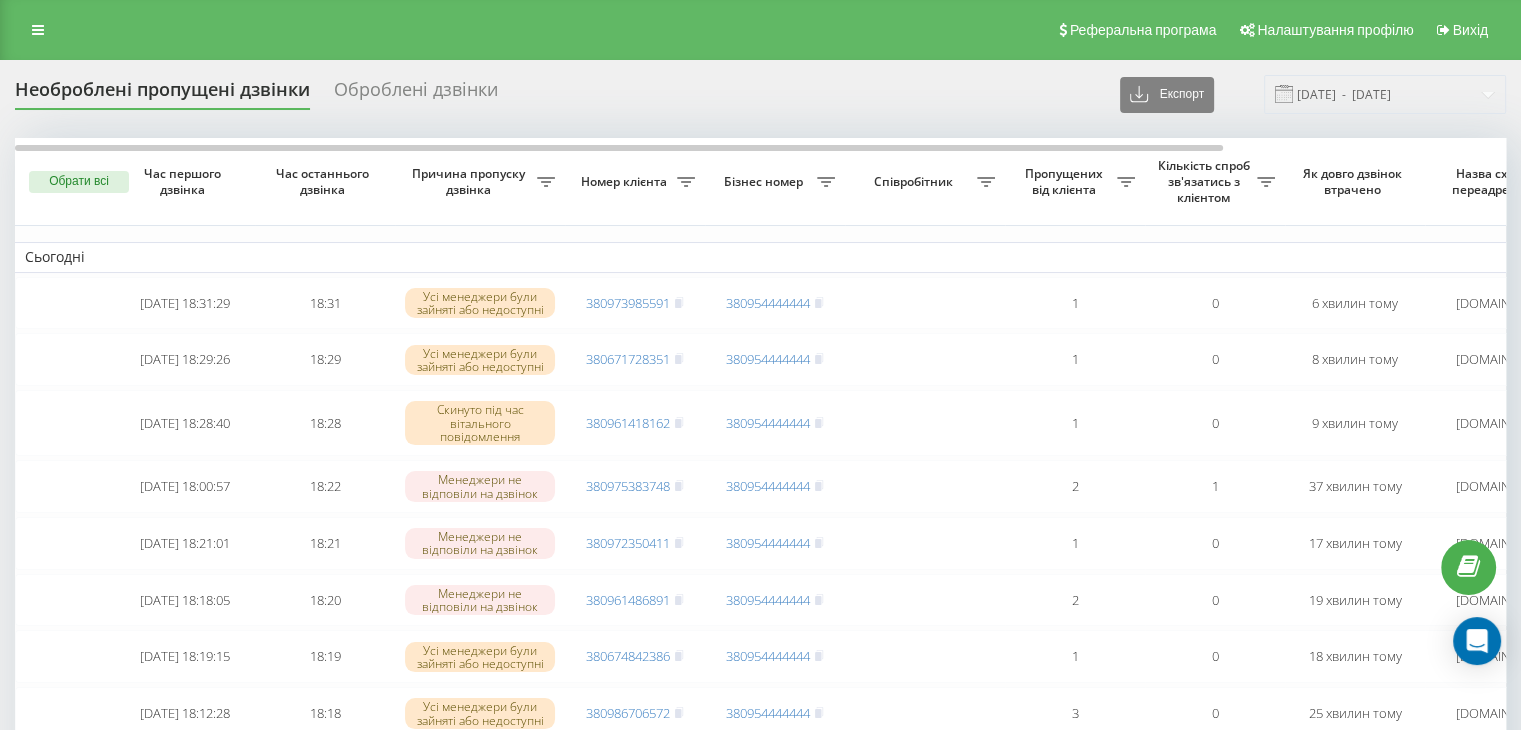 click on "Необроблені пропущені дзвінки Оброблені дзвінки Експорт .csv .xlsx 20.07.2025  -  20.07.2025 Обрати всі Час першого дзвінка Час останнього дзвінка Причина пропуску дзвінка Номер клієнта Бізнес номер Співробітник Пропущених від клієнта Кількість спроб зв'язатись з клієнтом Як довго дзвінок втрачено Назва схеми переадресації Коментар до дзвінка Сьогодні 2025-07-20 18:31:29 18:31 Усі менеджери були зайняті або недоступні 380973985591 380954444444 1 0 6 хвилин тому ukrpas.com.ua Обробити Не вдалося зв'язатися Зв'язався з клієнтом за допомогою іншого каналу Клієнт передзвонив сам з іншого номера 18:29" at bounding box center (760, 3282) 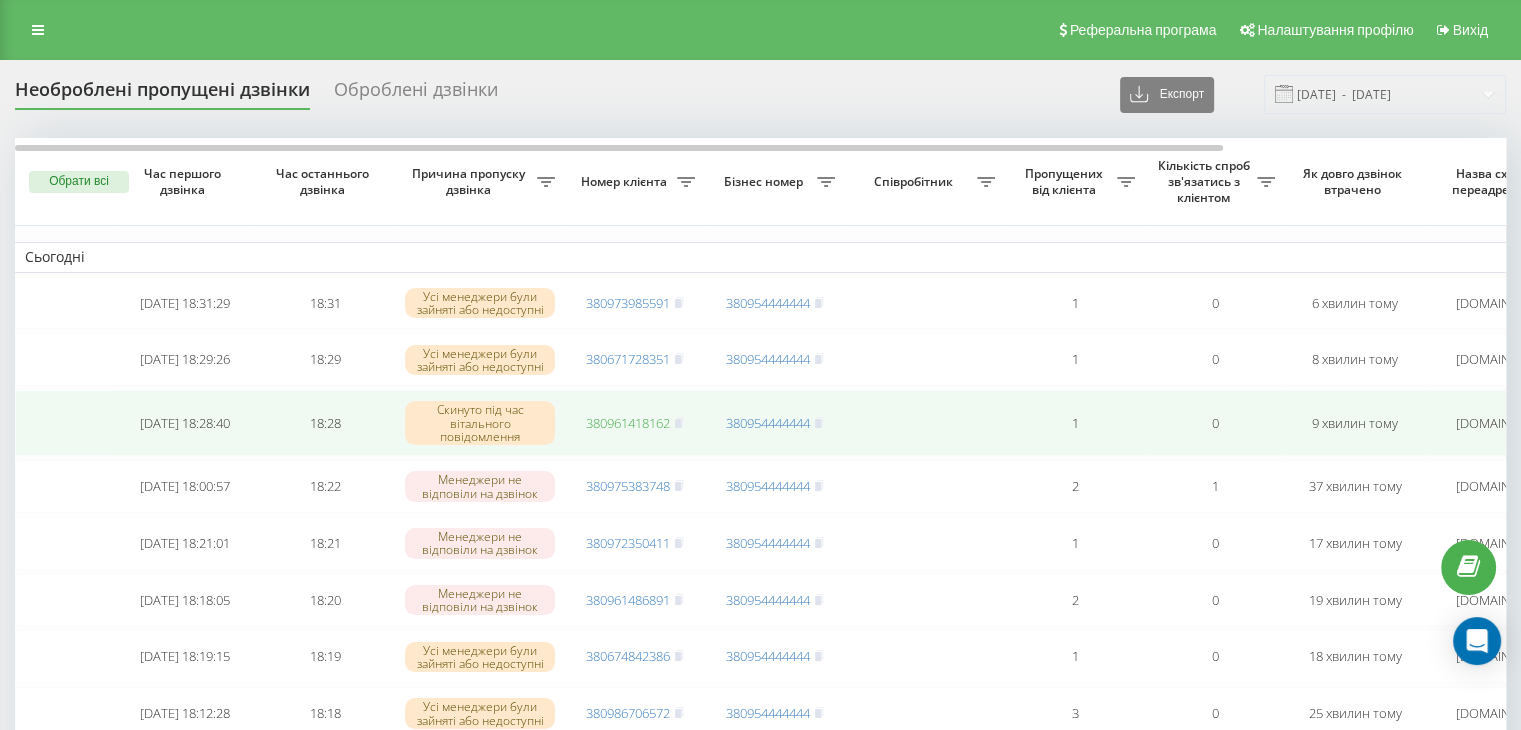 click on "380961418162" at bounding box center (628, 423) 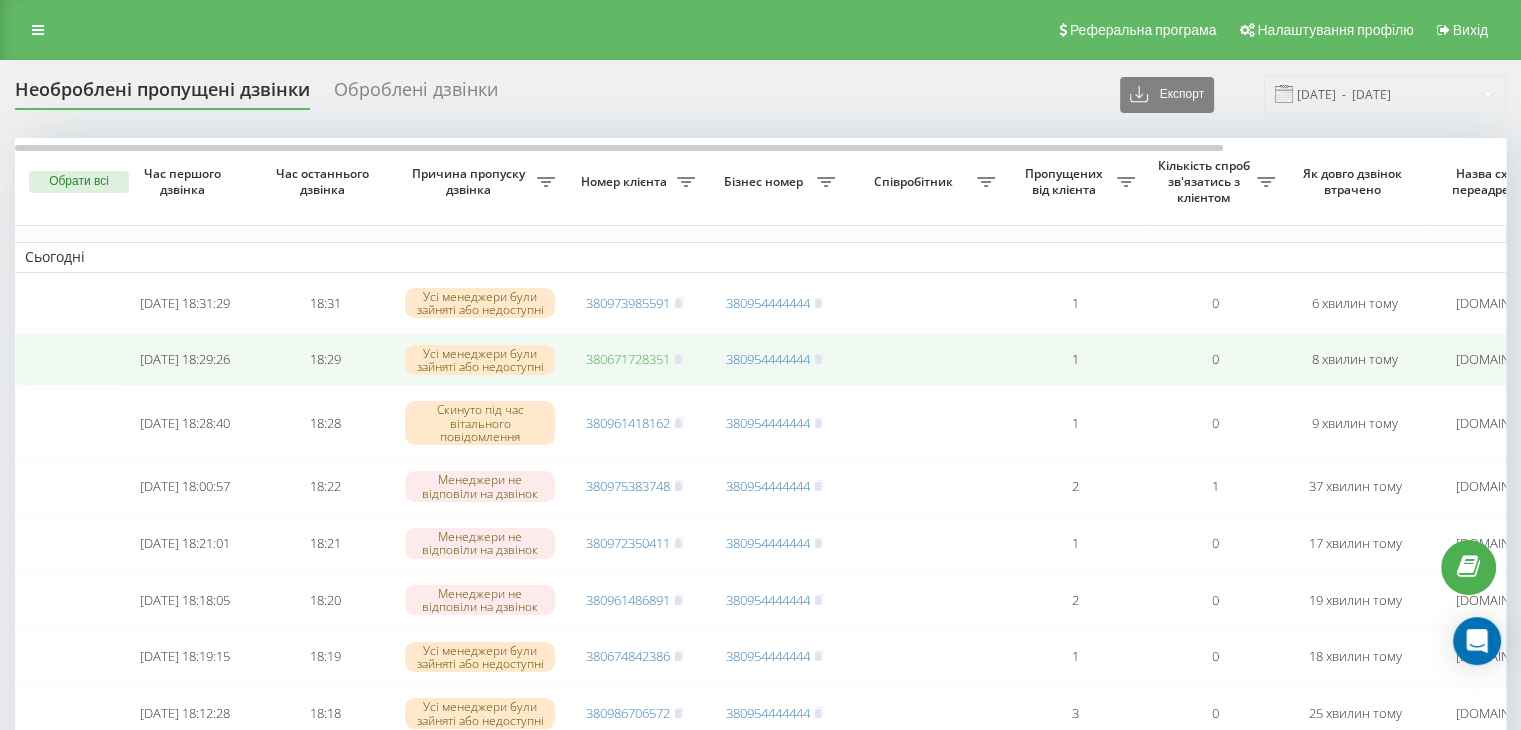 click on "380671728351" at bounding box center (628, 359) 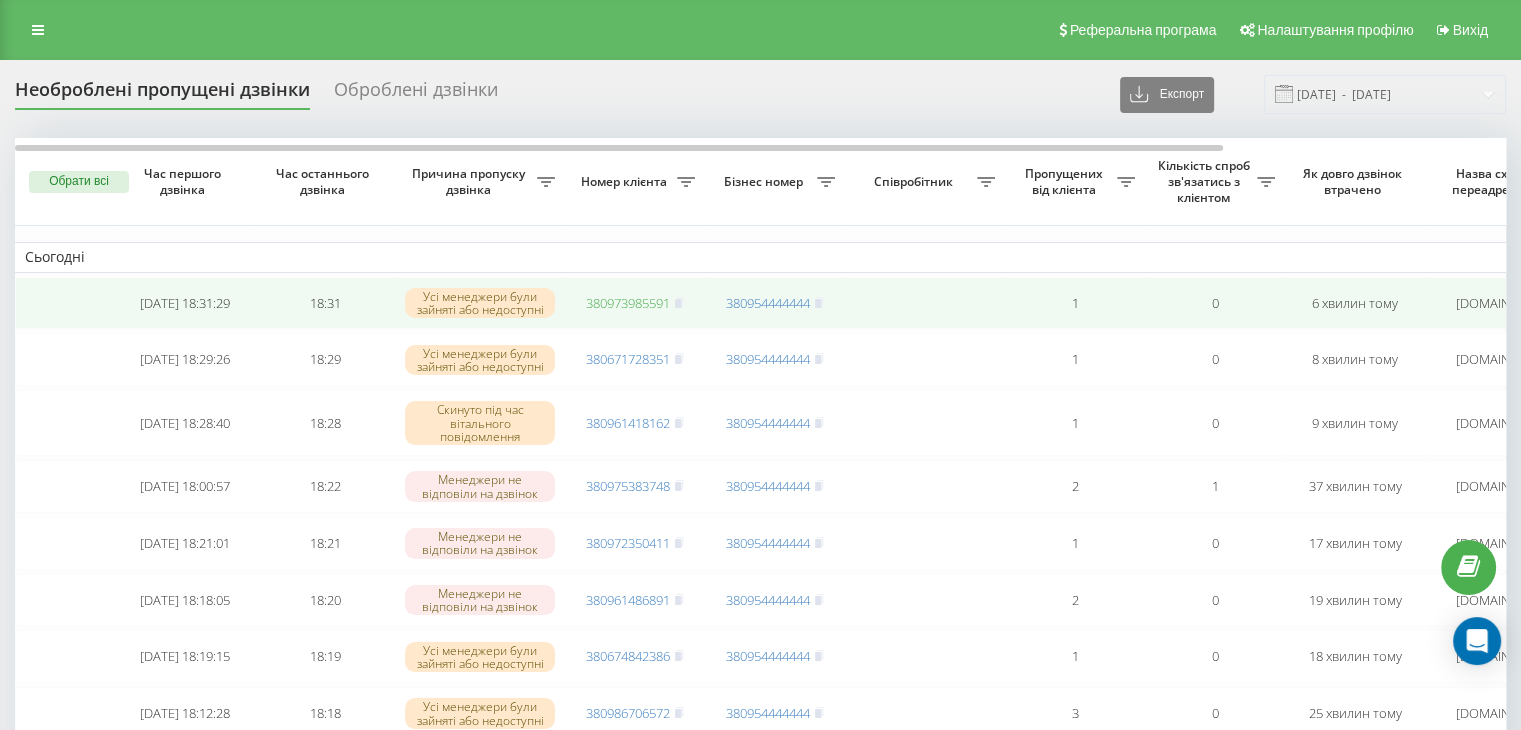 click on "380973985591" at bounding box center (628, 303) 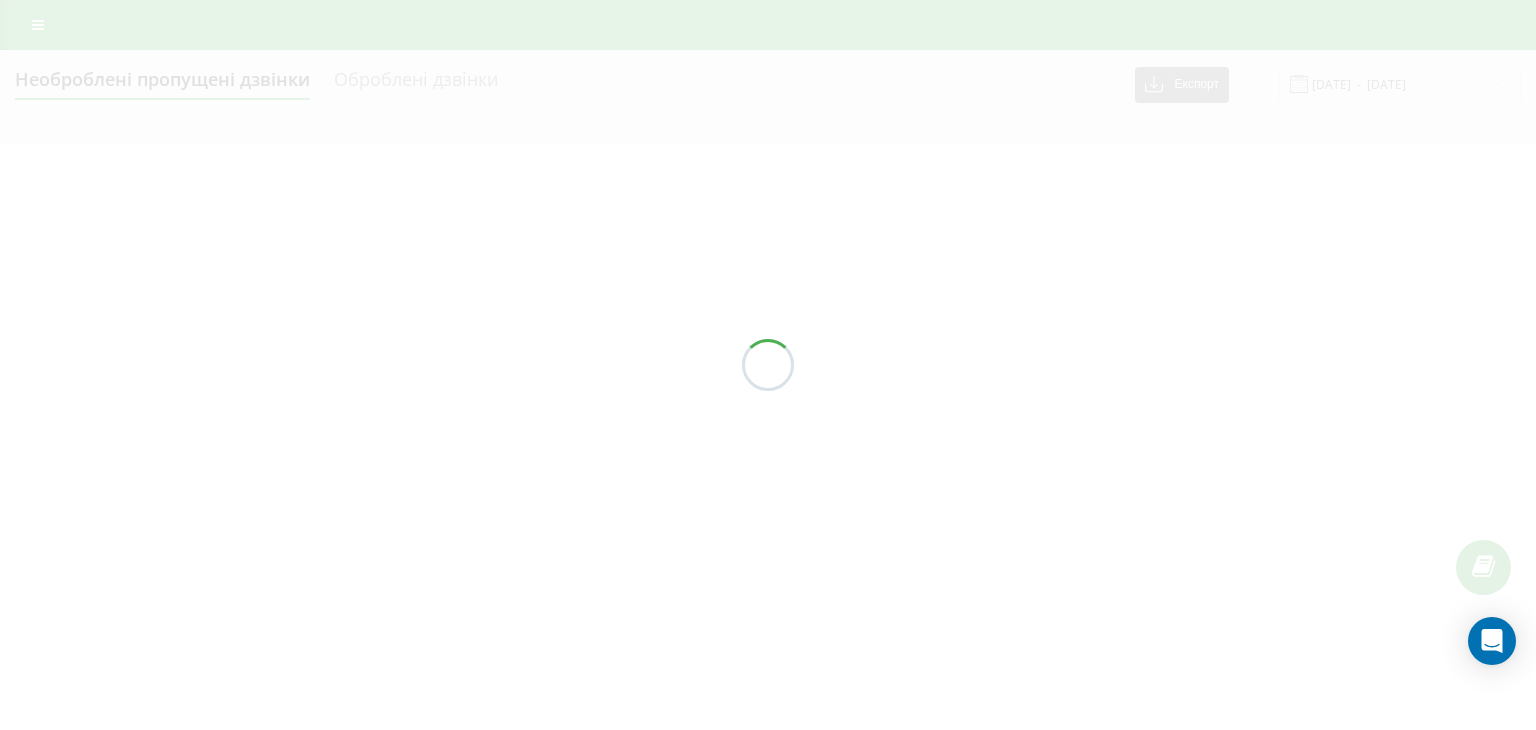 scroll, scrollTop: 0, scrollLeft: 0, axis: both 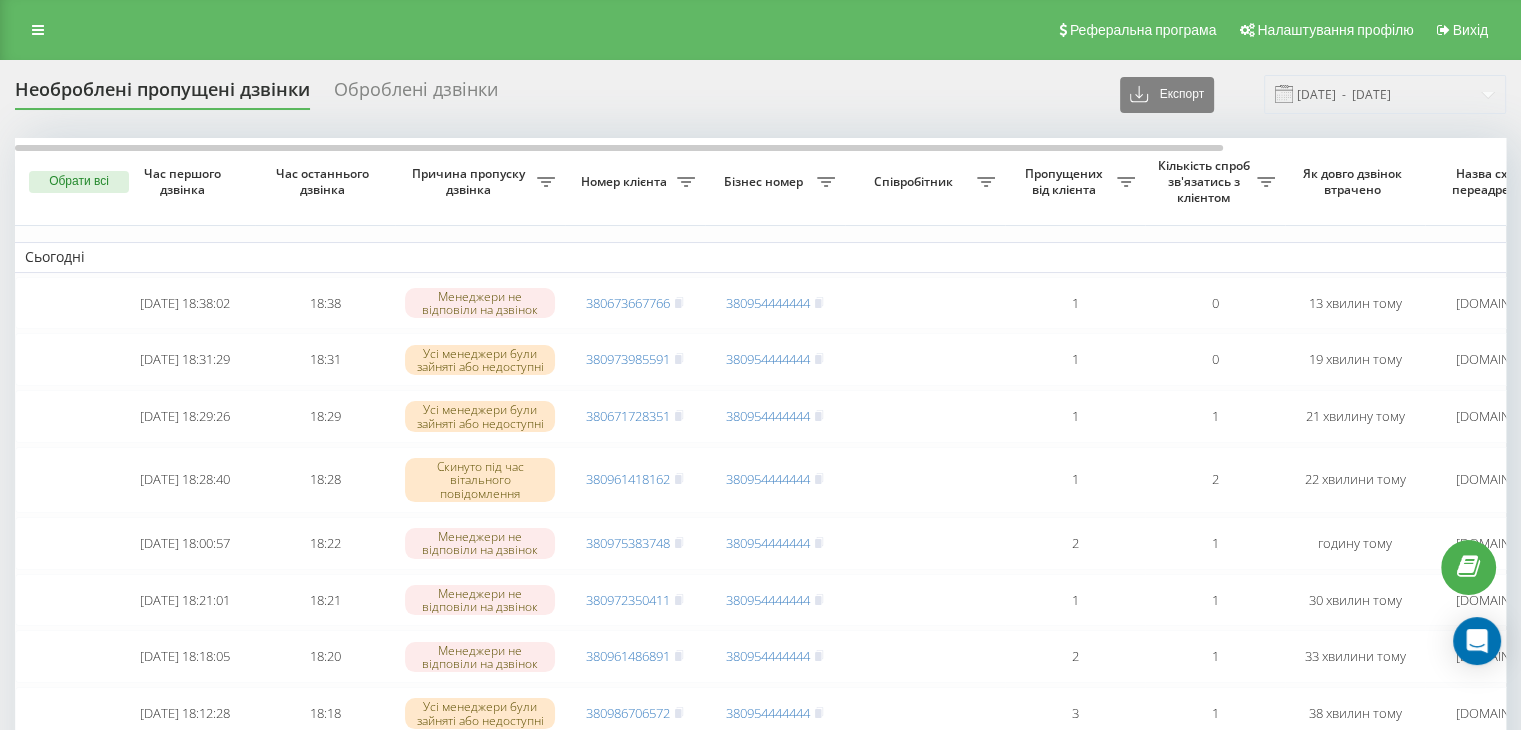 click on "Необроблені пропущені дзвінки Оброблені дзвінки Експорт .csv .xlsx 20.07.2025  -  20.07.2025" at bounding box center [760, 94] 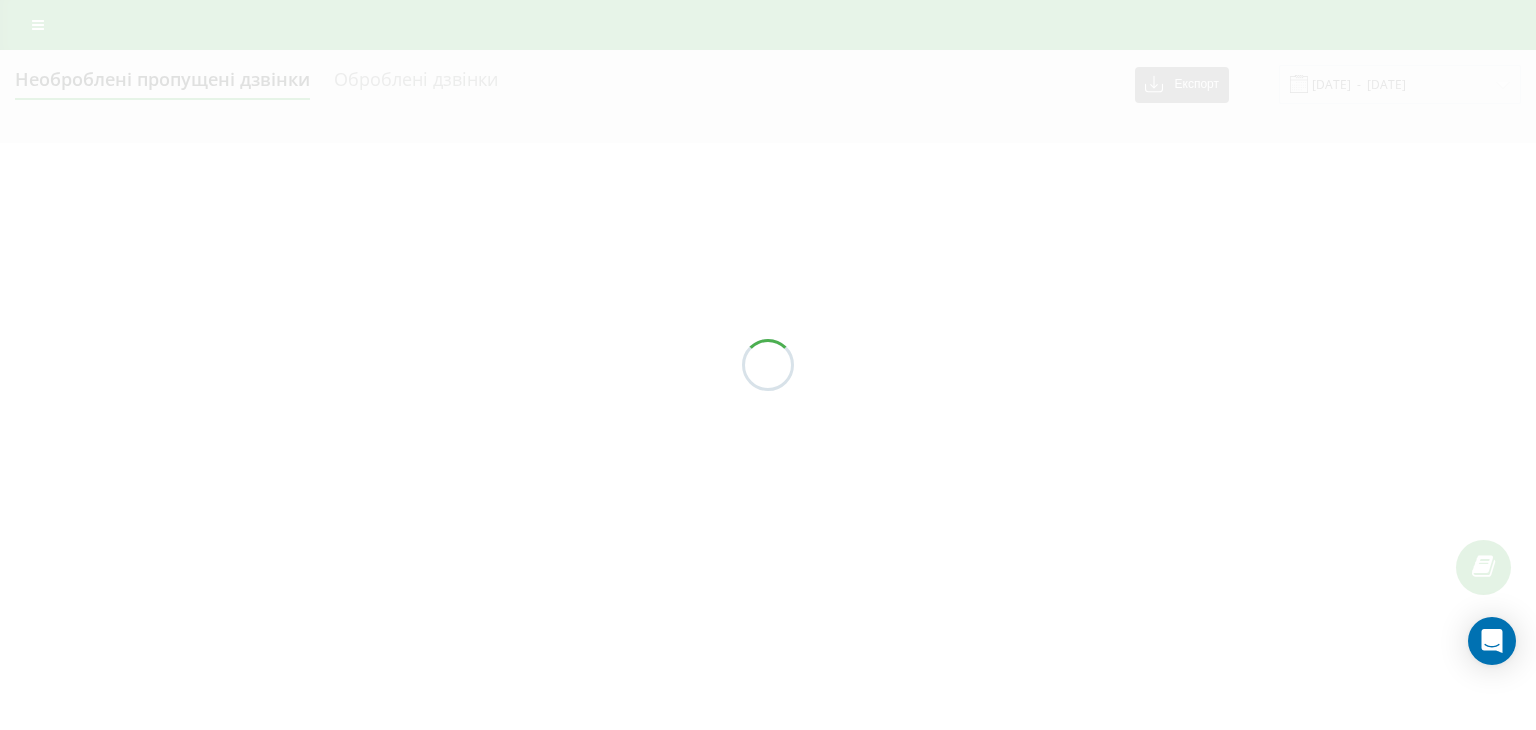 scroll, scrollTop: 0, scrollLeft: 0, axis: both 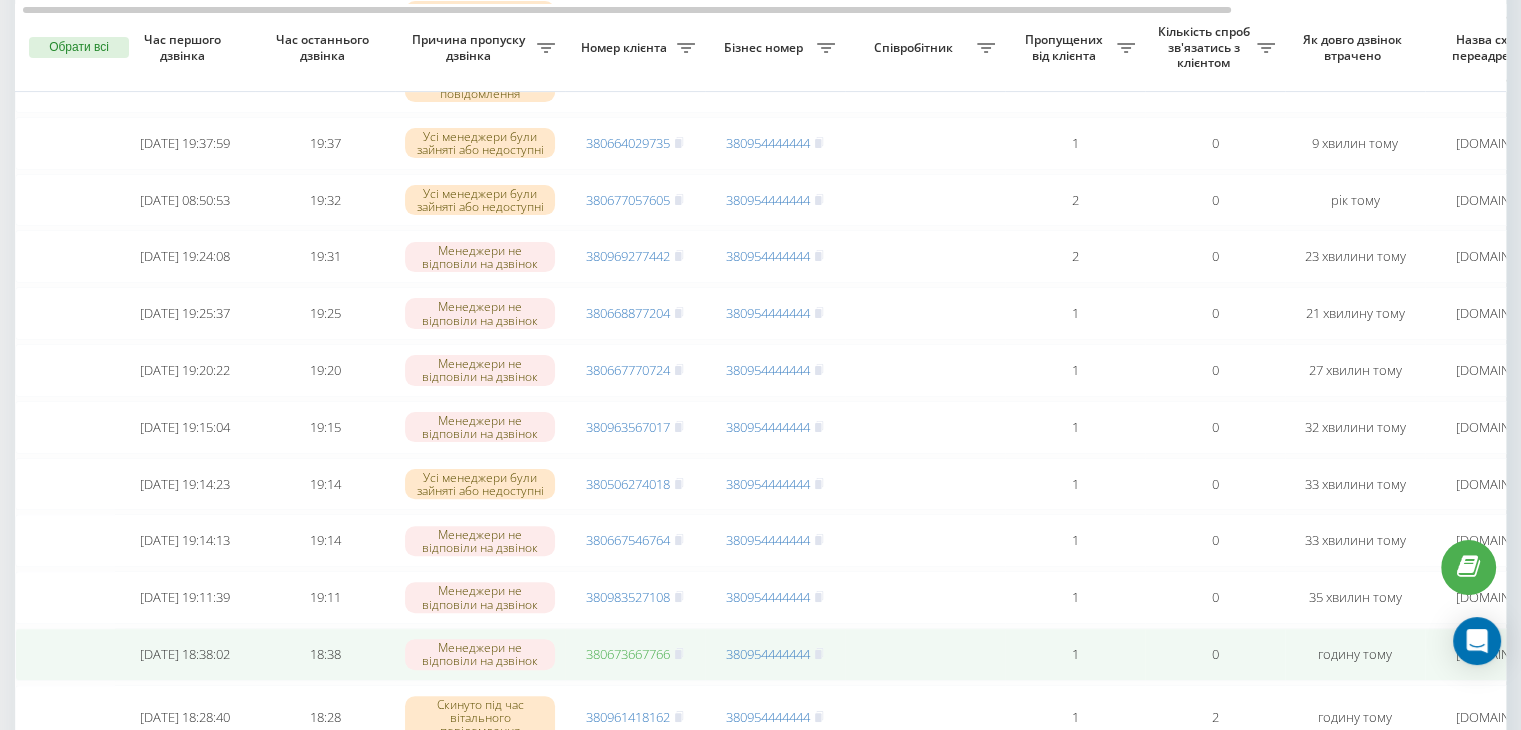 click on "380673667766" at bounding box center [628, 654] 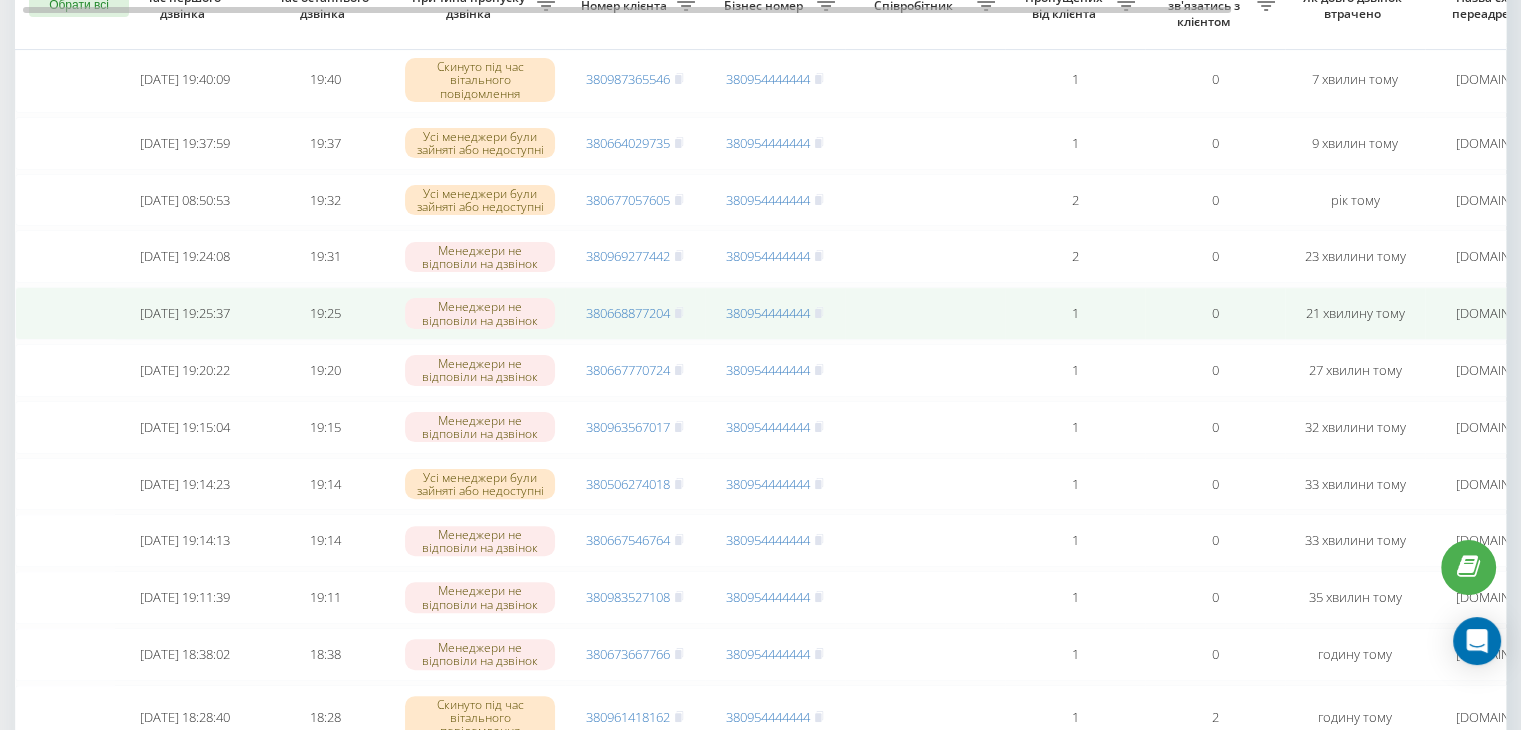 scroll, scrollTop: 404, scrollLeft: 0, axis: vertical 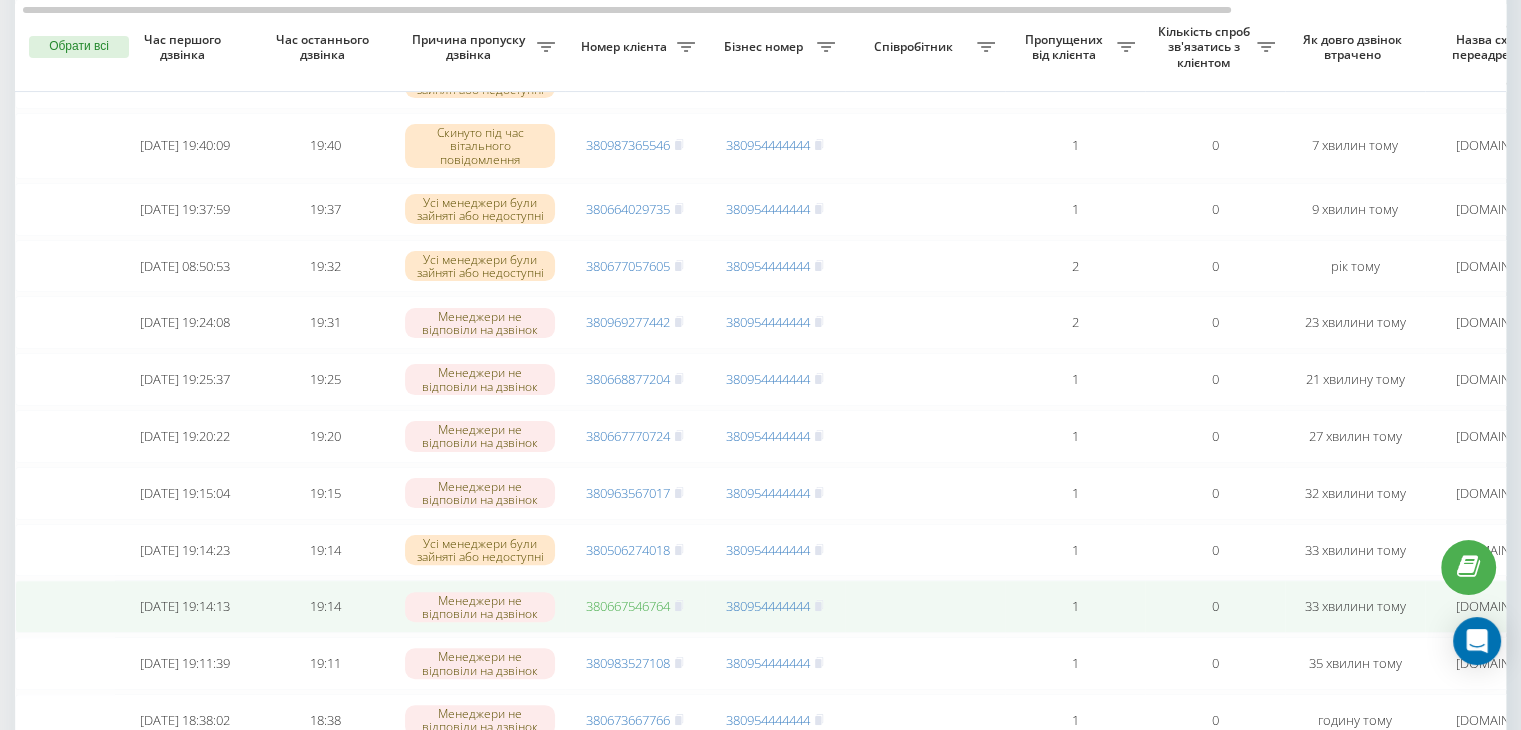 click on "380667546764" at bounding box center (628, 606) 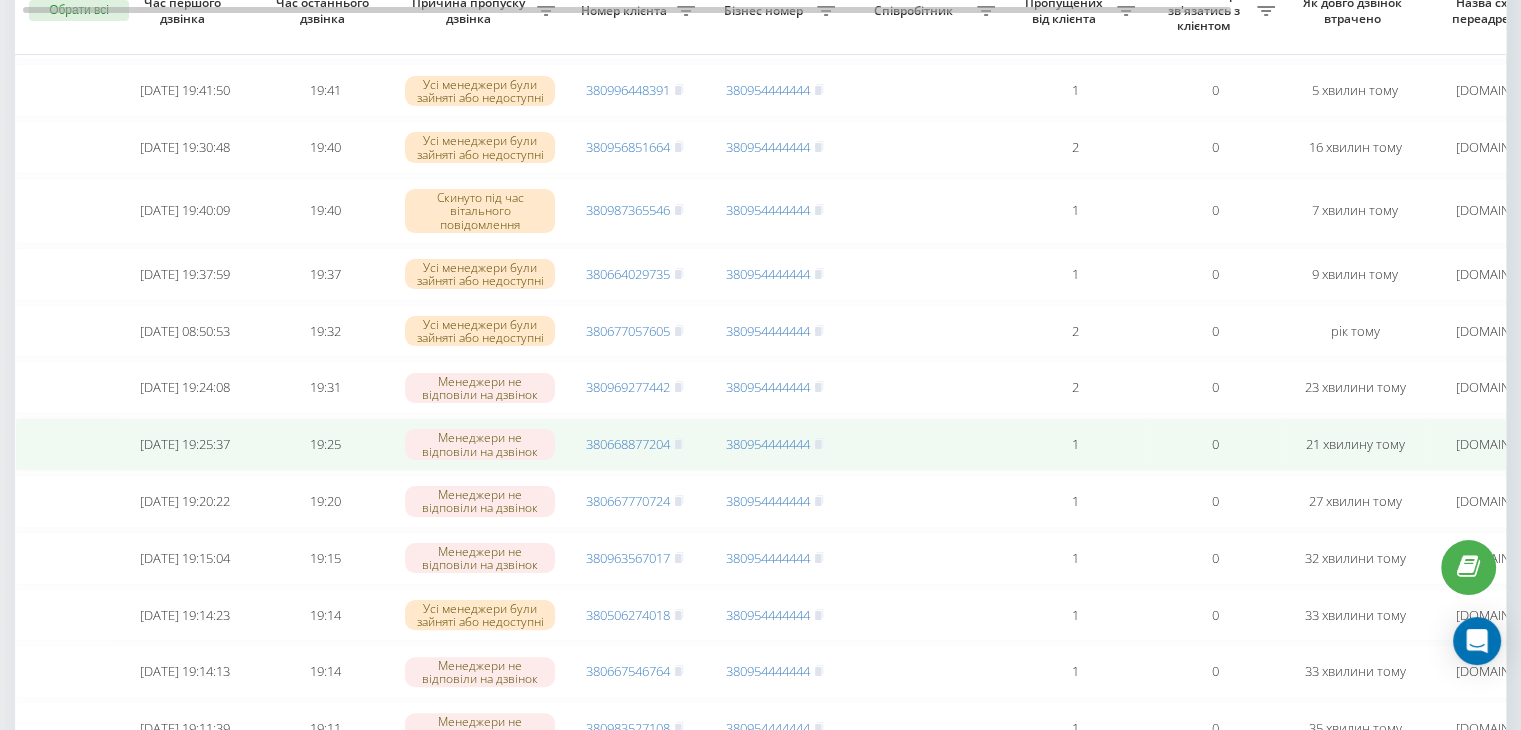 scroll, scrollTop: 295, scrollLeft: 0, axis: vertical 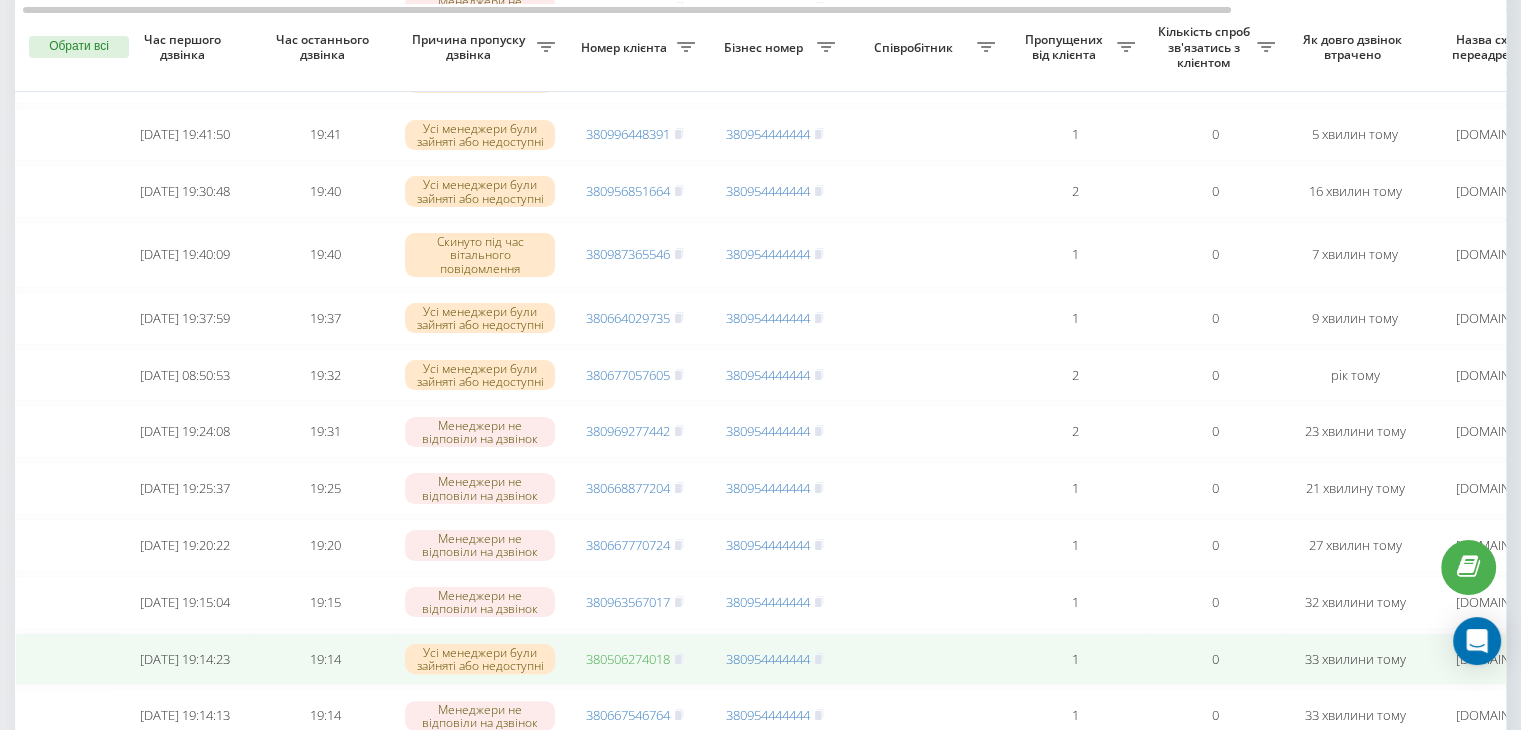 click on "380506274018" at bounding box center [628, 659] 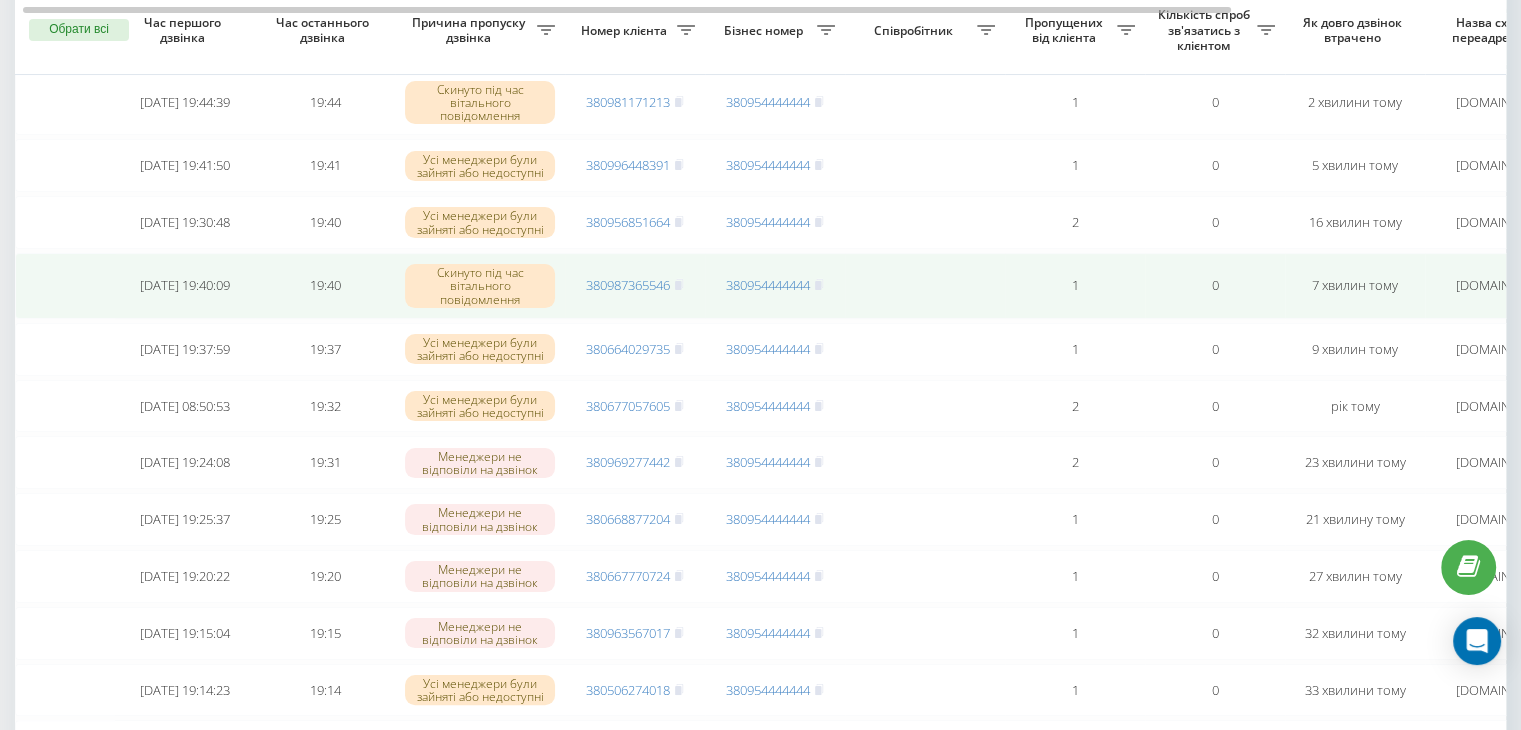 scroll, scrollTop: 235, scrollLeft: 0, axis: vertical 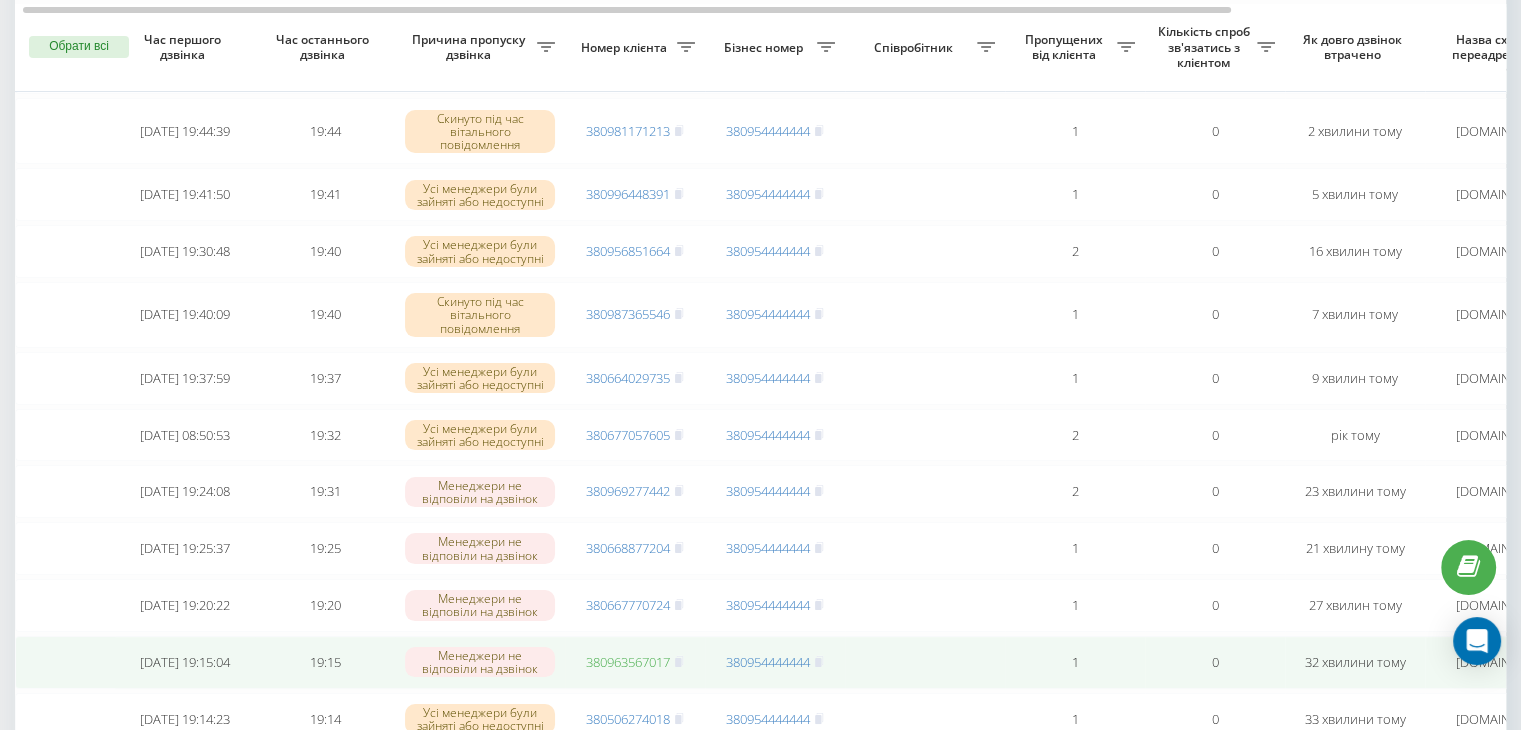 click on "380963567017" at bounding box center (628, 662) 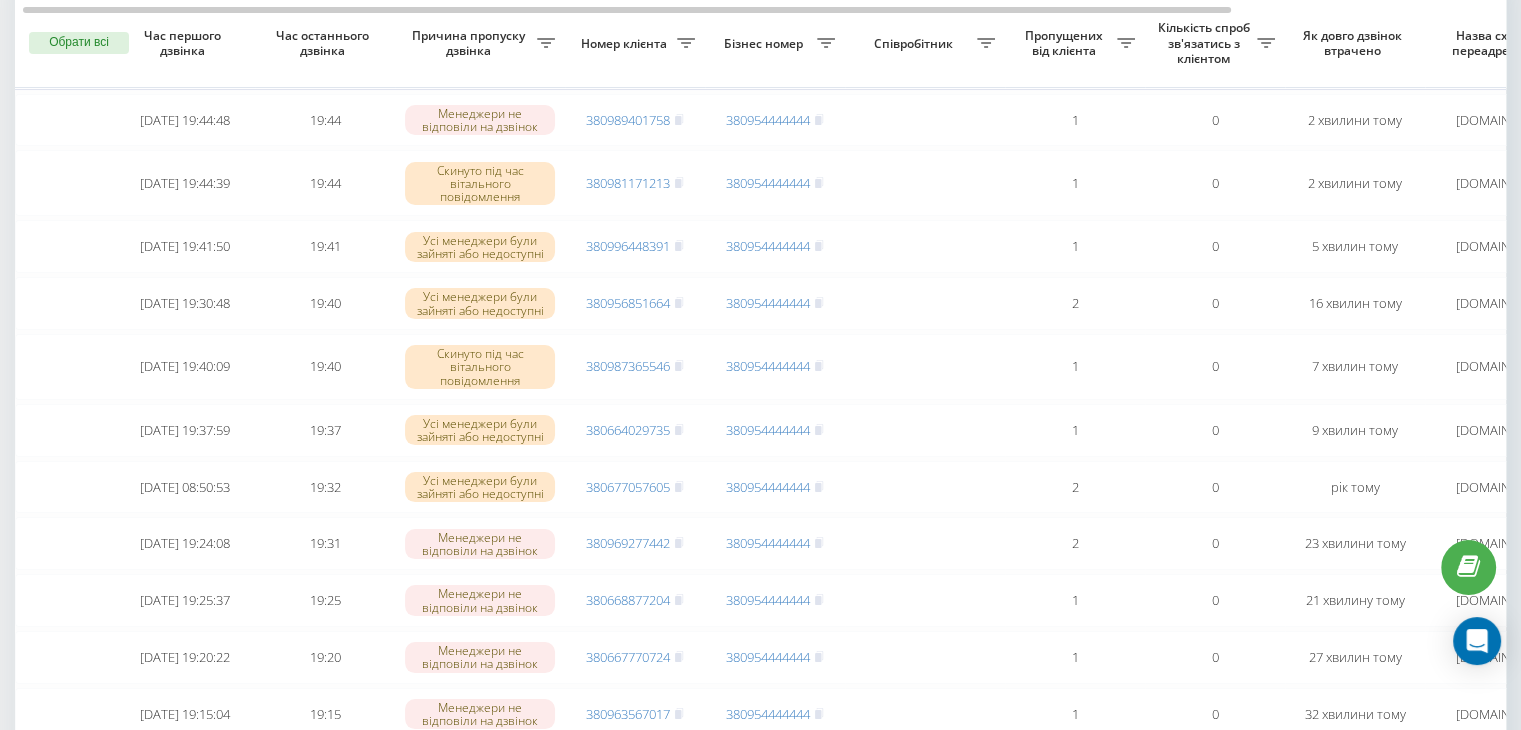 scroll, scrollTop: 164, scrollLeft: 0, axis: vertical 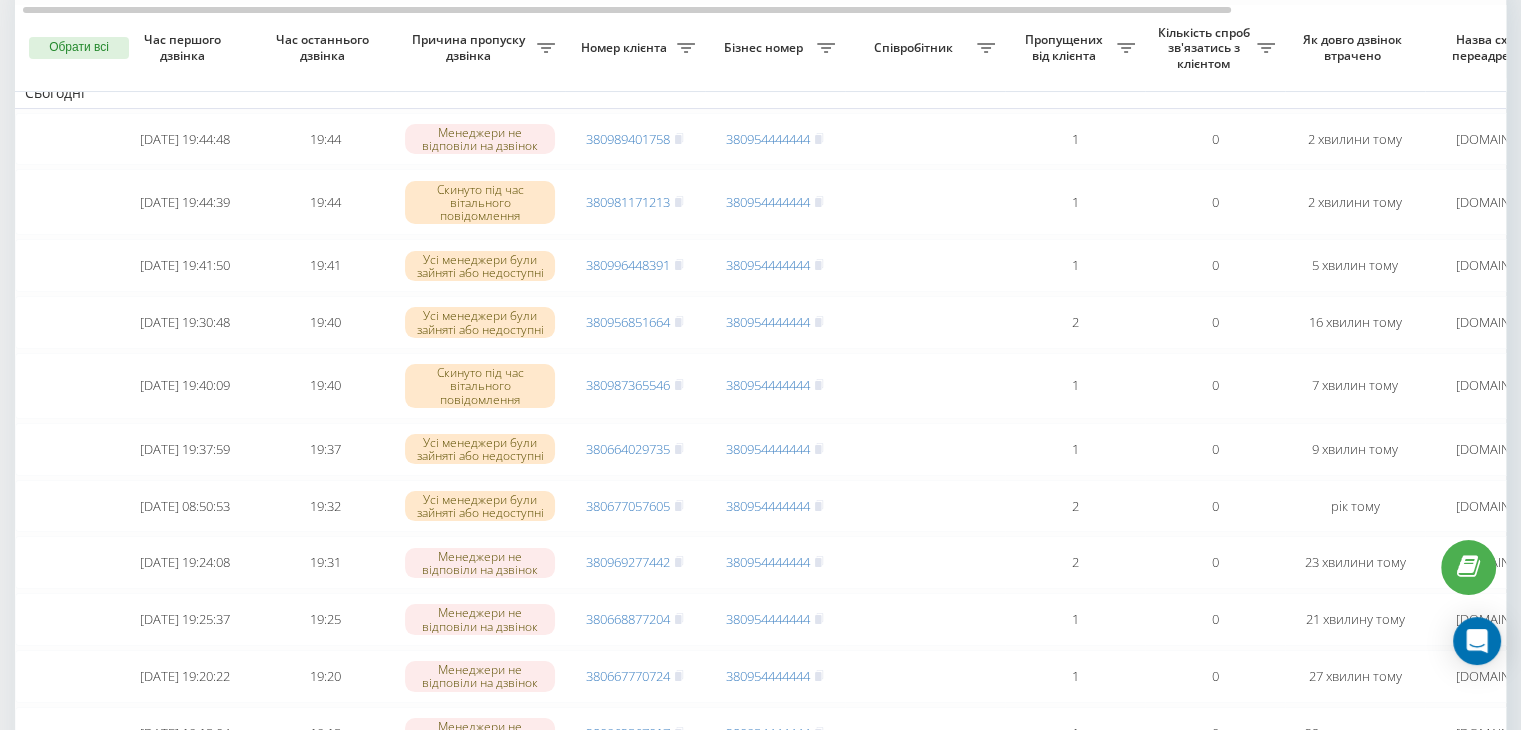 click on "Бізнес номер" at bounding box center [775, 49] 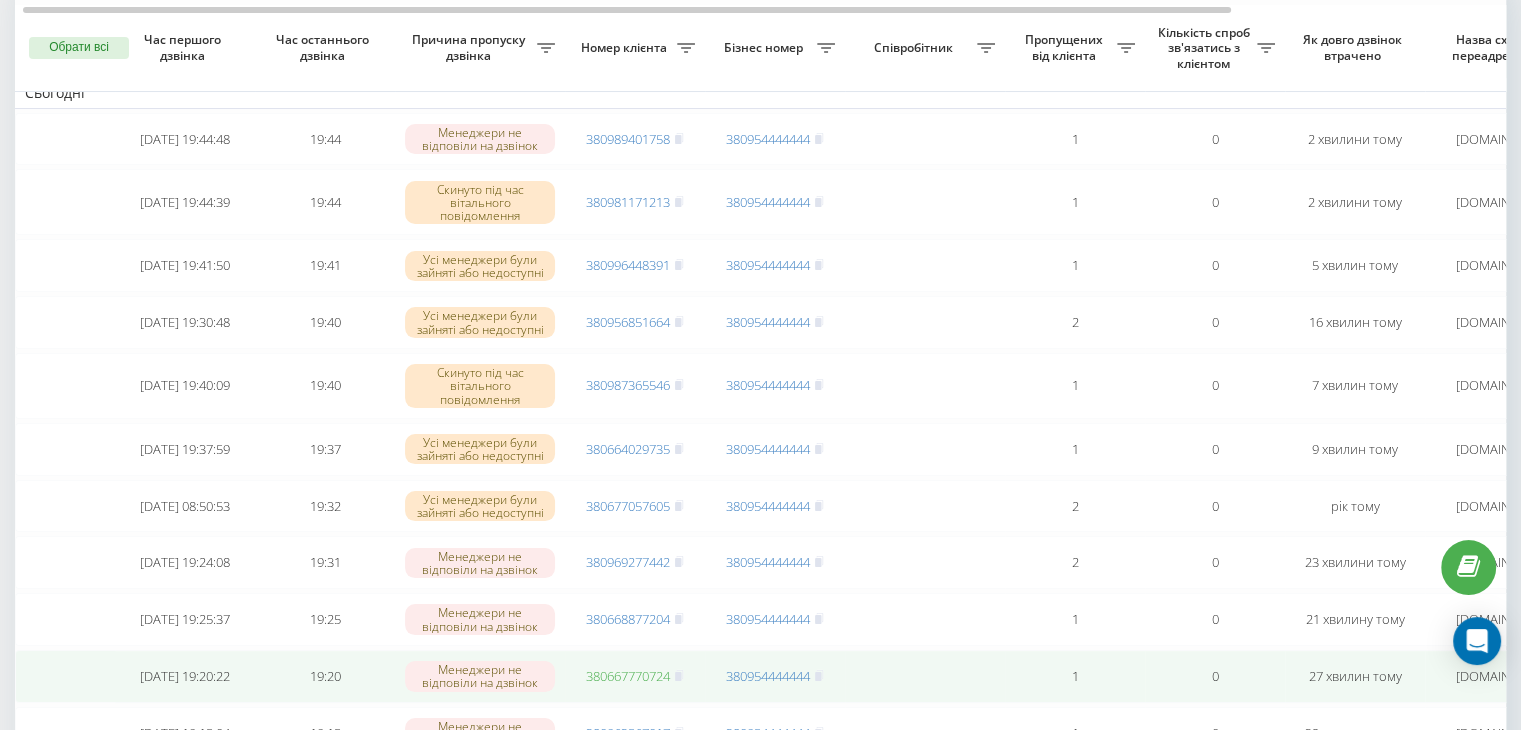 click on "380667770724" at bounding box center (628, 676) 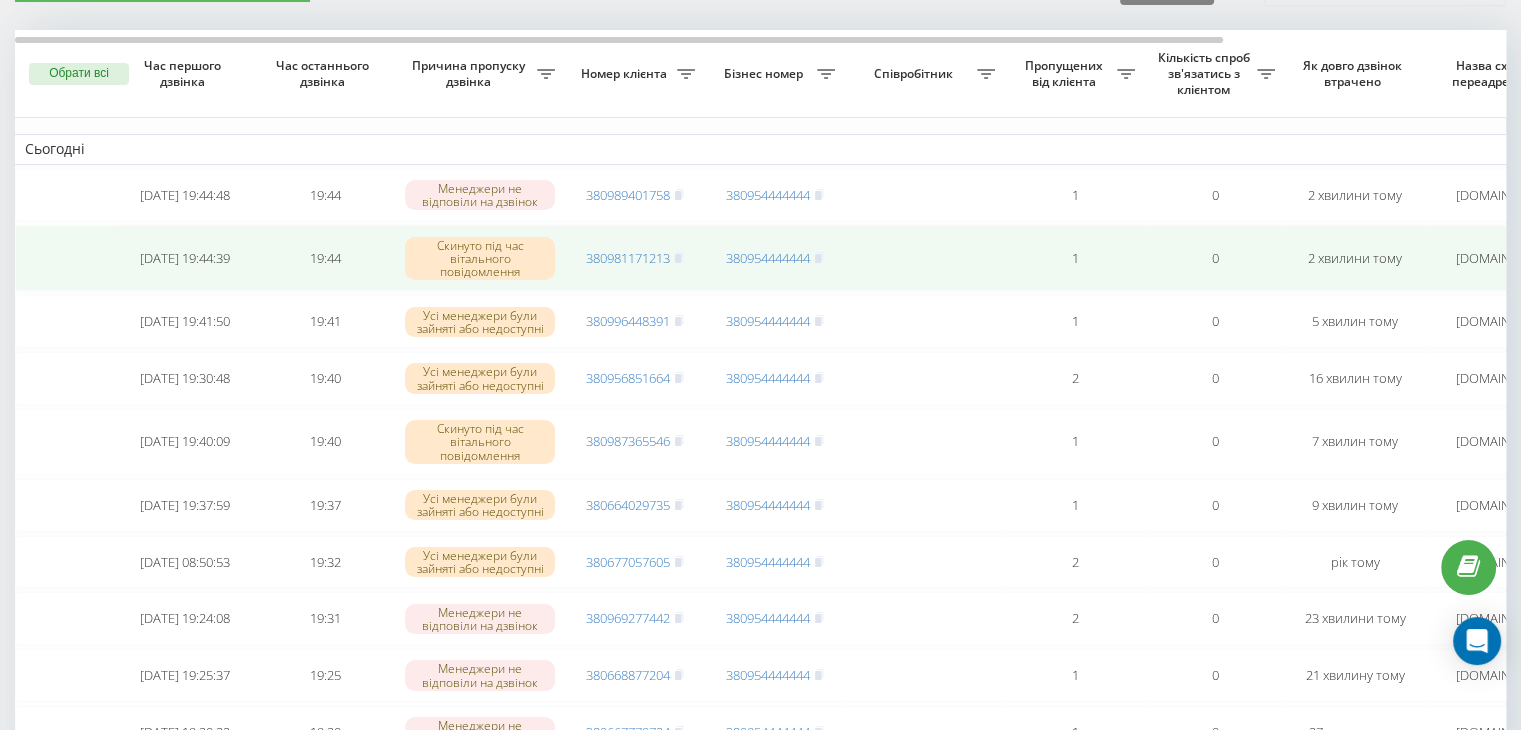 scroll, scrollTop: 108, scrollLeft: 0, axis: vertical 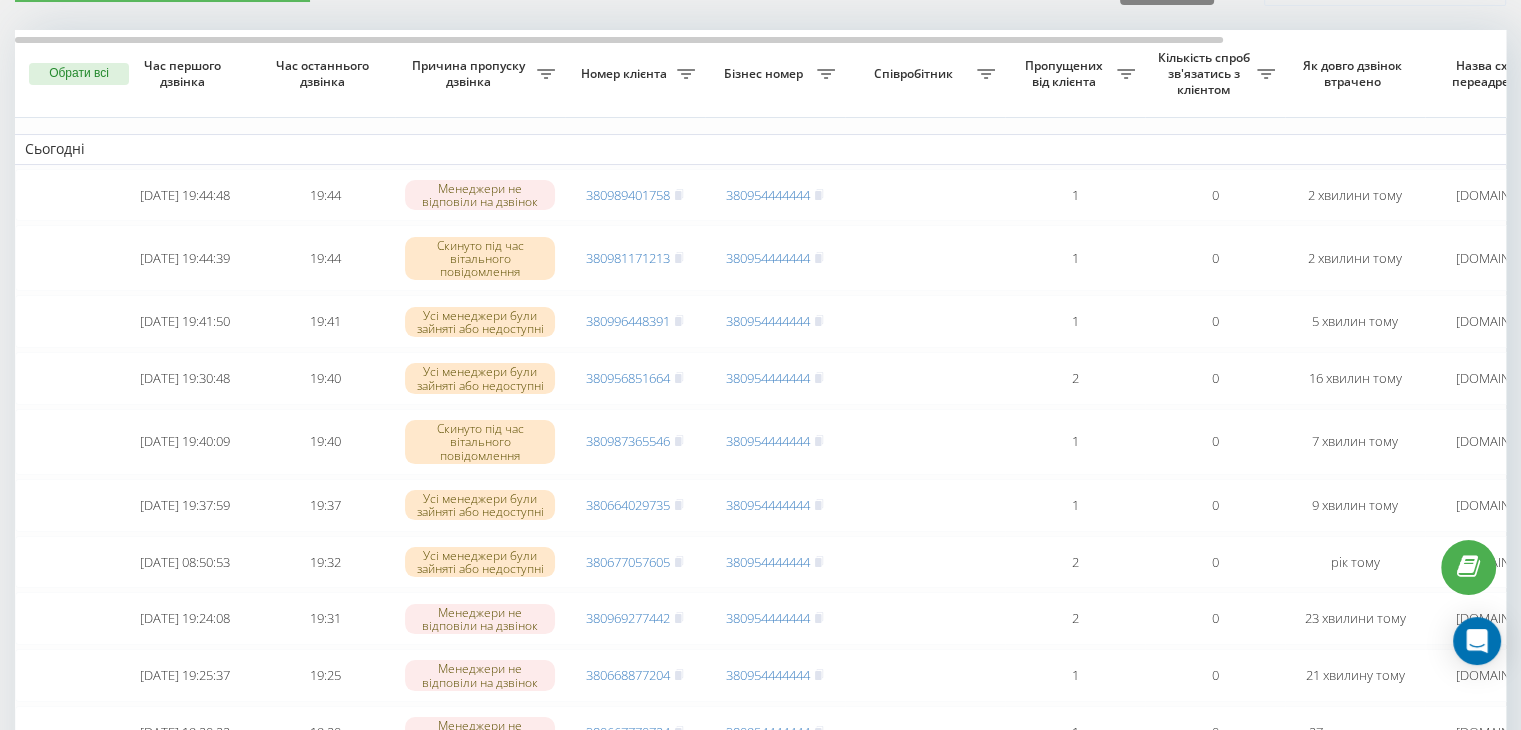 click on "Номер клієнта" at bounding box center (635, 74) 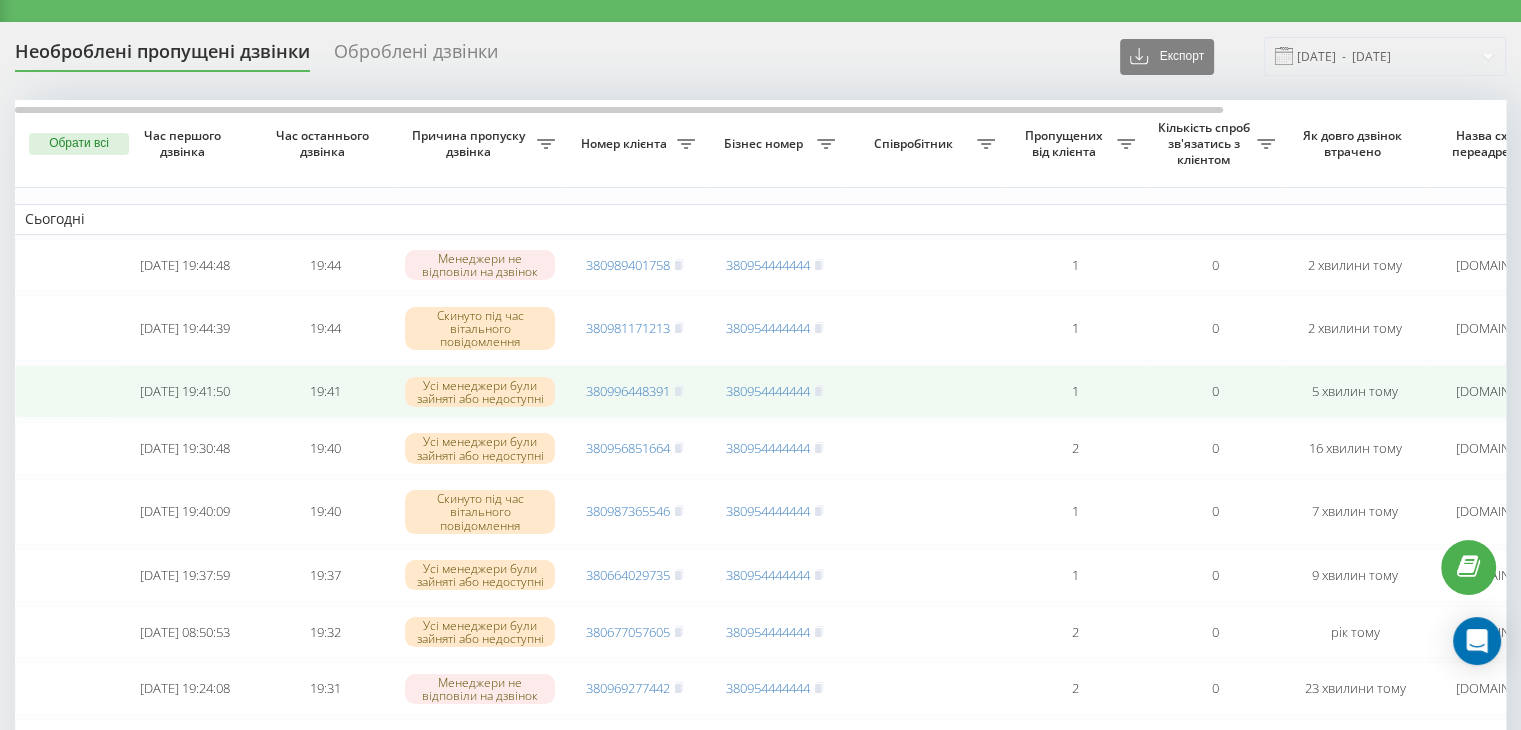 scroll, scrollTop: 36, scrollLeft: 0, axis: vertical 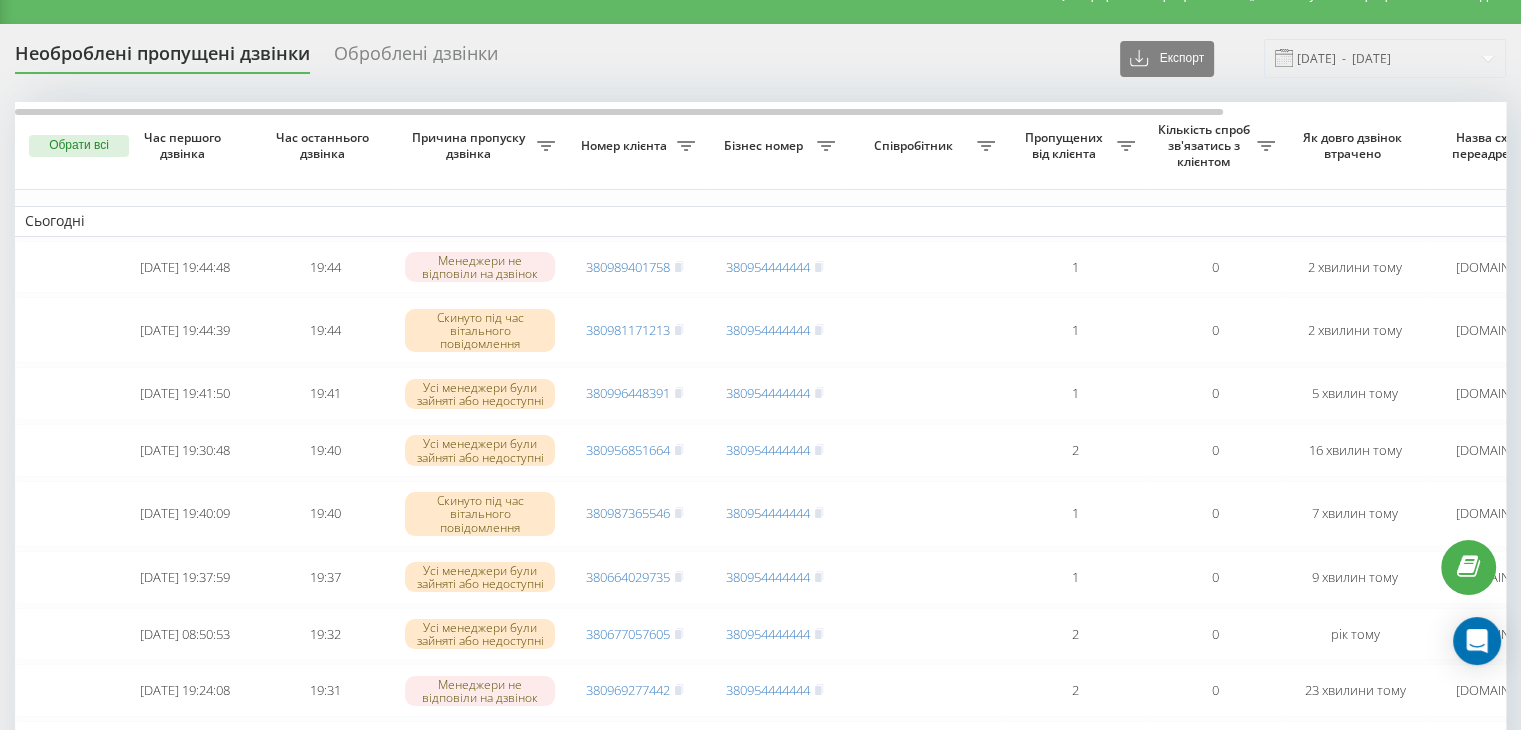 click on "Необроблені пропущені дзвінки Оброблені дзвінки Експорт .csv .xlsx 20.07.2025  -  20.07.2025 Обрати всі Час першого дзвінка Час останнього дзвінка Причина пропуску дзвінка Номер клієнта Бізнес номер Співробітник Пропущених від клієнта Кількість спроб зв'язатись з клієнтом Як довго дзвінок втрачено Назва схеми переадресації Коментар до дзвінка Сьогодні 2025-07-20 19:44:48 19:44 Менеджери не відповіли на дзвінок 380989401758 380954444444 1 0 2 хвилини тому ukrpas.com.ua Обробити Не вдалося зв'язатися Зв'язався з клієнтом за допомогою іншого каналу Клієнт передзвонив сам з іншого номера 2025-07-20 19:44:39" at bounding box center (760, 3240) 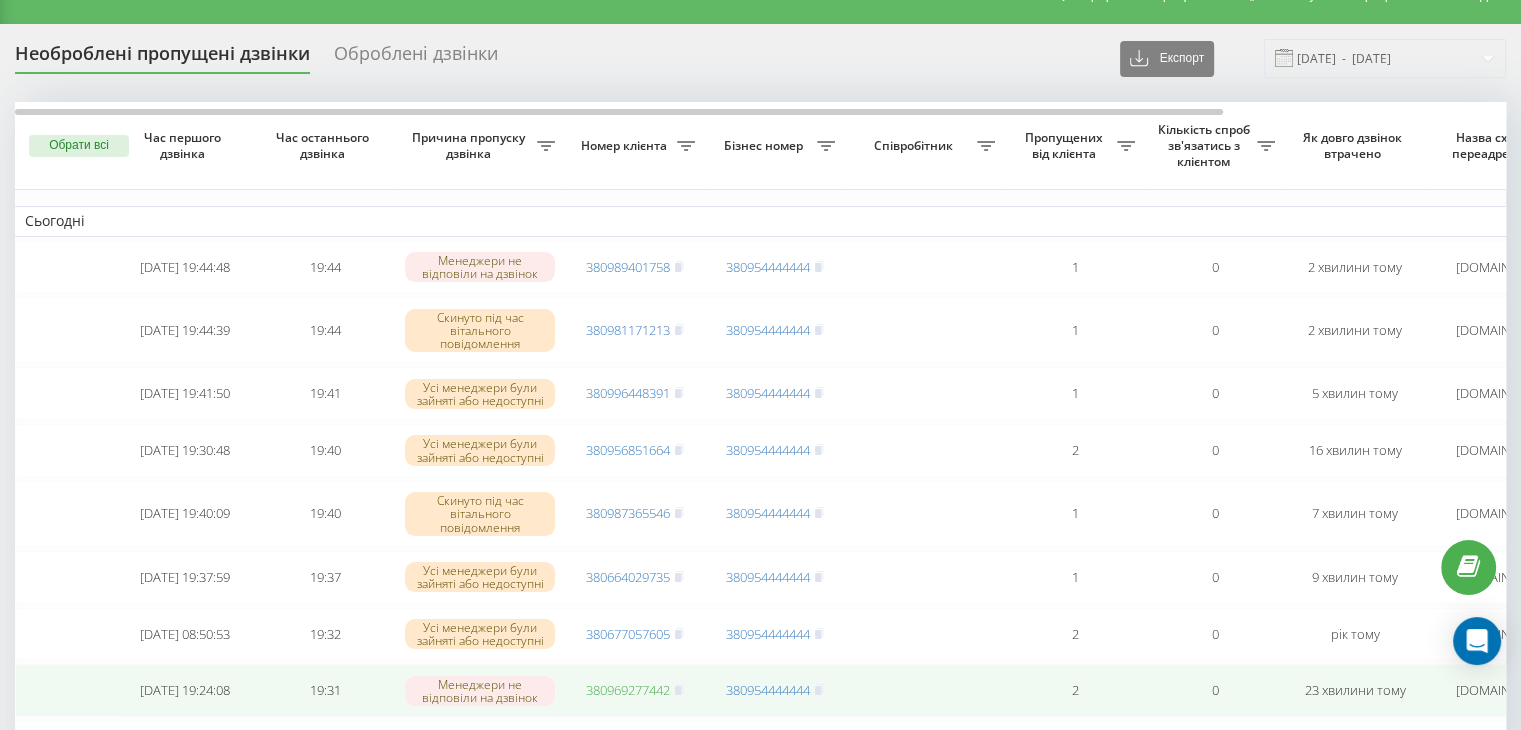 click on "380969277442" at bounding box center [628, 690] 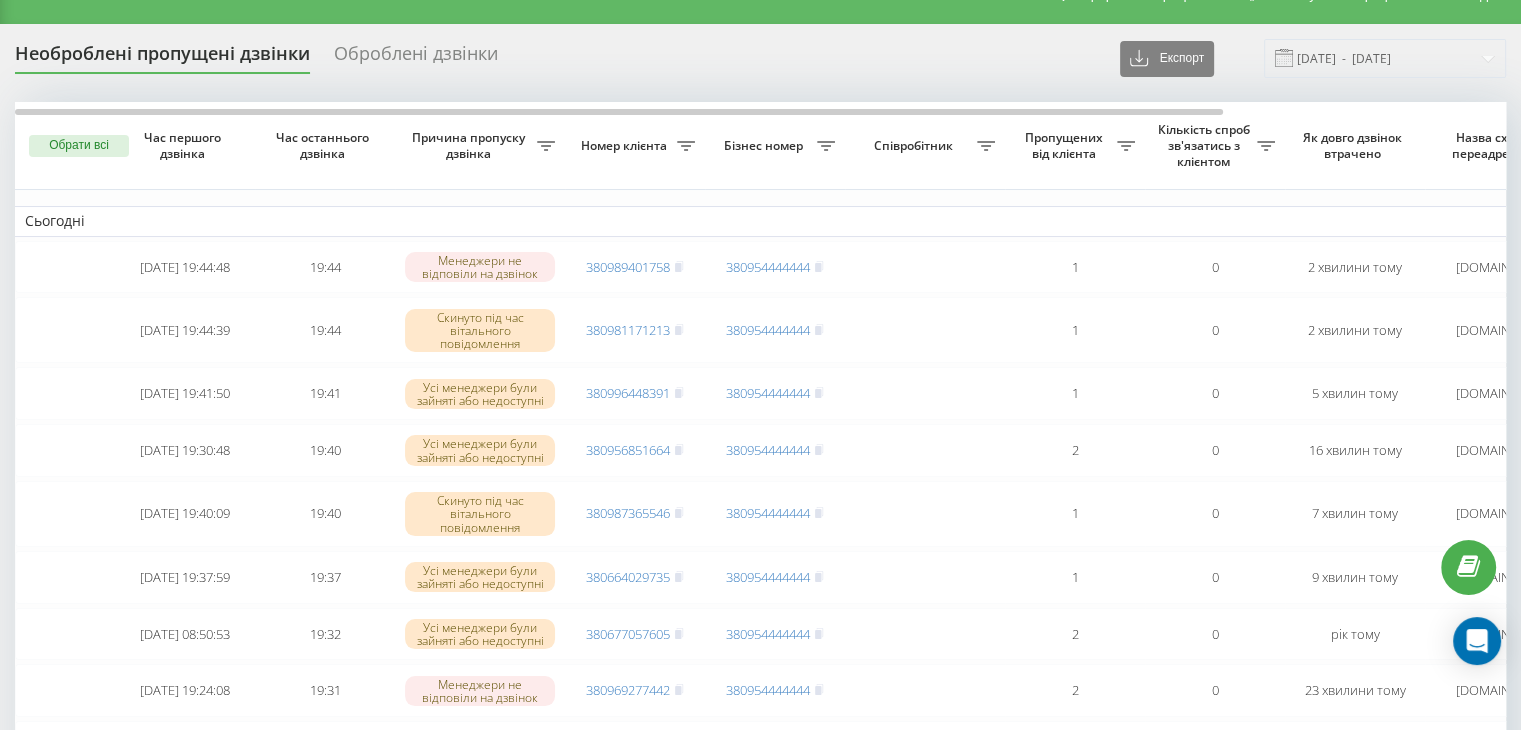 click on "Необроблені пропущені дзвінки Оброблені дзвінки Експорт .csv .xlsx 20.07.2025  -  20.07.2025" at bounding box center [760, 58] 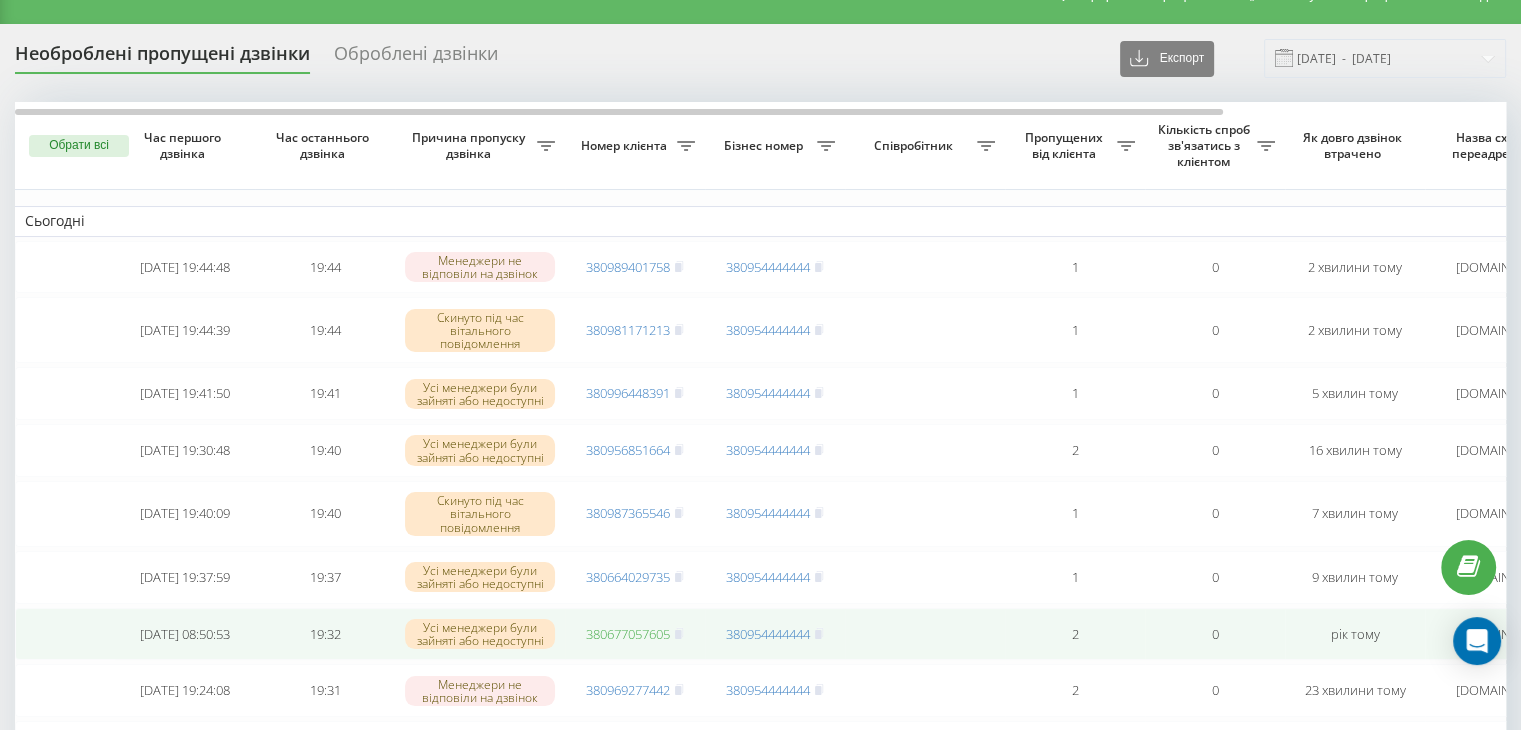click on "380677057605" at bounding box center (628, 634) 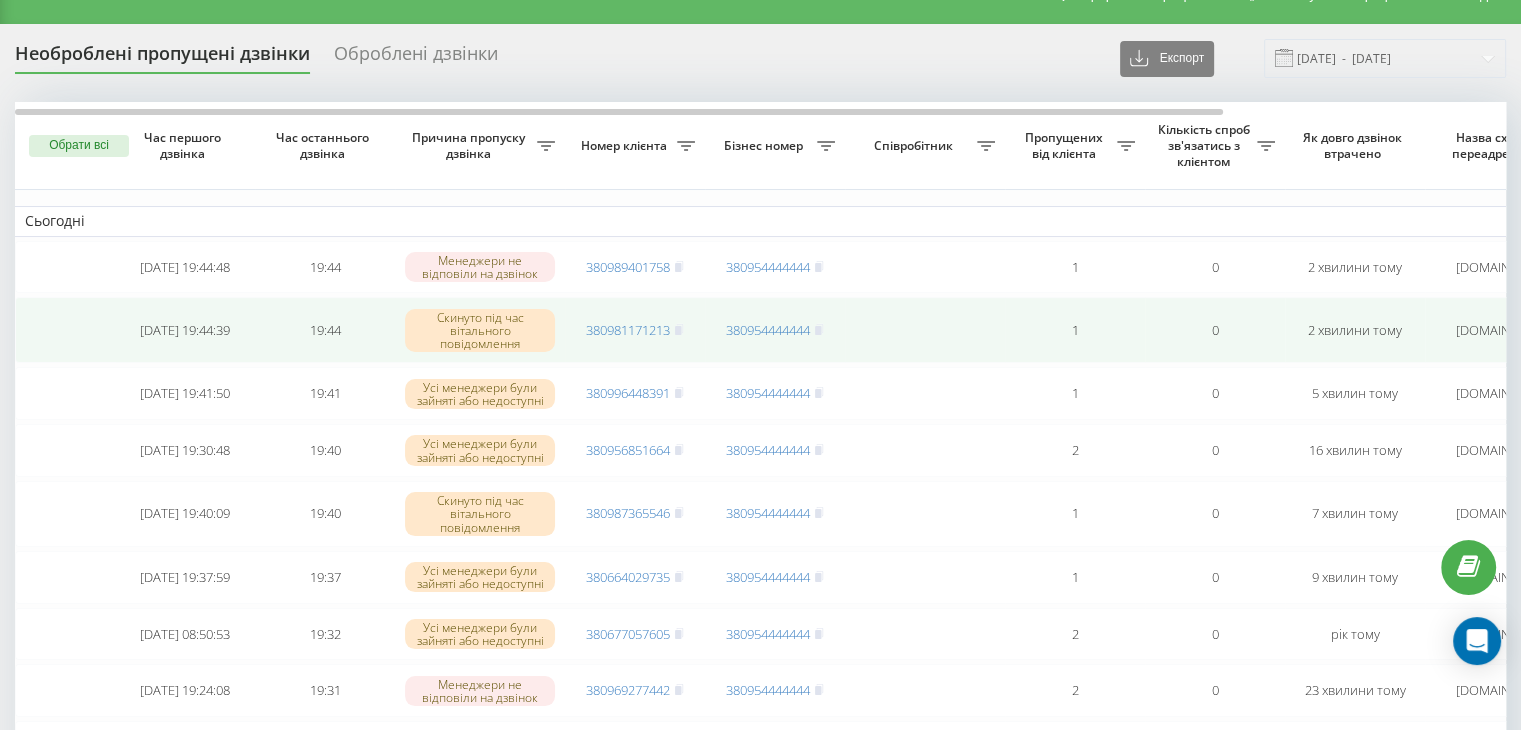 scroll, scrollTop: 0, scrollLeft: 0, axis: both 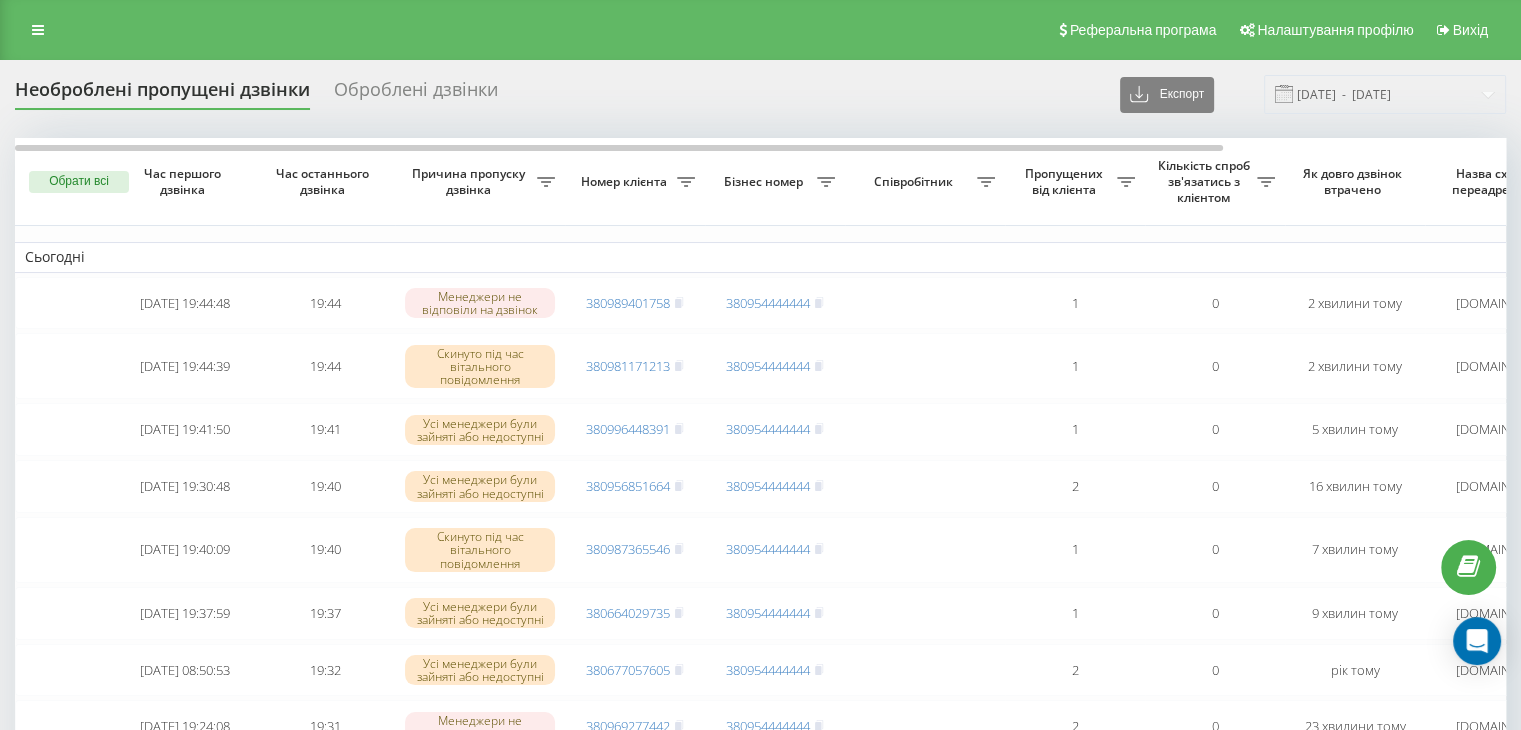 click on "Реферальна програма Налаштування профілю Вихід" at bounding box center [760, 30] 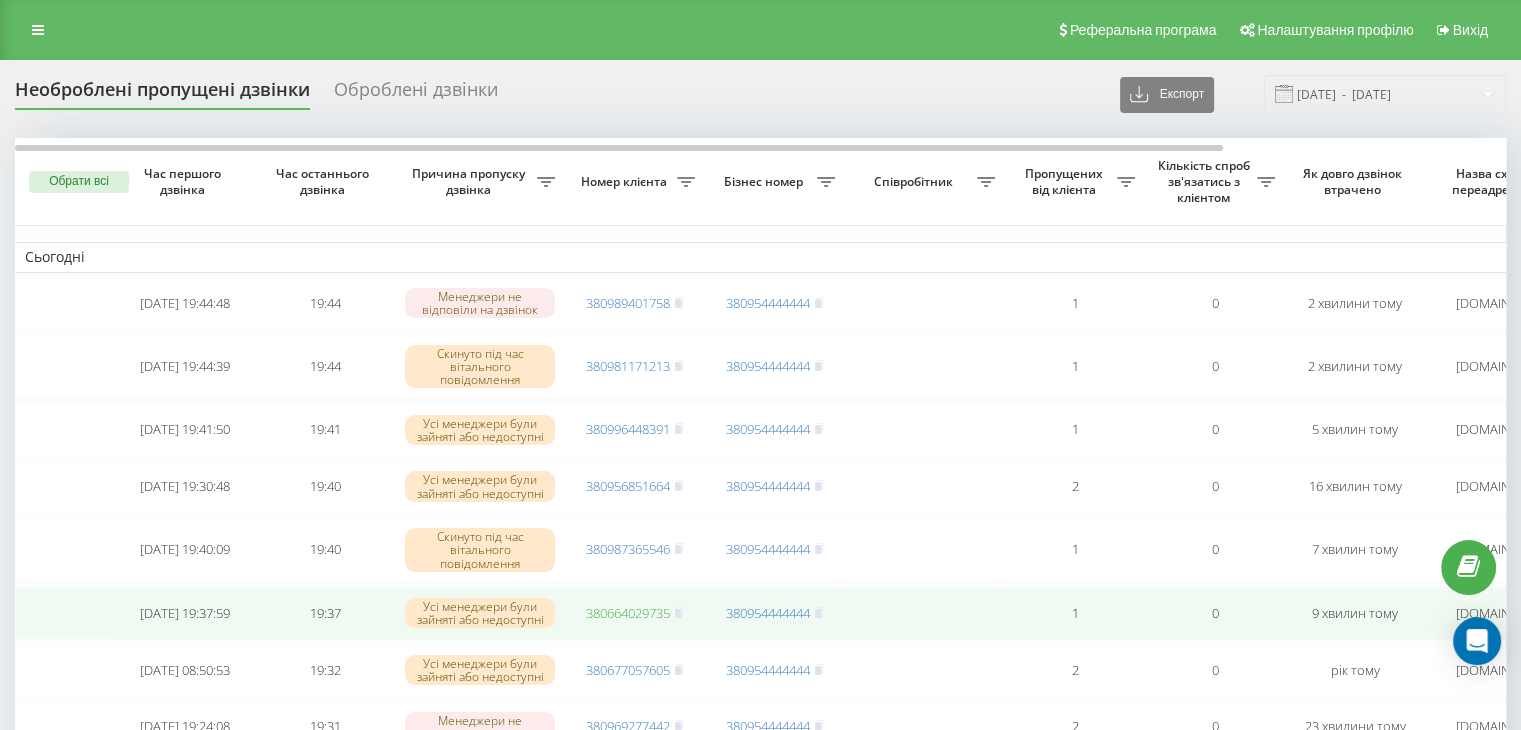 click on "380664029735" at bounding box center [628, 613] 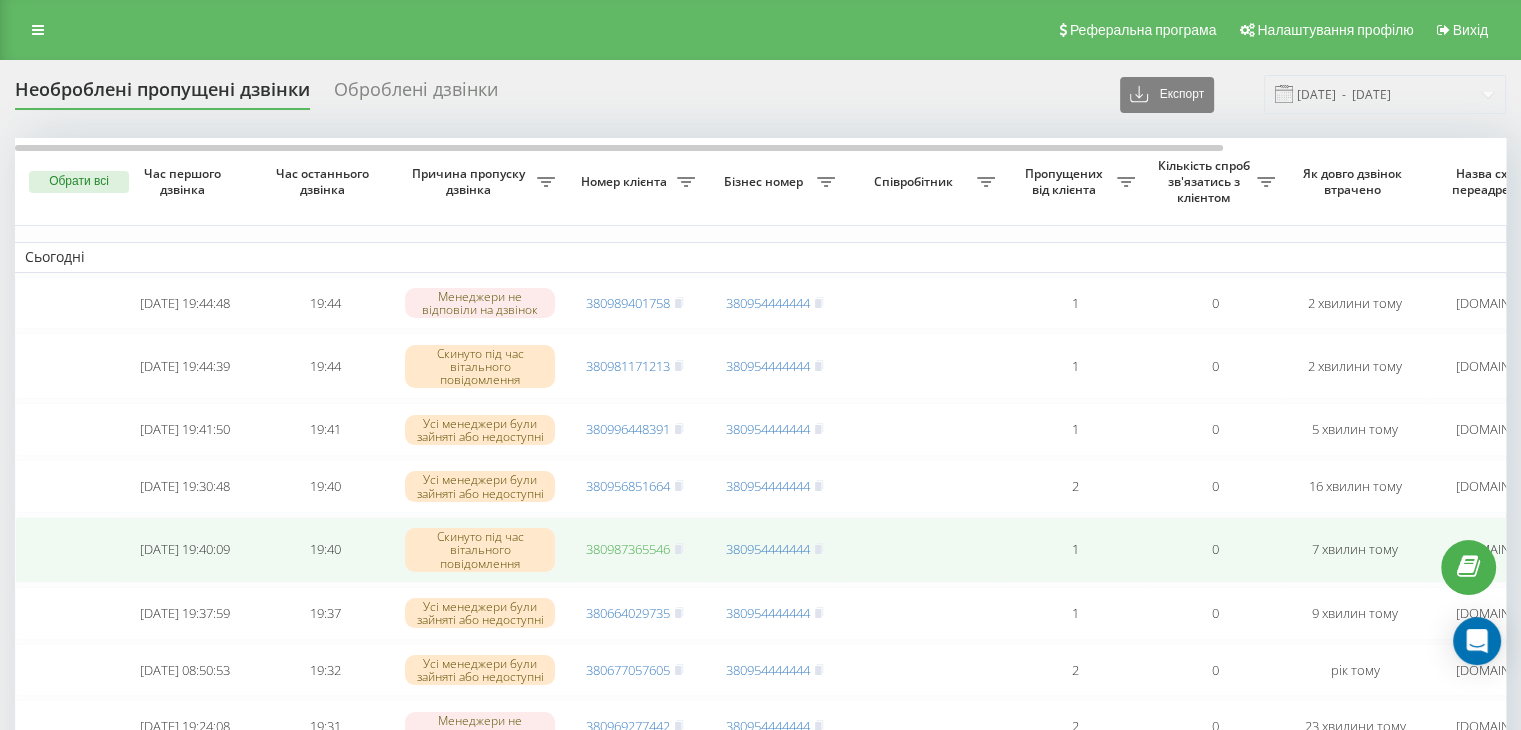 click on "380987365546" at bounding box center [628, 549] 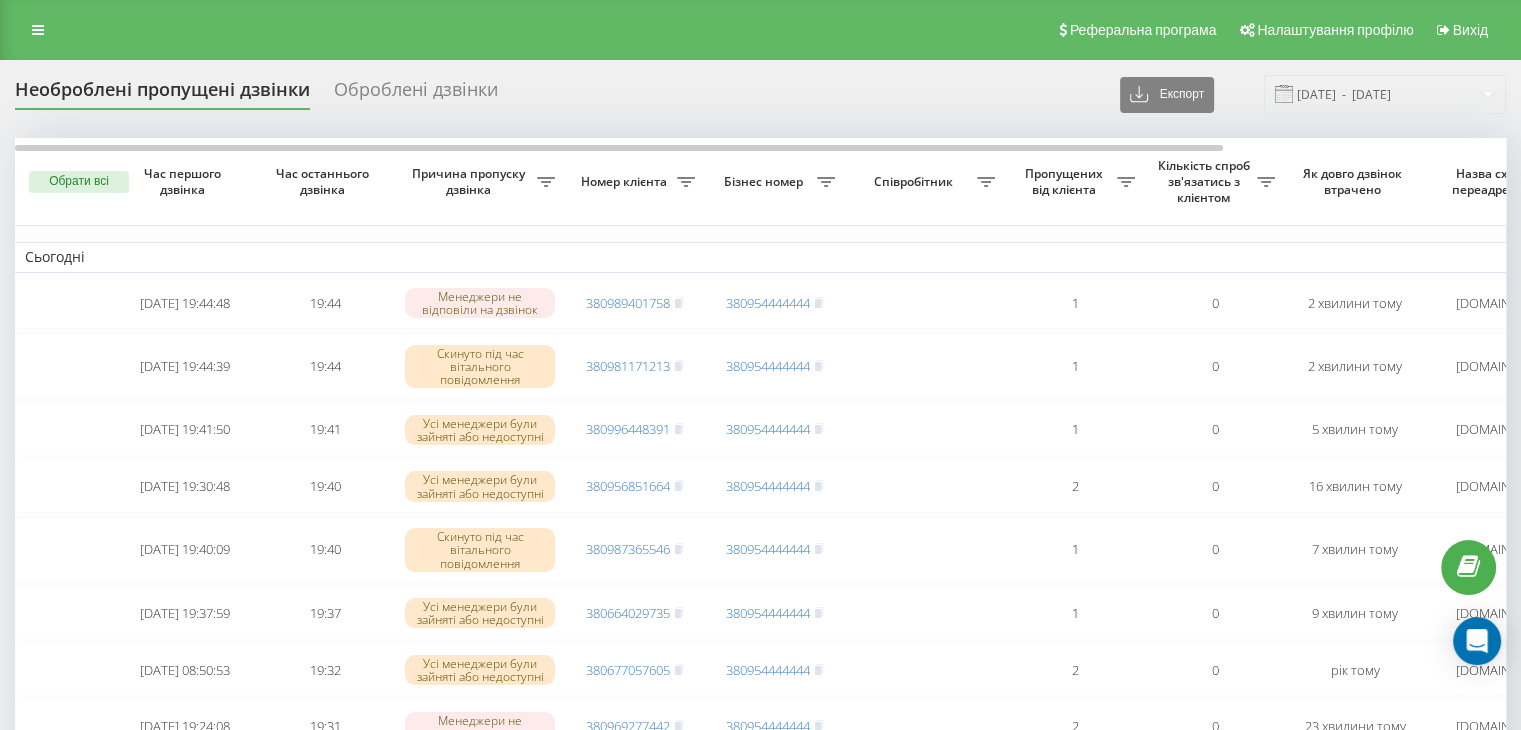 click on "Реферальна програма Налаштування профілю Вихід" at bounding box center [760, 30] 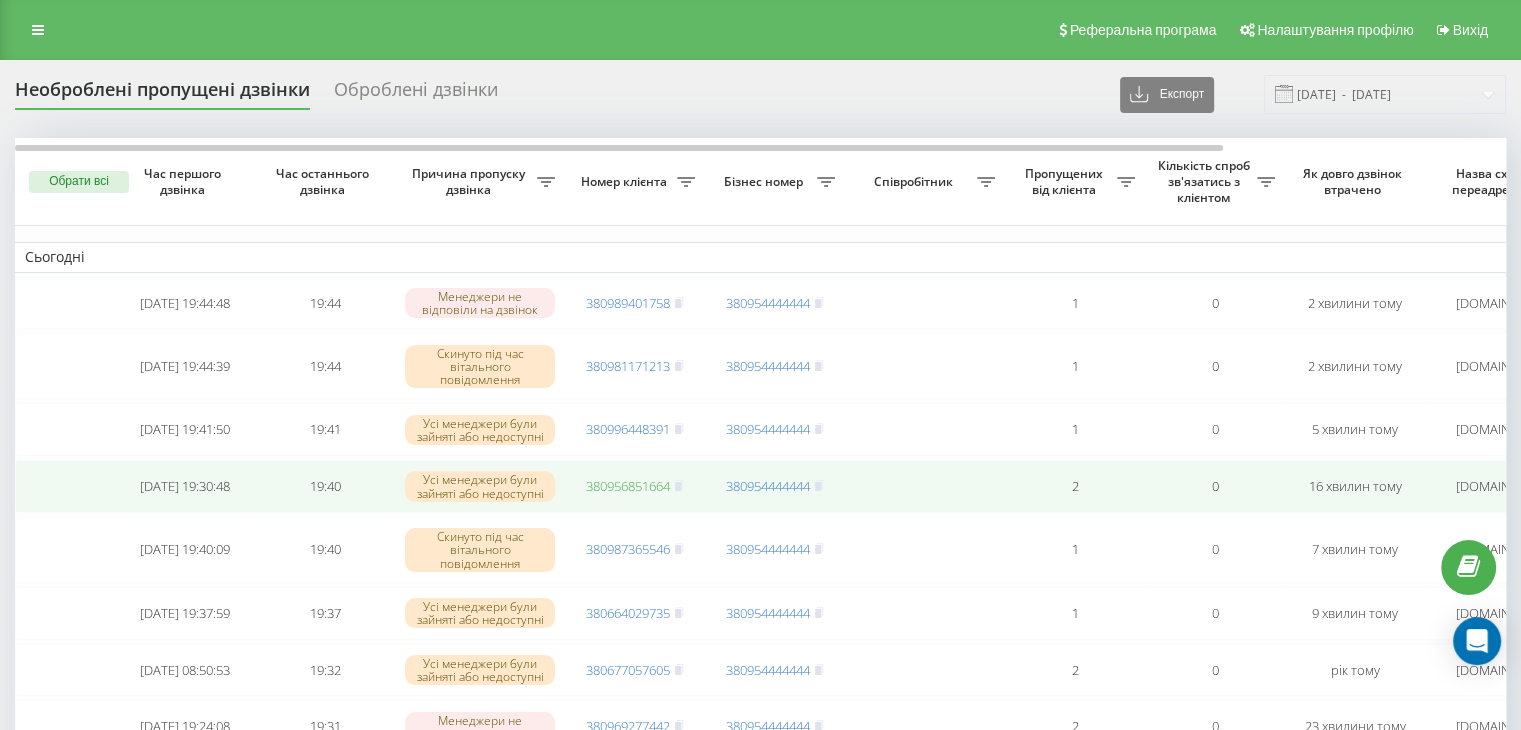 click on "380956851664" at bounding box center [628, 486] 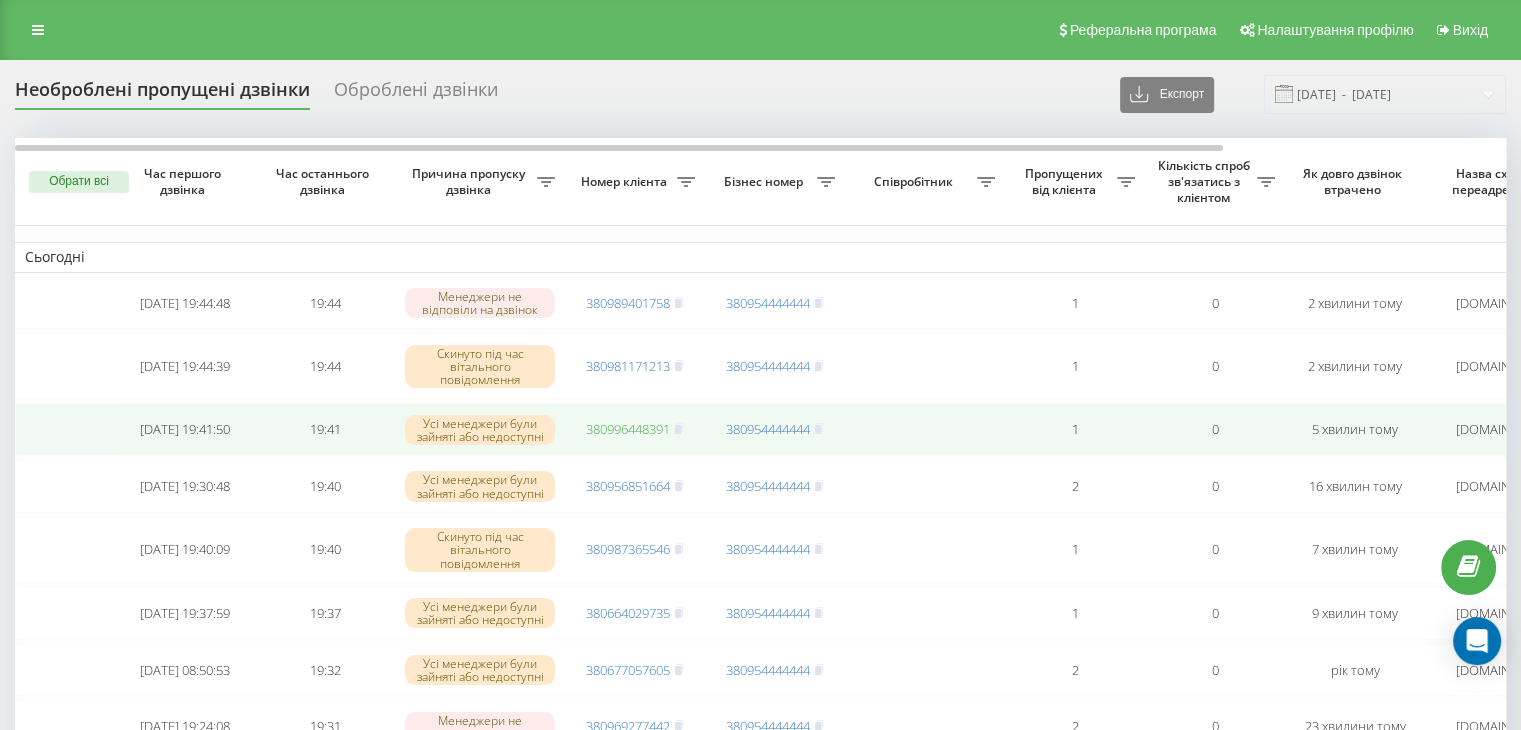 click on "380996448391" at bounding box center (628, 429) 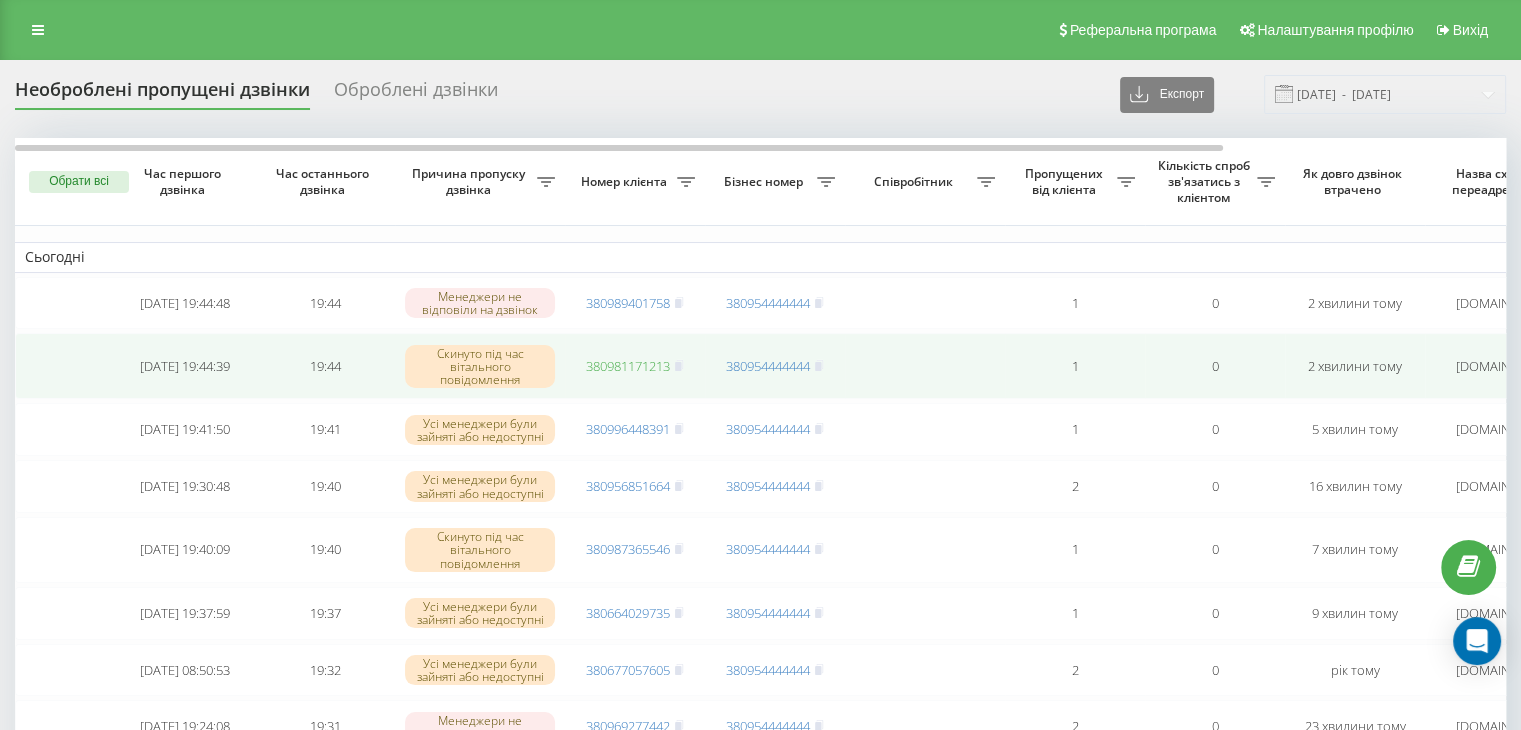 click on "380981171213" at bounding box center (628, 366) 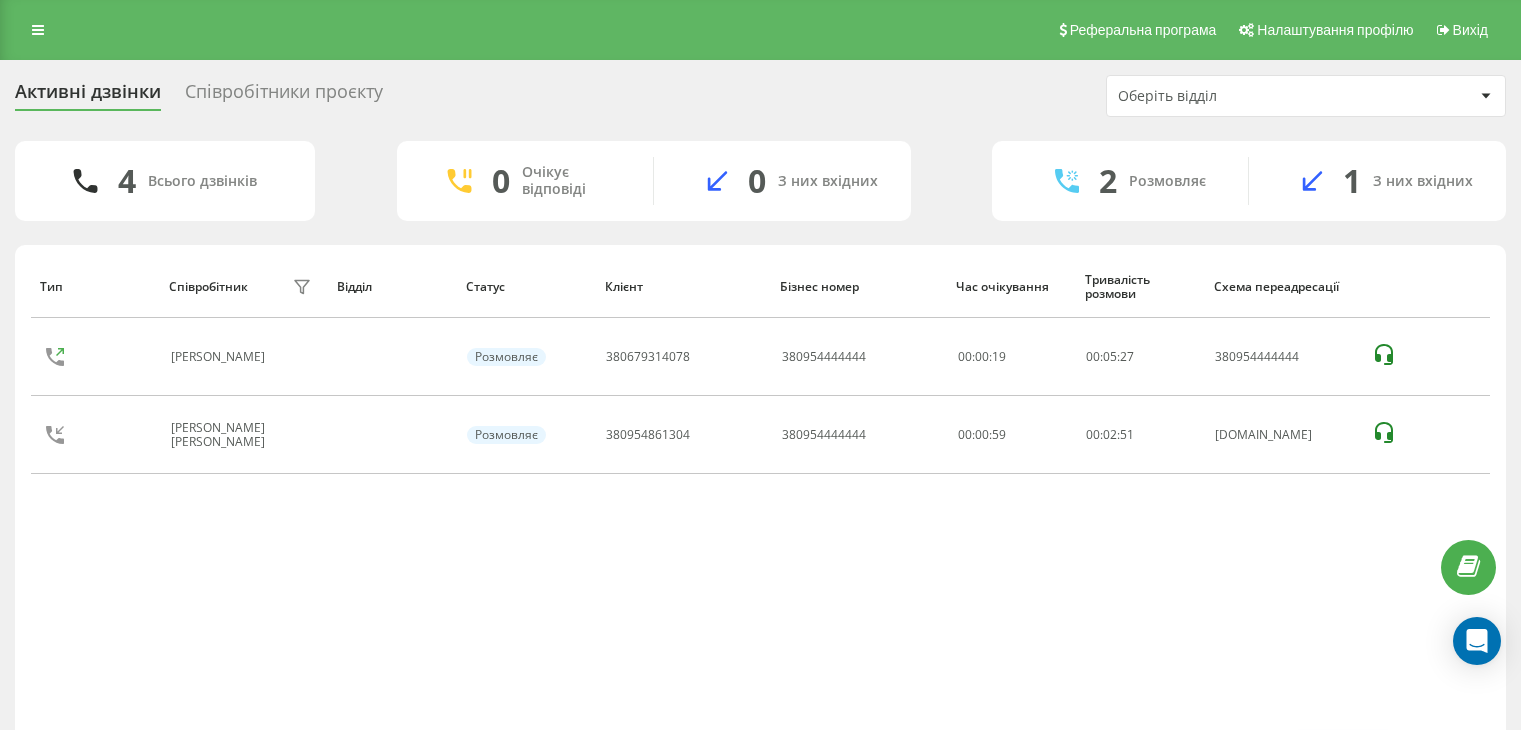 scroll, scrollTop: 0, scrollLeft: 0, axis: both 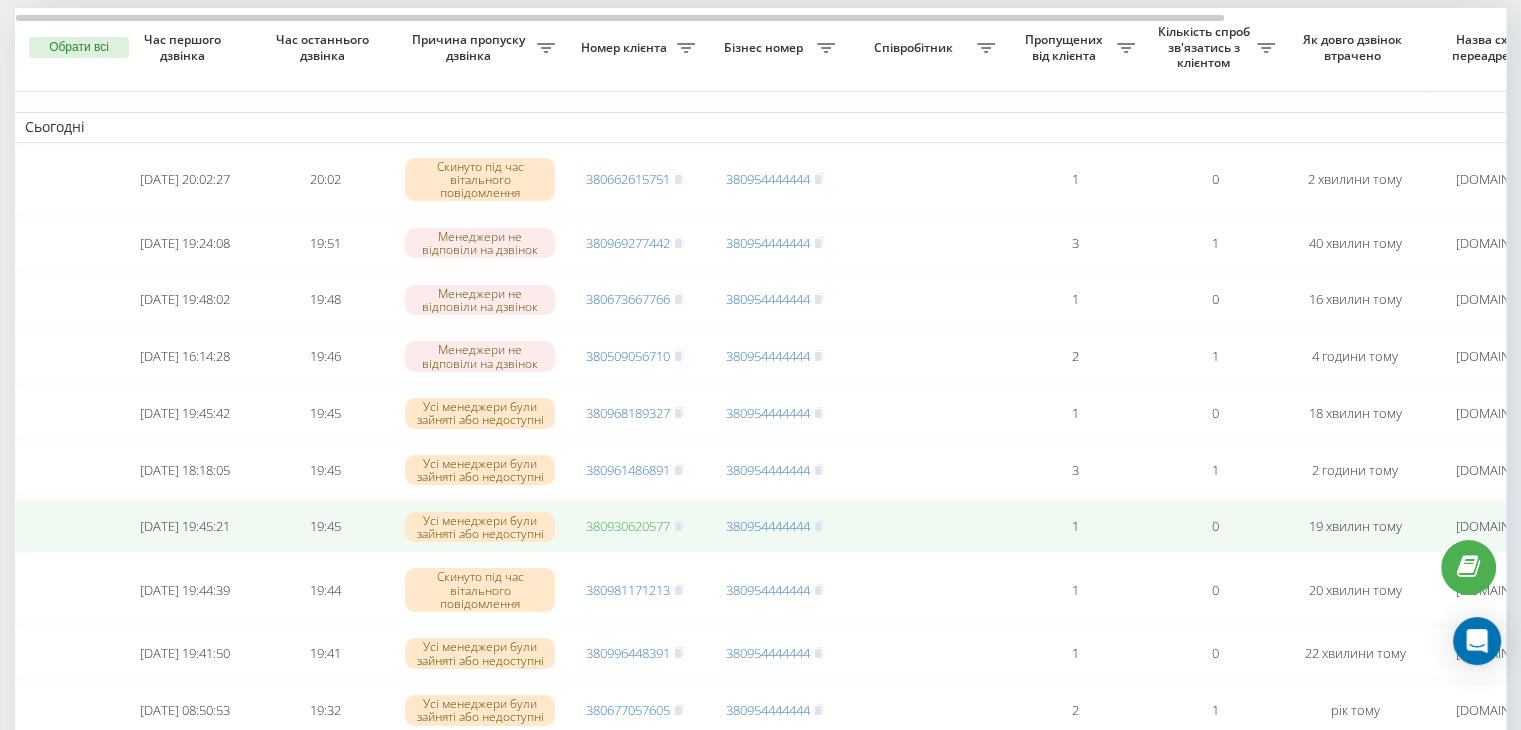 click on "380930620577" at bounding box center (628, 526) 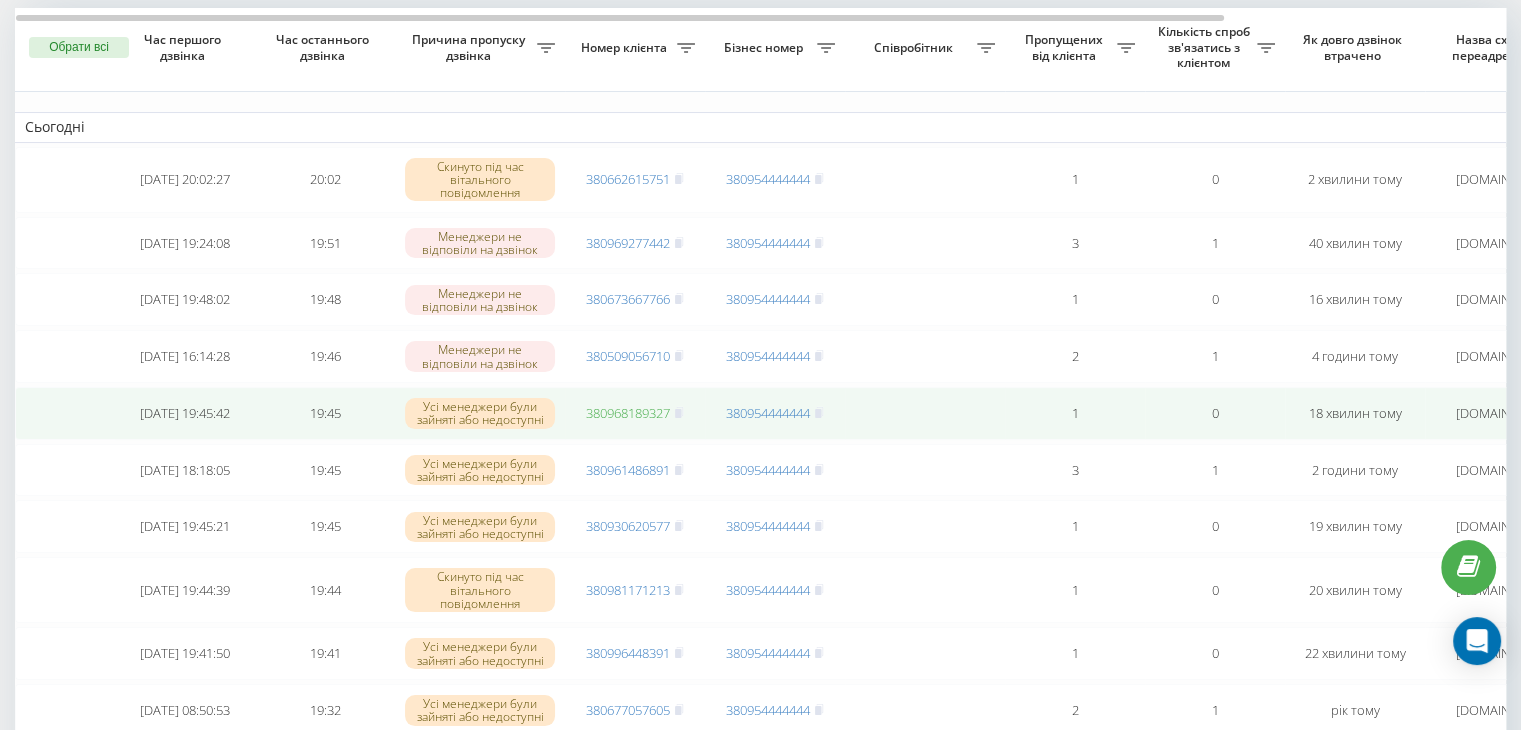 click on "380968189327" at bounding box center (628, 413) 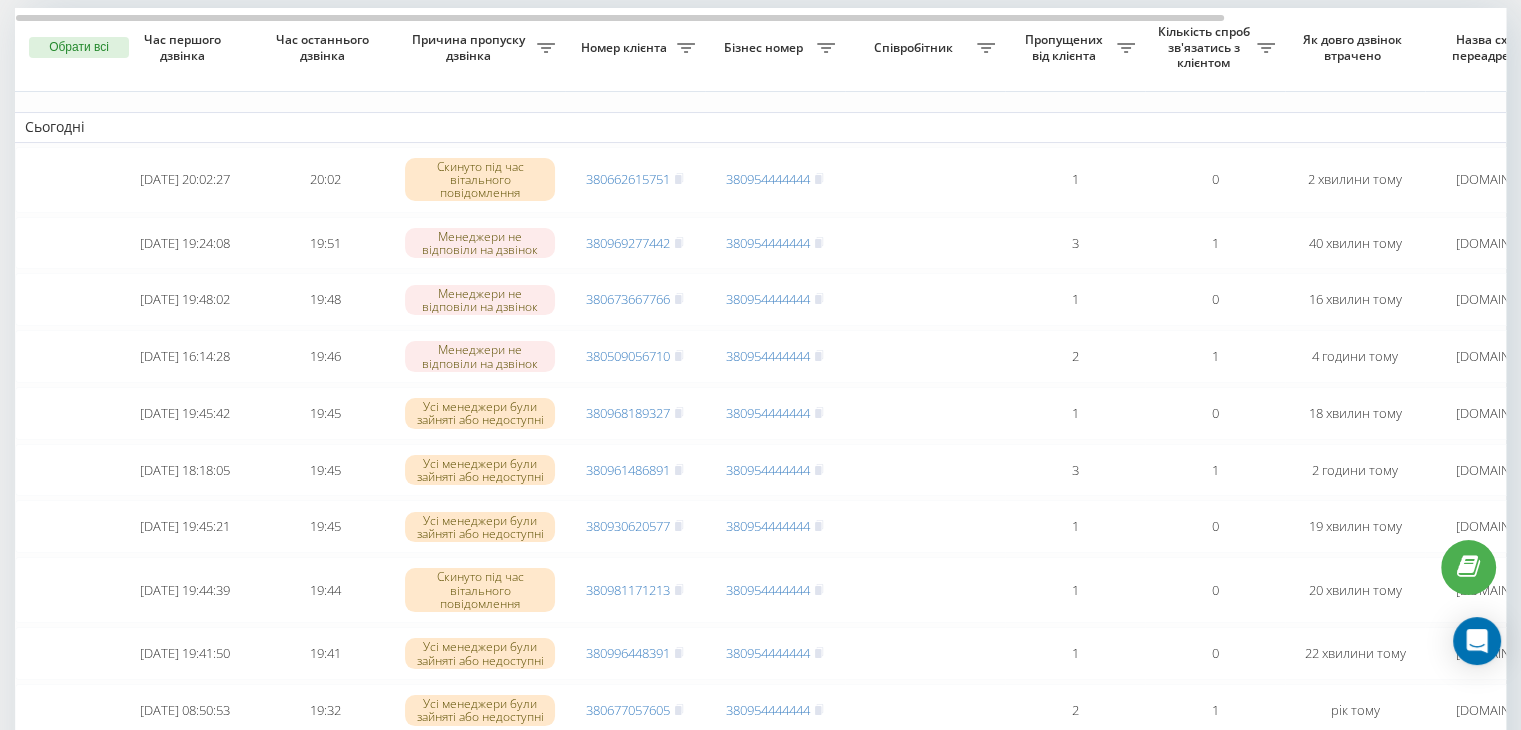 click on "Бізнес номер" at bounding box center [766, 48] 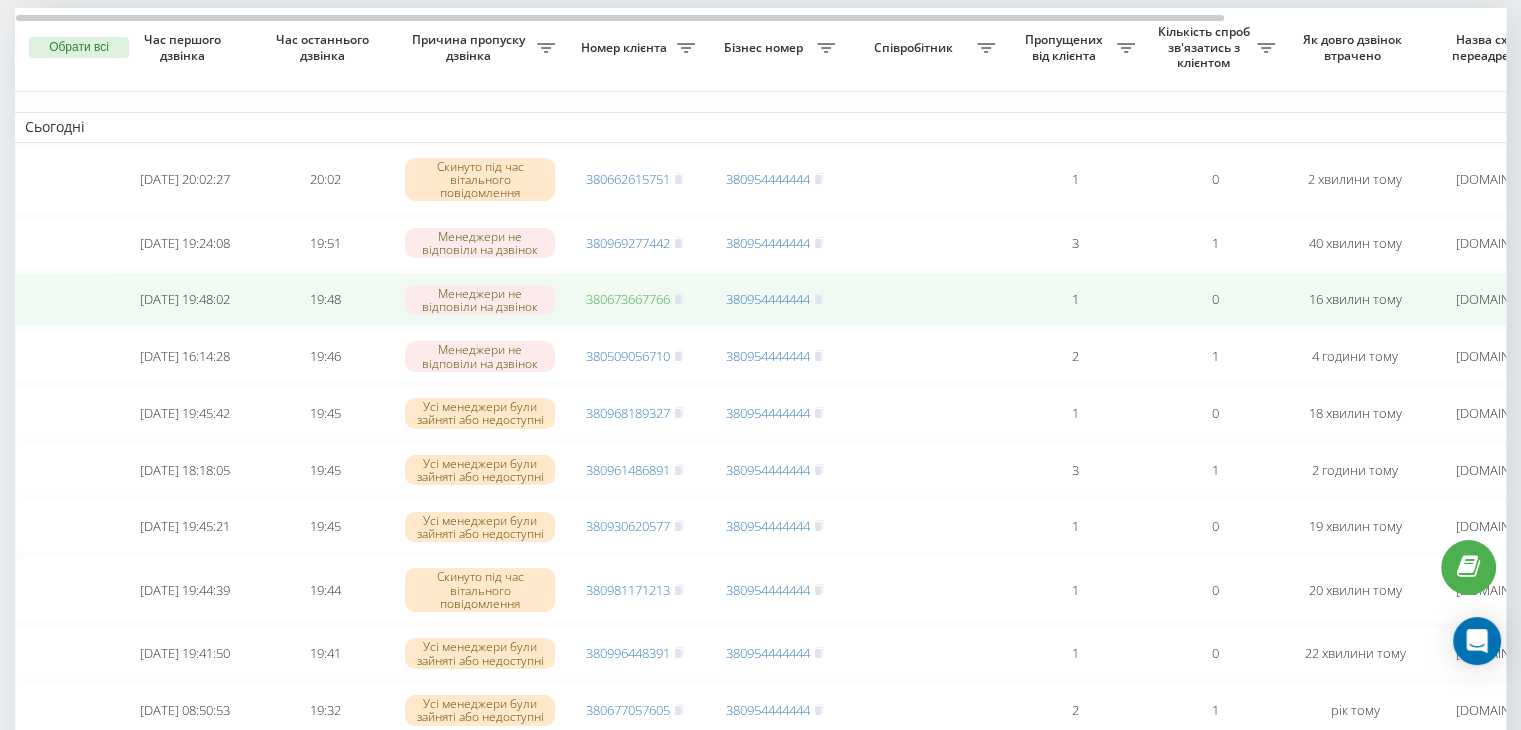 click on "380673667766" at bounding box center (628, 299) 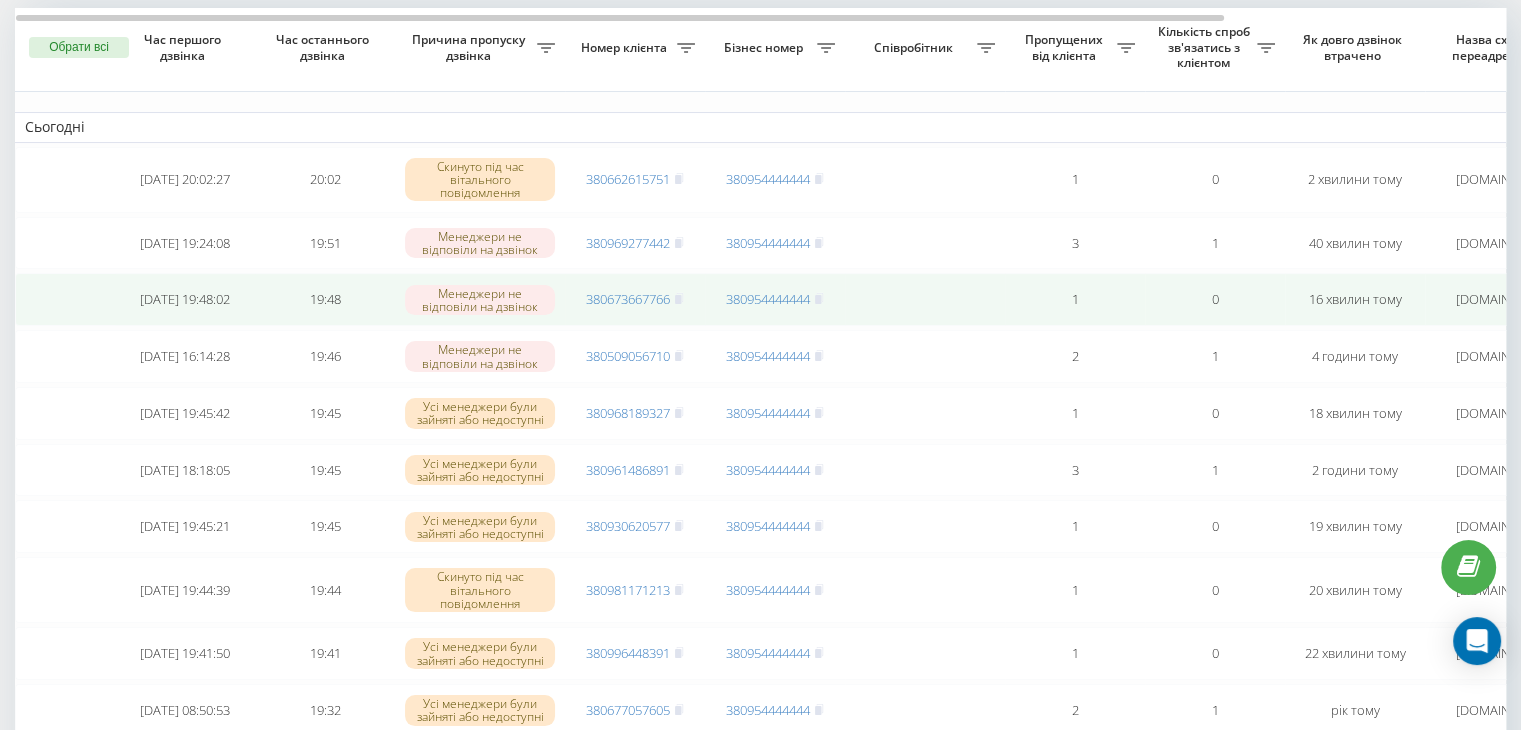 scroll, scrollTop: 0, scrollLeft: 0, axis: both 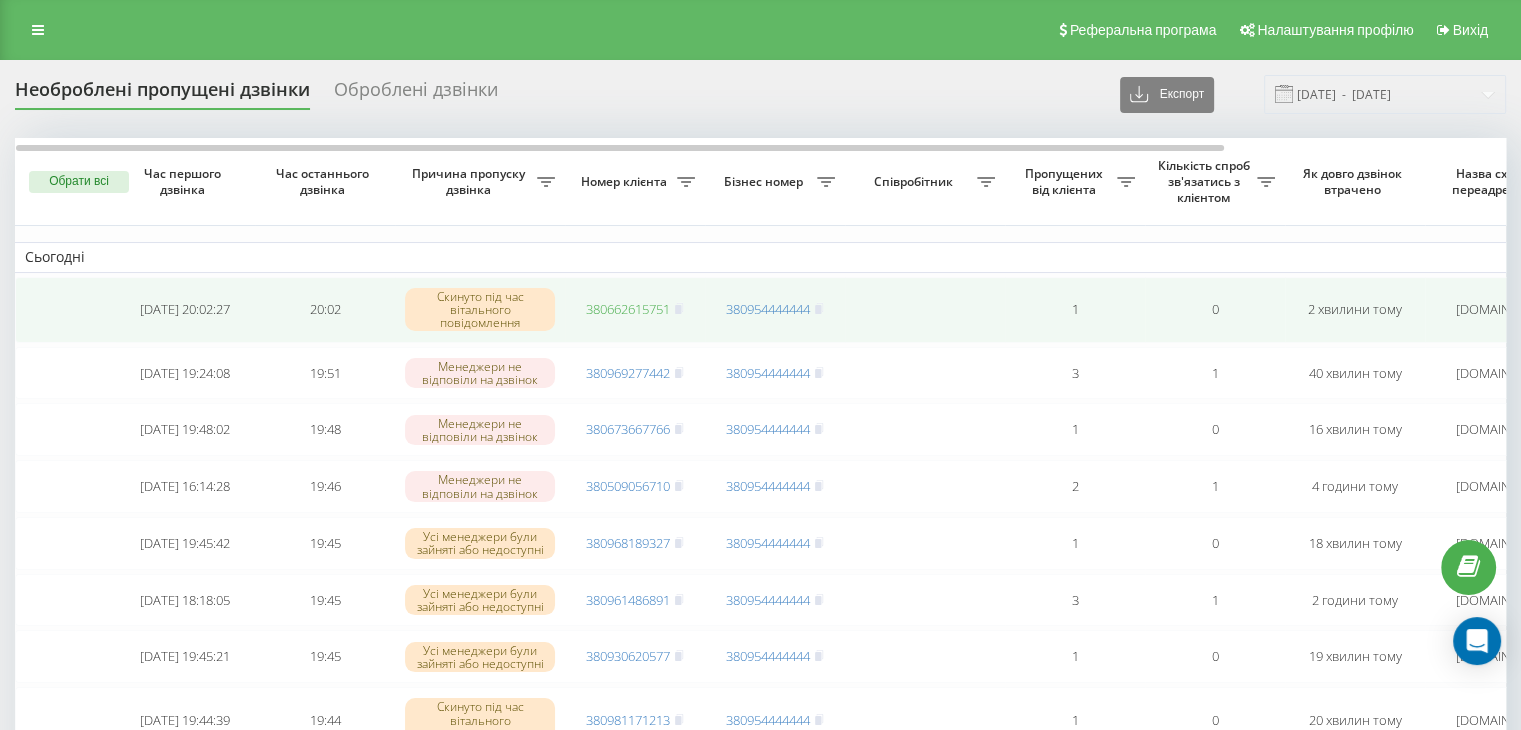click on "380662615751" at bounding box center (628, 309) 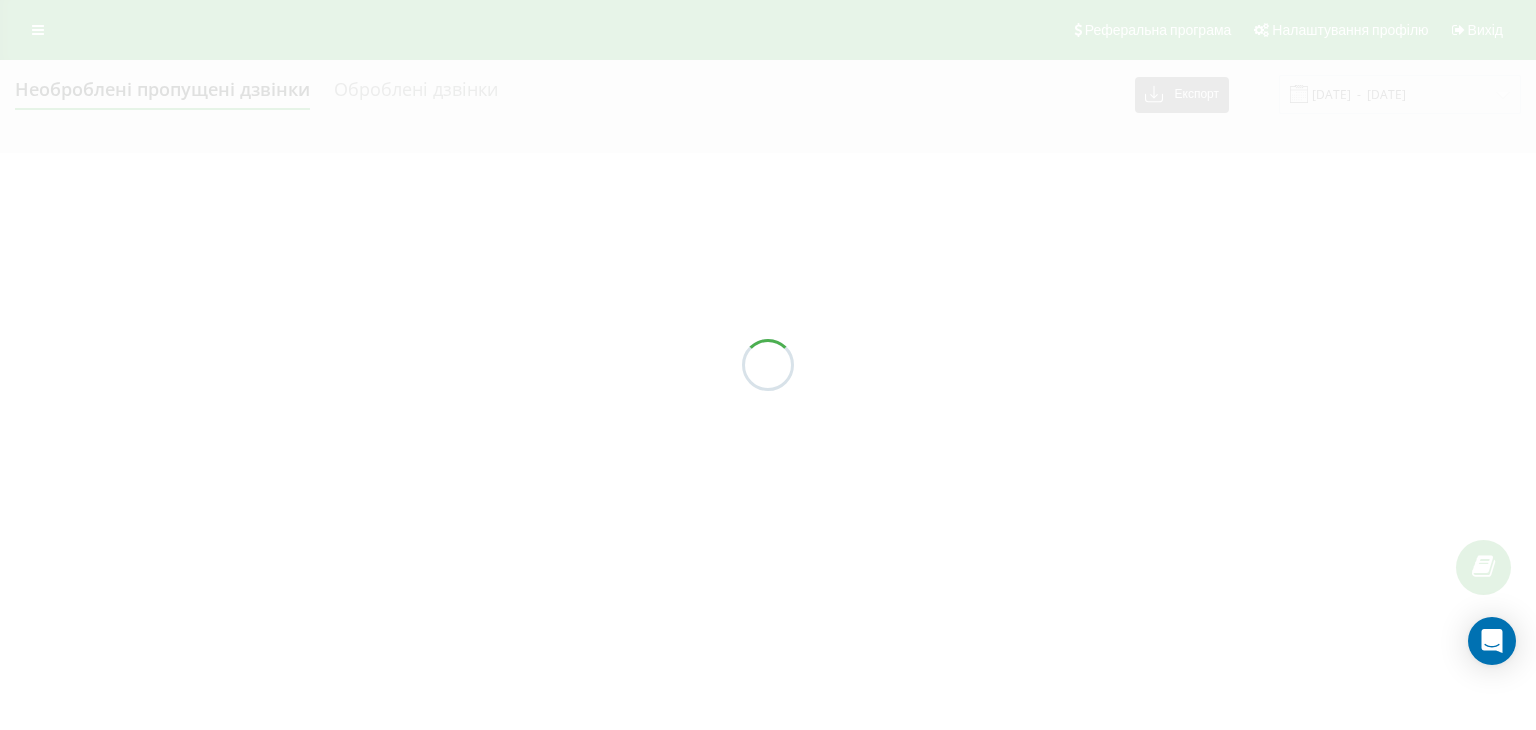 scroll, scrollTop: 0, scrollLeft: 0, axis: both 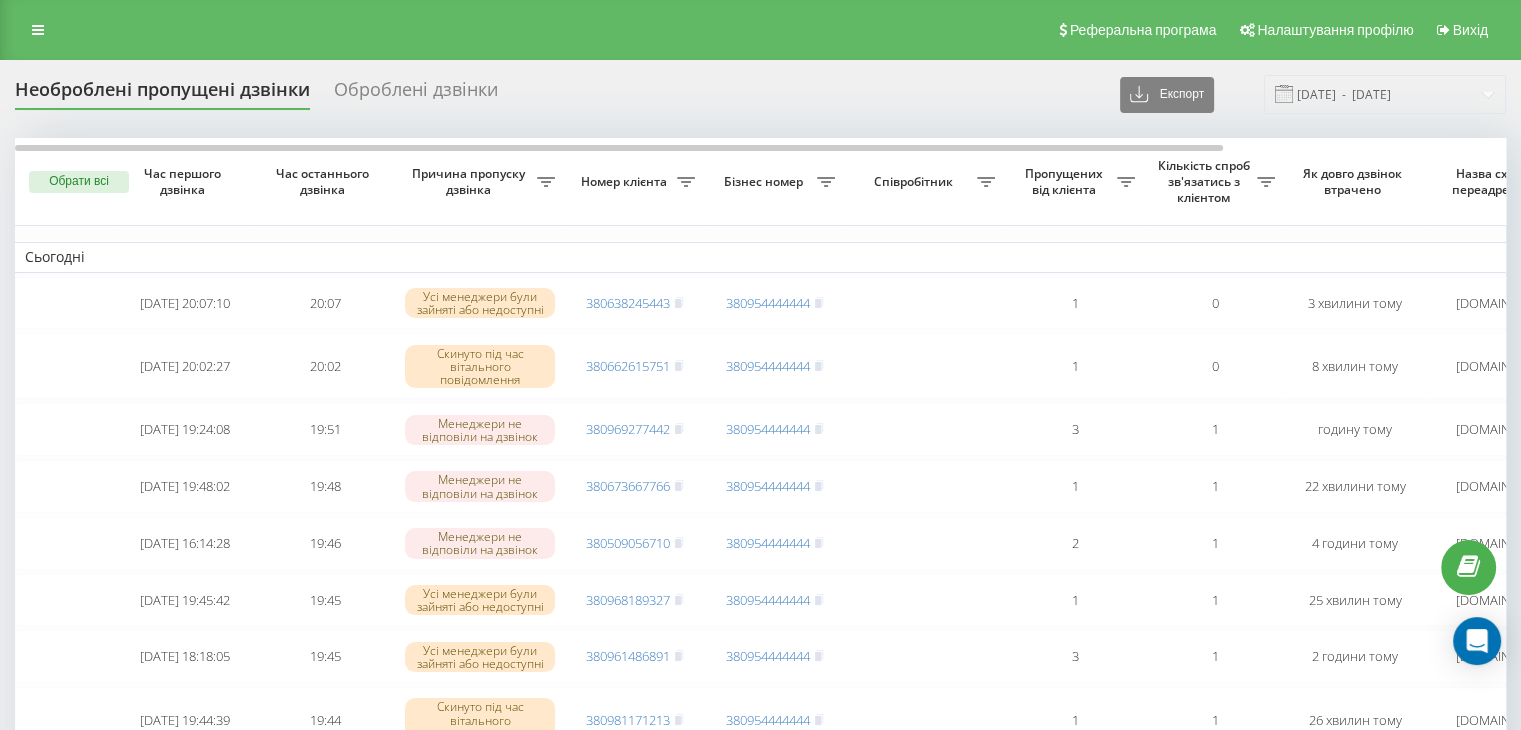 click on "Реферальна програма Налаштування профілю Вихід" at bounding box center [760, 30] 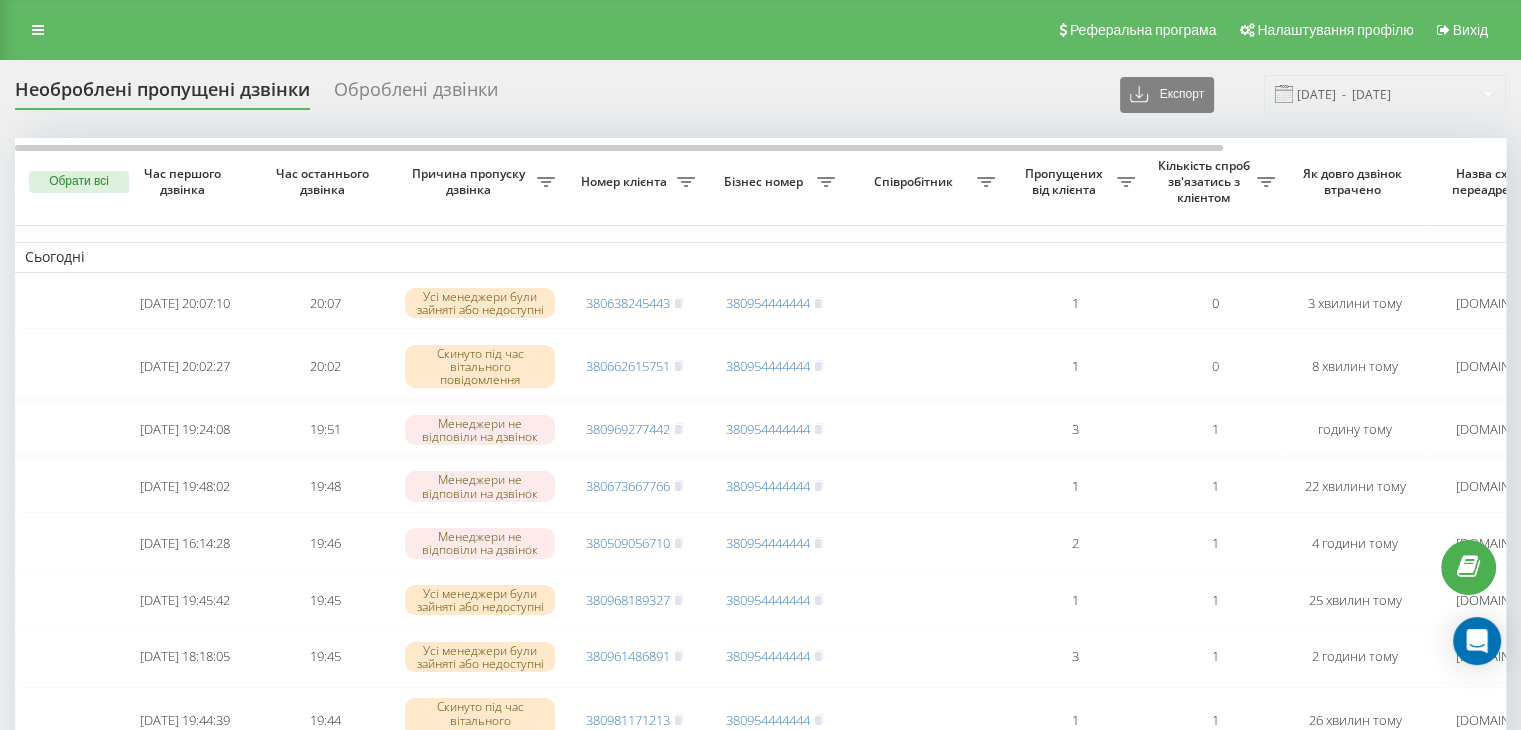 click on "Необроблені пропущені дзвінки Оброблені дзвінки Експорт .csv .xlsx [DATE]  -  [DATE]" at bounding box center (760, 94) 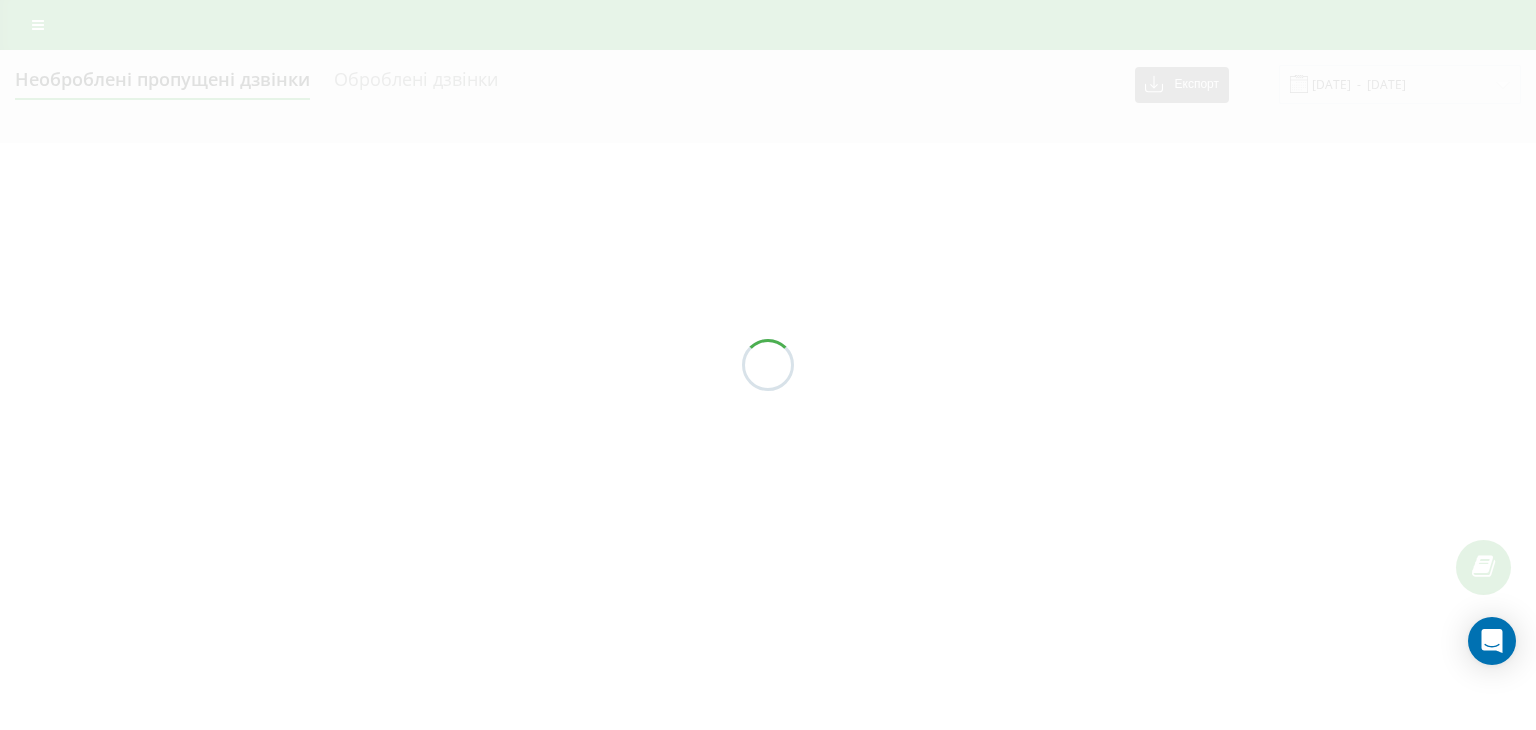 scroll, scrollTop: 0, scrollLeft: 0, axis: both 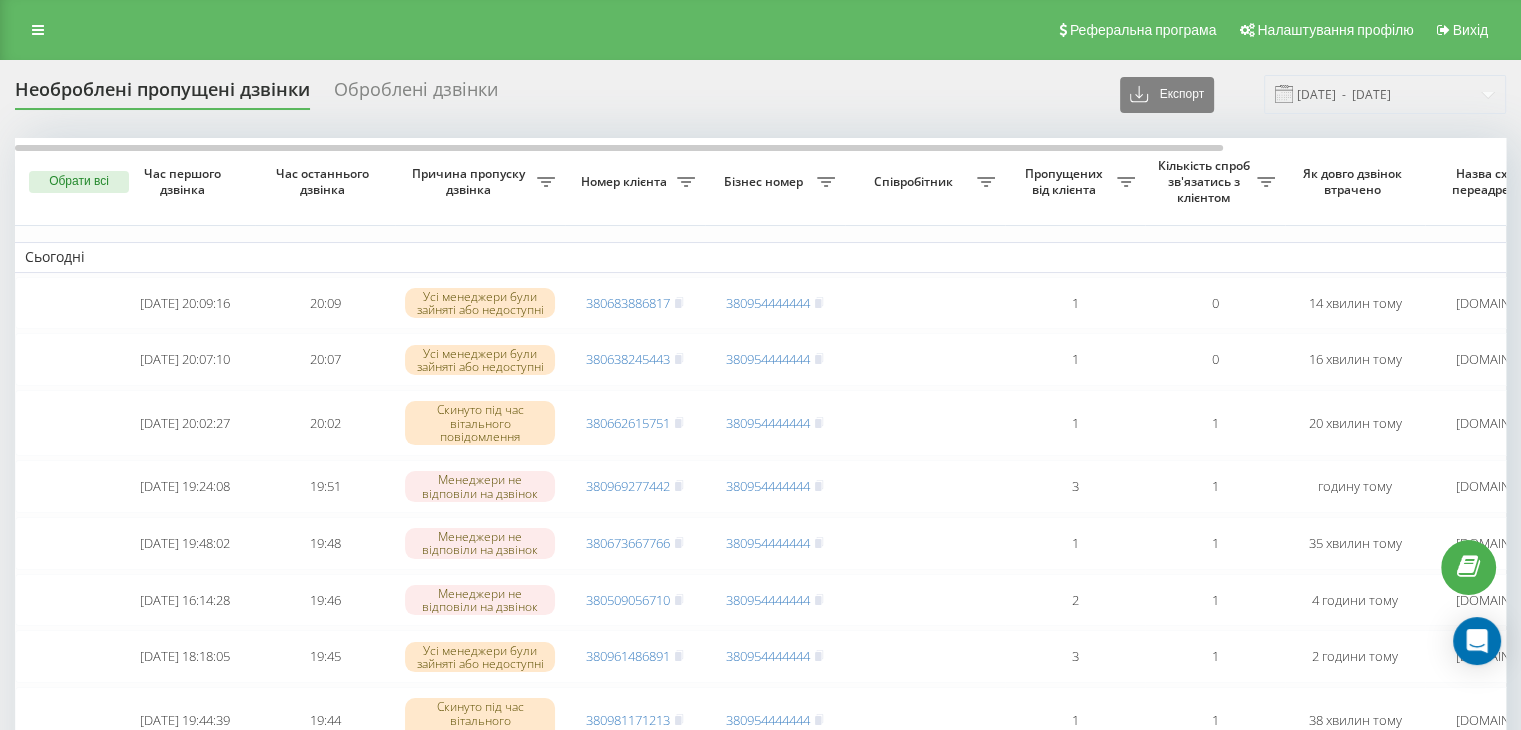 click on "Необроблені пропущені дзвінки Оброблені дзвінки Експорт .csv .xlsx 20.07.2025  -  20.07.2025" at bounding box center [760, 94] 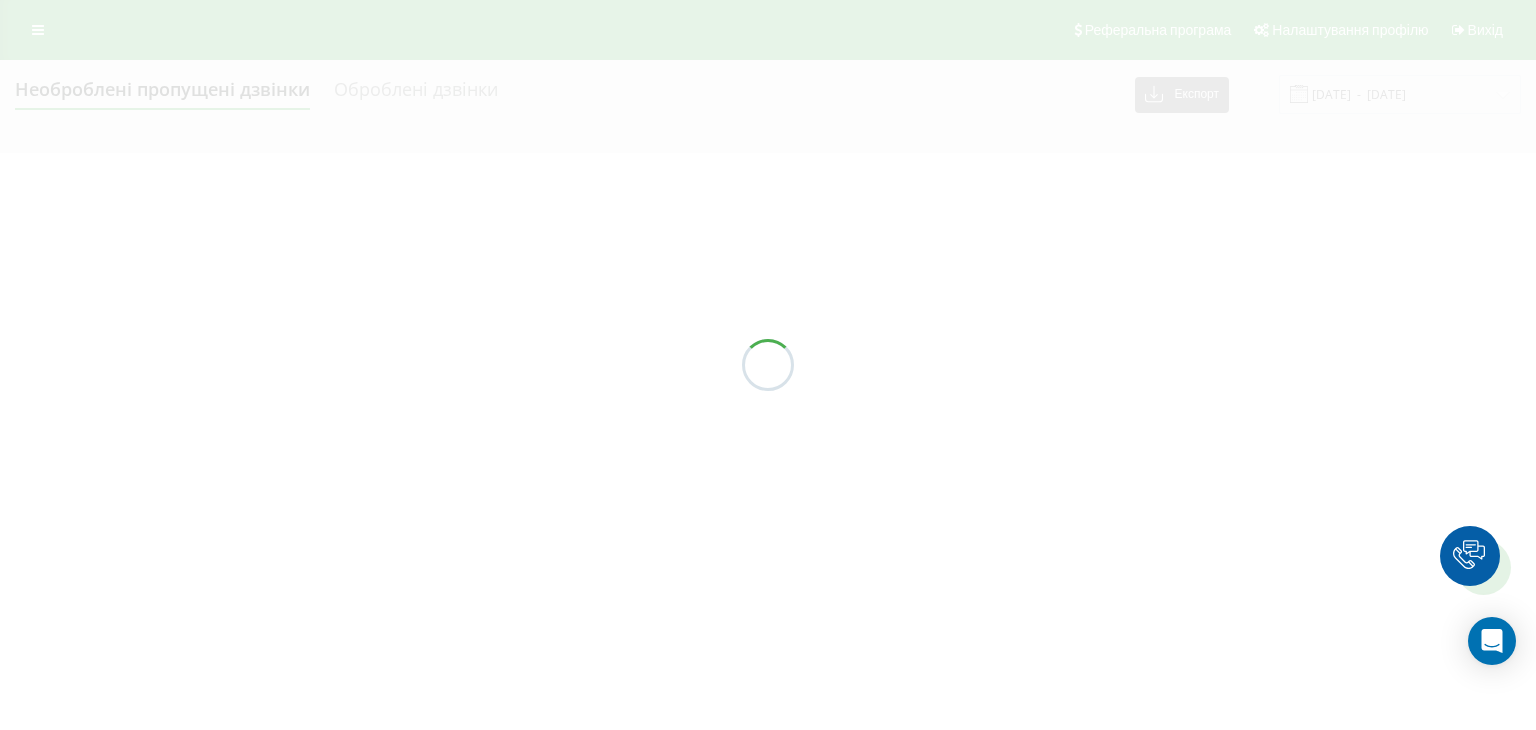 scroll, scrollTop: 0, scrollLeft: 0, axis: both 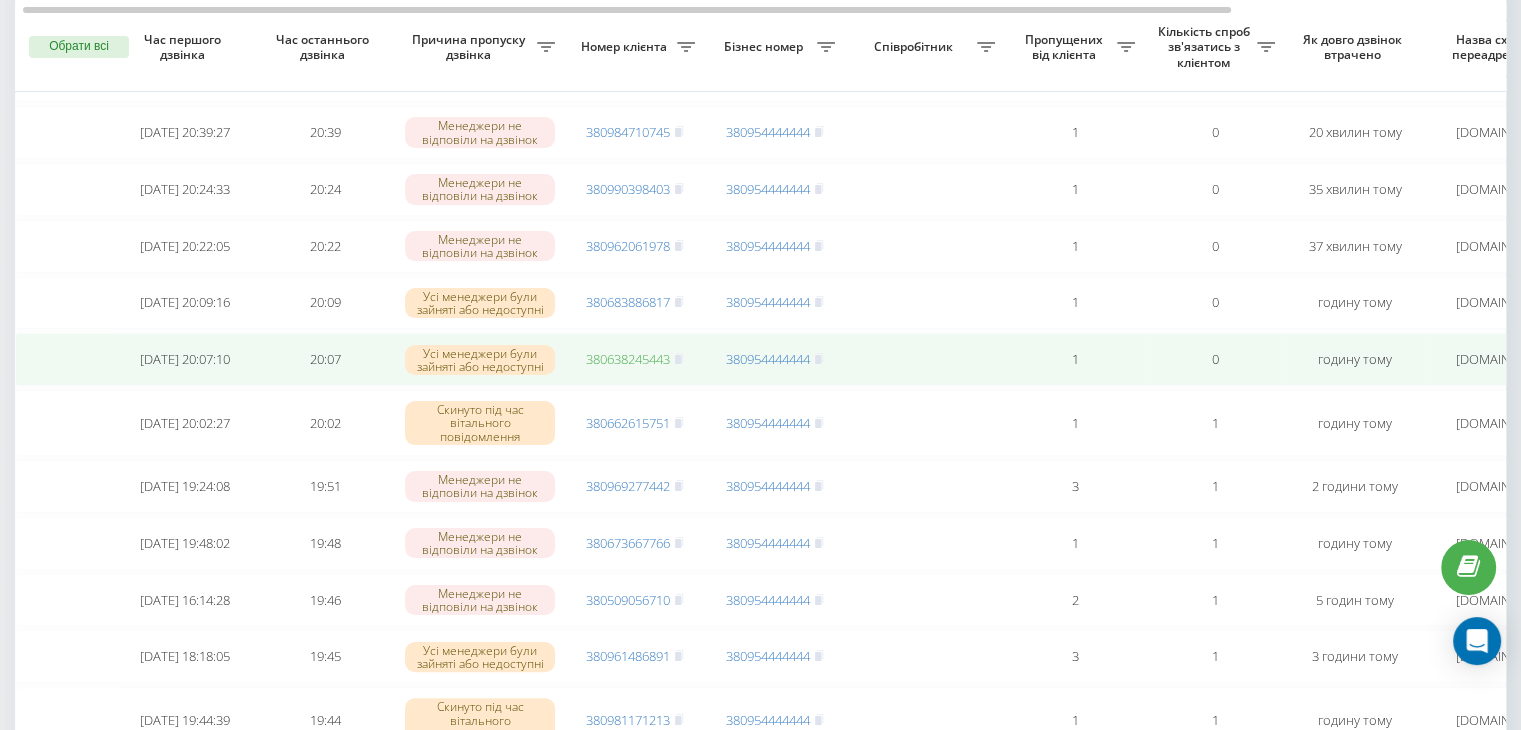 click on "380638245443" at bounding box center (628, 359) 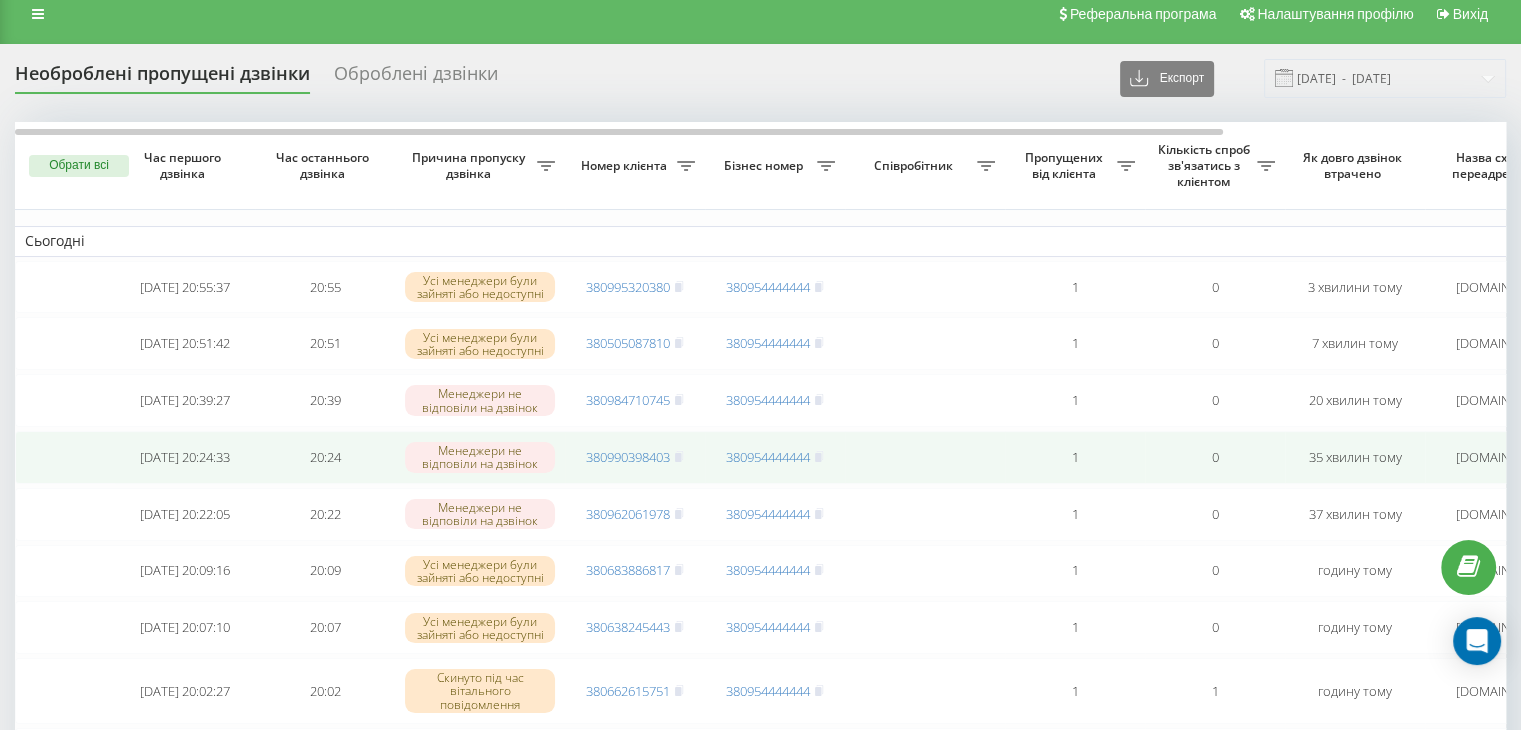 scroll, scrollTop: 4, scrollLeft: 0, axis: vertical 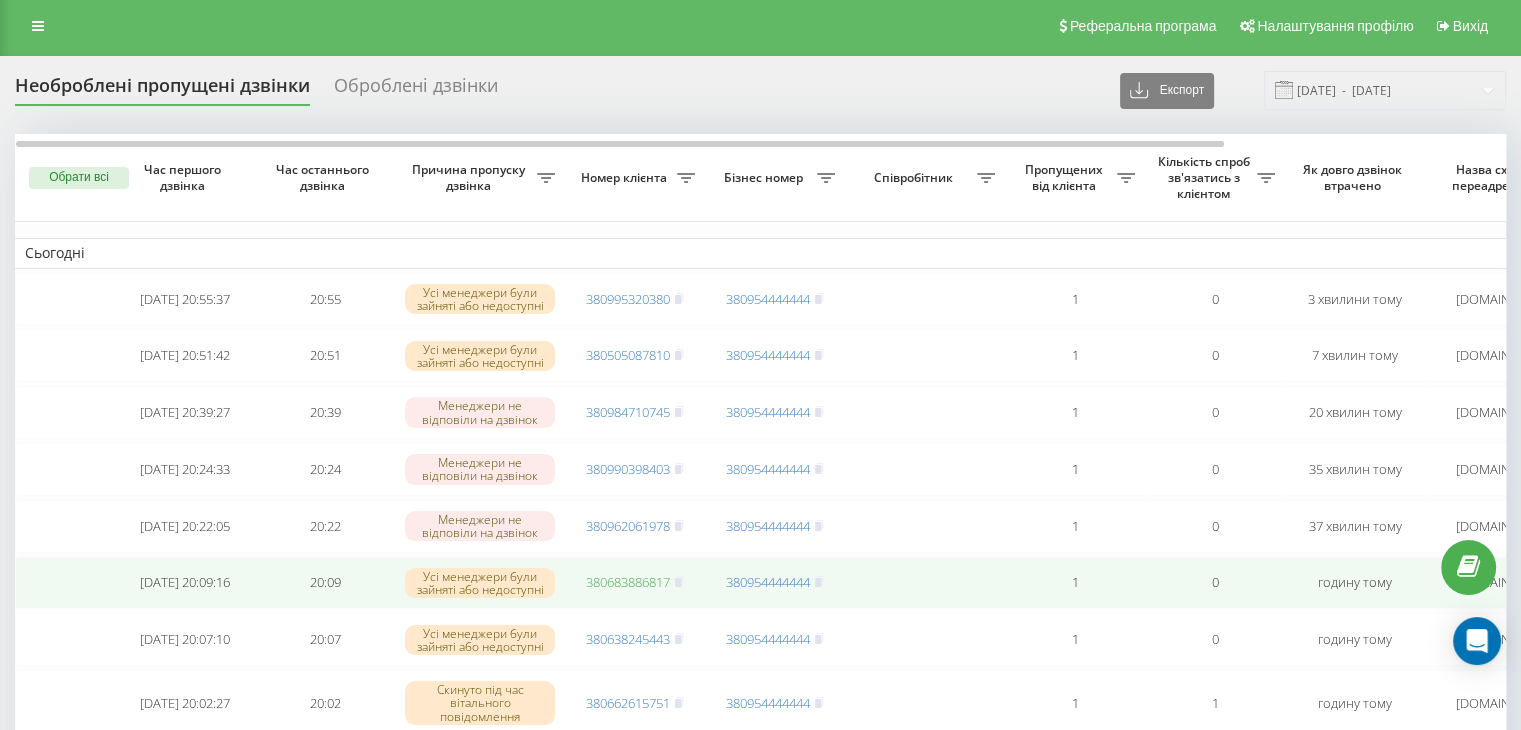 click on "380683886817" at bounding box center [628, 582] 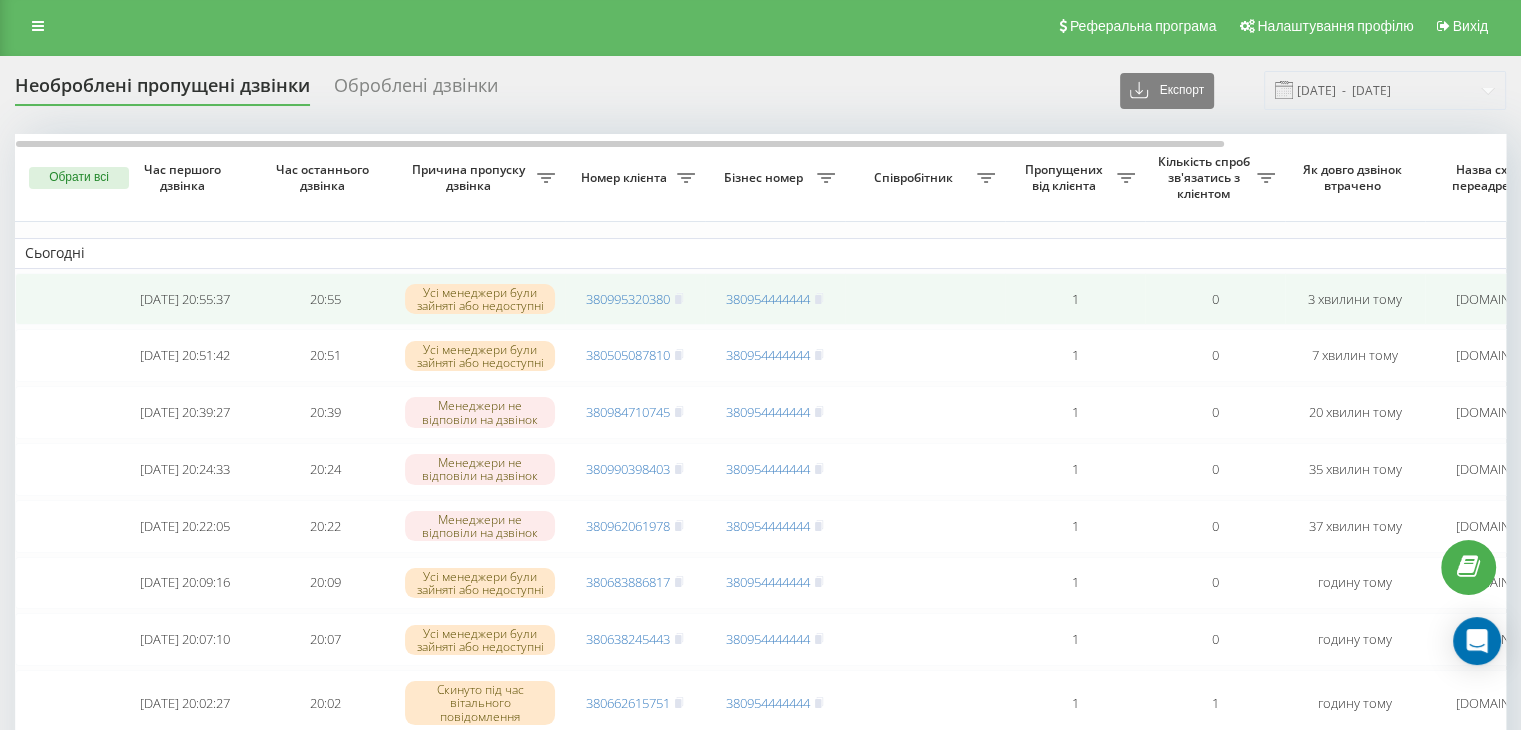 scroll, scrollTop: 0, scrollLeft: 0, axis: both 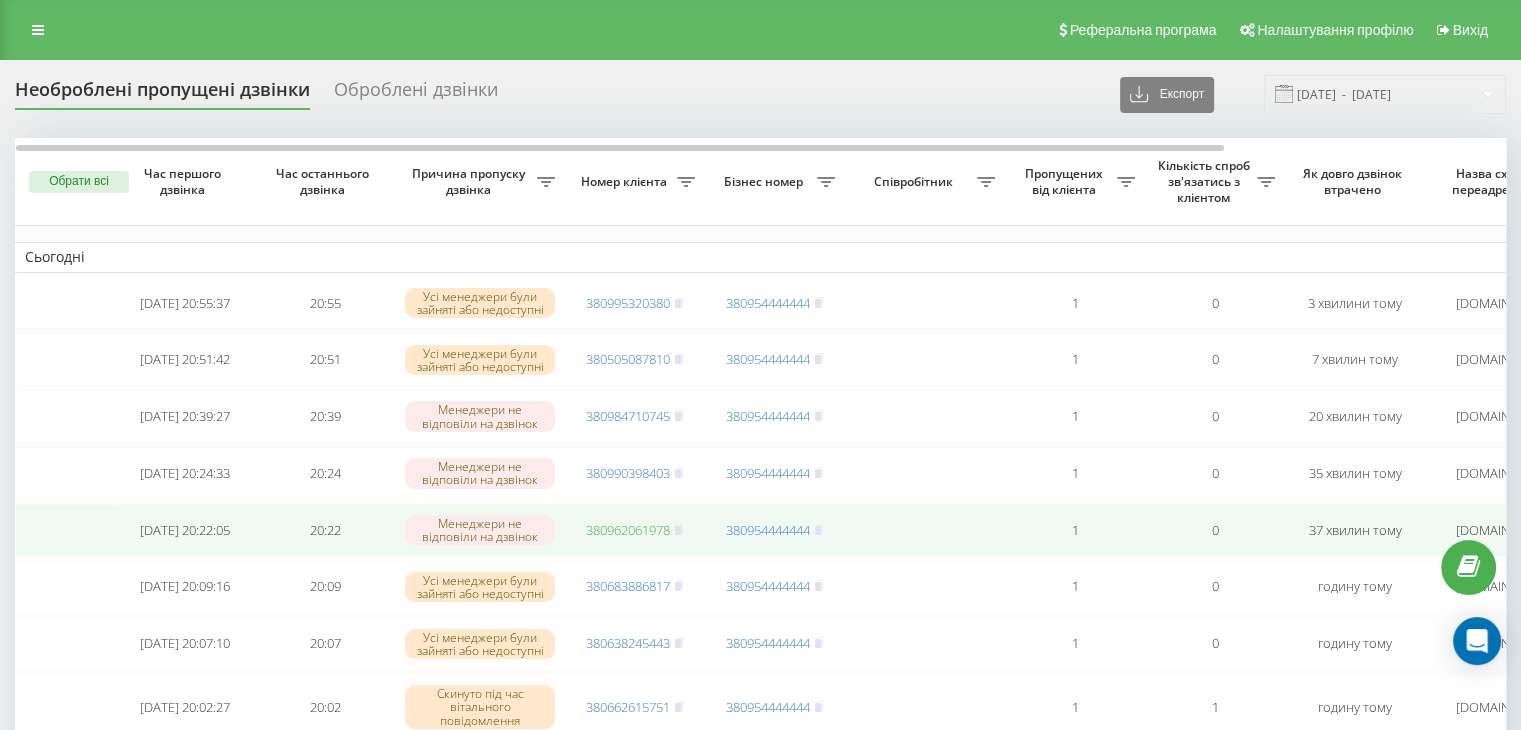 click on "380962061978" at bounding box center [628, 530] 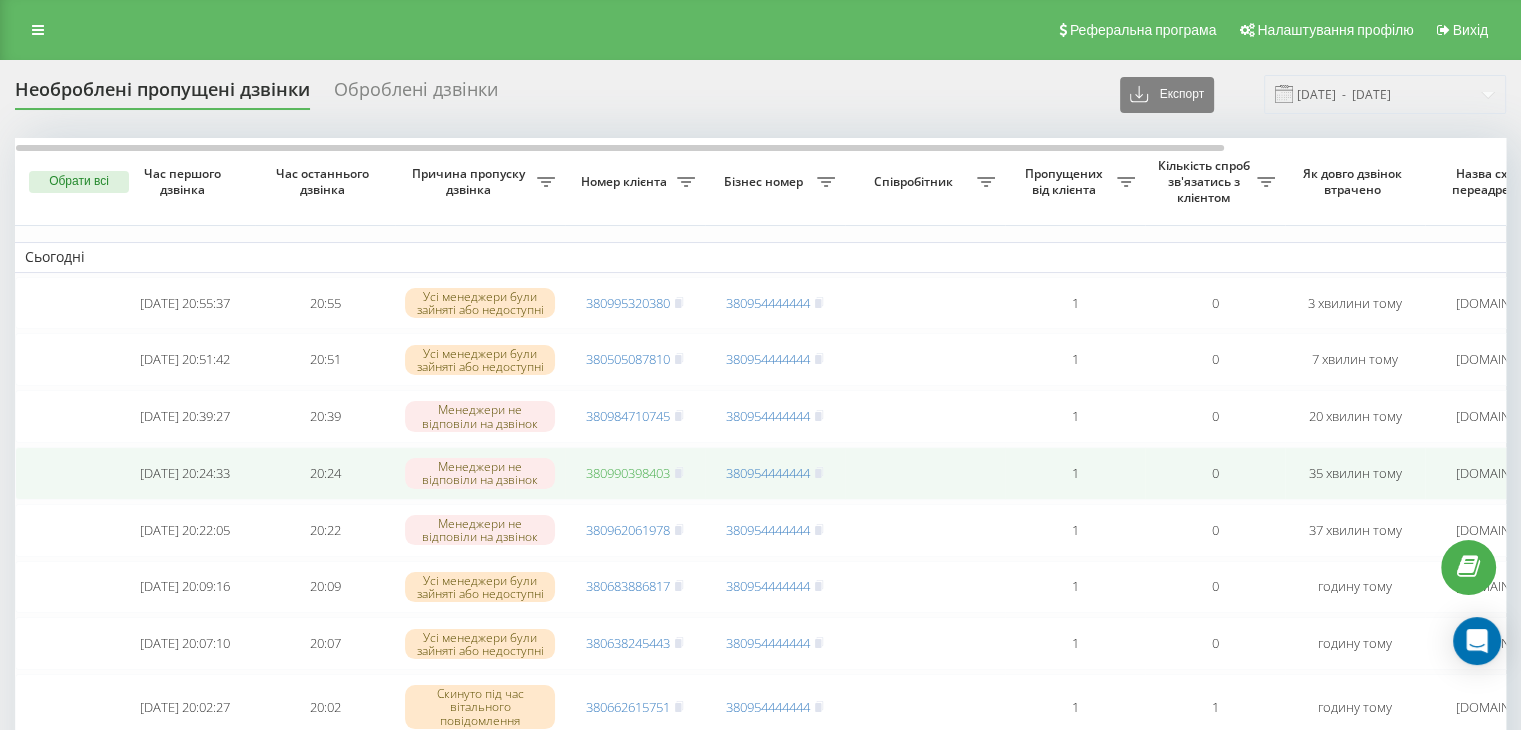 click on "380990398403" at bounding box center [628, 473] 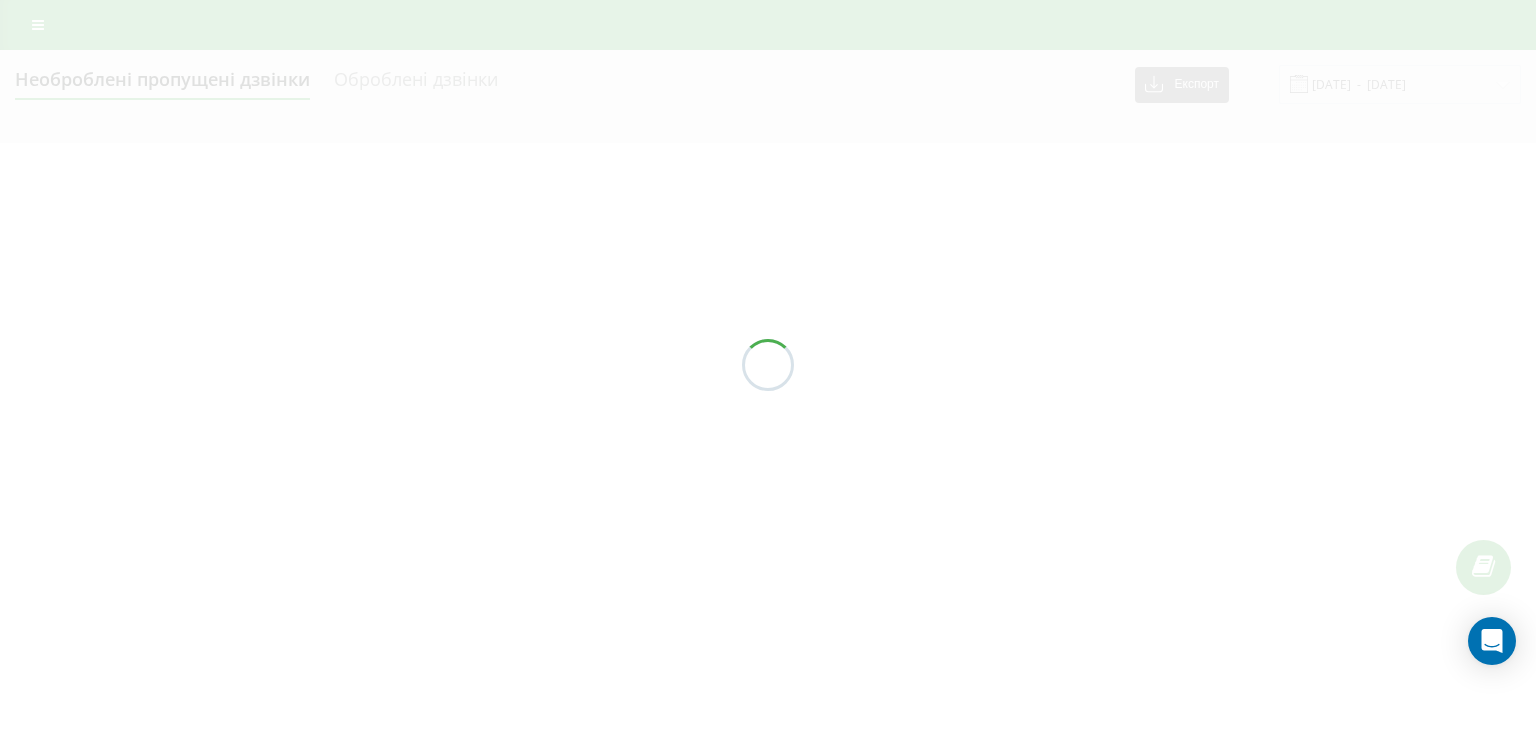 scroll, scrollTop: 0, scrollLeft: 0, axis: both 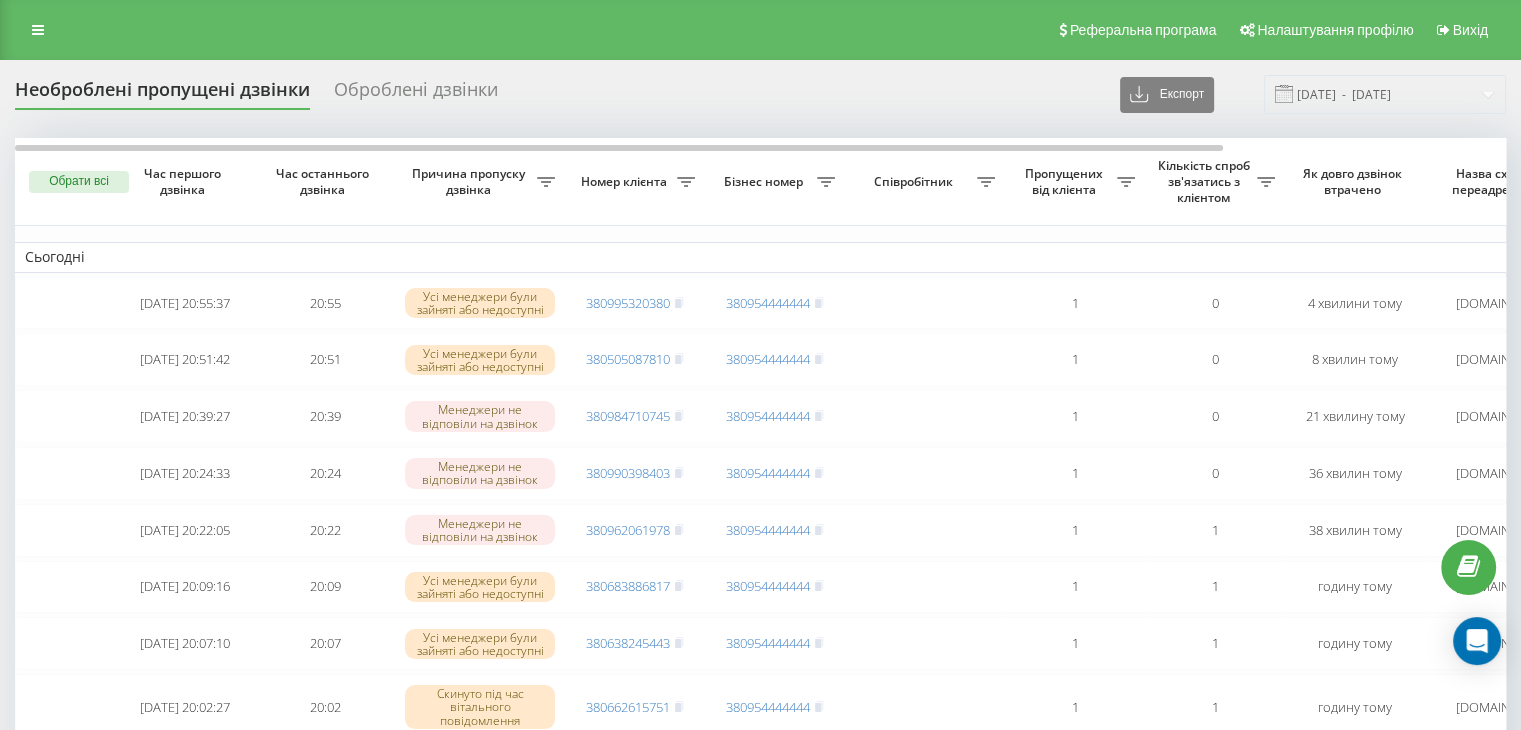 click on "Реферальна програма Налаштування профілю Вихід" at bounding box center (760, 30) 